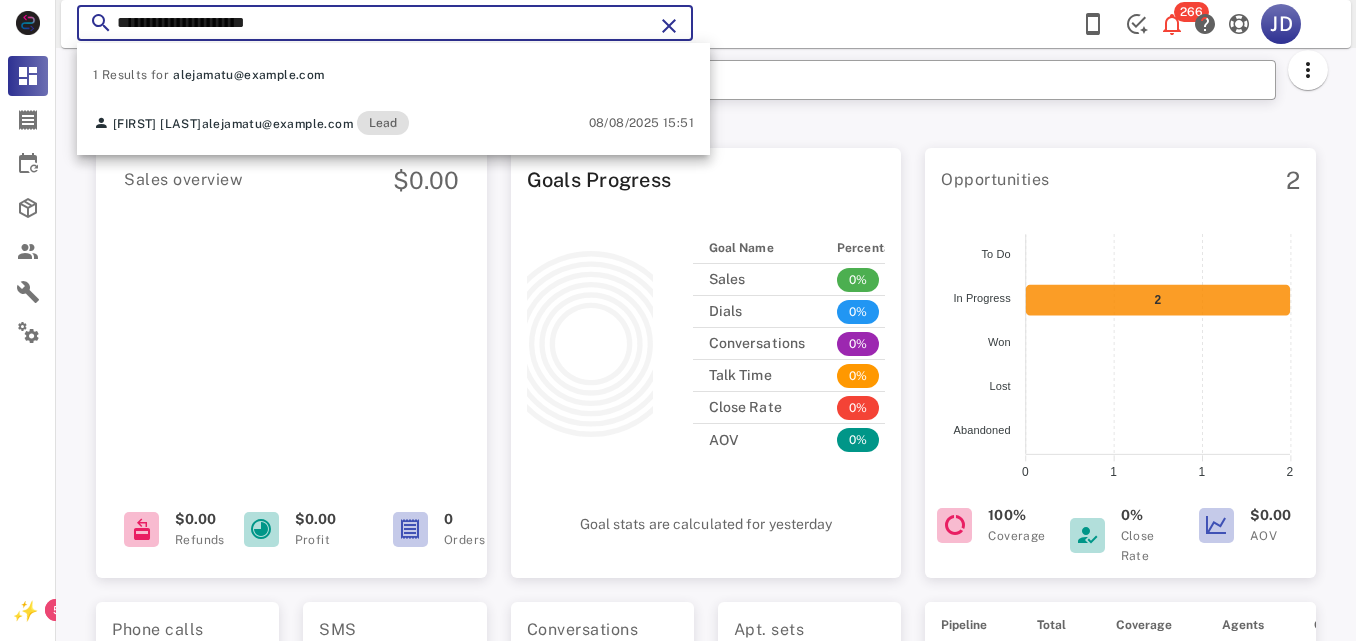 scroll, scrollTop: 0, scrollLeft: 0, axis: both 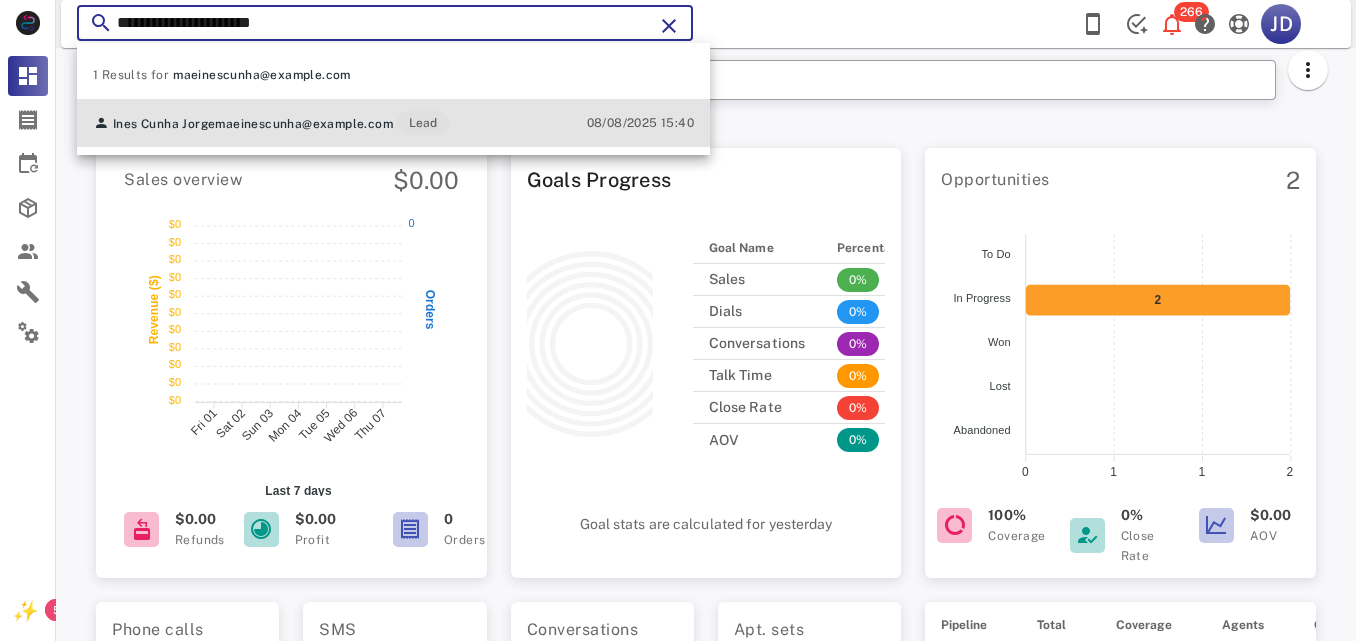 click on "maeinescunha@example.com" at bounding box center [304, 124] 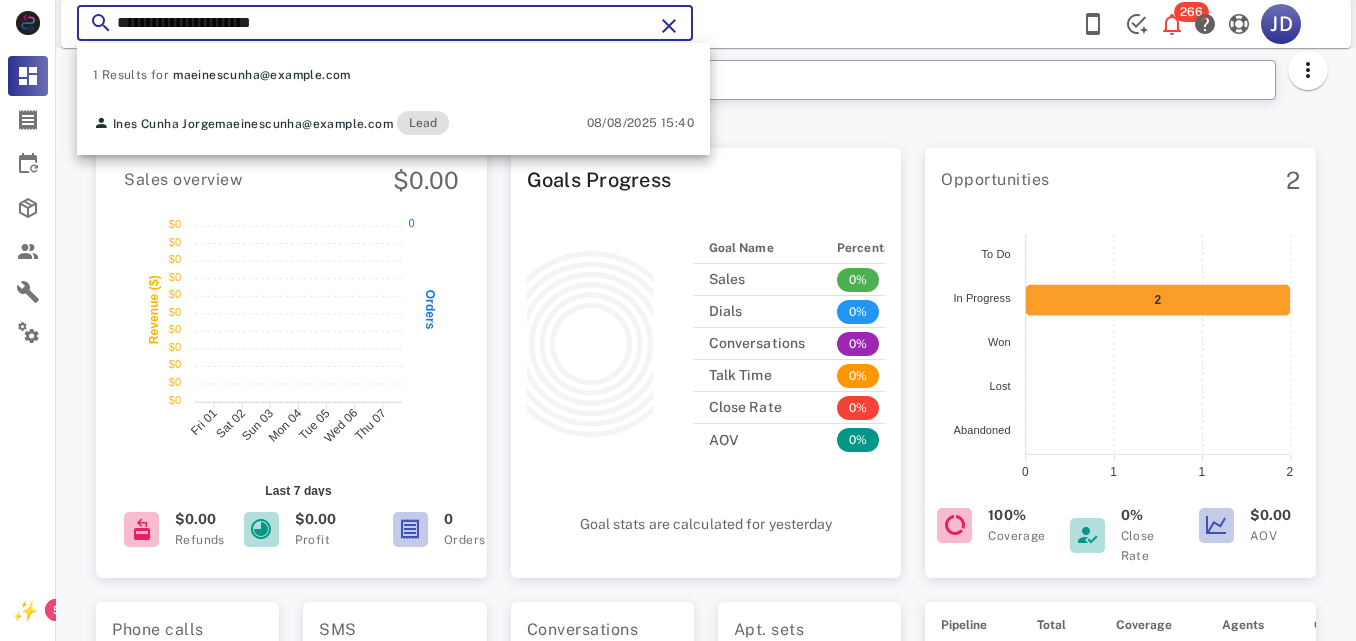 click on "Sales overview  $0.00 $0 $0 $0 $0 $0 $0 $0 $0 $0 $0 $0 $0 $0 $0 $0 $0 $0 $0 $0 $0 $0 $0 Revenue ($) Fri 01 Fri 01 Sat 02 Sat 02 Sun 03 Sun 03 Mon 04 Mon 04 Tue 05 Tue 05 Wed 06 Wed 06 Thu 07 Thu 07 Last 7 days 0 0 Orders $0.00 Refunds $0.00 Profit 0 Orders Goals Progress Goal Name Percentage  Sales   0%   Dials   0%   Conversations   0%   Talk Time   0%   Close Rate   0%   AOV   0%  Goal stats are calculated for yesterday  Opportunities  2 2 To Do To Do In Progress In Progress Won Won Lost Lost Abandoned Abandoned 2 2 1 1 1 1 0 0 100% Coverage 0% Close Rate $0.00 AOV  Phone calls  9 Inbound 0%  0   VS  Outbound 100% 9  SMS  4 Inbound 100%  4   VS  Outbound 0% 0  Conversations  4 Inbound 0%  0   VS  Outbound 100% 4  Apt. sets  0 A/S 0%  0   VS  F/U 0% 0  Talk time  28 Inbound 0%  0   VS  Outbound 100% 28  Orders  0 Inbound 0%  0   VS  Outbound 0% 0 [FIRST] [LAST] [ADDRESS] Pipeline Total Coverage Agents Orders Default 294 50% 14 15 order Call  Type   Channel  Subtotal Shipping Taxes Total Payout Date 15" at bounding box center [706, 680] 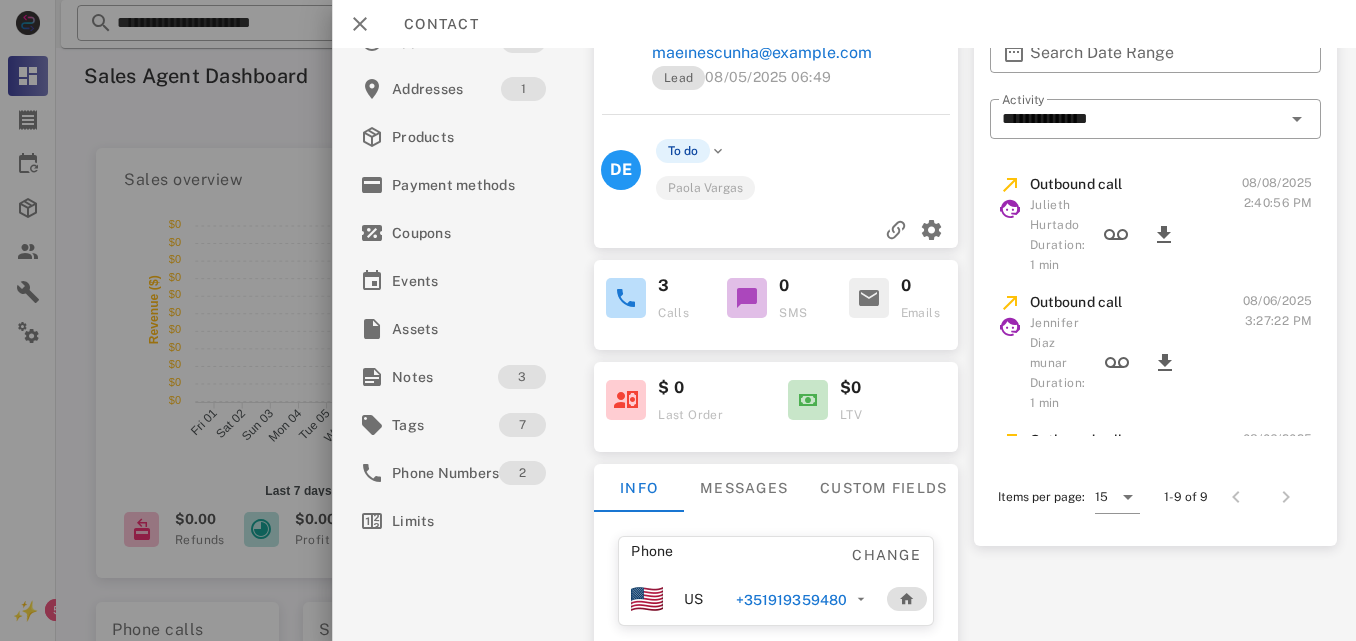 scroll, scrollTop: 142, scrollLeft: 0, axis: vertical 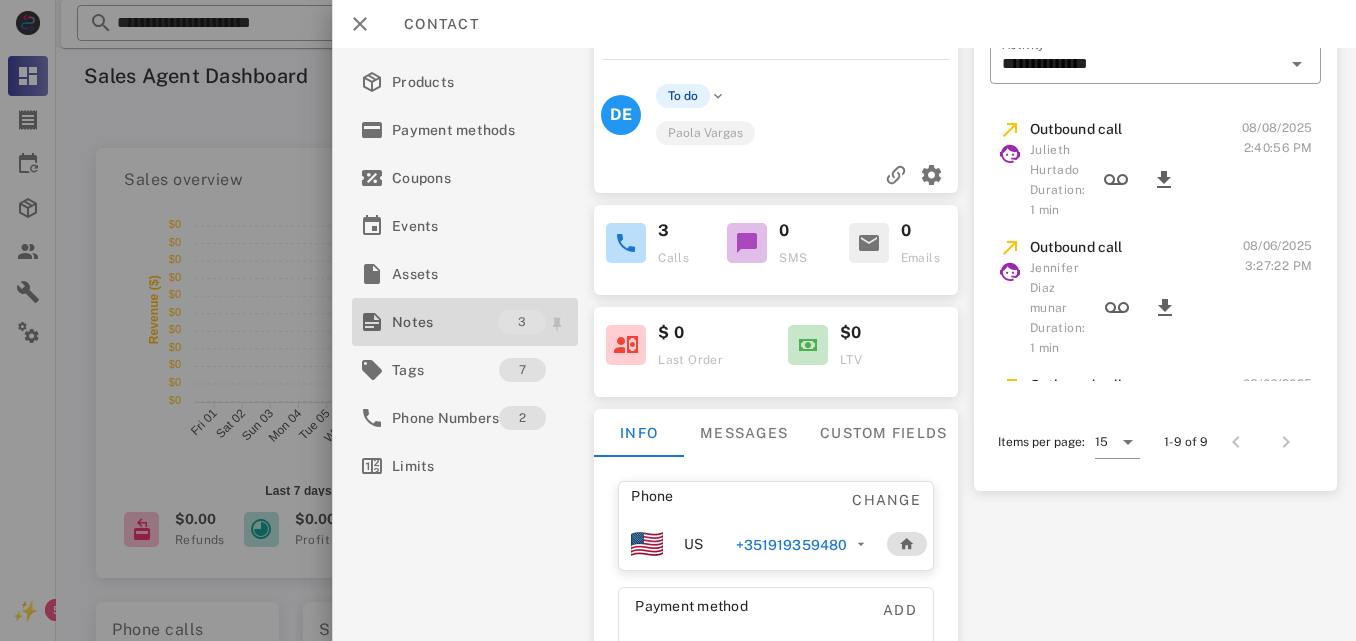 click on "Notes" at bounding box center (445, 322) 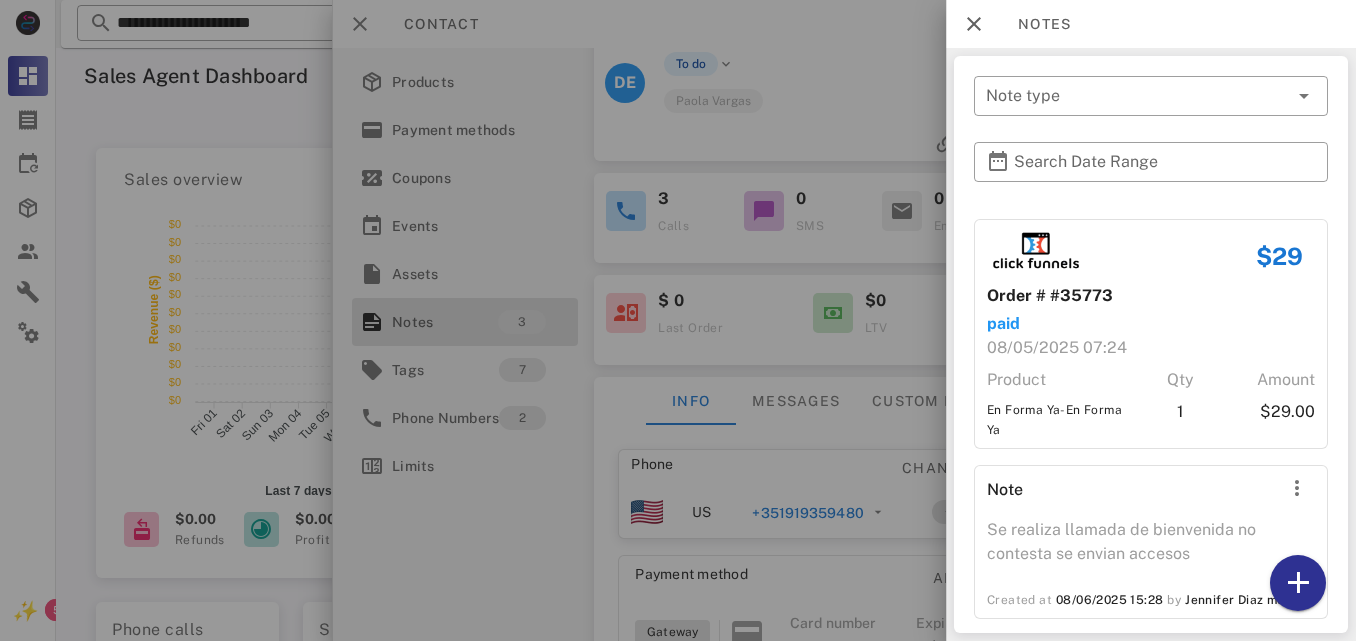 scroll, scrollTop: 256, scrollLeft: 0, axis: vertical 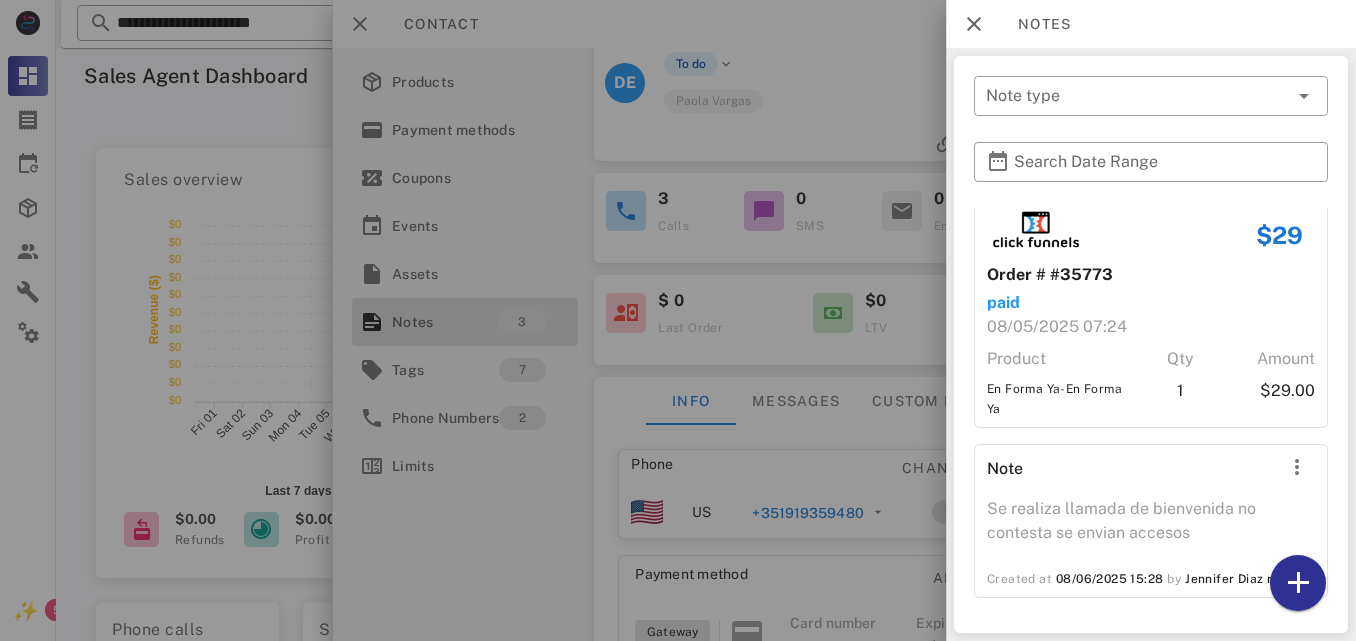 click at bounding box center (678, 320) 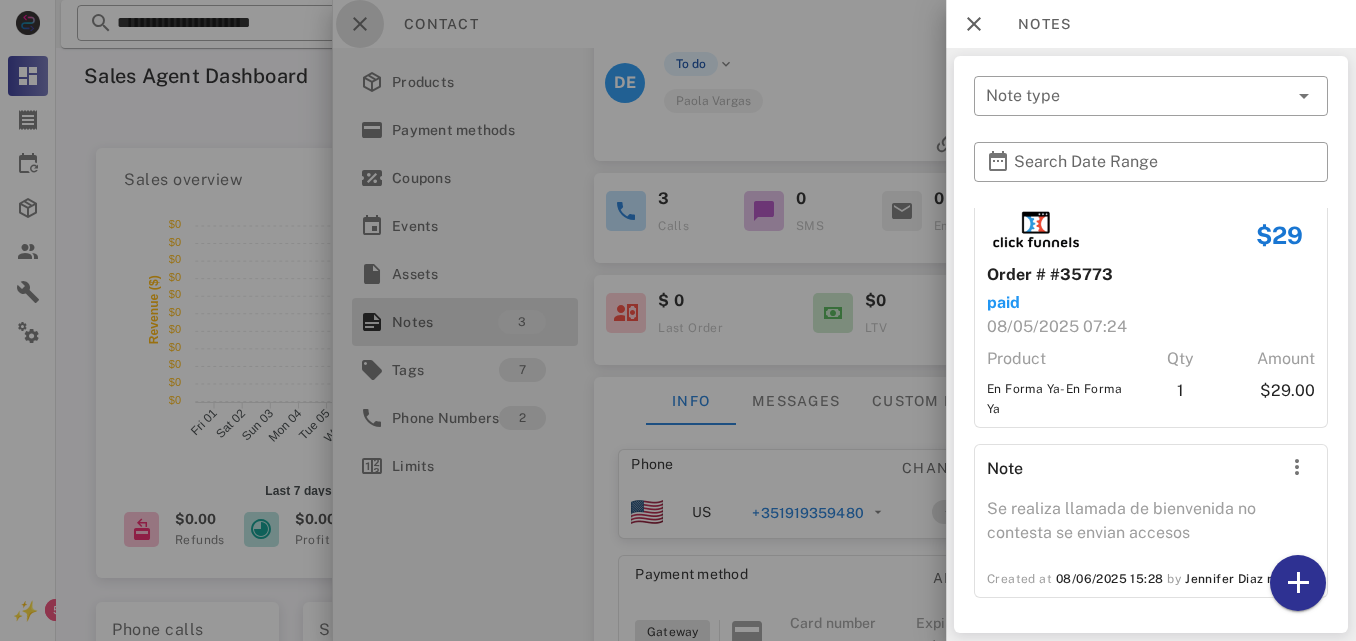 click at bounding box center (360, 24) 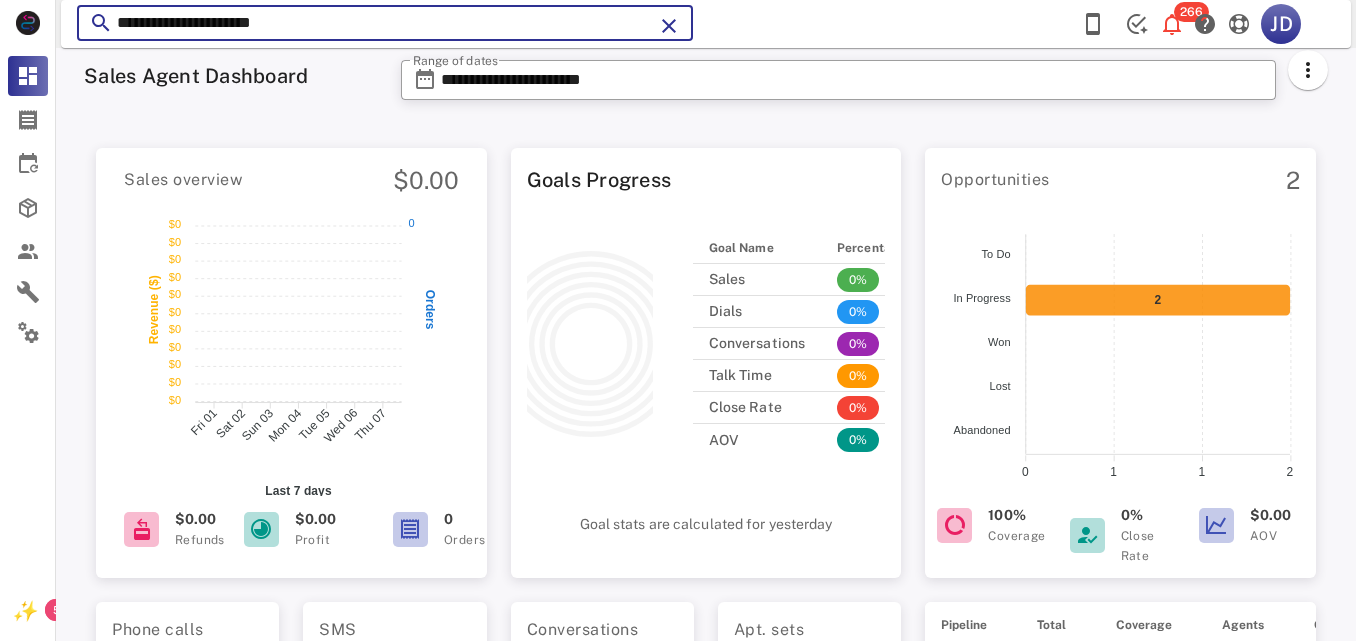 click on "**********" at bounding box center [385, 23] 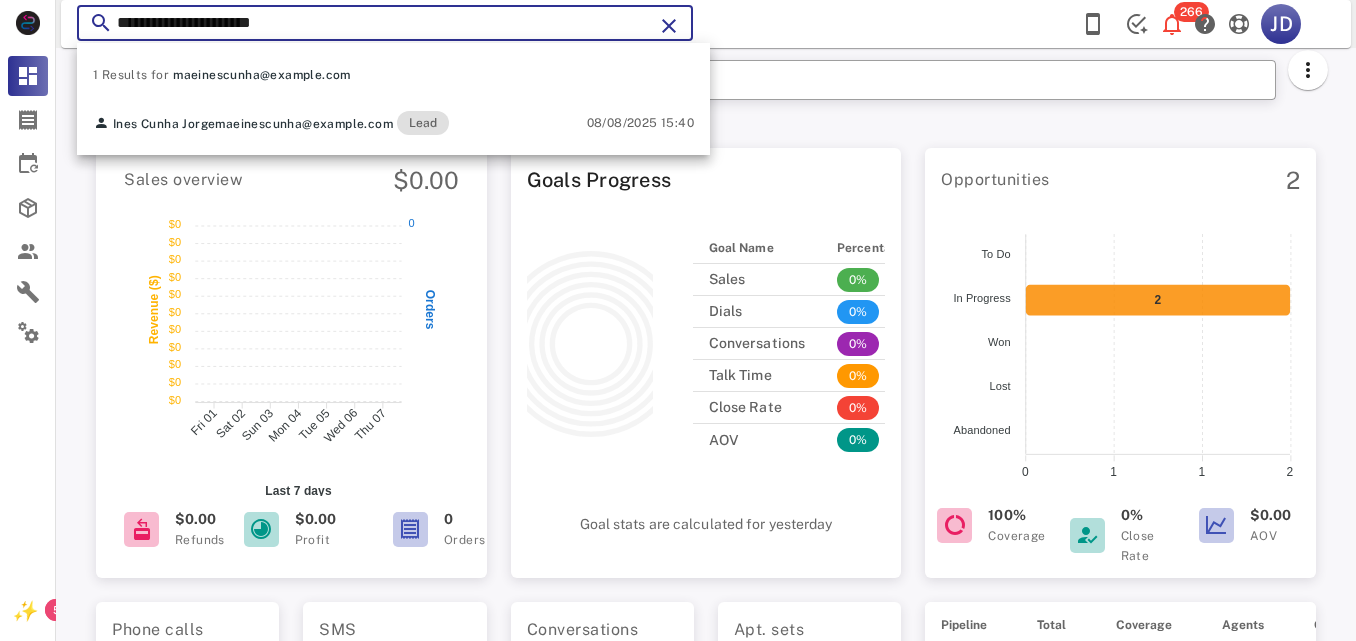 click on "**********" at bounding box center [385, 23] 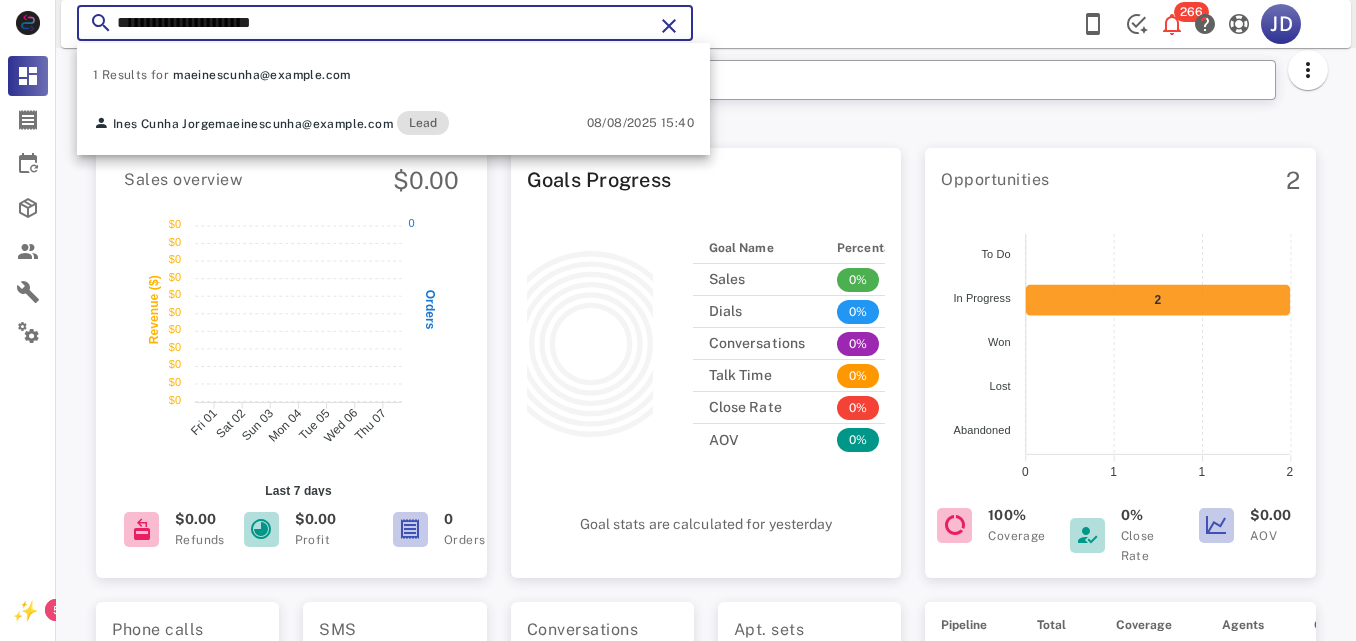 click on "**********" at bounding box center (385, 23) 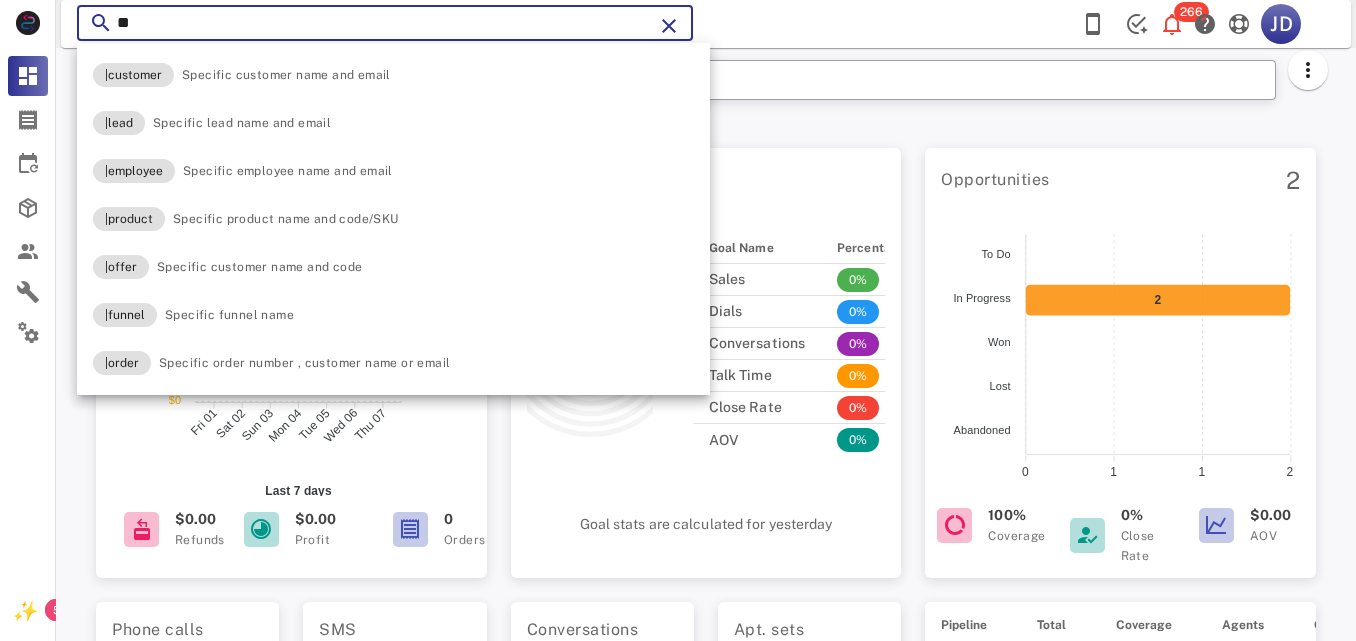 type on "*" 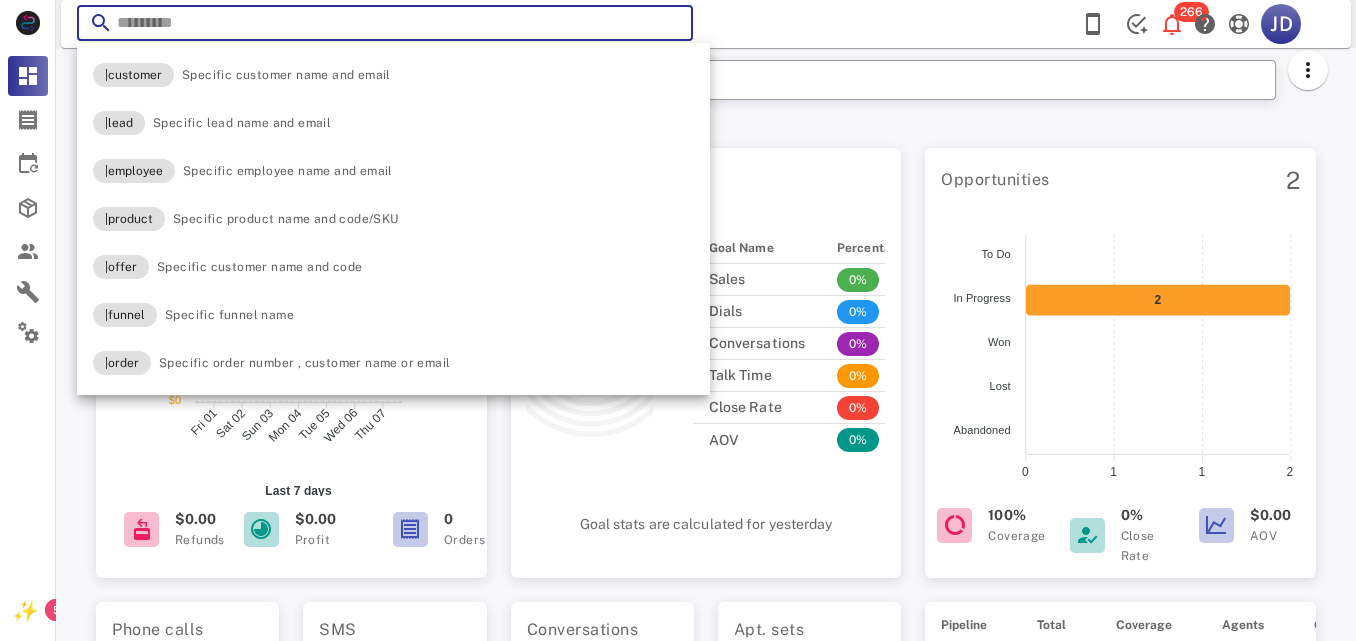 paste on "**********" 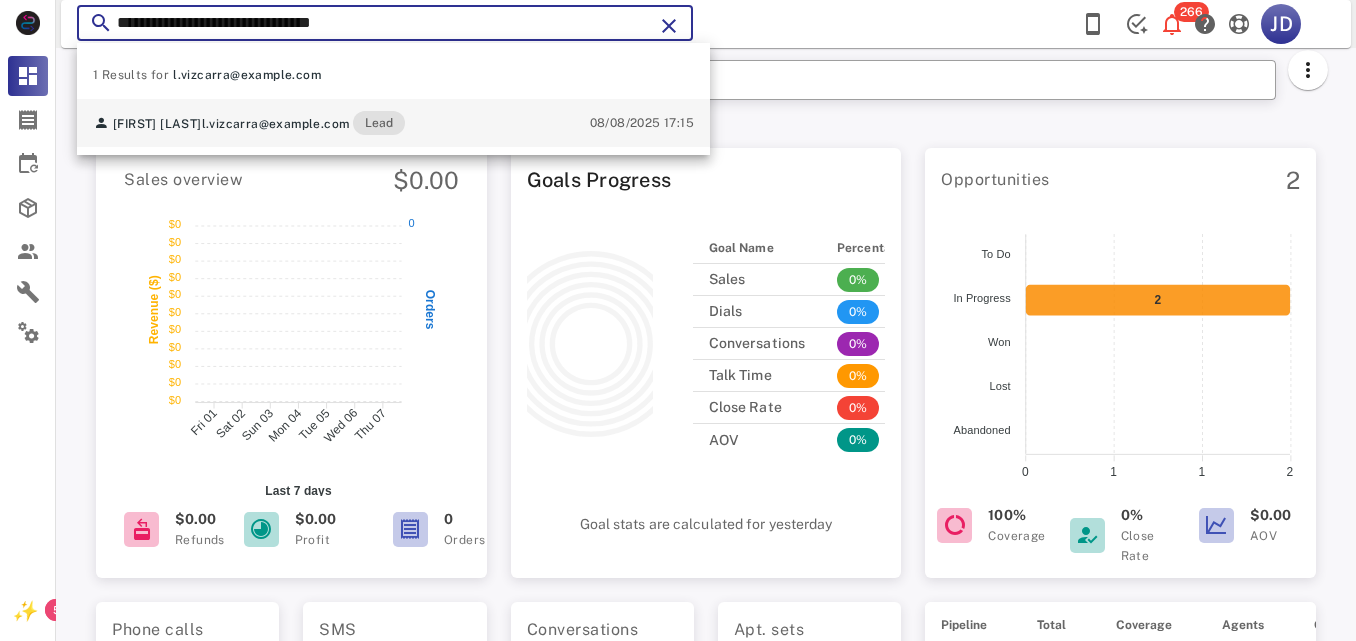 type on "**********" 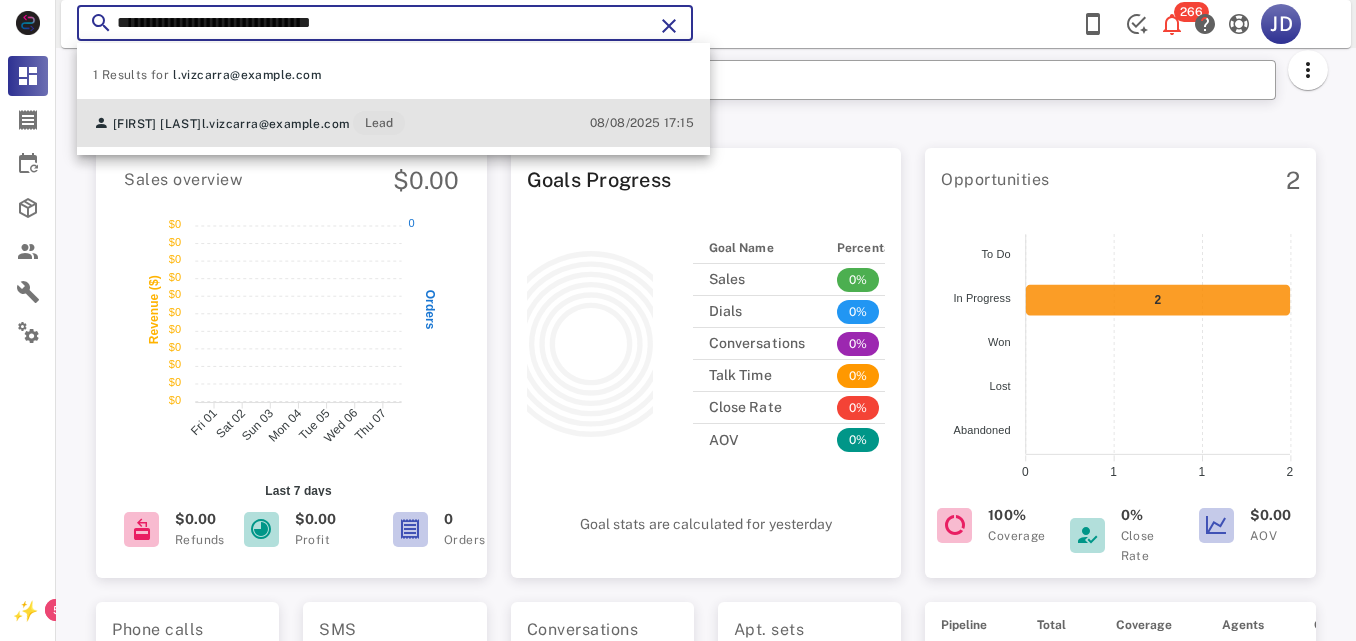 click on "l.vizcarra@example.com" at bounding box center (276, 124) 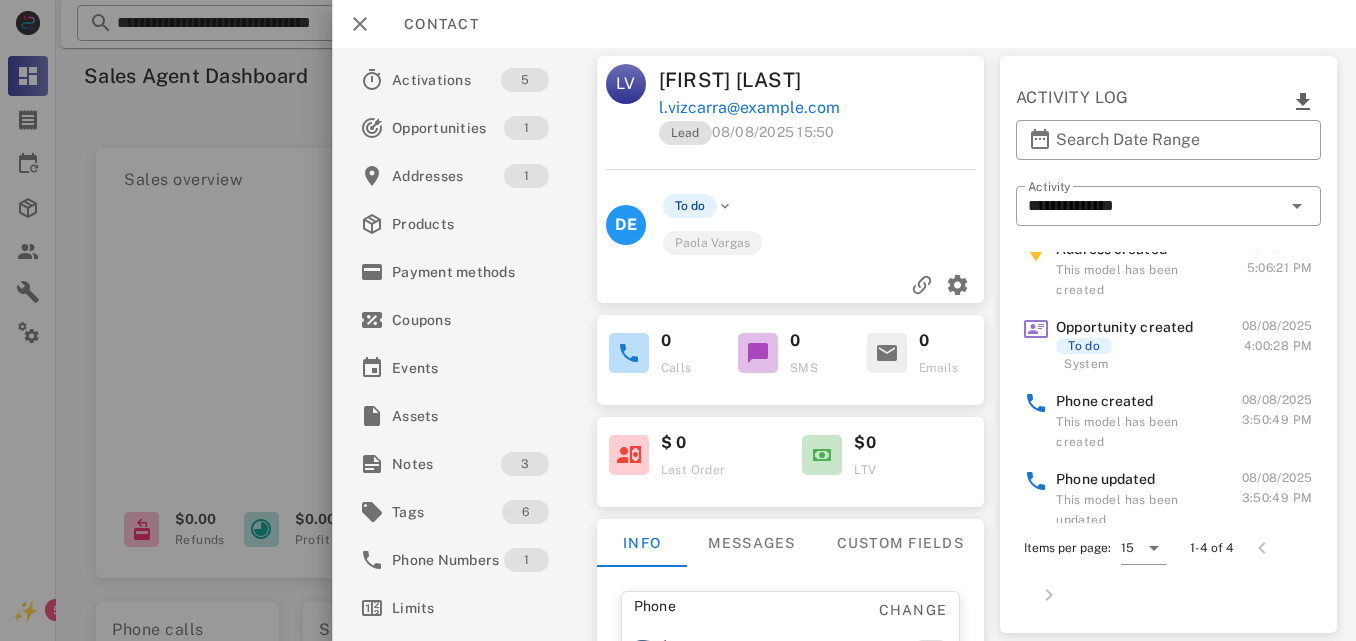 scroll, scrollTop: 23, scrollLeft: 0, axis: vertical 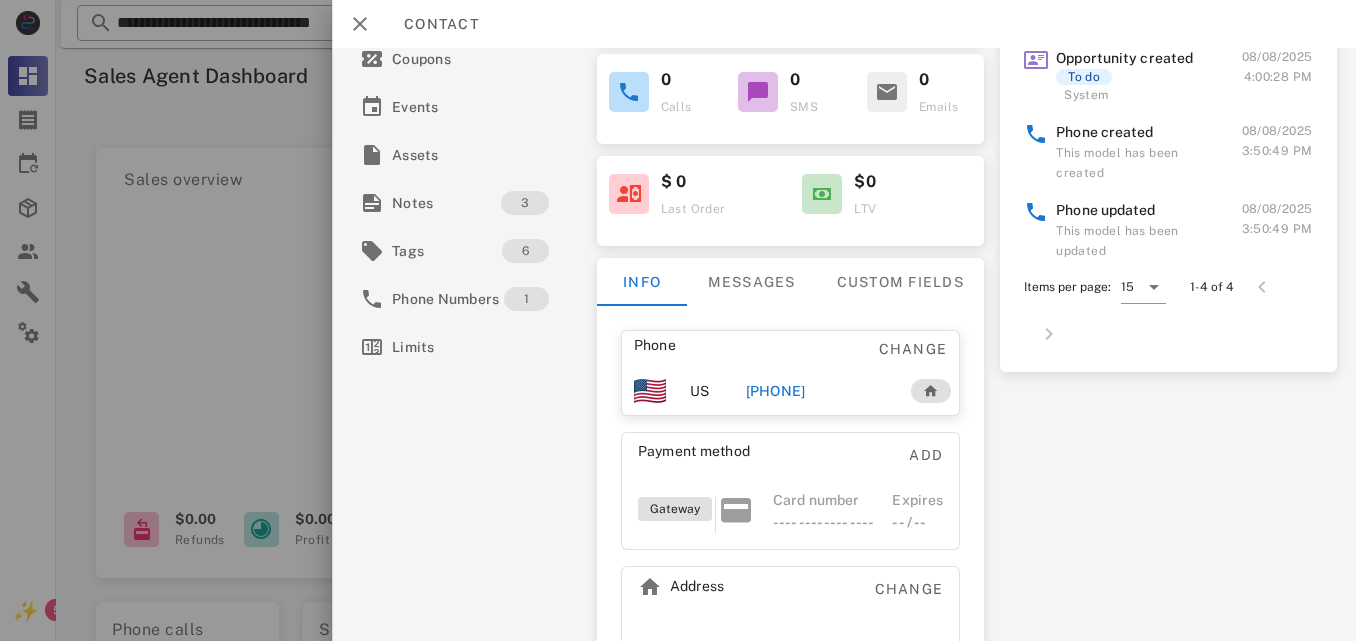 click on "+15554881711" at bounding box center (794, 391) 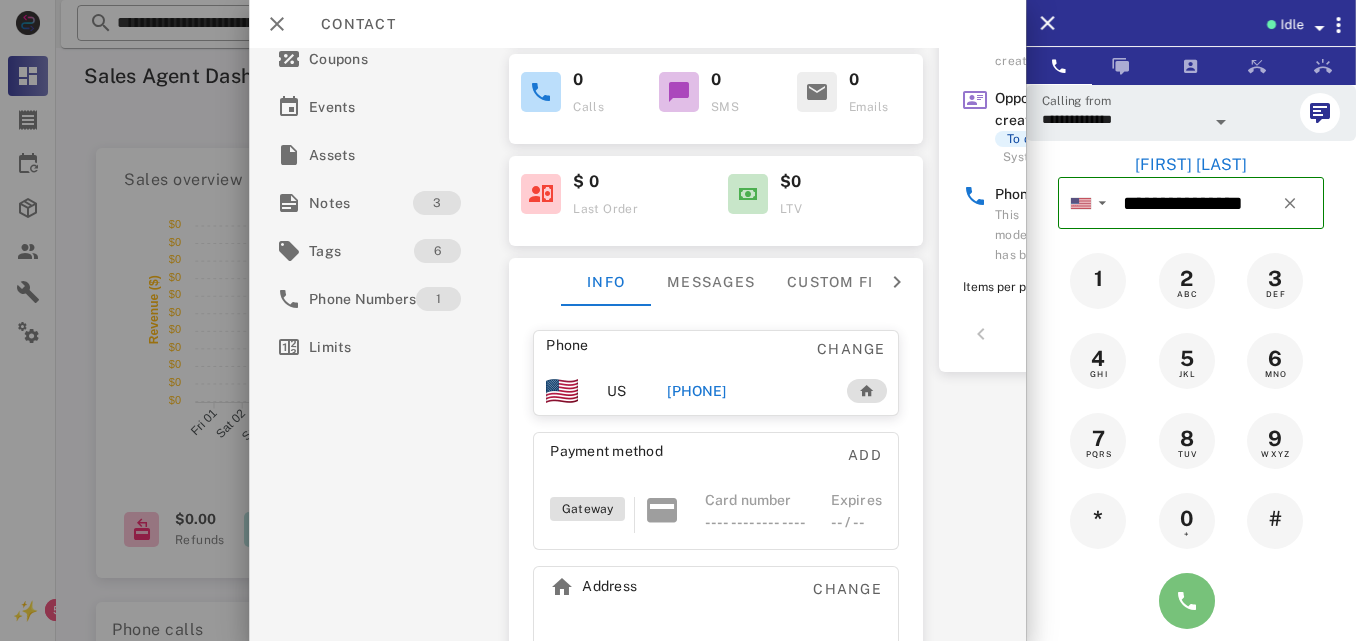 click at bounding box center (1187, 601) 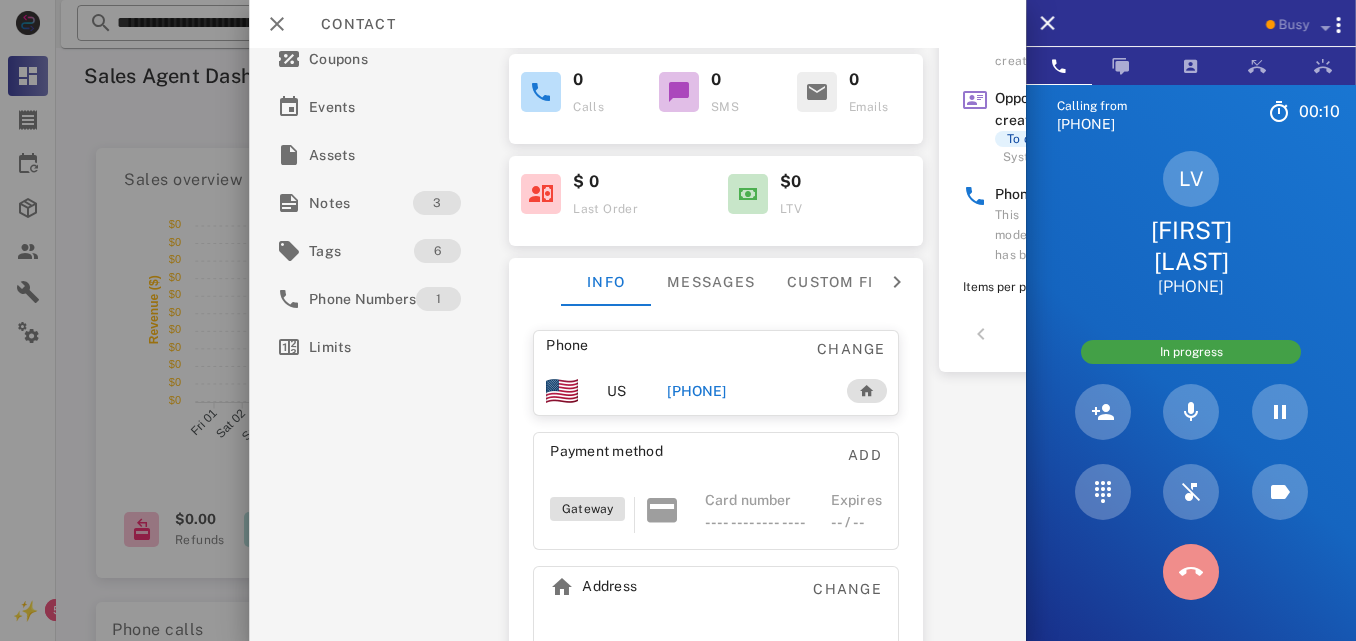 click at bounding box center [1191, 572] 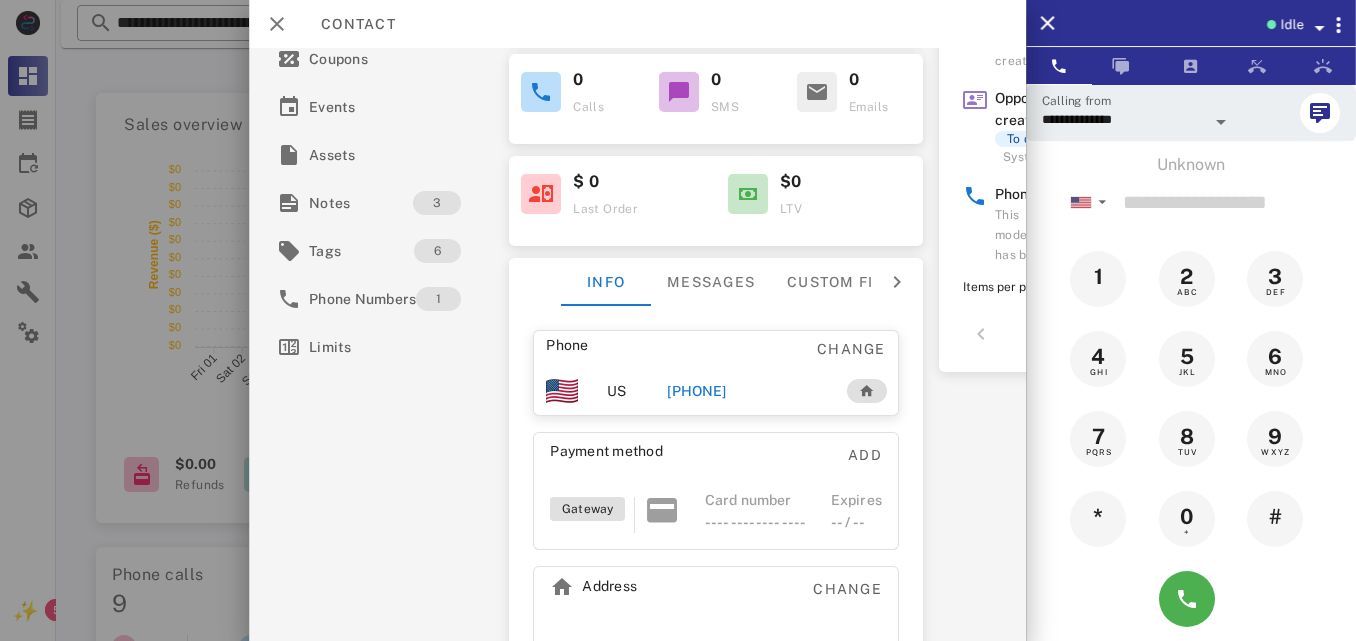 scroll, scrollTop: 71, scrollLeft: 0, axis: vertical 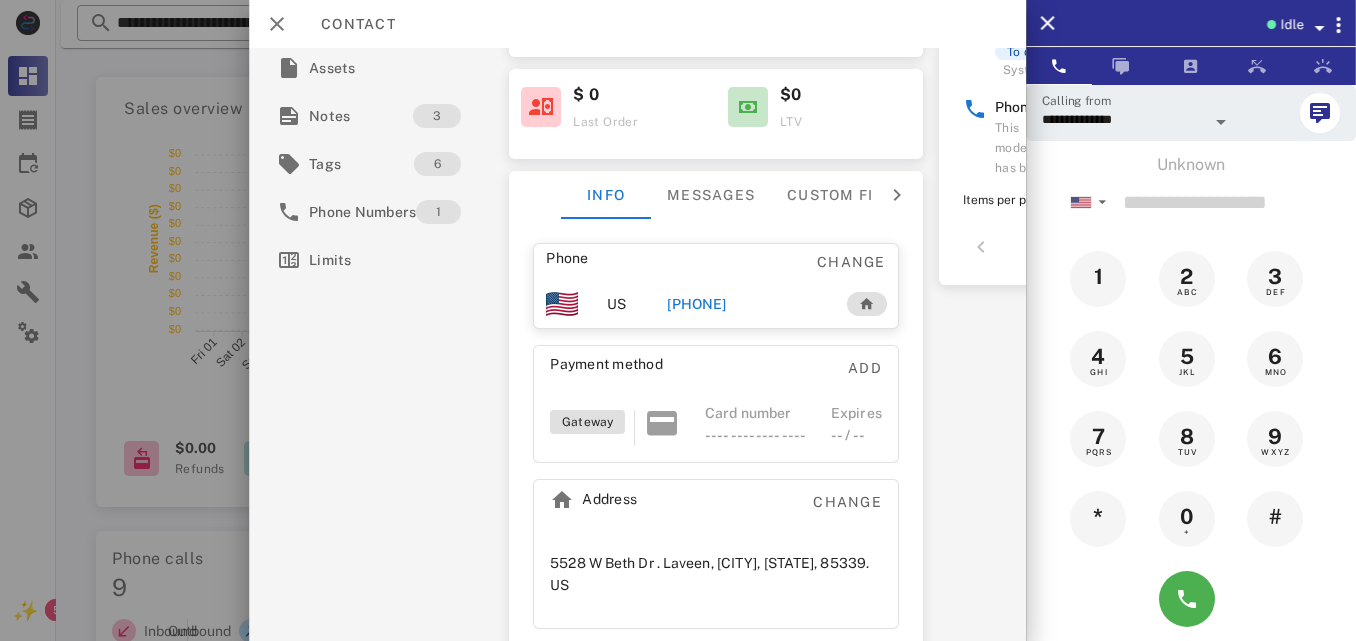 click on "+15554881711" at bounding box center (715, 314) 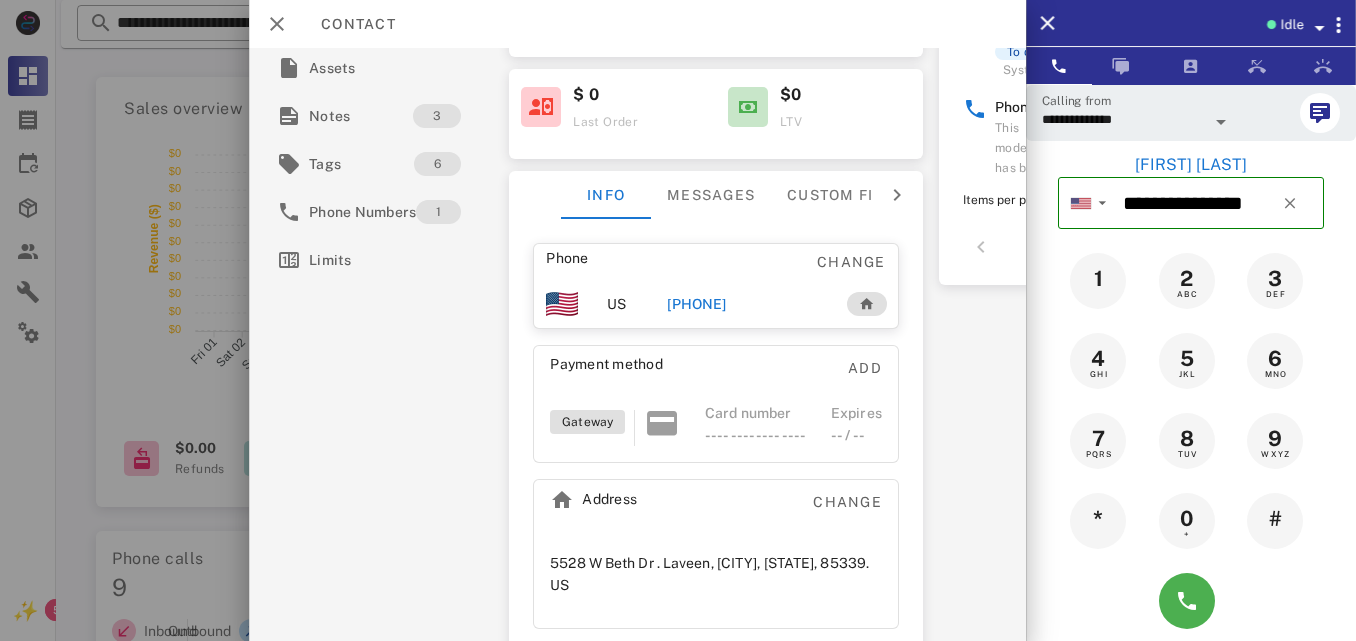 click on "+15554881711" at bounding box center [715, 314] 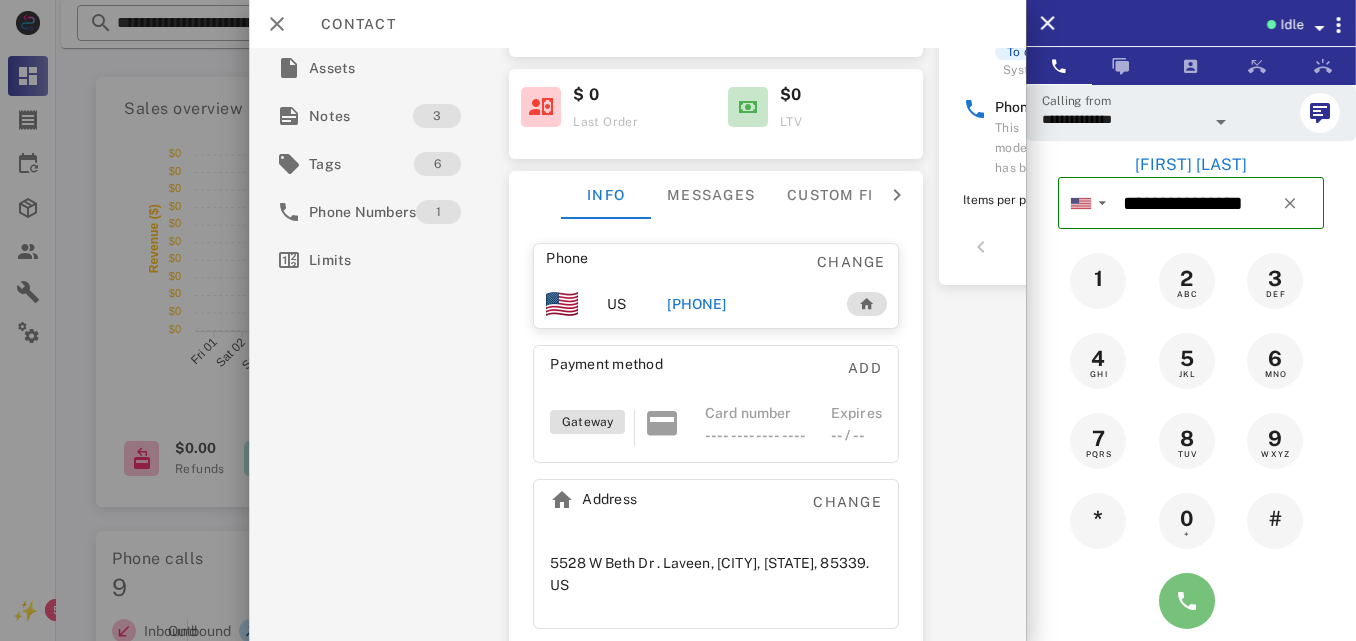 click at bounding box center (1187, 601) 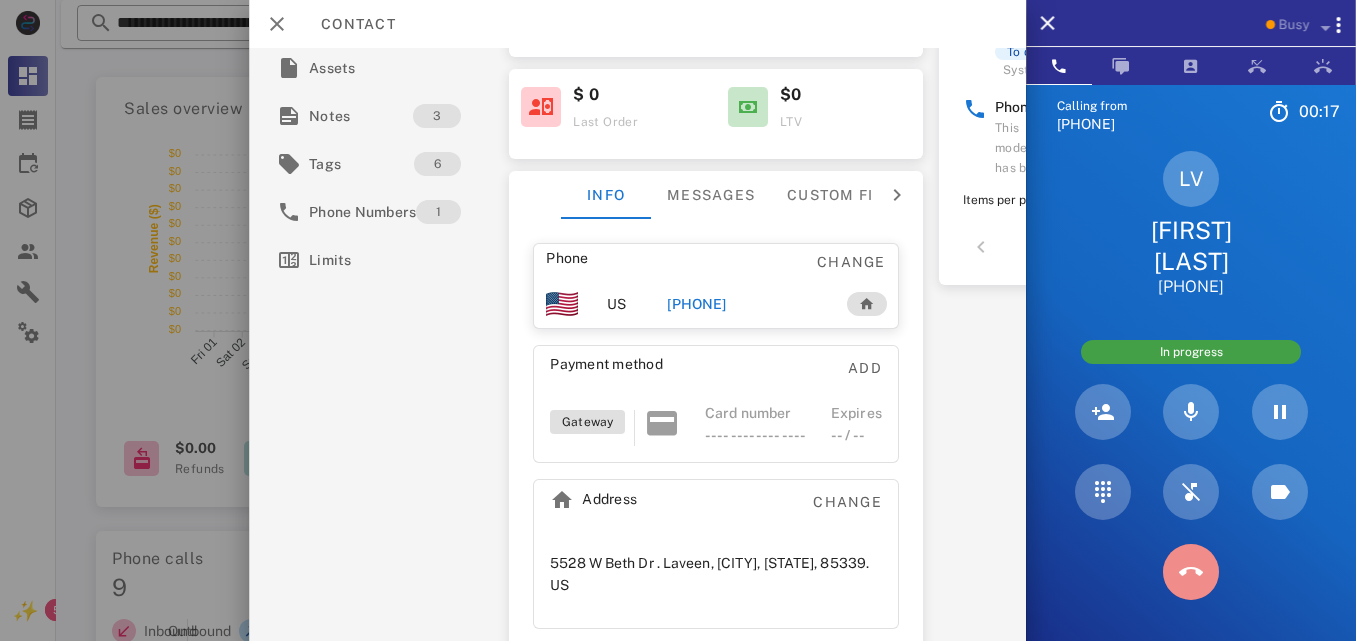 click at bounding box center (1191, 572) 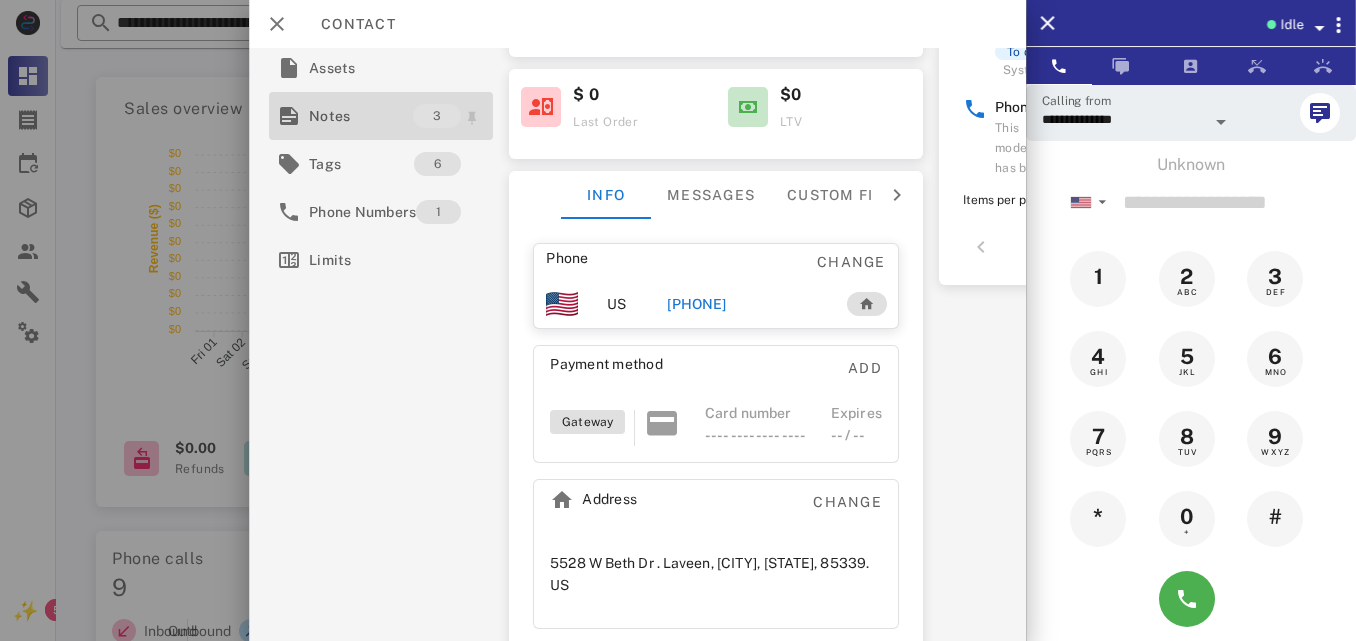 click on "Notes" at bounding box center (361, 126) 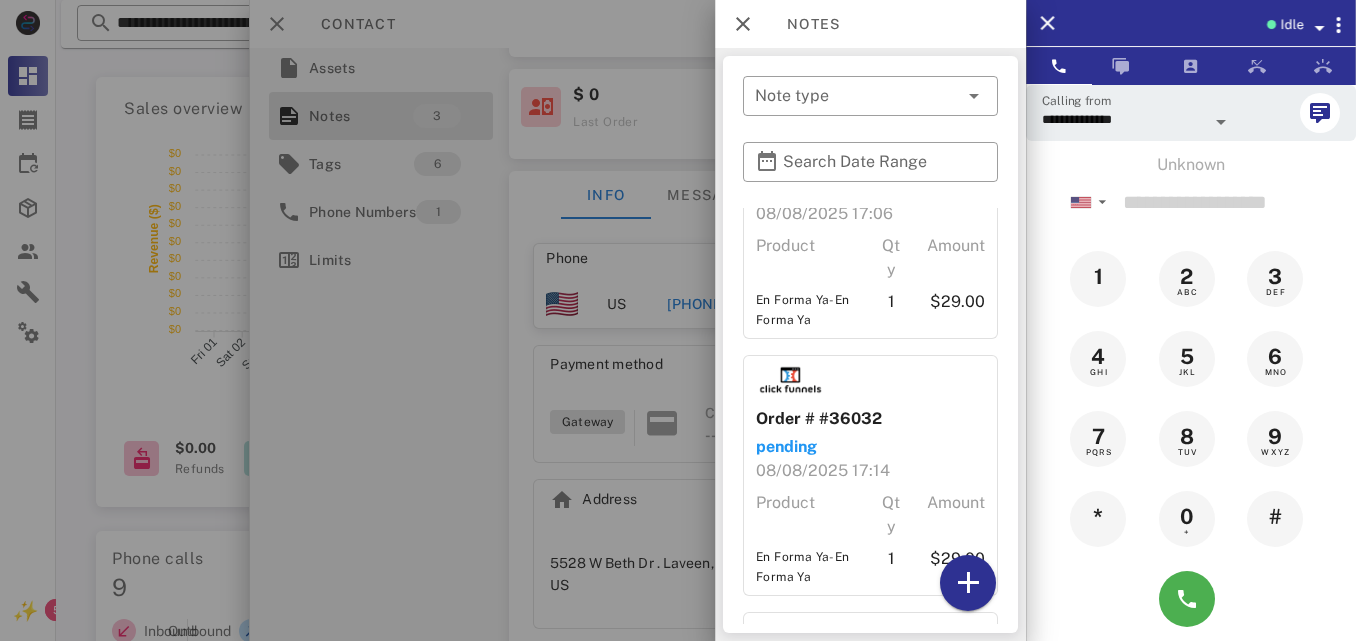 scroll, scrollTop: 136, scrollLeft: 0, axis: vertical 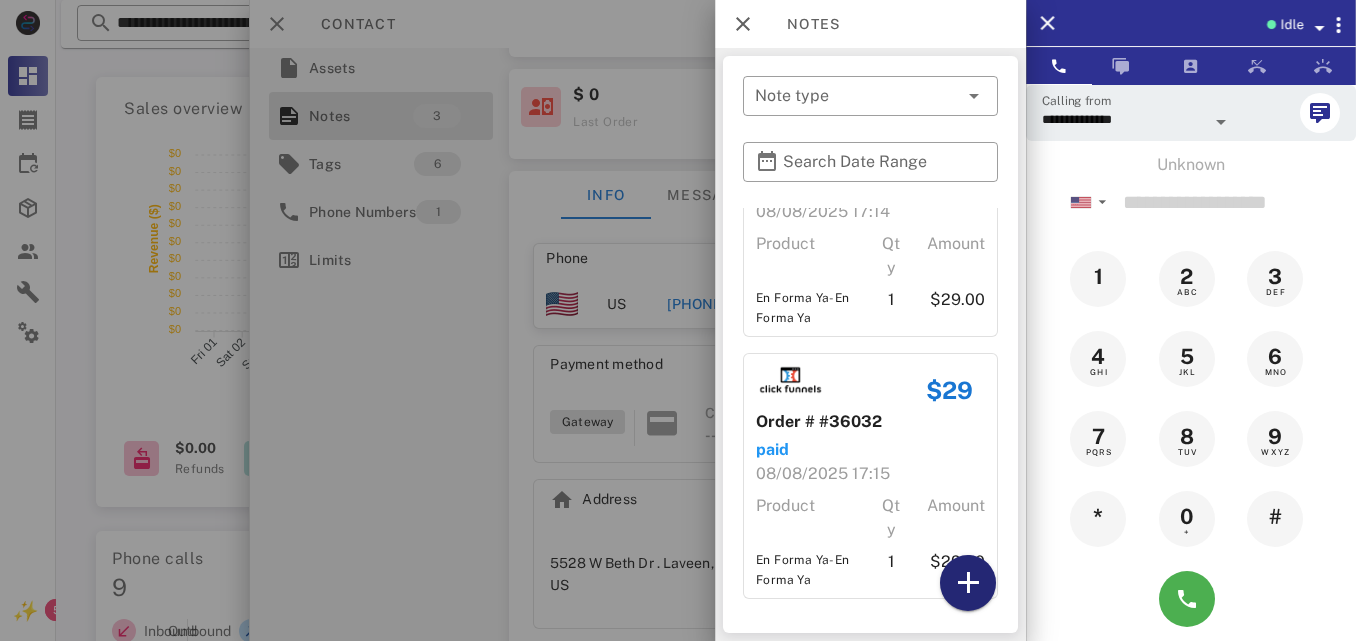 click at bounding box center [968, 583] 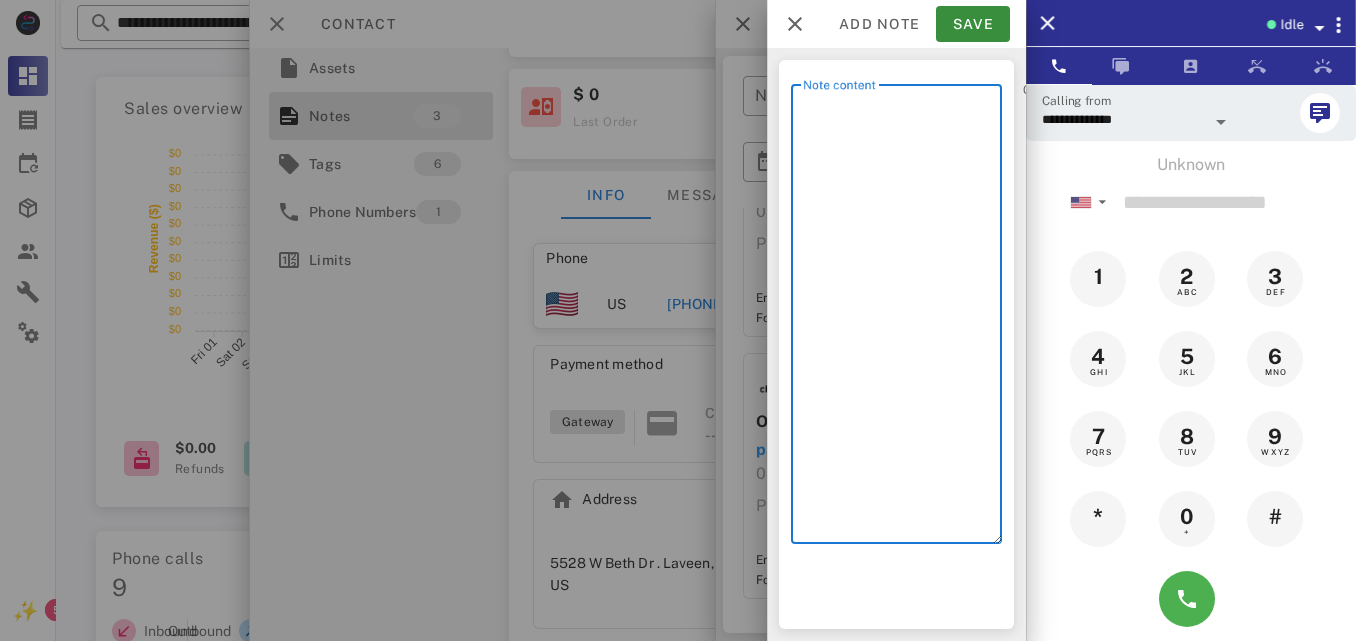 click on "Note content" at bounding box center [902, 319] 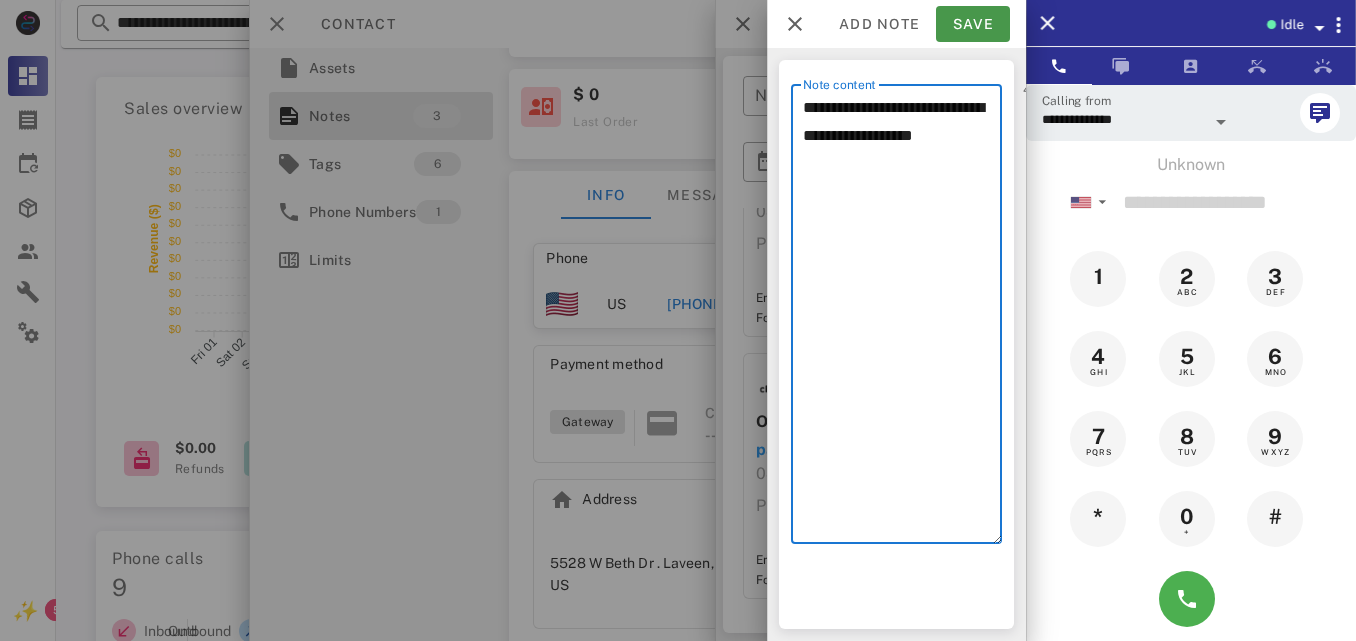 type on "**********" 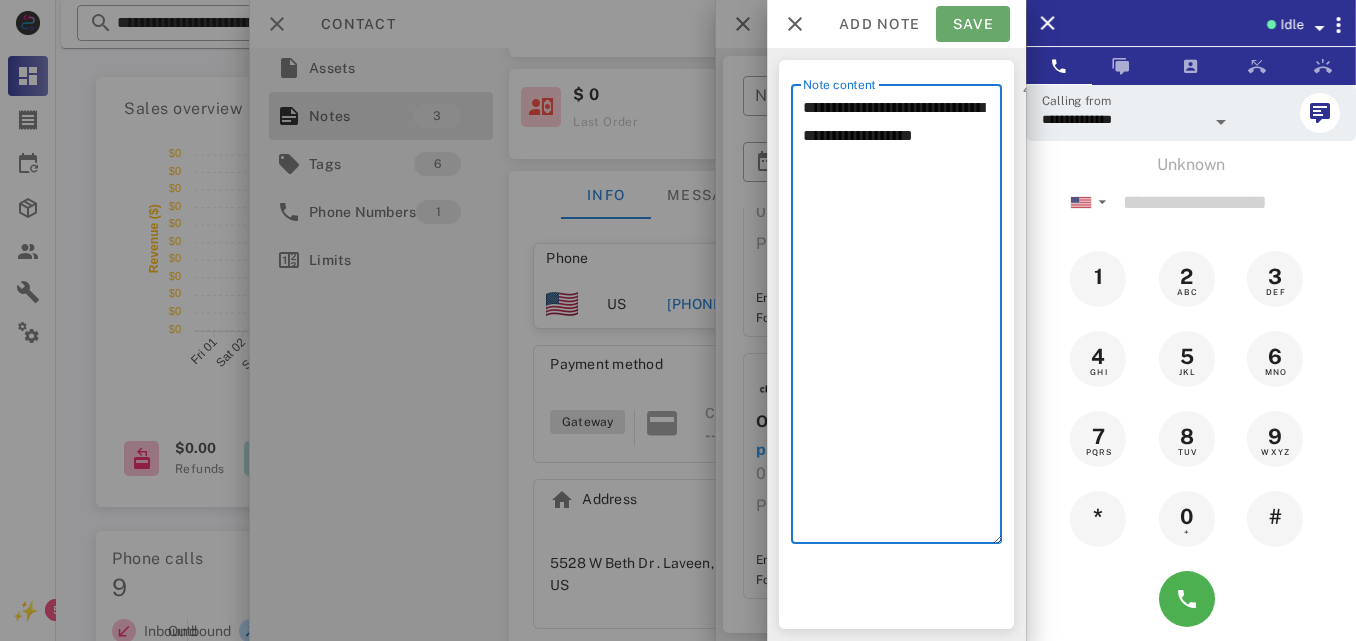 click on "Save" at bounding box center [973, 24] 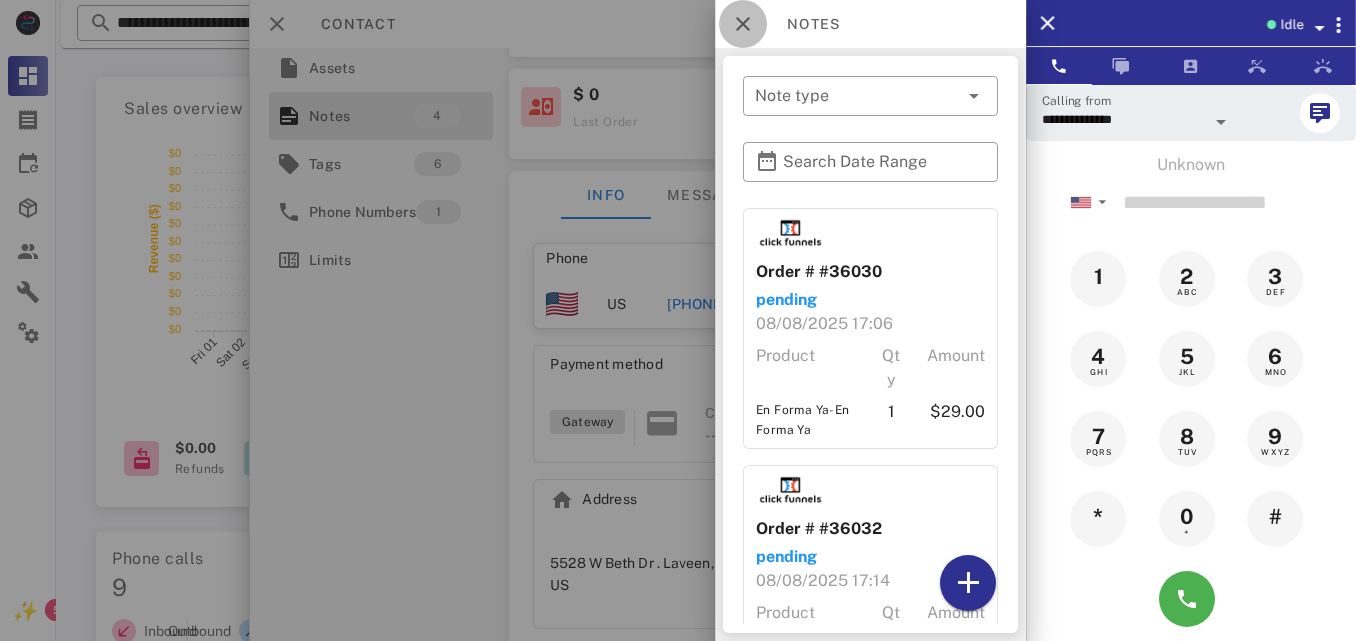 click at bounding box center [743, 24] 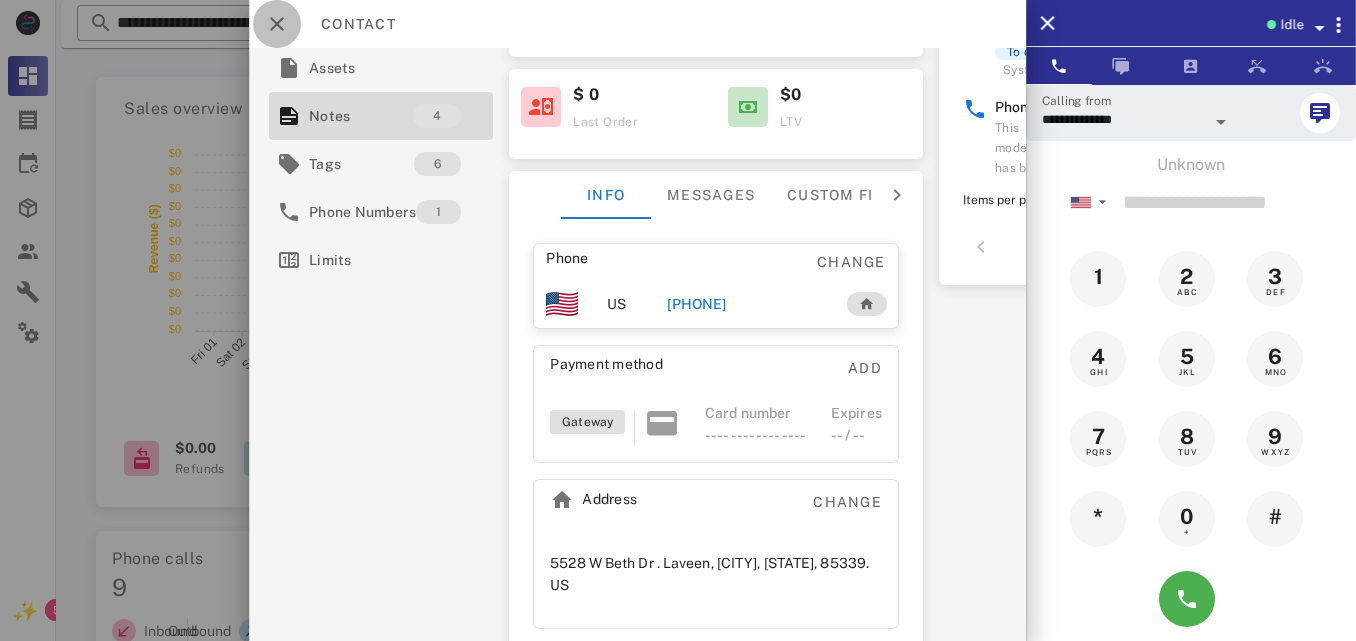 click at bounding box center [277, 24] 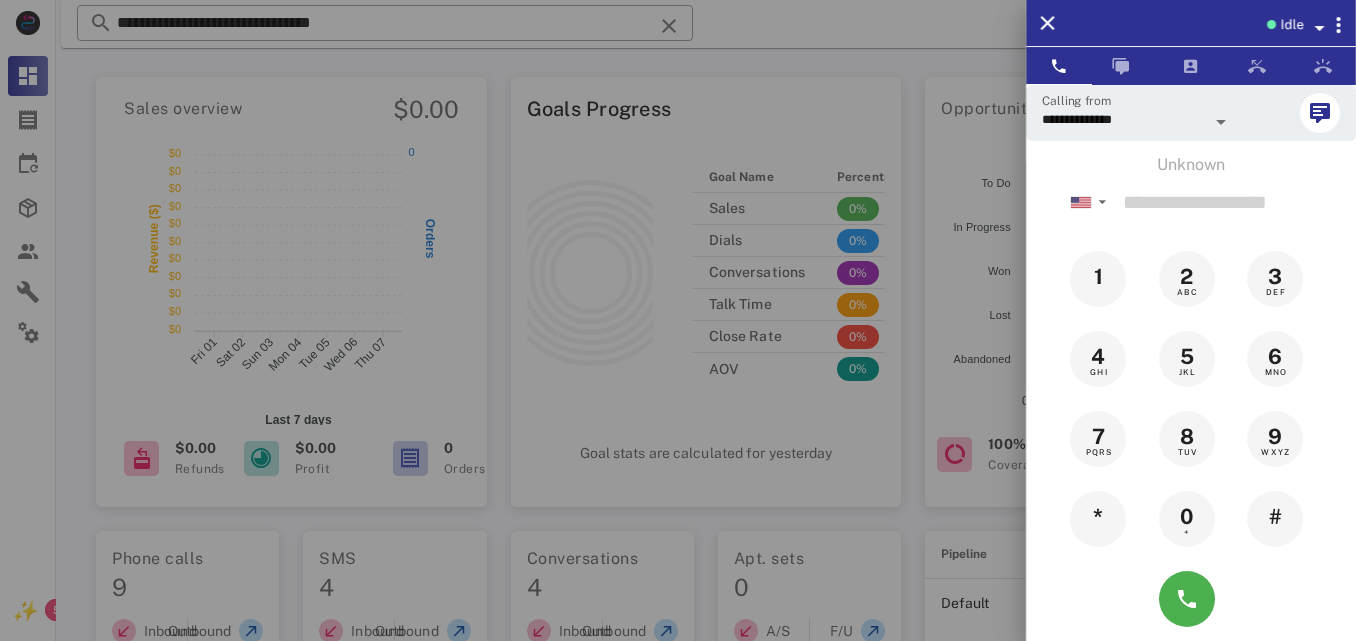 click at bounding box center [678, 320] 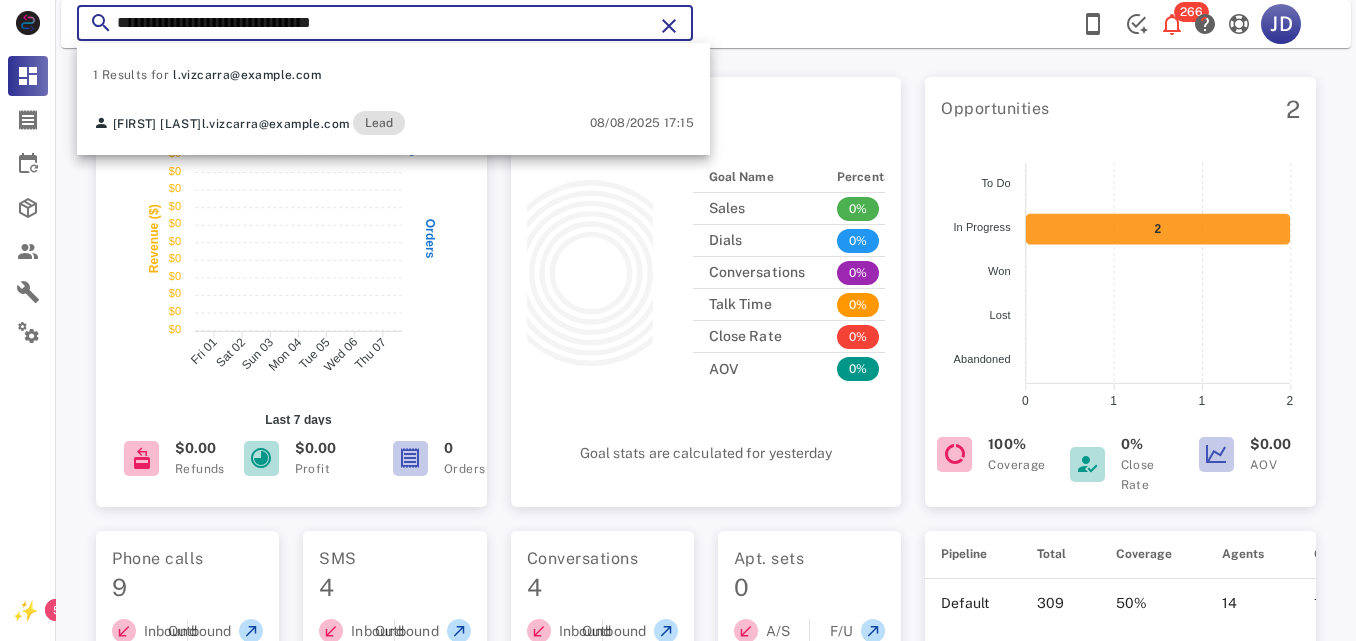 click on "**********" at bounding box center (385, 23) 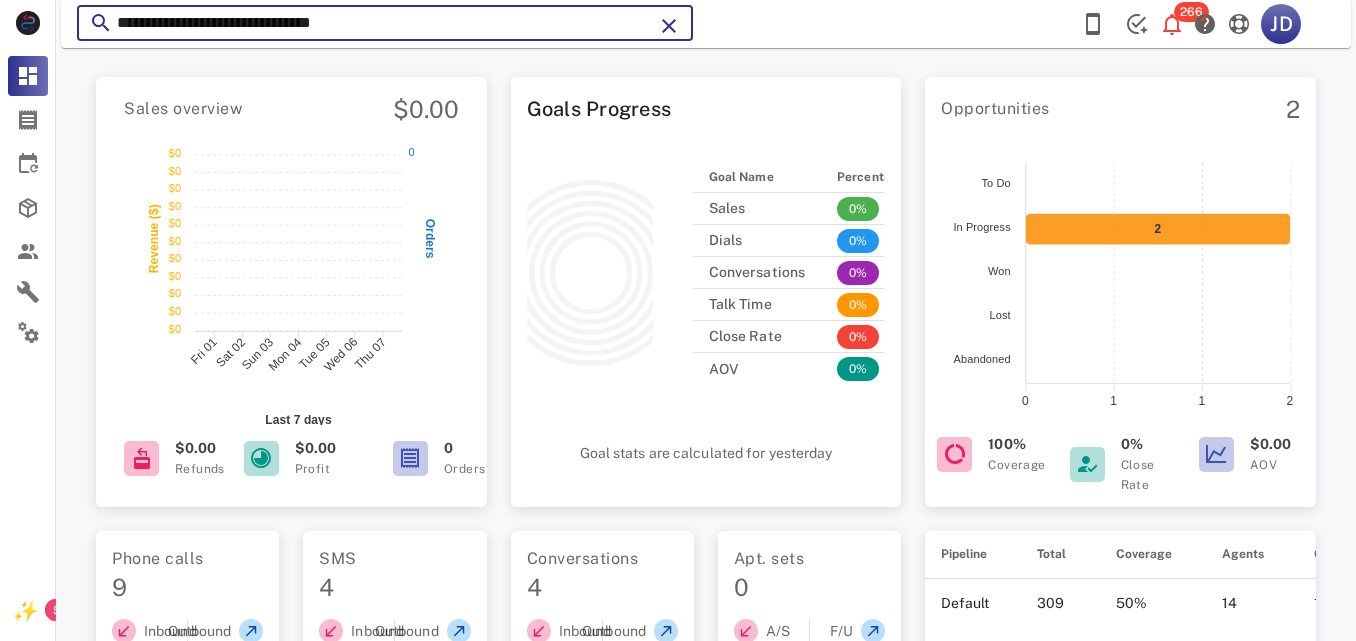 drag, startPoint x: 426, startPoint y: 26, endPoint x: 96, endPoint y: 85, distance: 335.23276 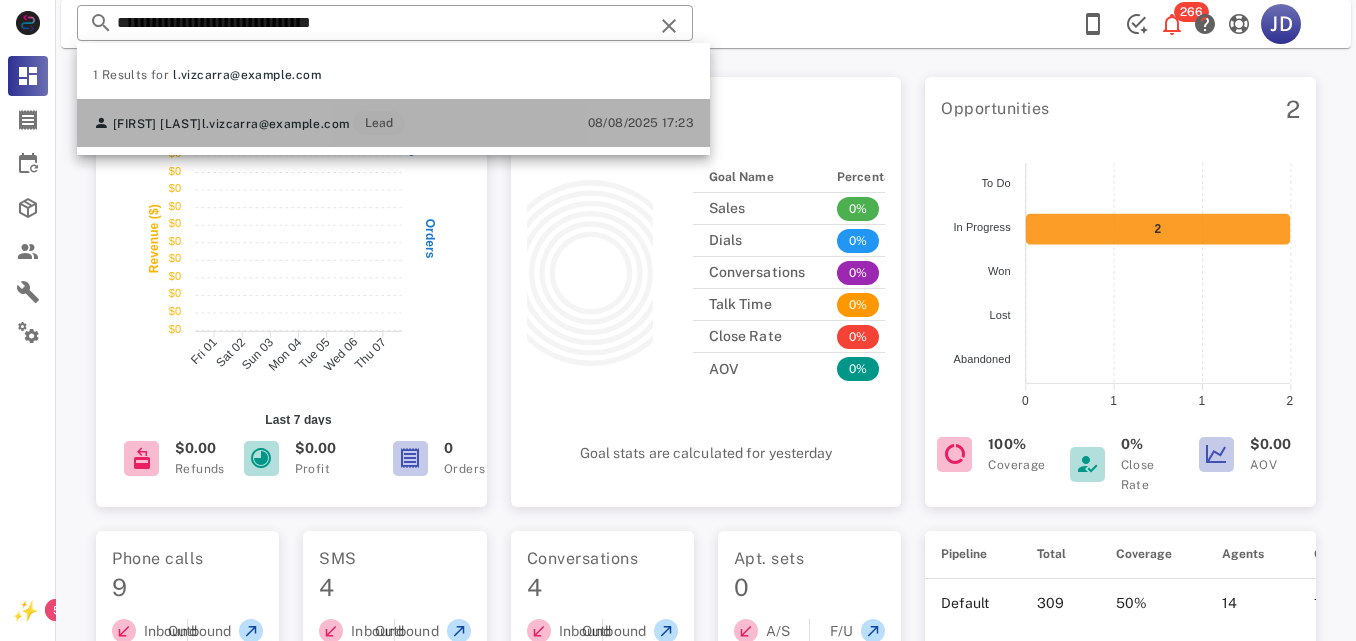 click on "[FIRST] [LAST]   l.vizcarra@example.com   Lead   08/08/2025 17:23" at bounding box center (393, 123) 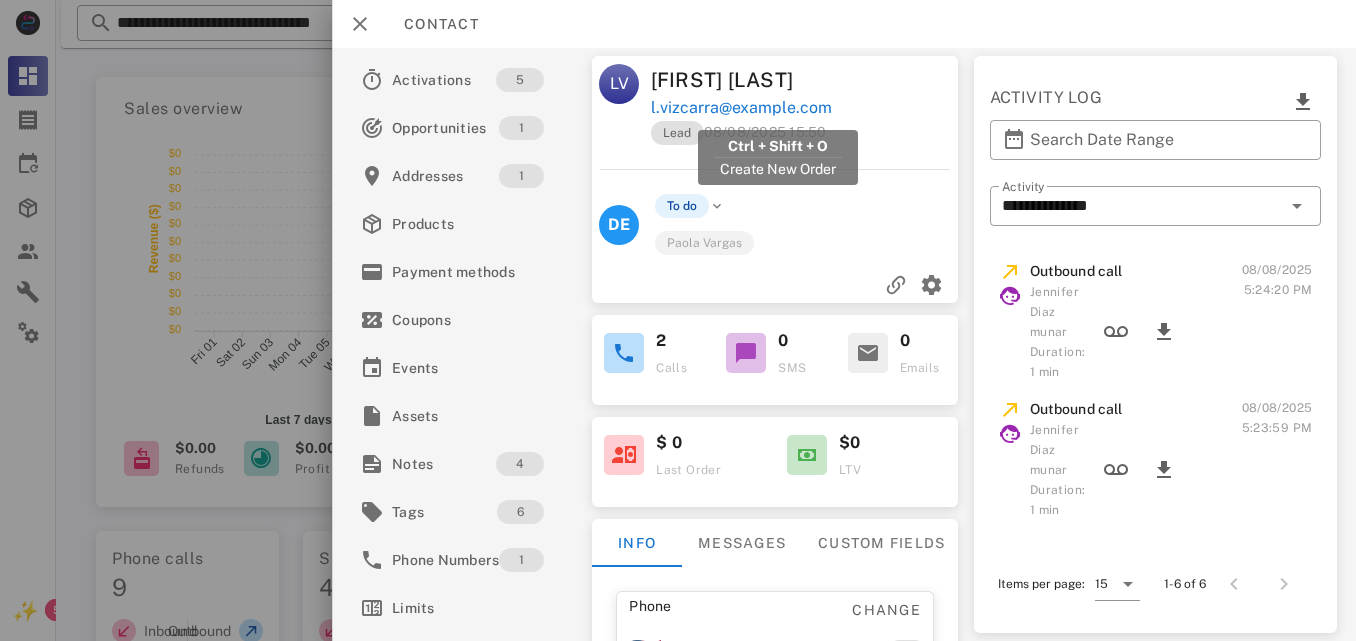 drag, startPoint x: 910, startPoint y: 102, endPoint x: 649, endPoint y: 111, distance: 261.15512 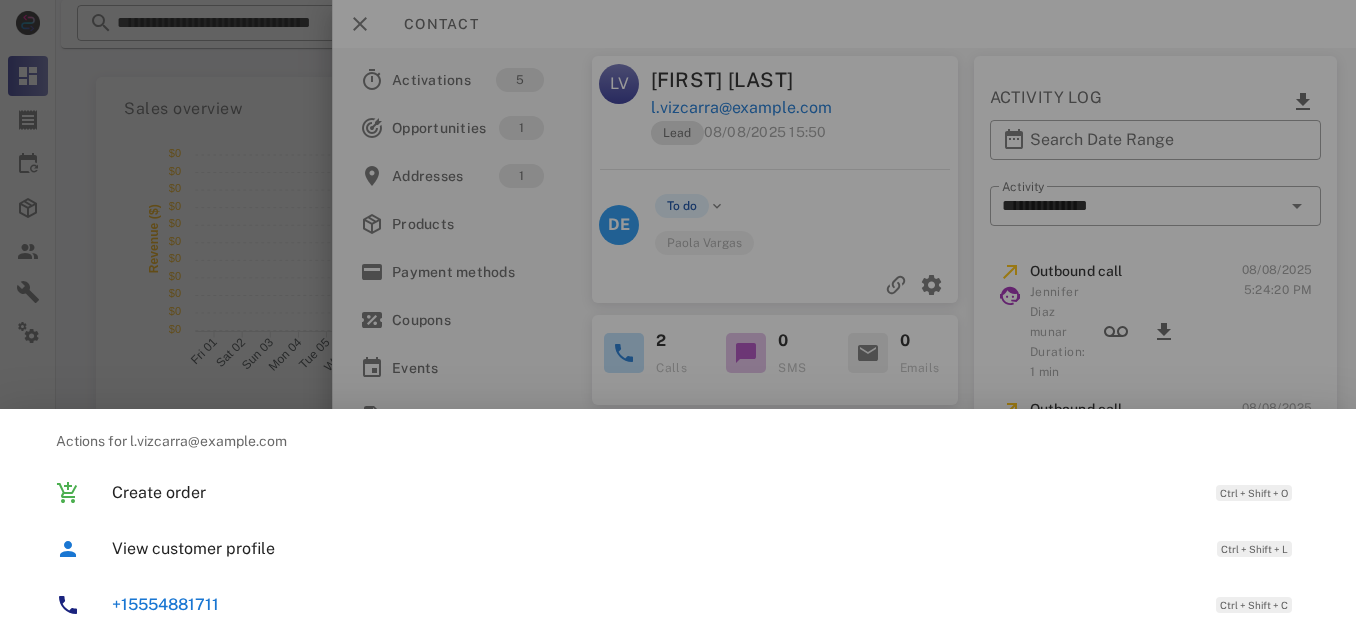 copy on "l.vizcarra@example.com" 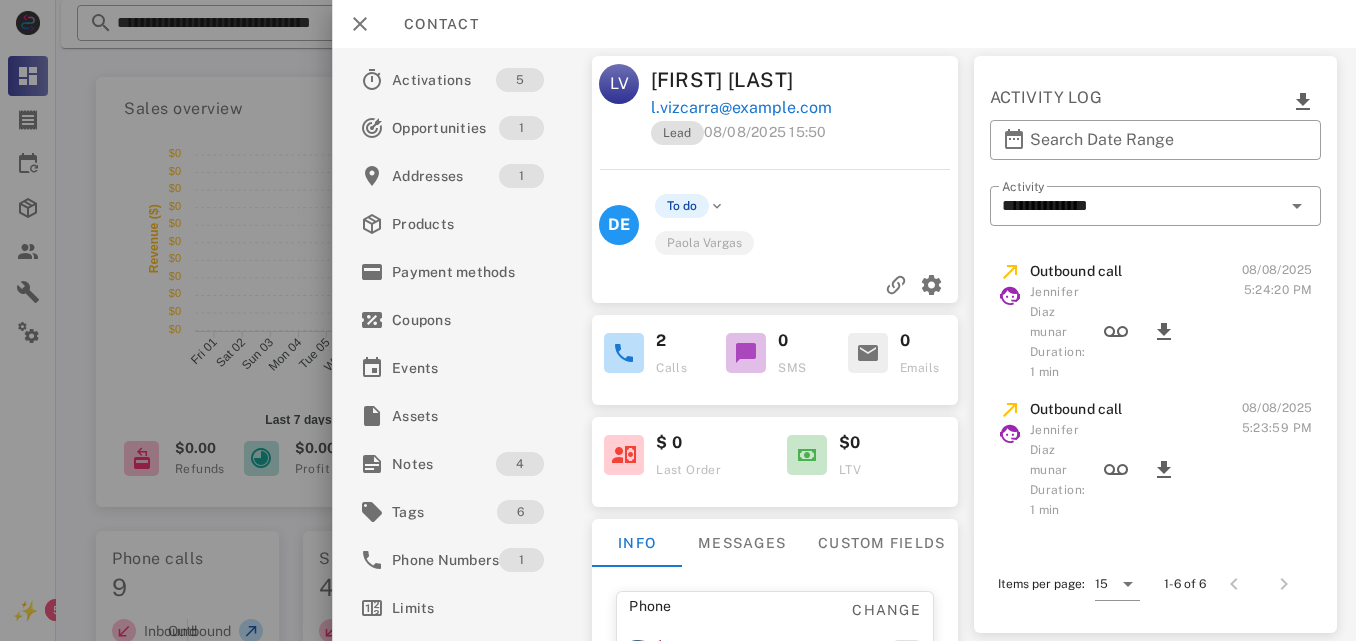click on "Lead   [DATE] [TIME]  DE  To do   [FIRST] [LAST]" at bounding box center [775, 211] 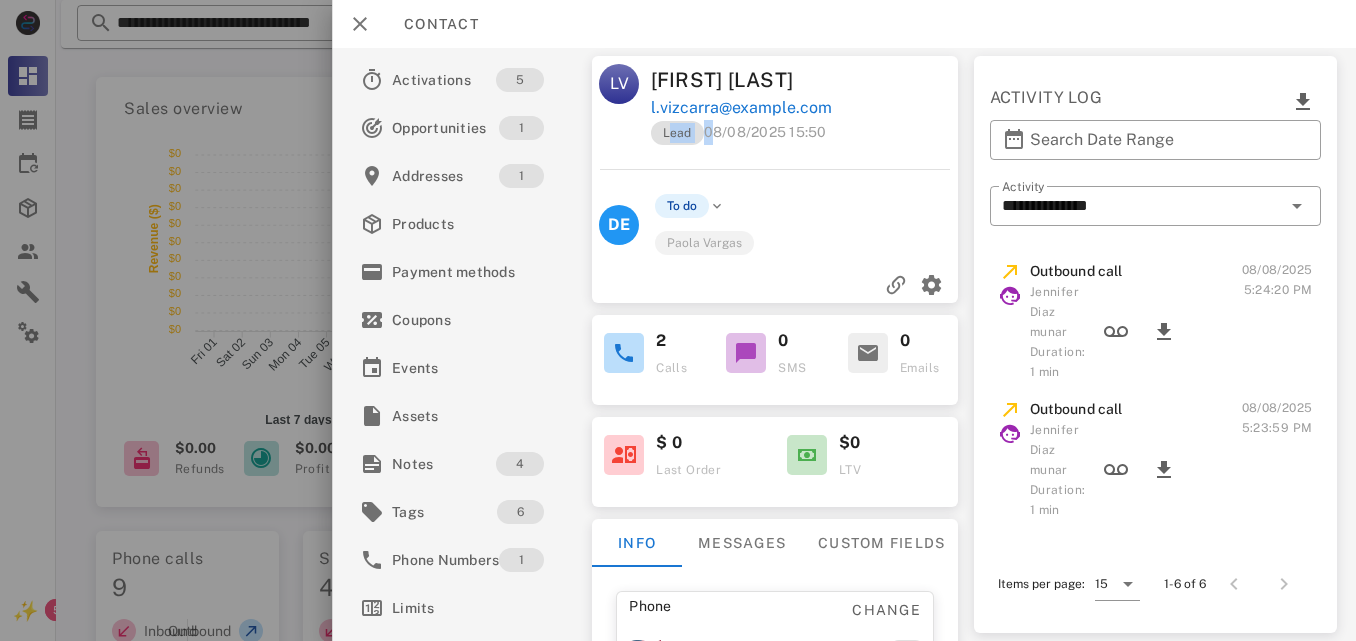 click on "Lead   [DATE] [TIME]  DE  To do   [FIRST] [LAST]" at bounding box center (775, 211) 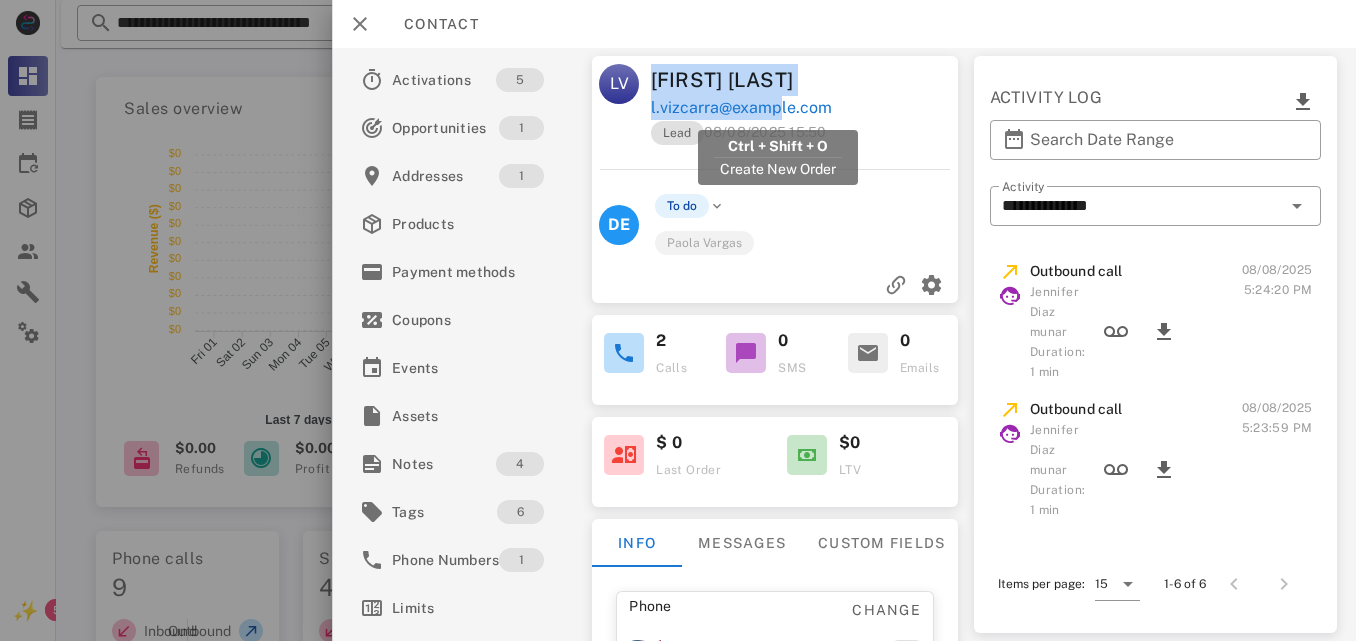 drag, startPoint x: 644, startPoint y: 108, endPoint x: 755, endPoint y: 103, distance: 111.11256 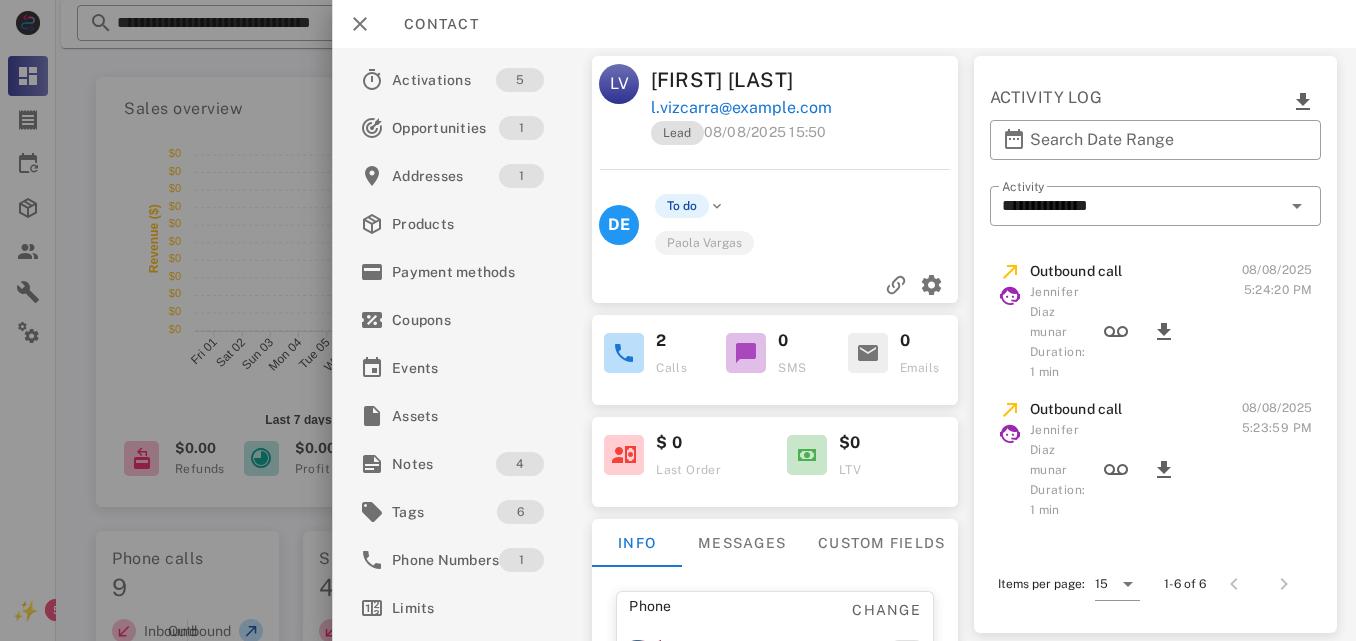 click on "l.vizcarra@example.com" at bounding box center (805, 108) 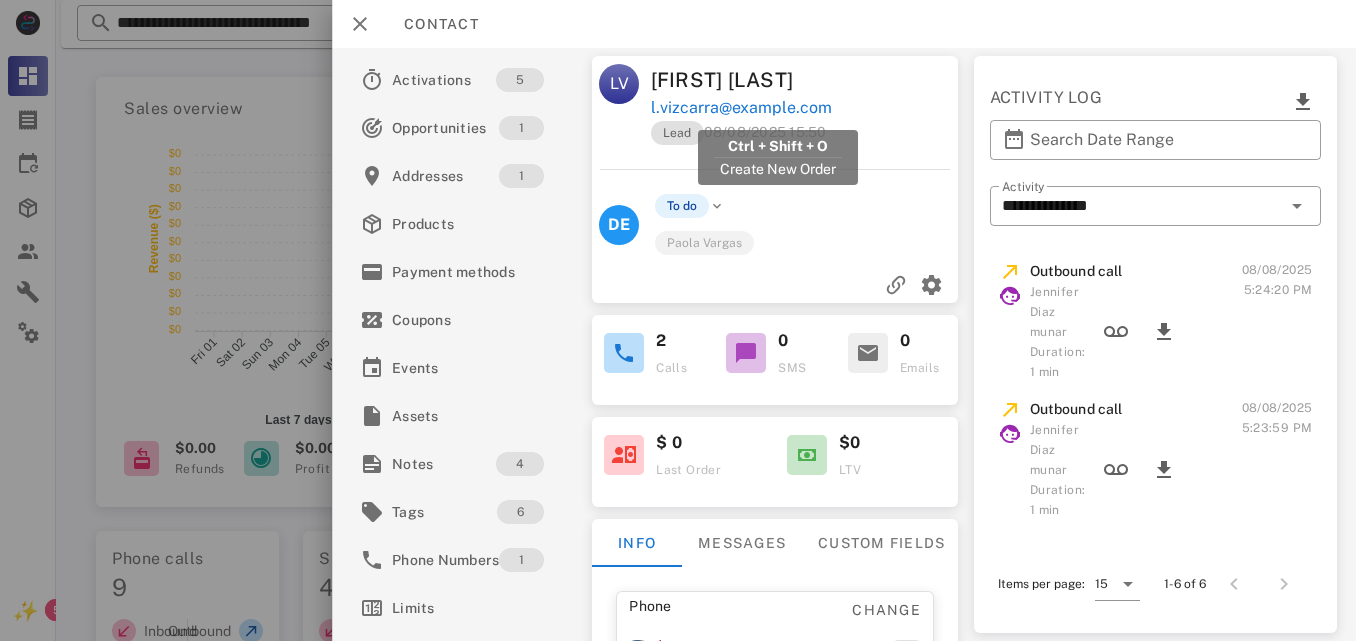 drag, startPoint x: 903, startPoint y: 103, endPoint x: 649, endPoint y: 117, distance: 254.38553 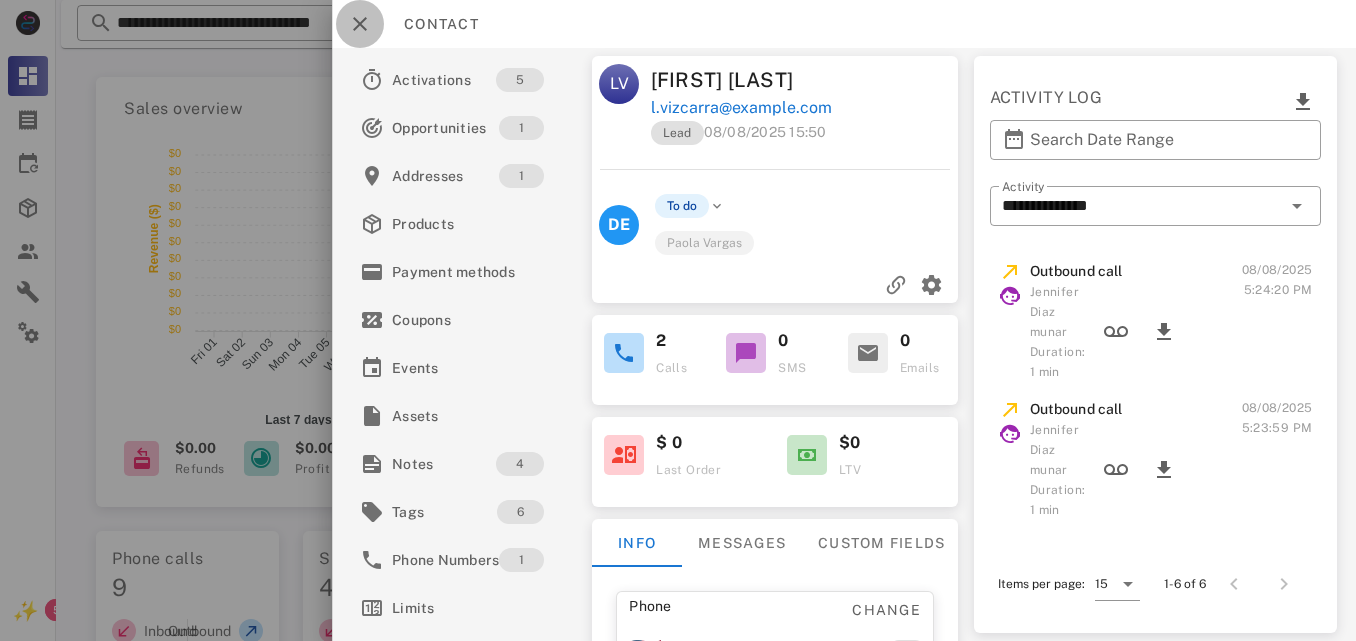 click at bounding box center (360, 24) 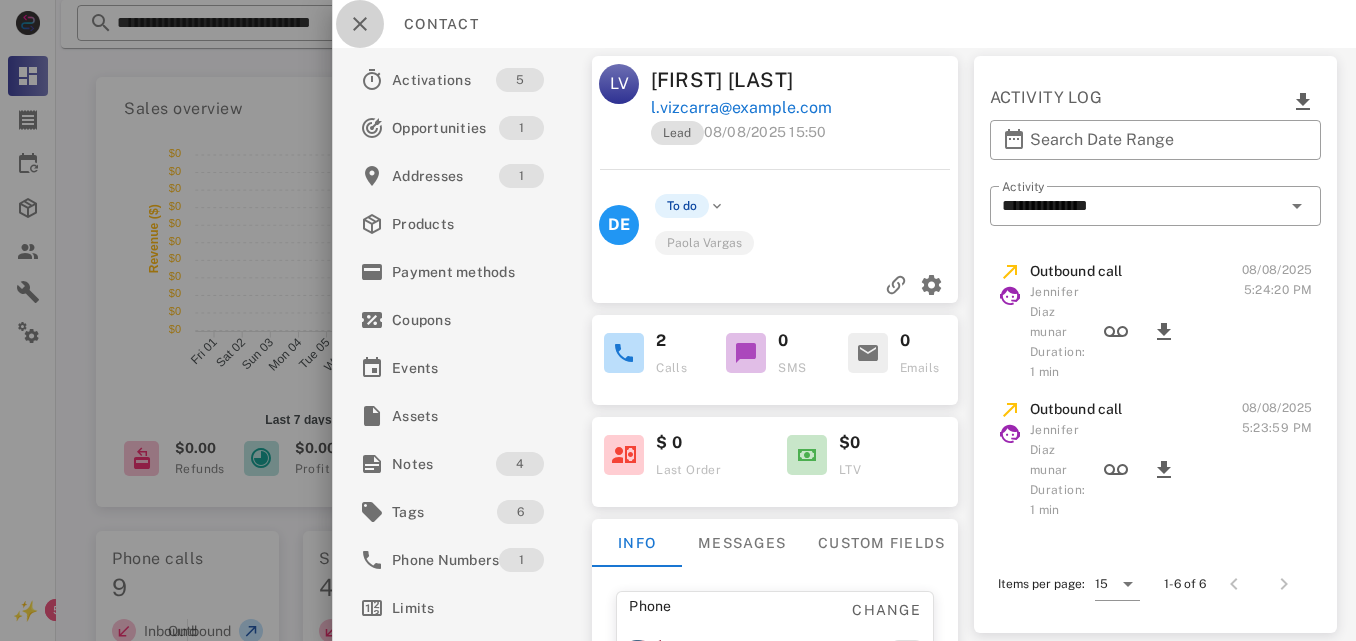 click at bounding box center (678, 320) 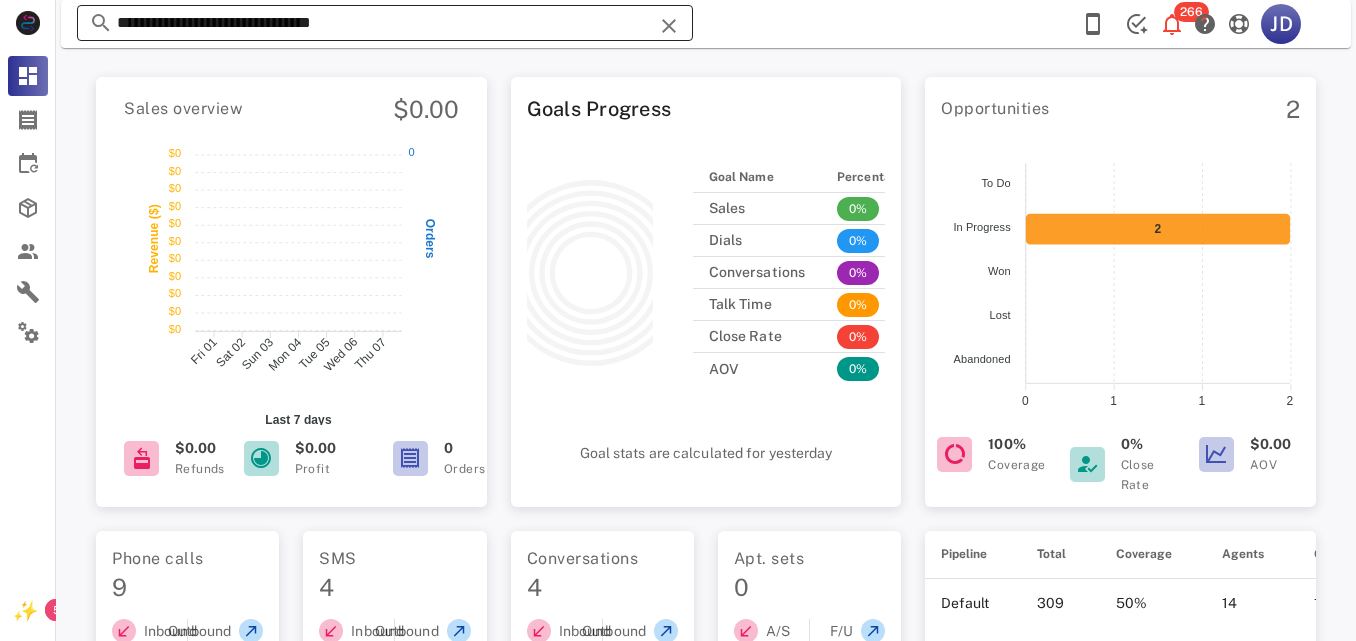 click on "**********" at bounding box center (385, 23) 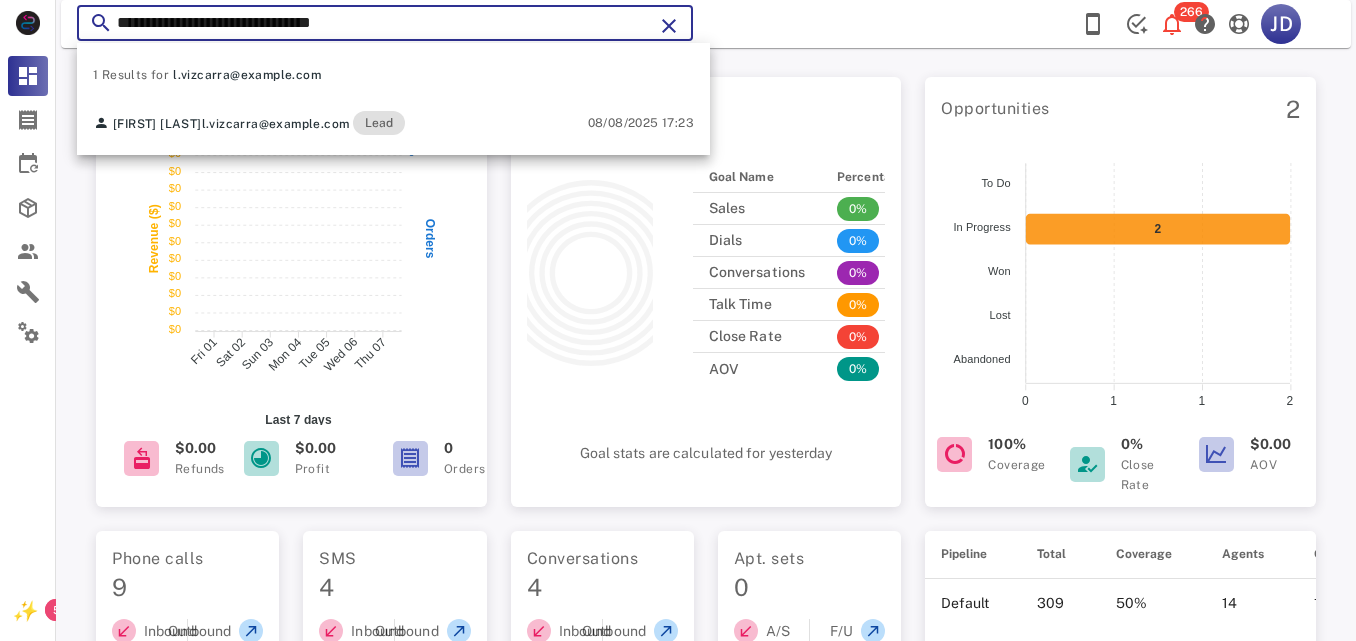 click on "**********" at bounding box center (385, 23) 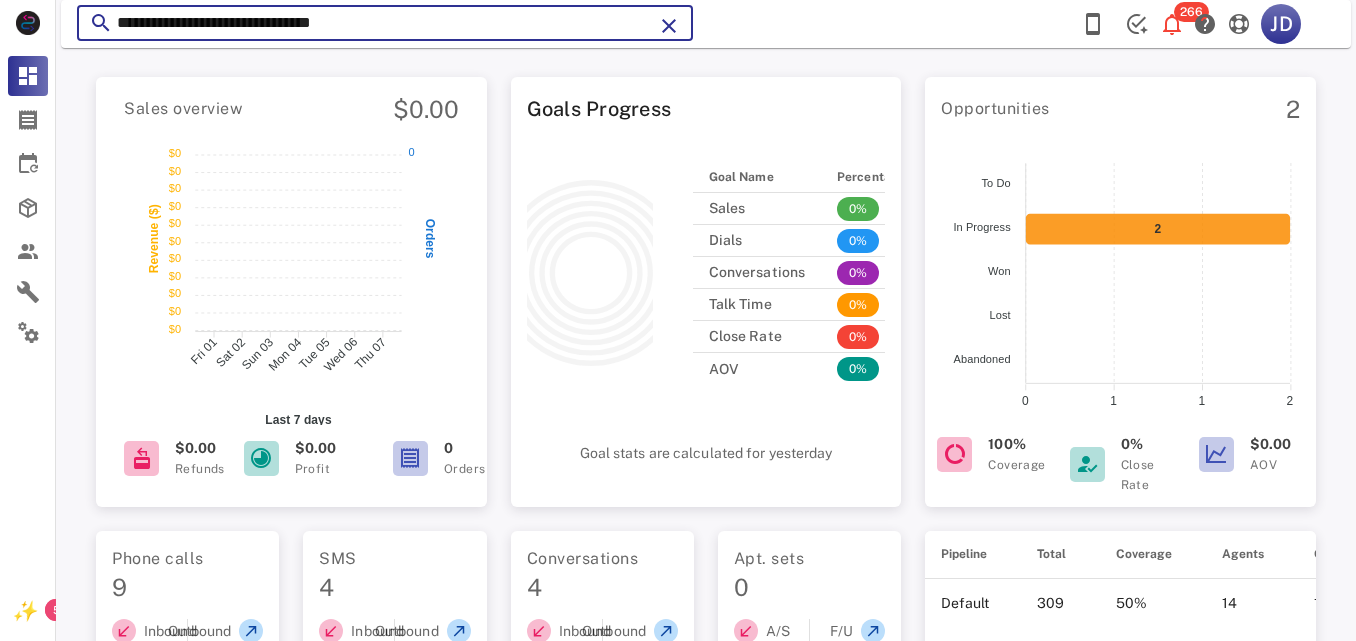 click on "**********" at bounding box center [385, 23] 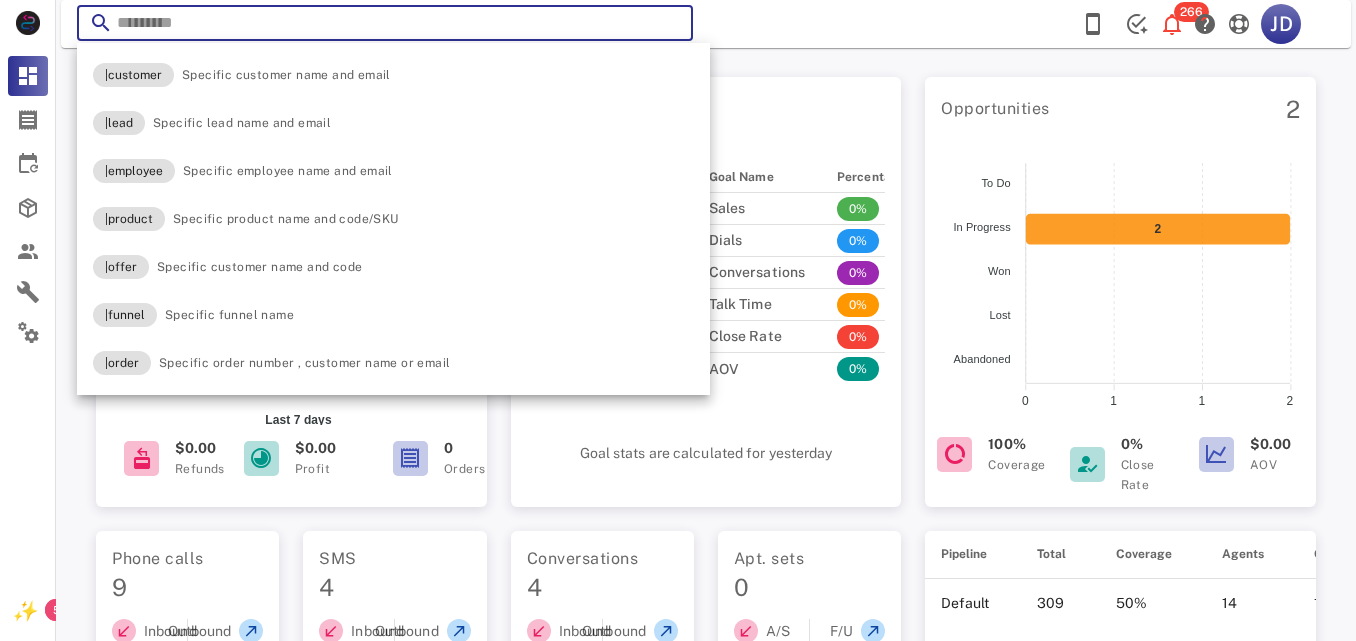 paste on "**********" 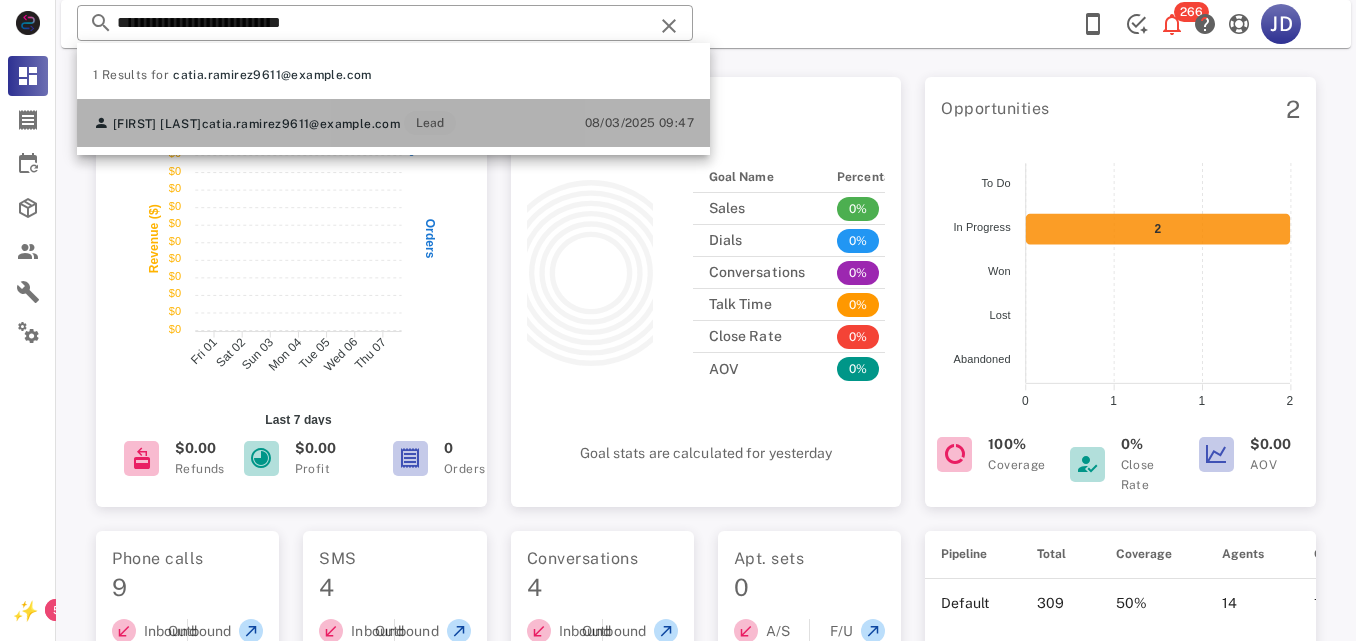 click on "[FIRST] [LAST]   catia.ramirez9611@example.com   Lead   08/03/2025 09:47" at bounding box center [393, 123] 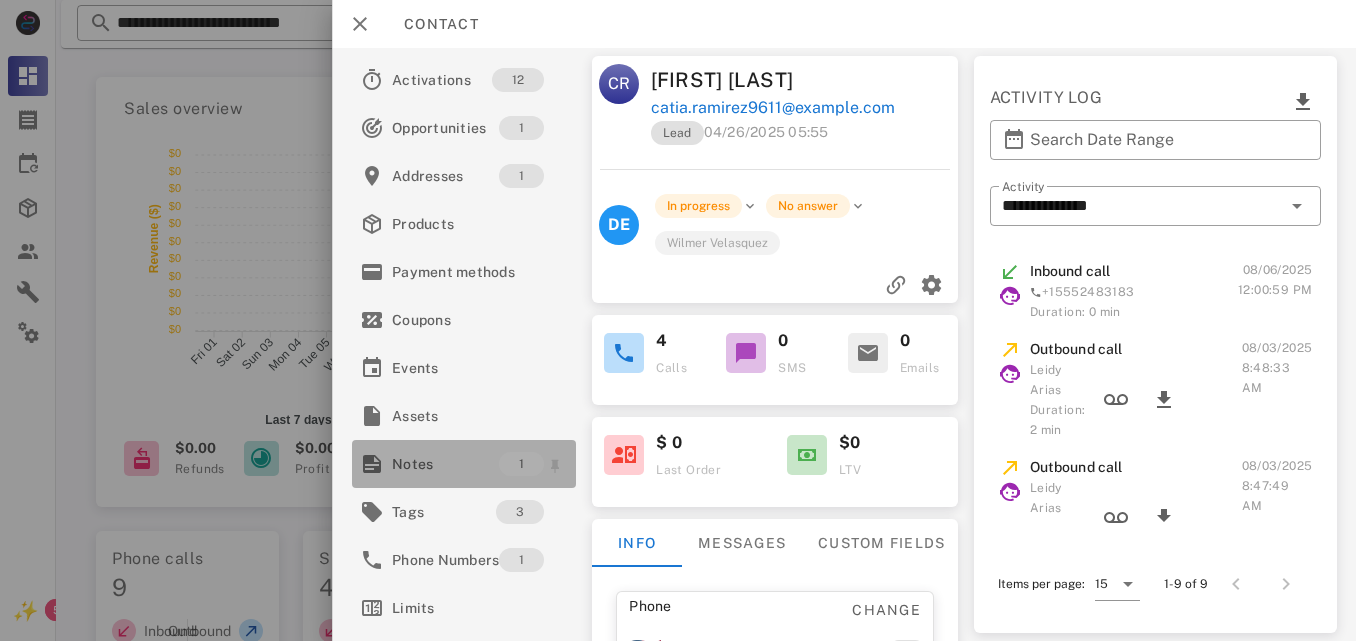 click on "Notes" at bounding box center (445, 464) 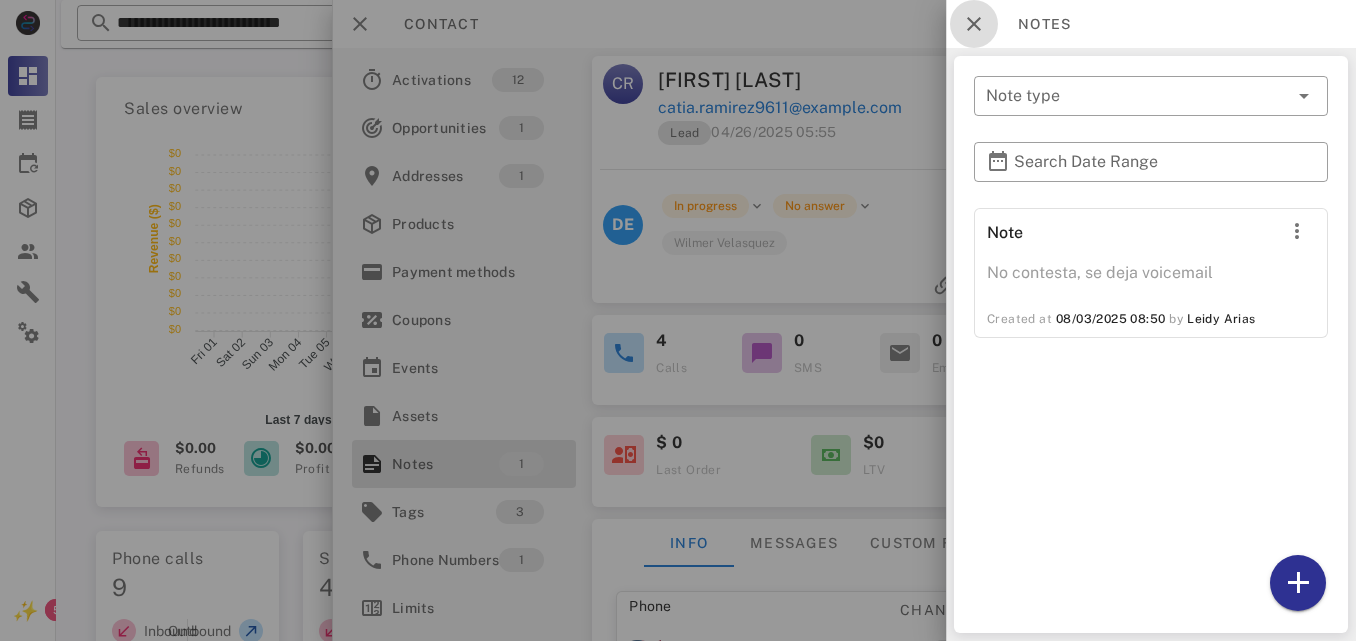 click at bounding box center (974, 24) 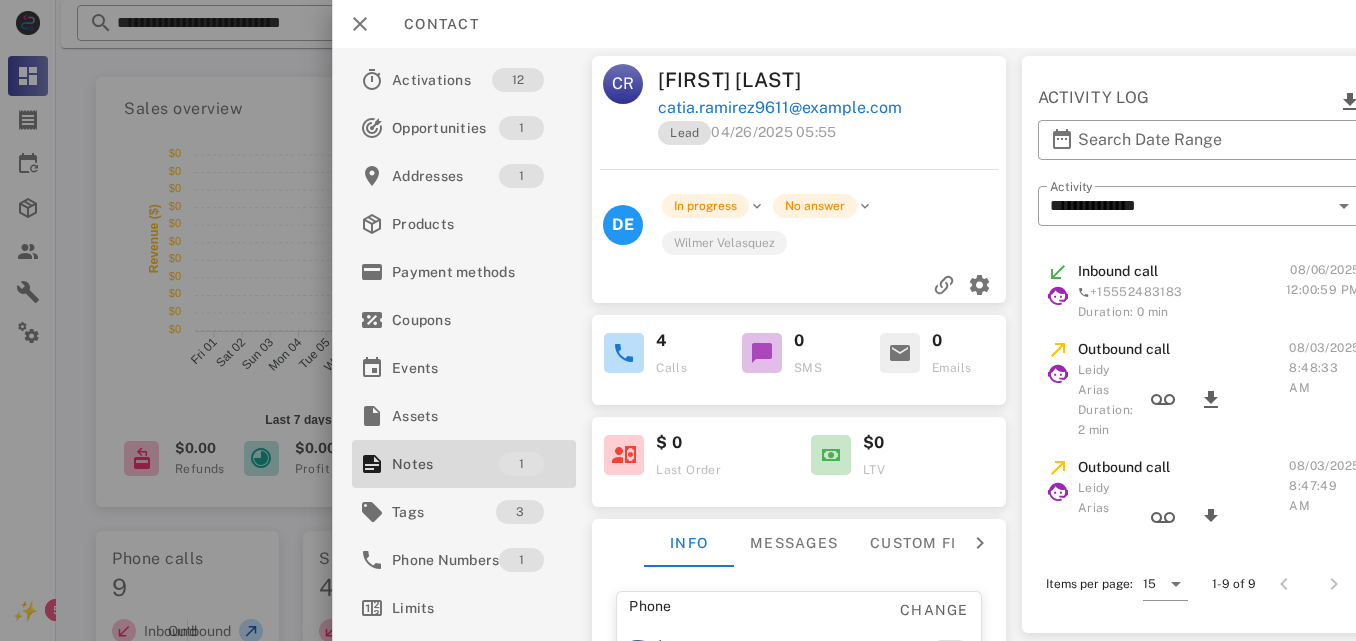click on "4 Calls 0 SMS 0 Emails" at bounding box center (799, 354) 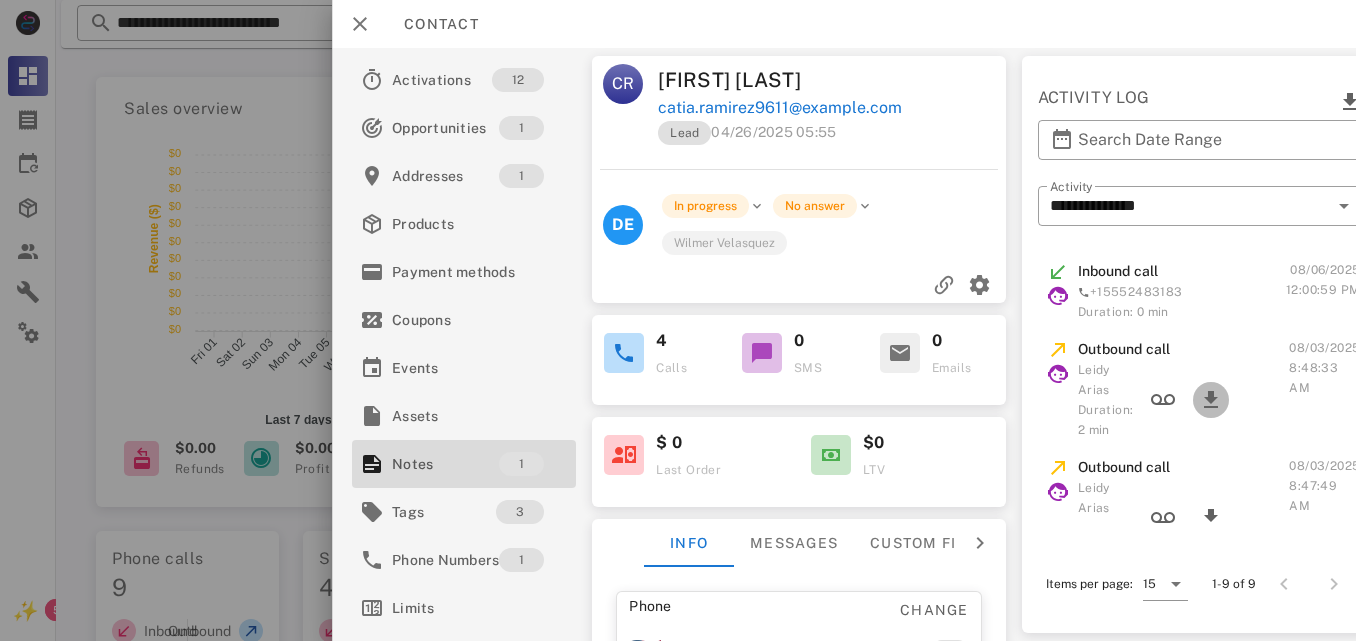 click at bounding box center (1211, 400) 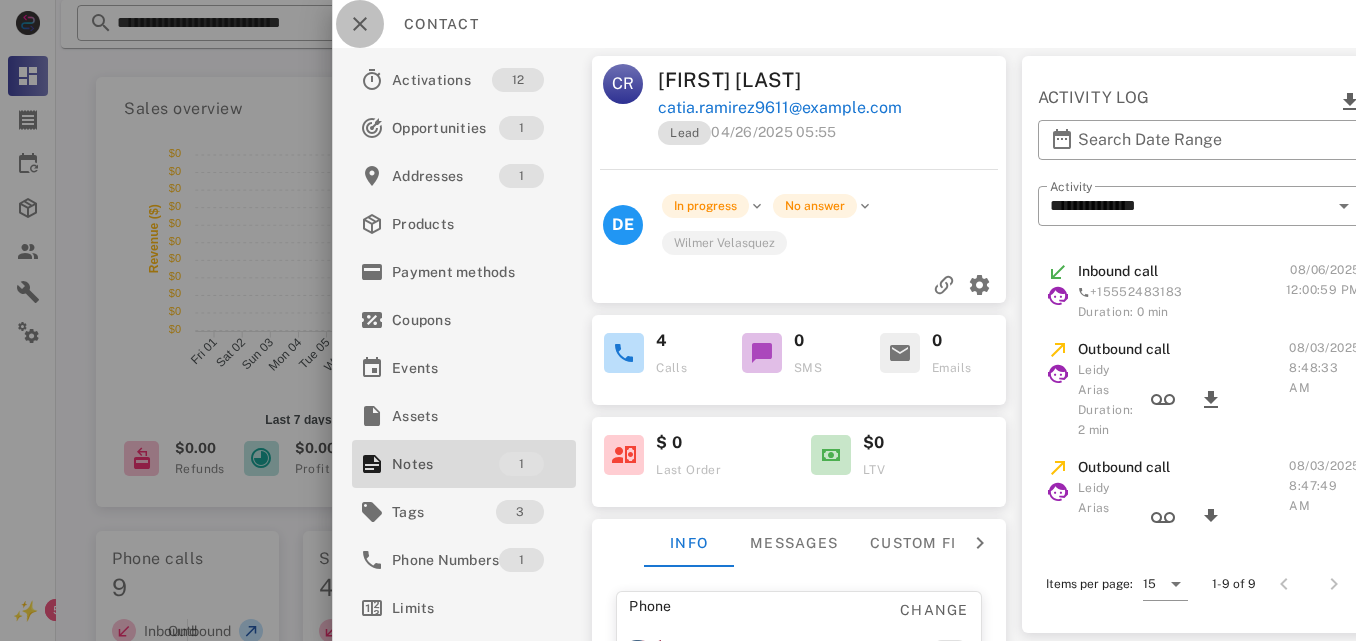 click at bounding box center [360, 24] 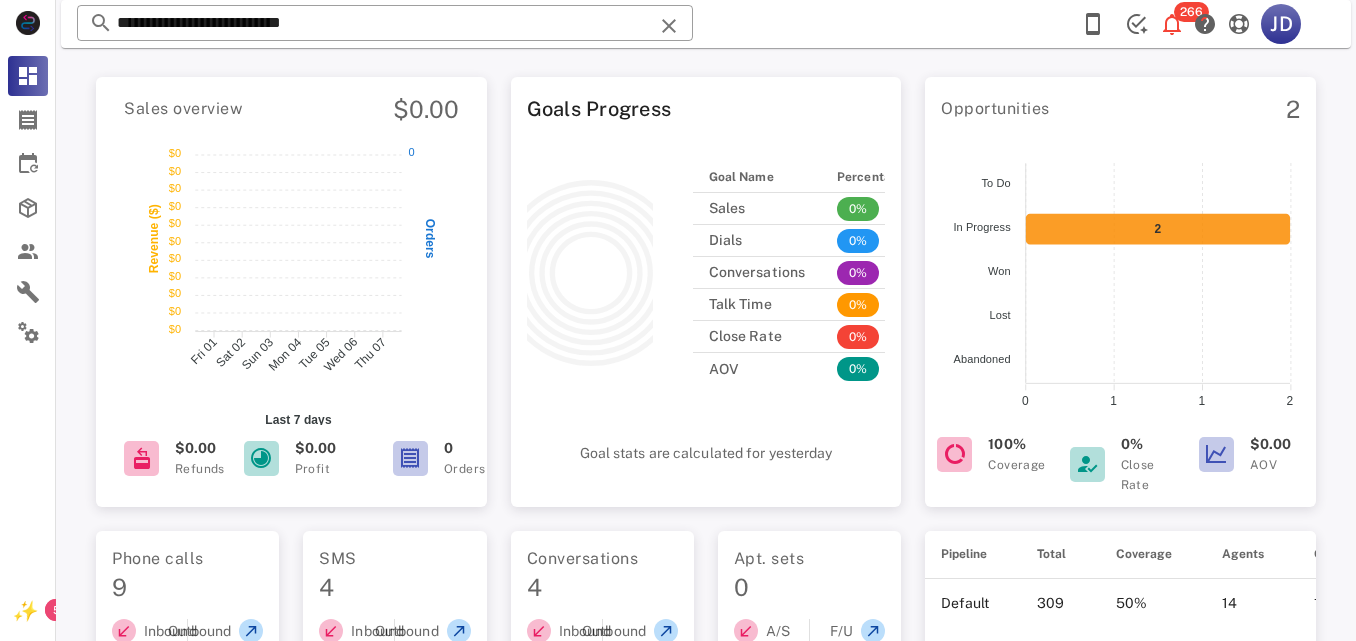 click on "**********" at bounding box center (706, 24) 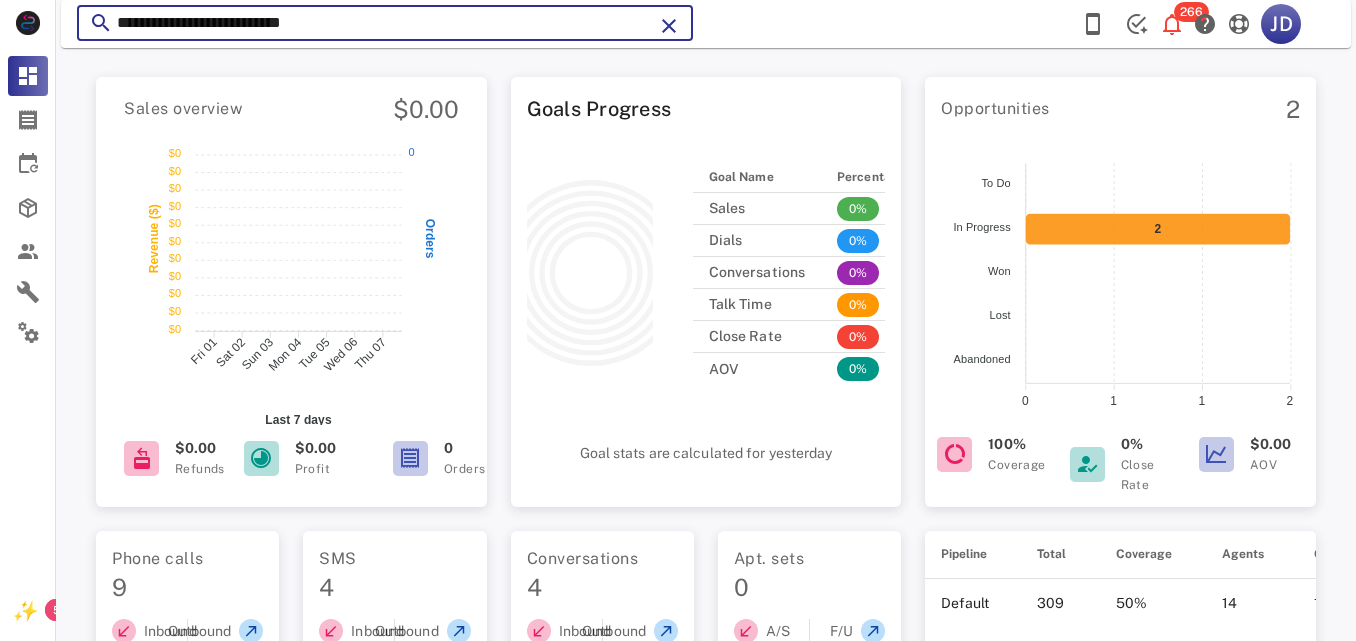 click on "**********" at bounding box center (385, 23) 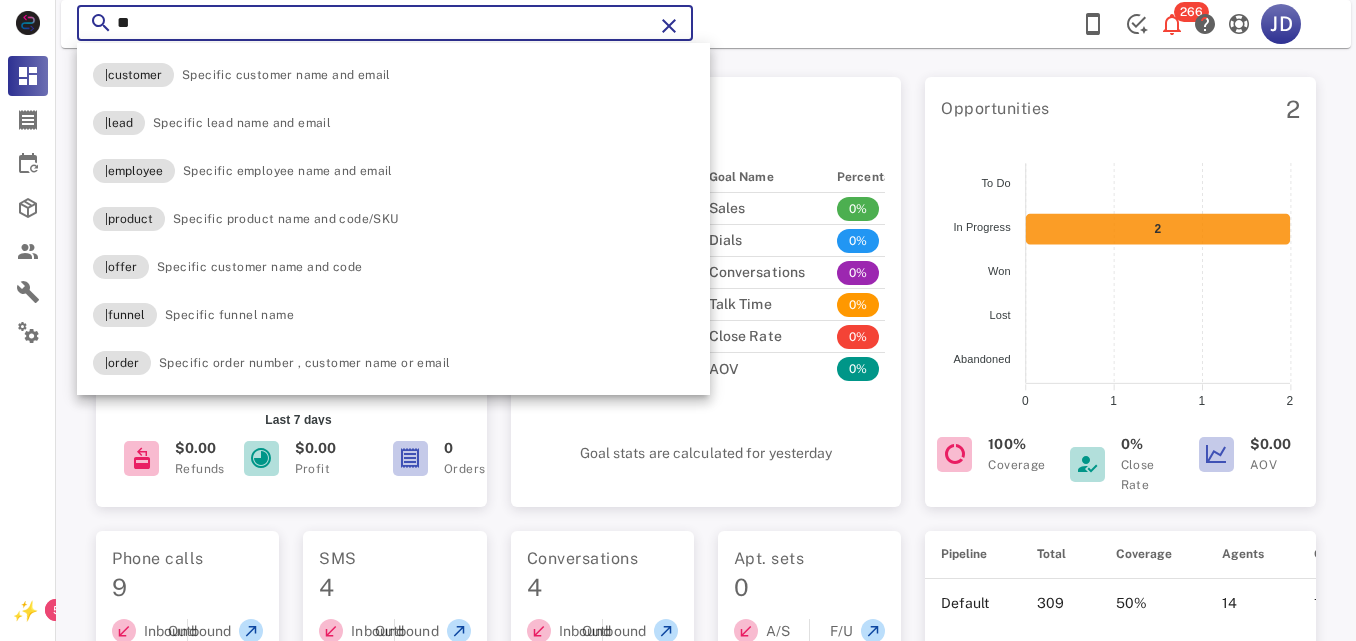 type on "*" 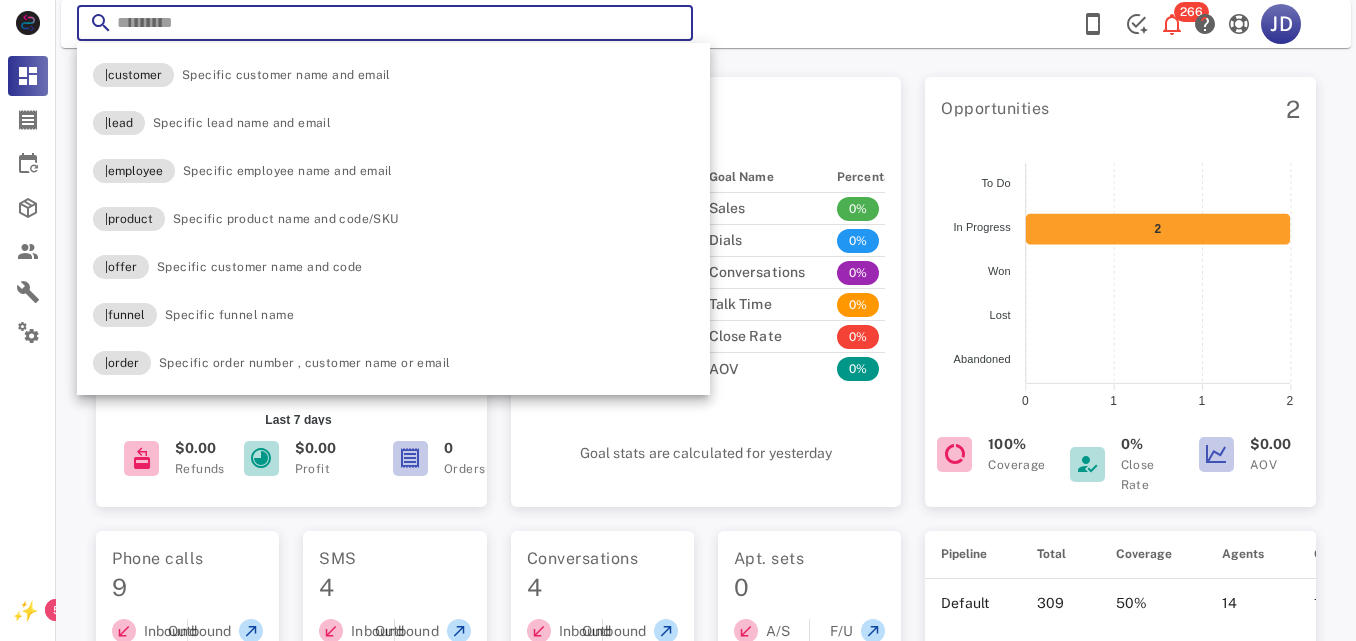 paste on "**********" 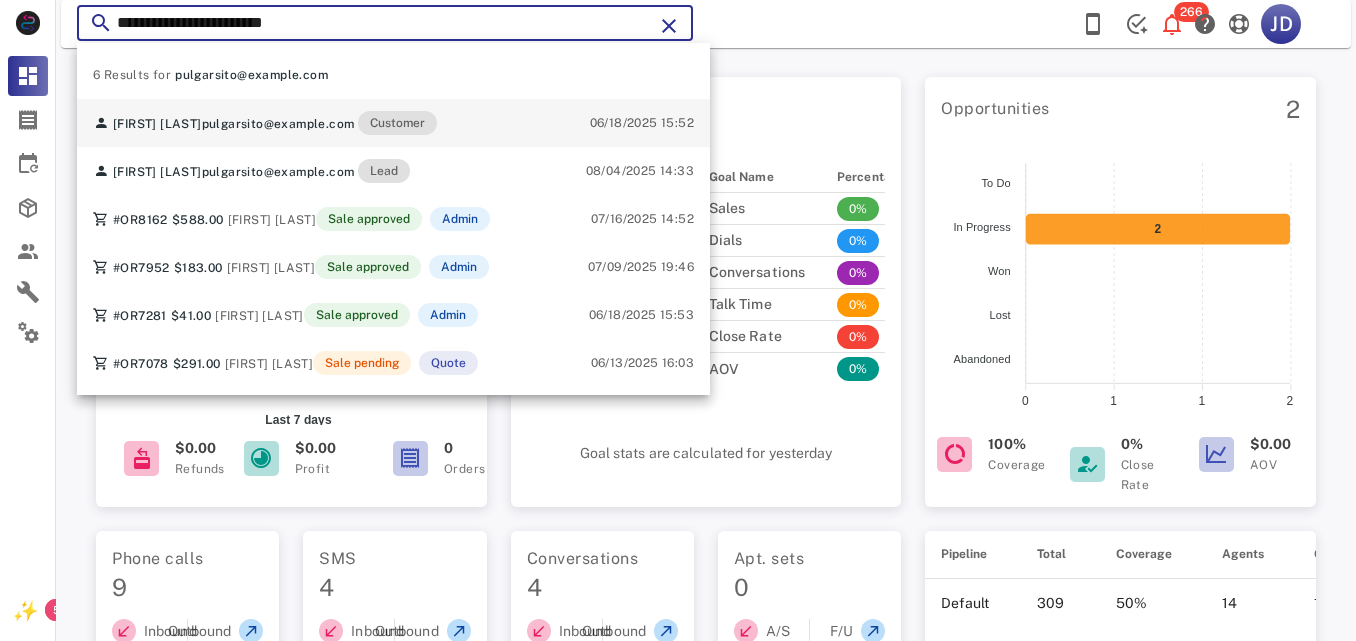 type on "**********" 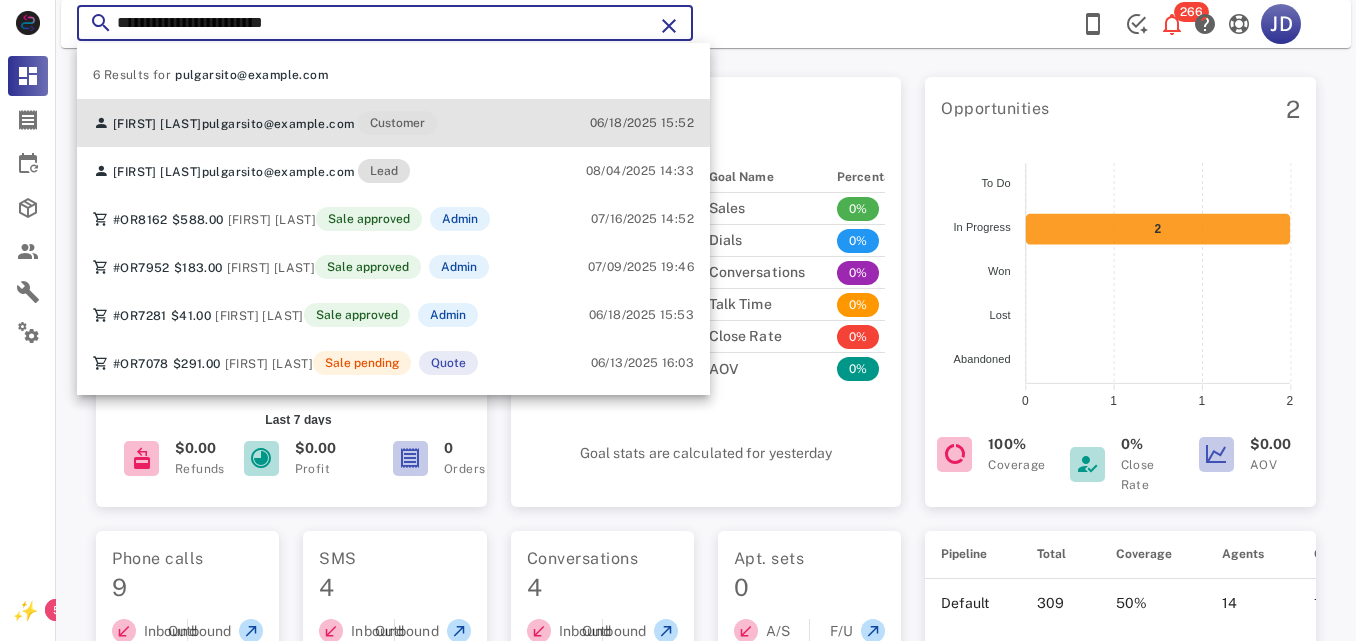 click on "[FIRST] [LAST]   pulgarsito@example.com   Customer" at bounding box center (265, 123) 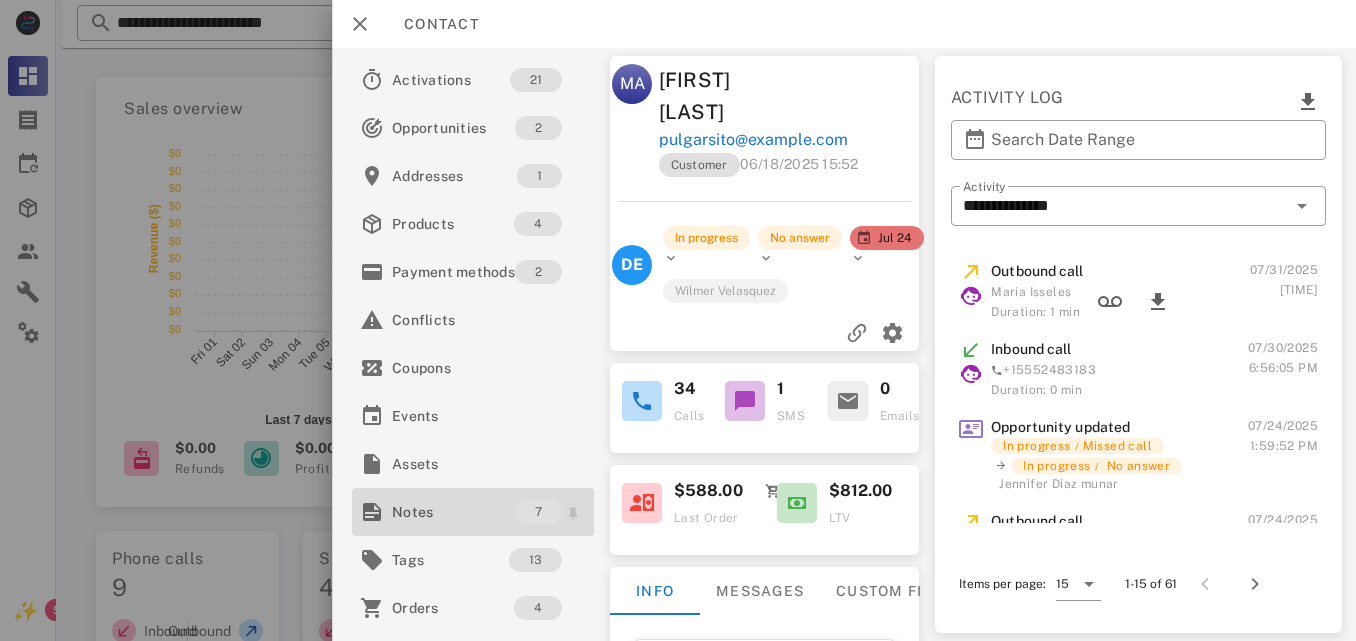 click on "Notes" at bounding box center [453, 512] 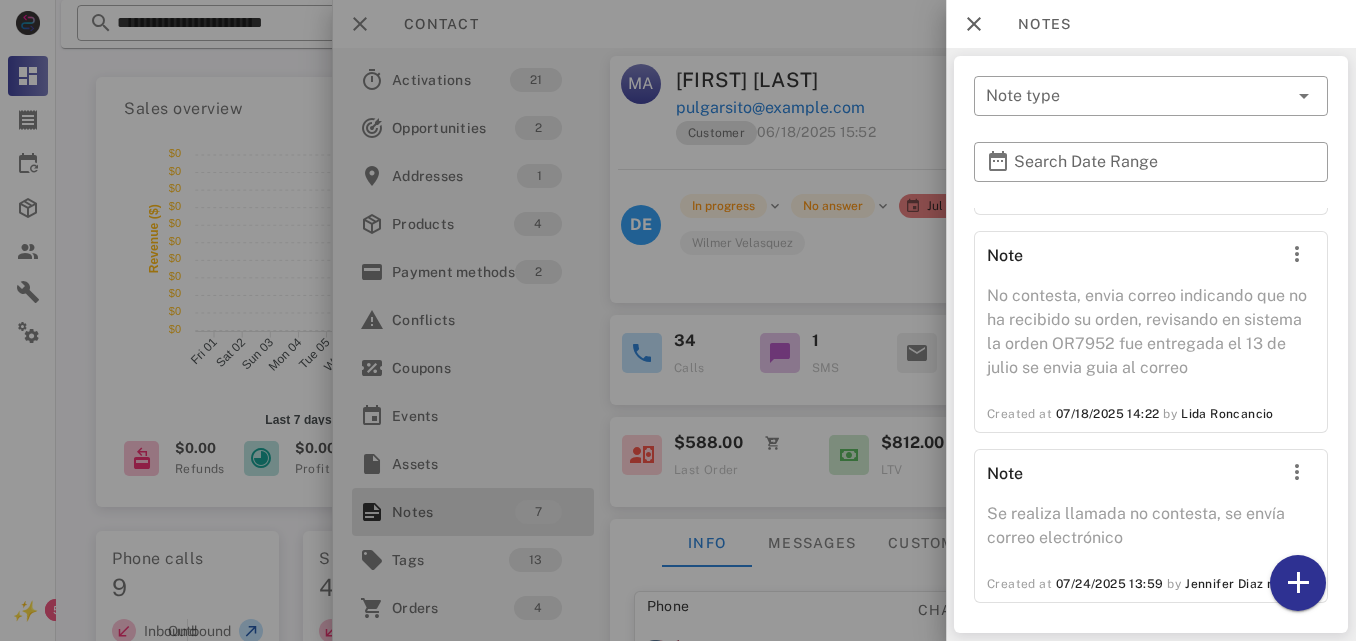 scroll, scrollTop: 922, scrollLeft: 0, axis: vertical 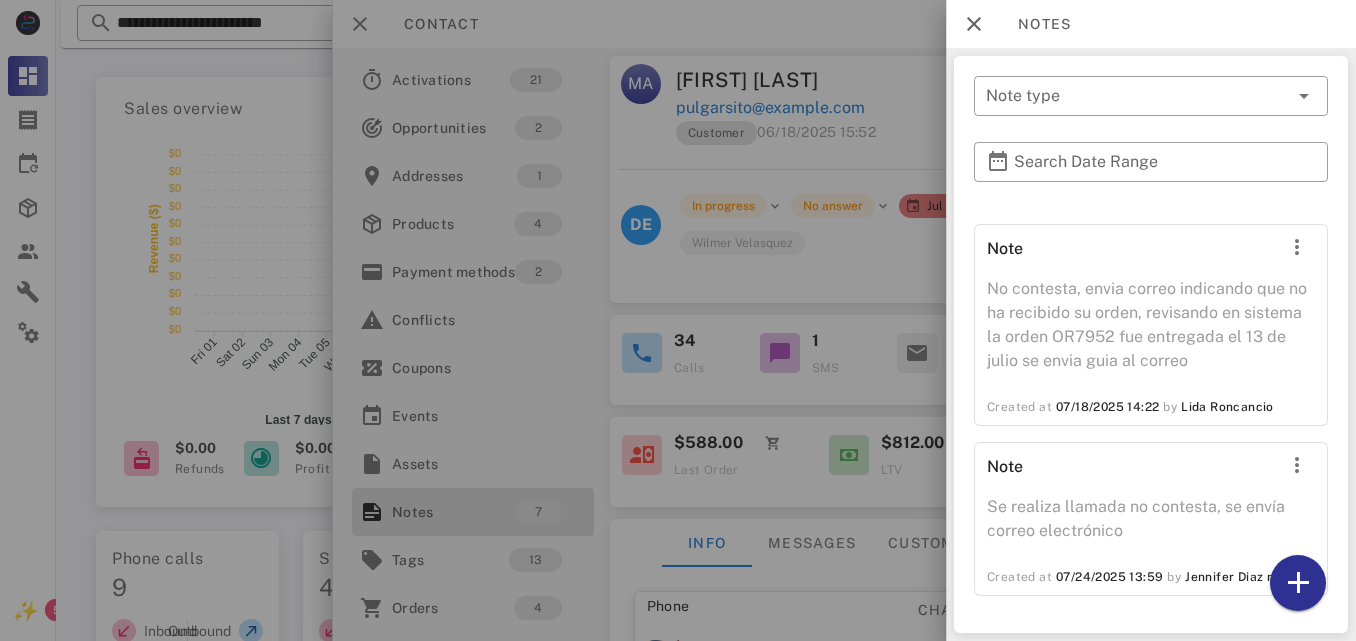 click at bounding box center (678, 320) 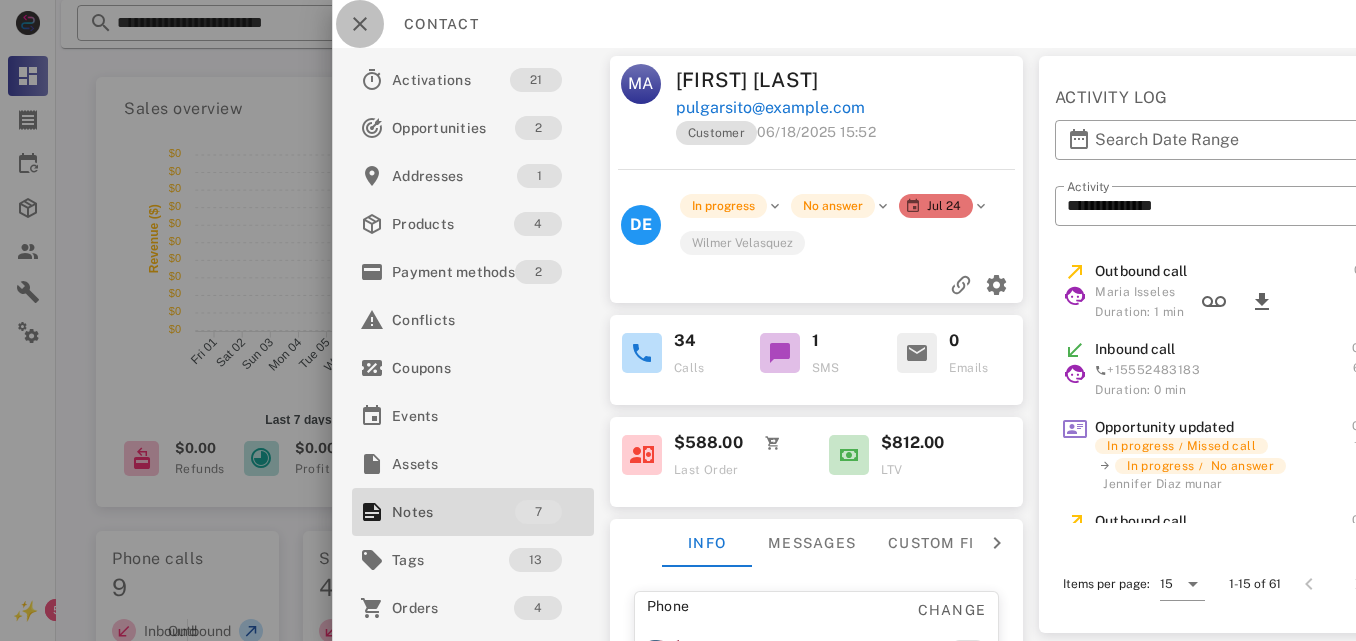 click at bounding box center [360, 24] 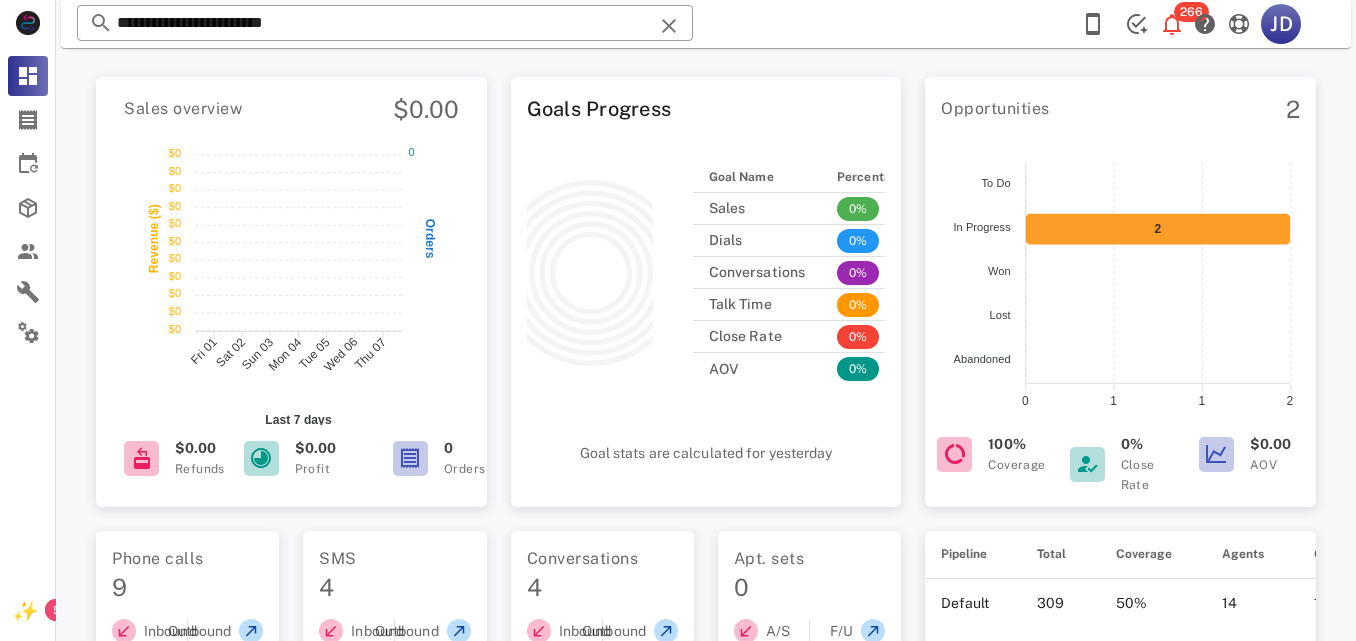 click on "**********" at bounding box center (706, 579) 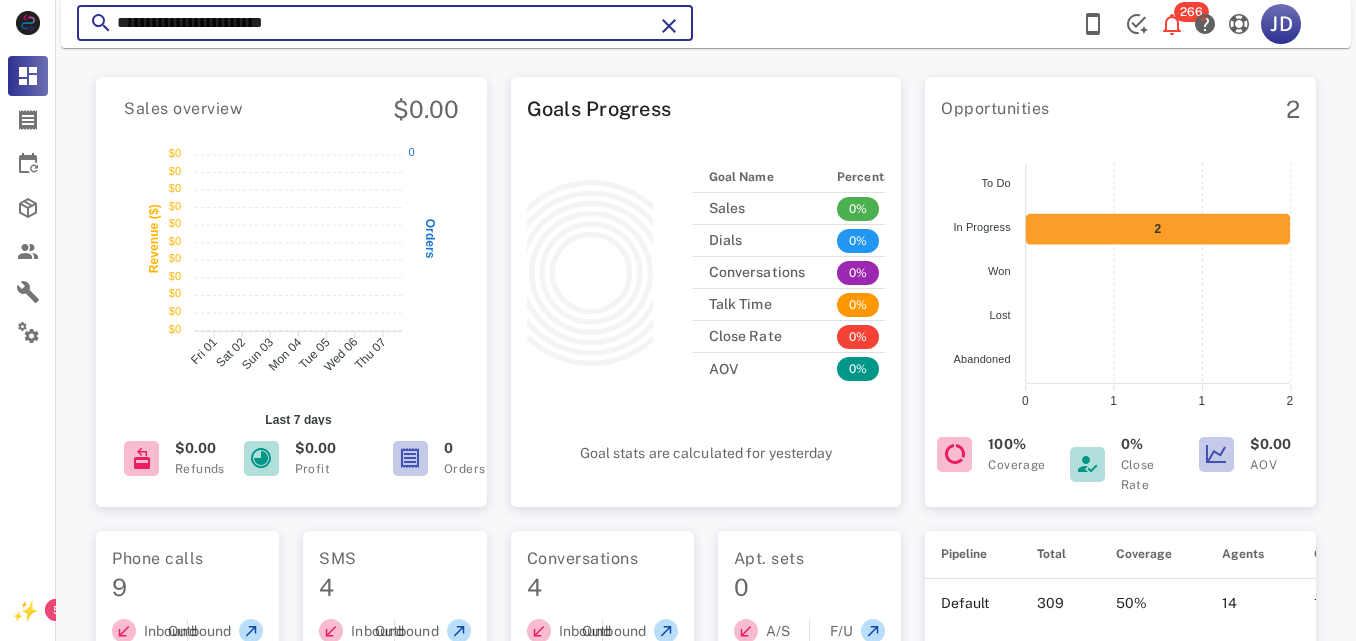 click on "**********" at bounding box center (385, 23) 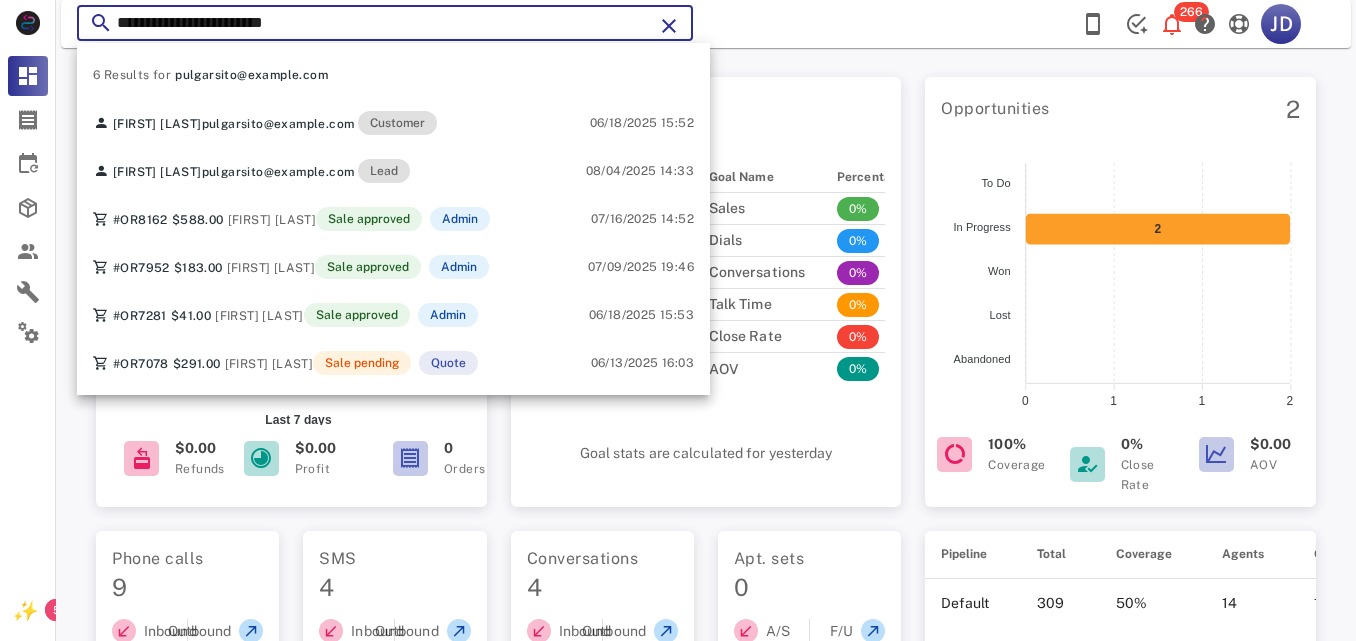 click on "**********" at bounding box center [385, 23] 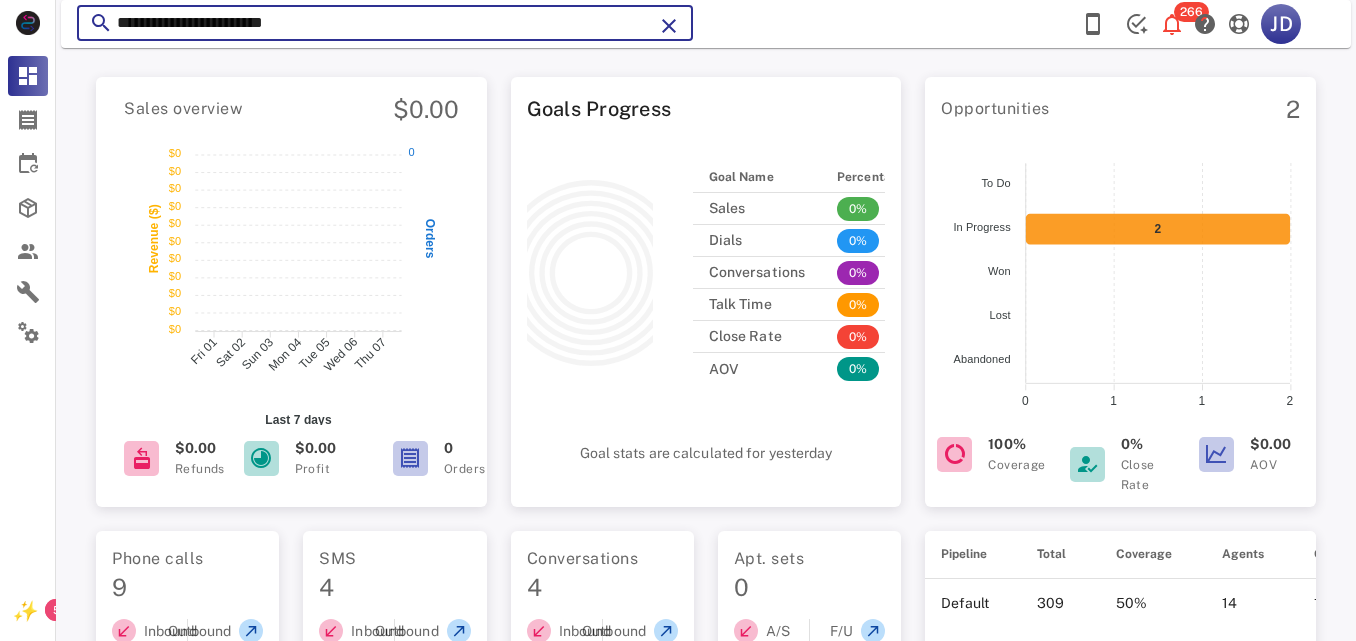 click on "**********" at bounding box center (385, 23) 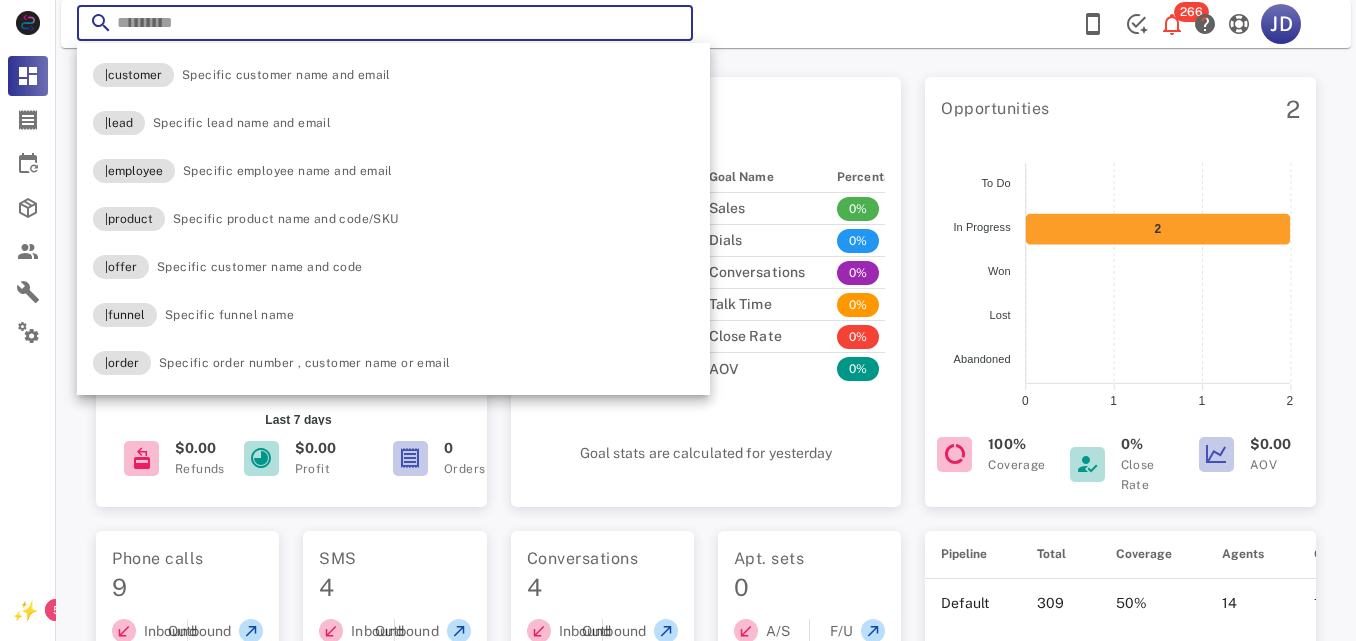 paste on "**********" 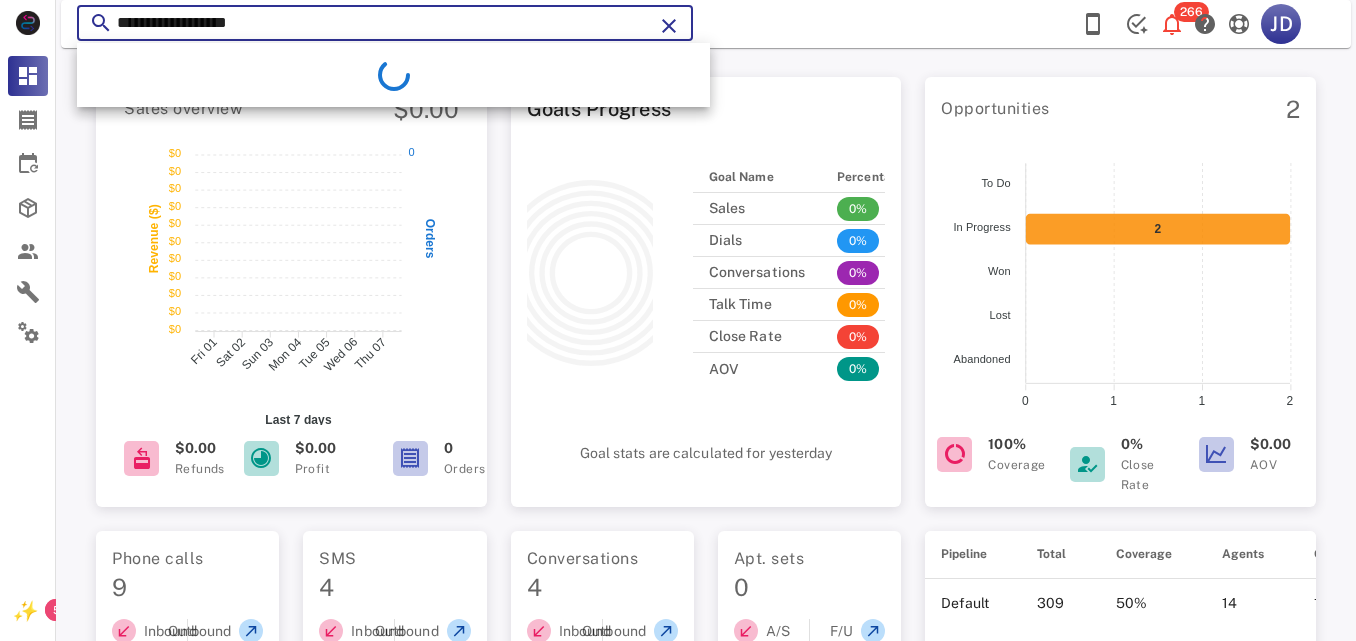 type on "**********" 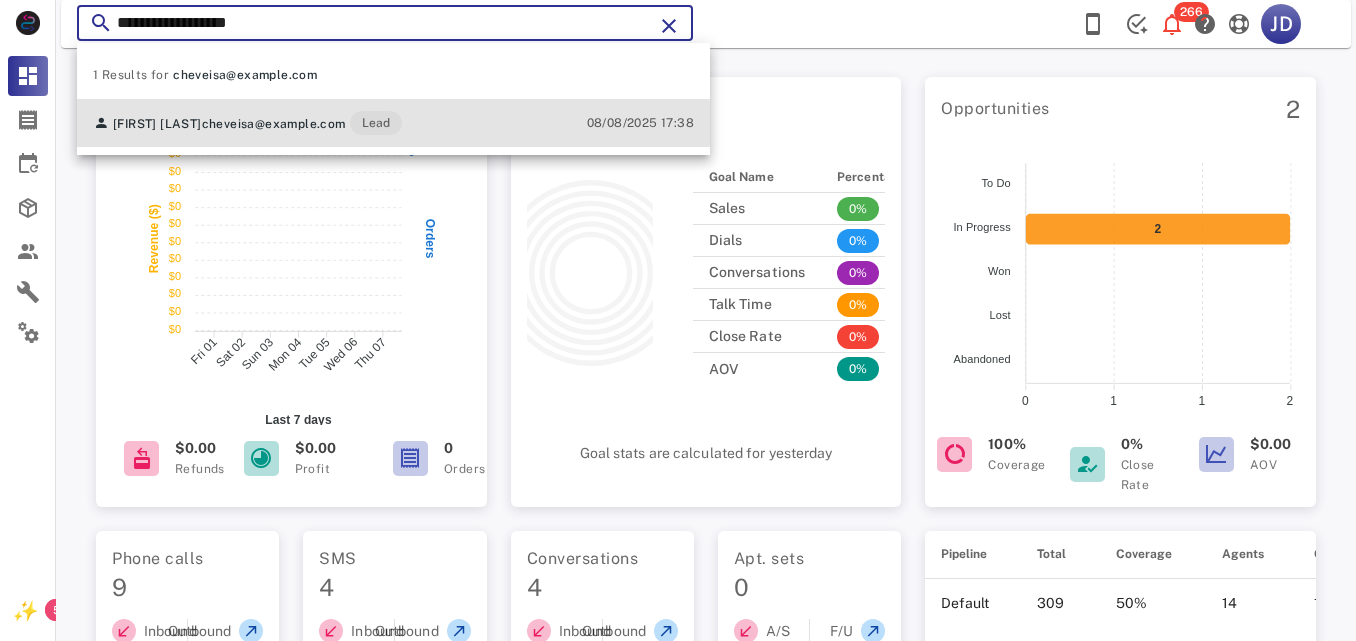 click on "Lead" at bounding box center [376, 123] 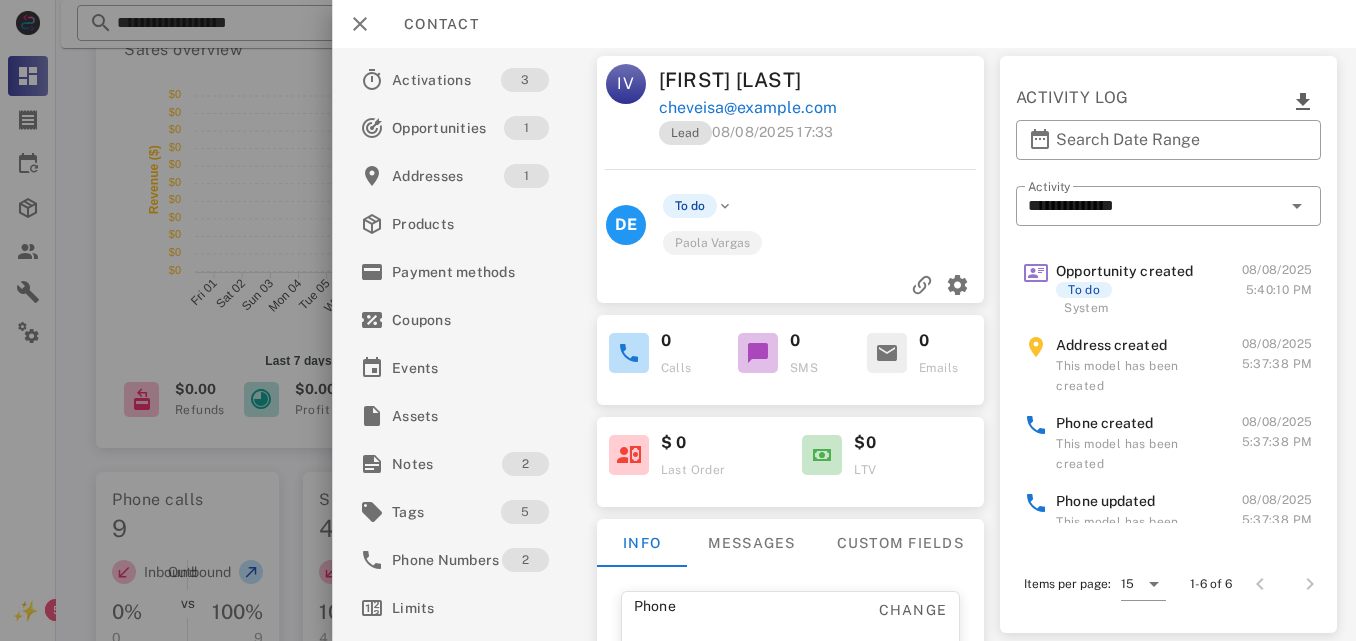 scroll, scrollTop: 128, scrollLeft: 0, axis: vertical 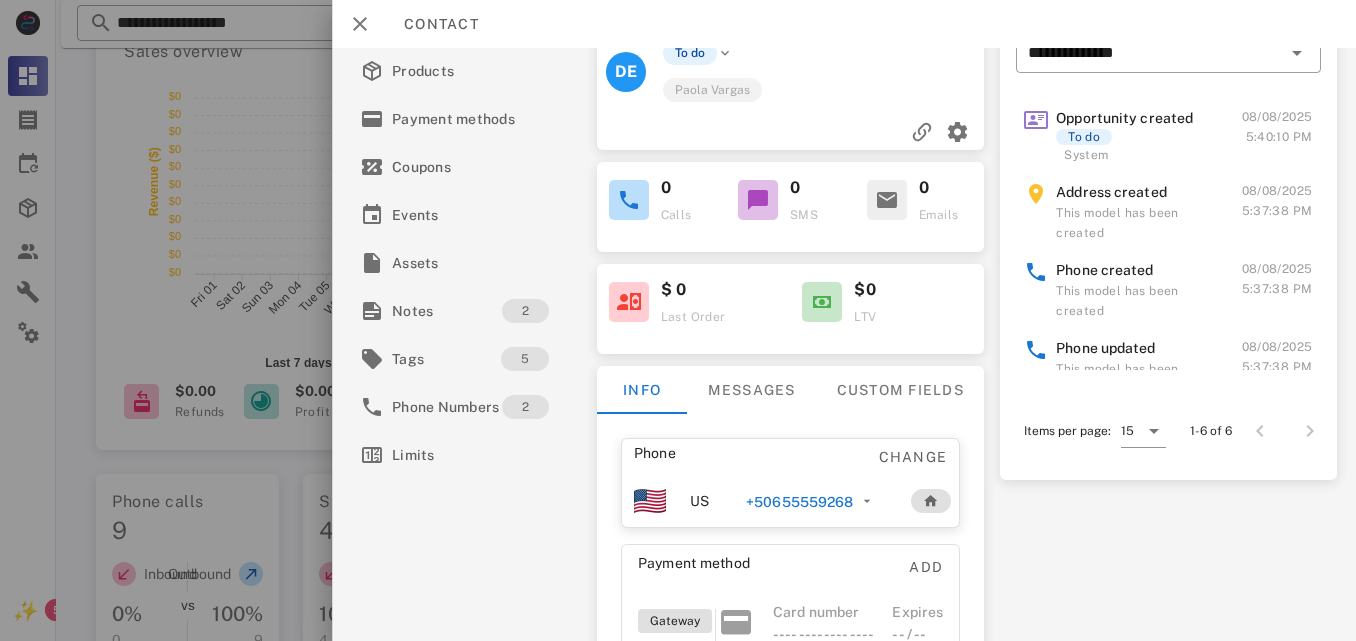 click on "+50655559268" at bounding box center [799, 502] 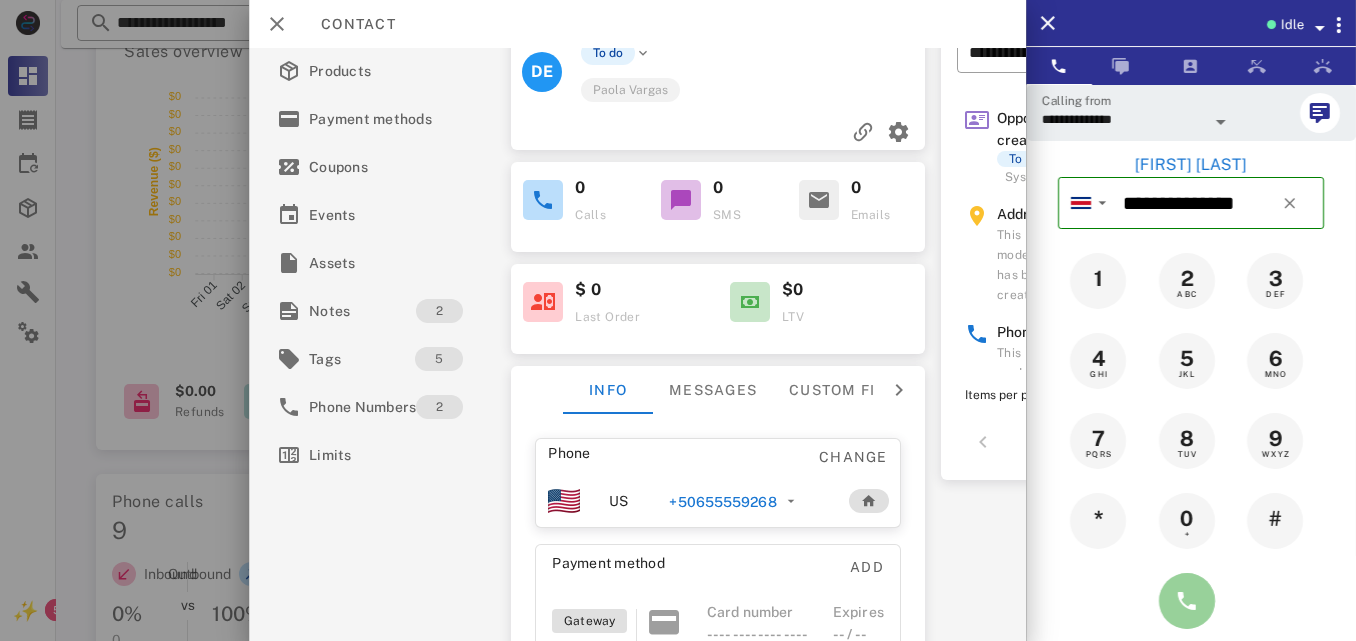 click at bounding box center [1187, 601] 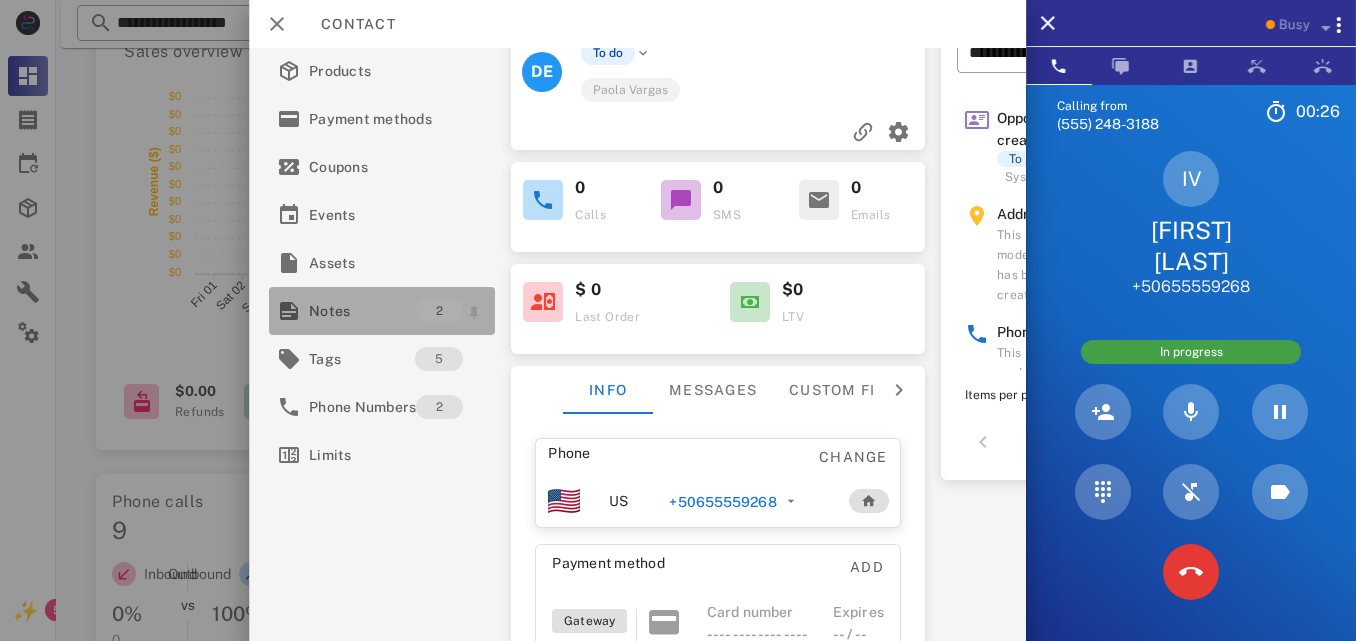 click on "Notes" at bounding box center (362, 311) 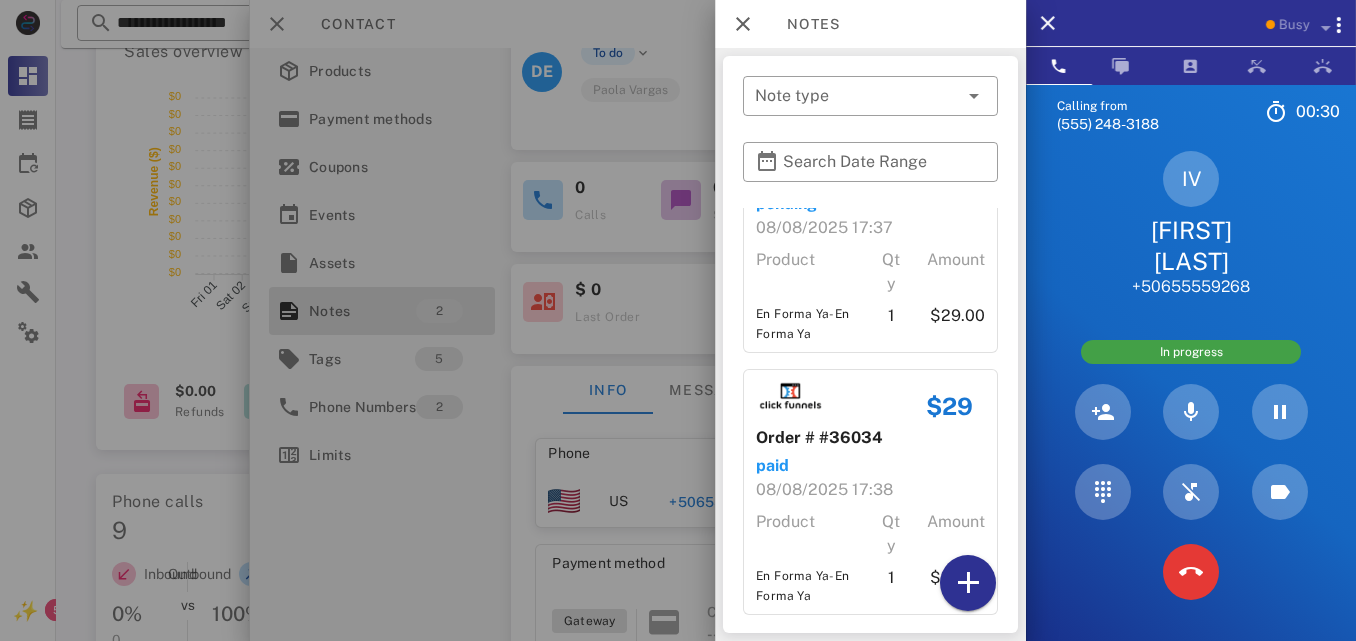scroll, scrollTop: 65, scrollLeft: 0, axis: vertical 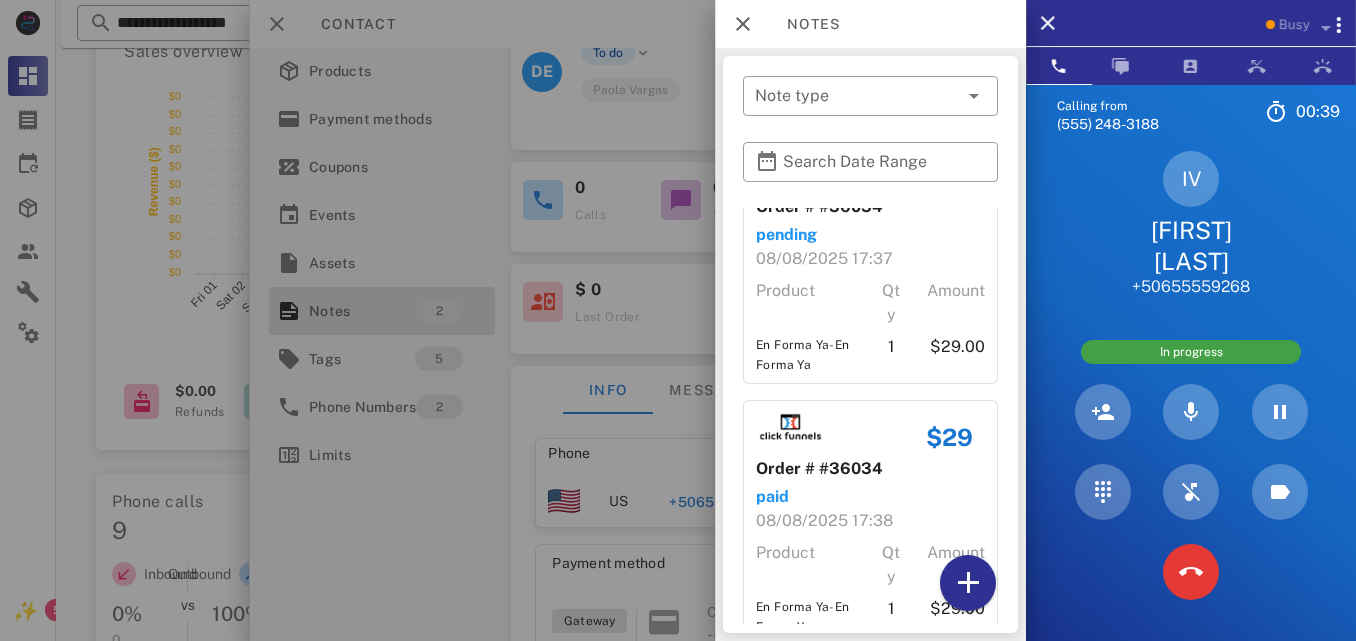 click on "pending" at bounding box center [786, 235] 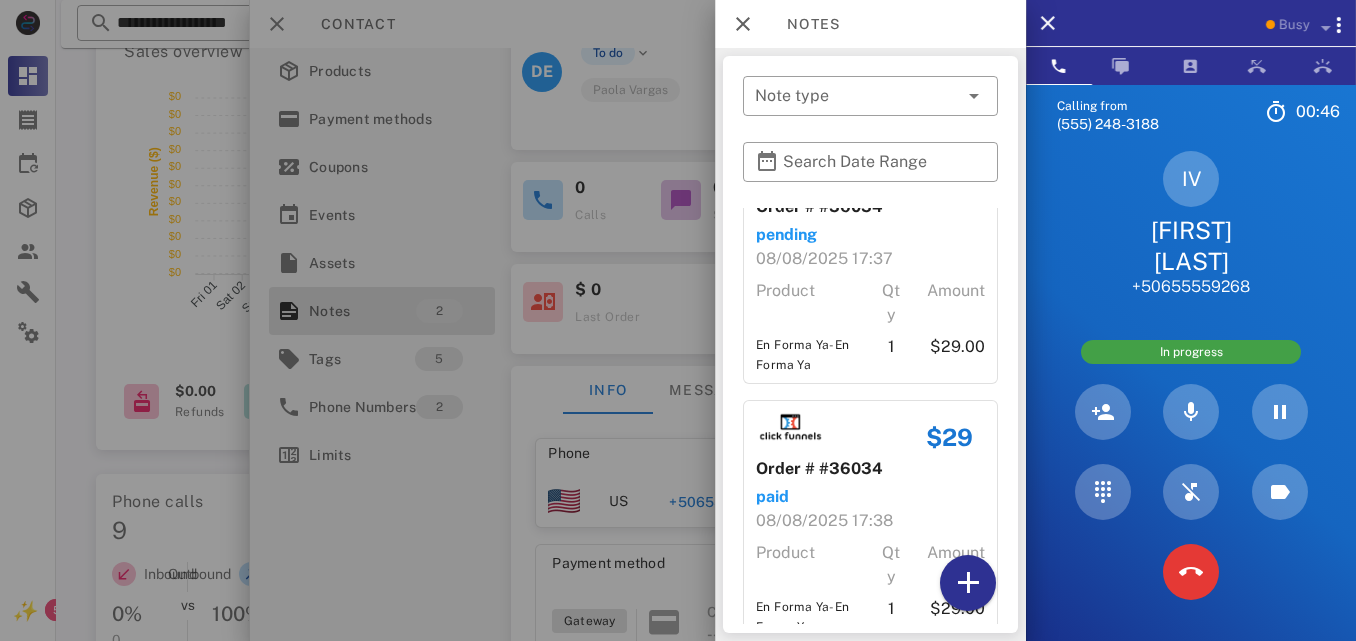click on "Product" at bounding box center [807, 303] 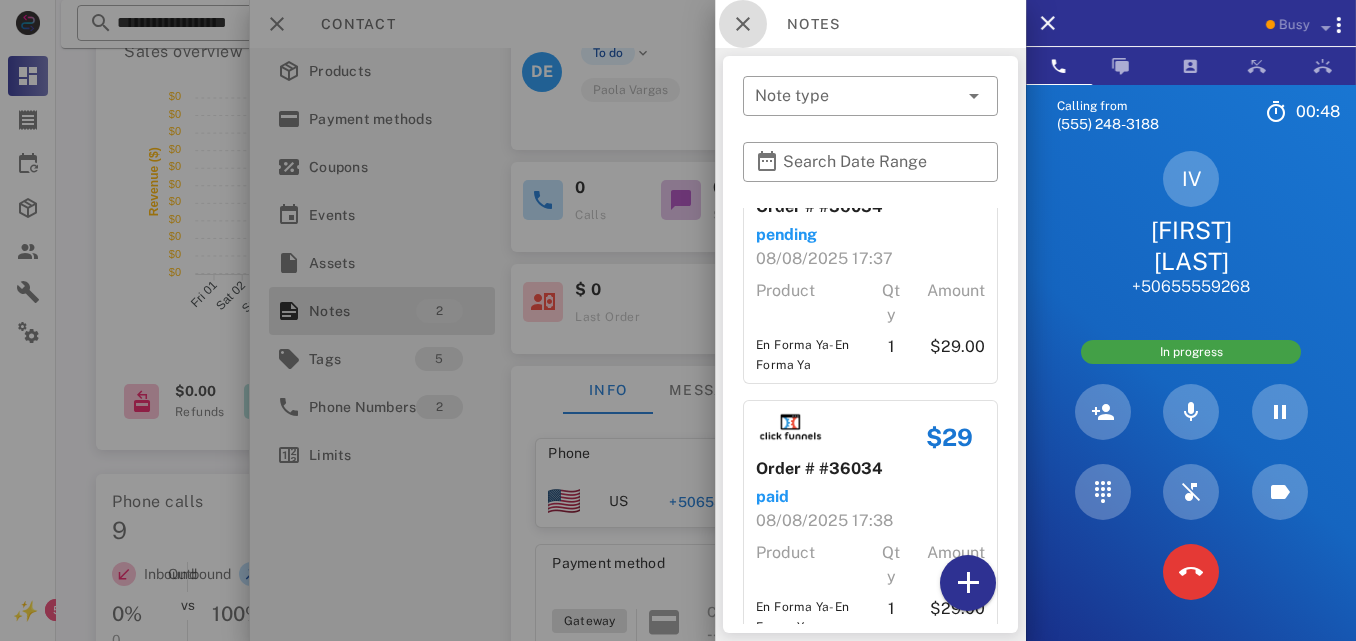 click at bounding box center [743, 24] 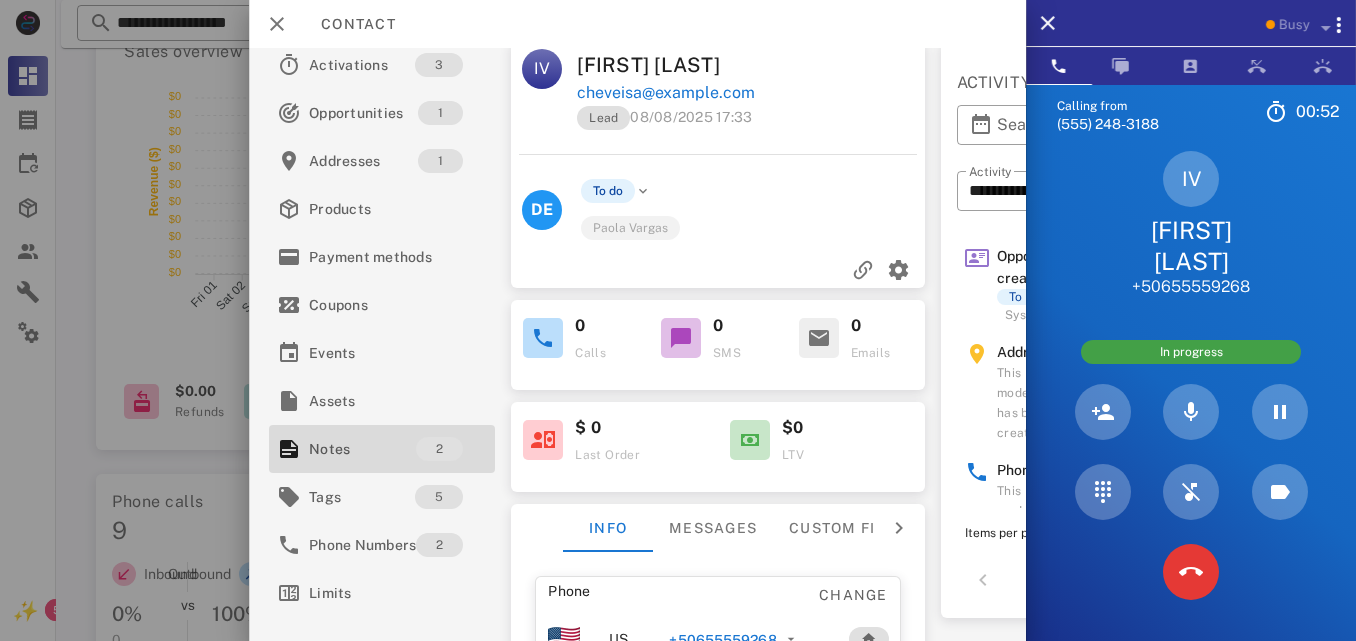 scroll, scrollTop: 0, scrollLeft: 0, axis: both 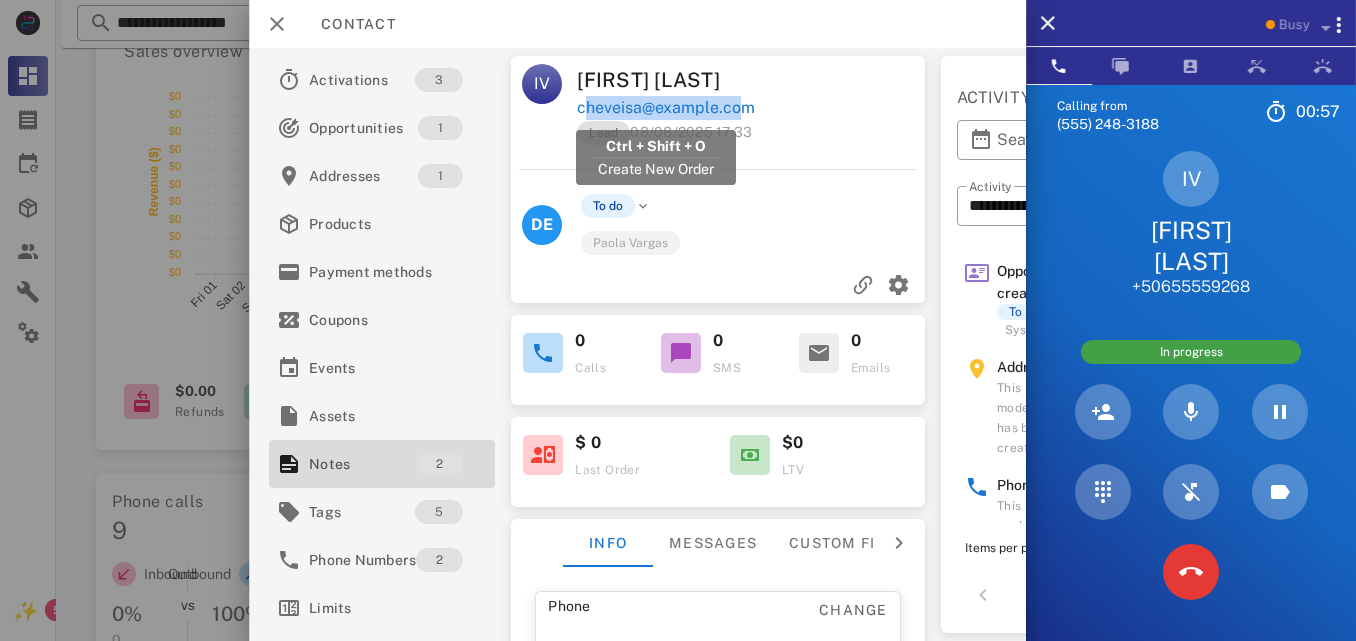 drag, startPoint x: 756, startPoint y: 110, endPoint x: 578, endPoint y: 107, distance: 178.02528 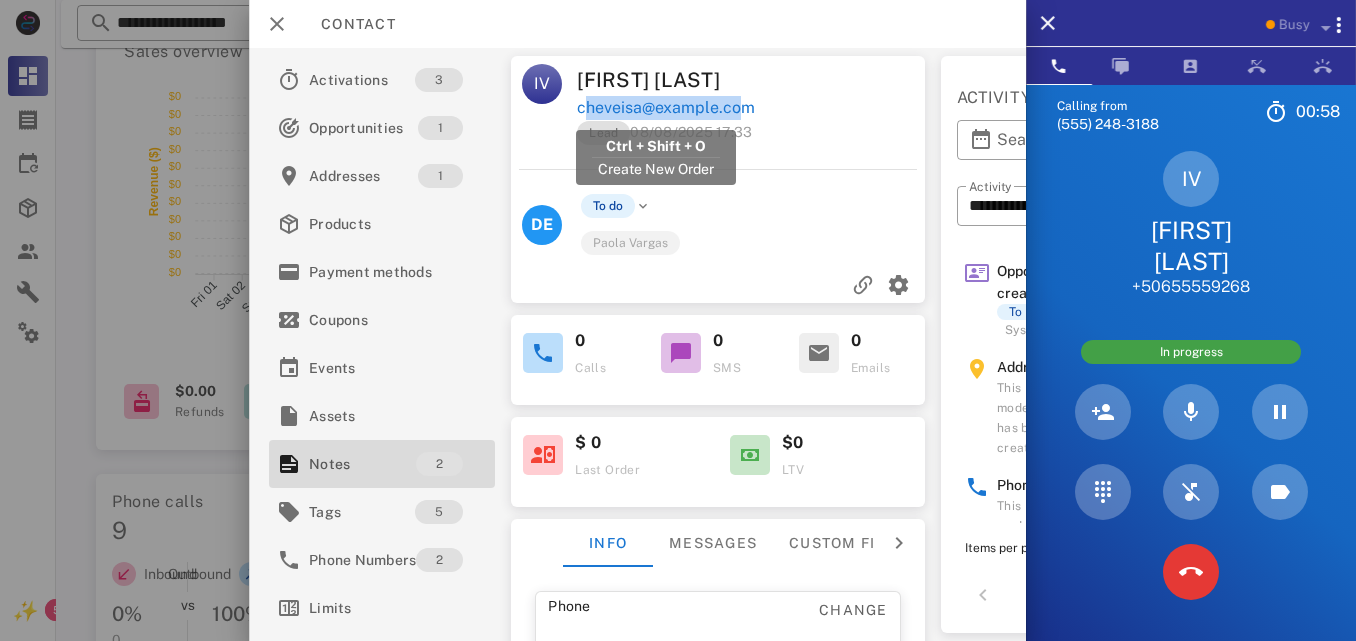 copy on "cheveisa@example.com" 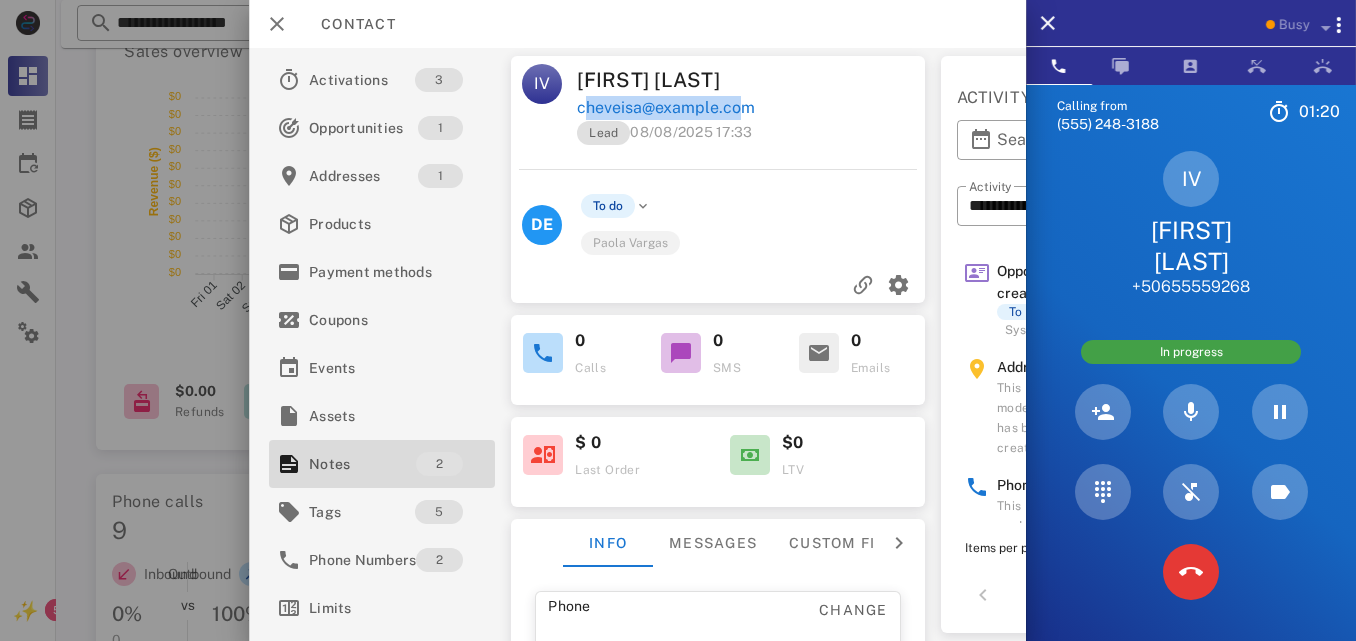 scroll, scrollTop: 23, scrollLeft: 0, axis: vertical 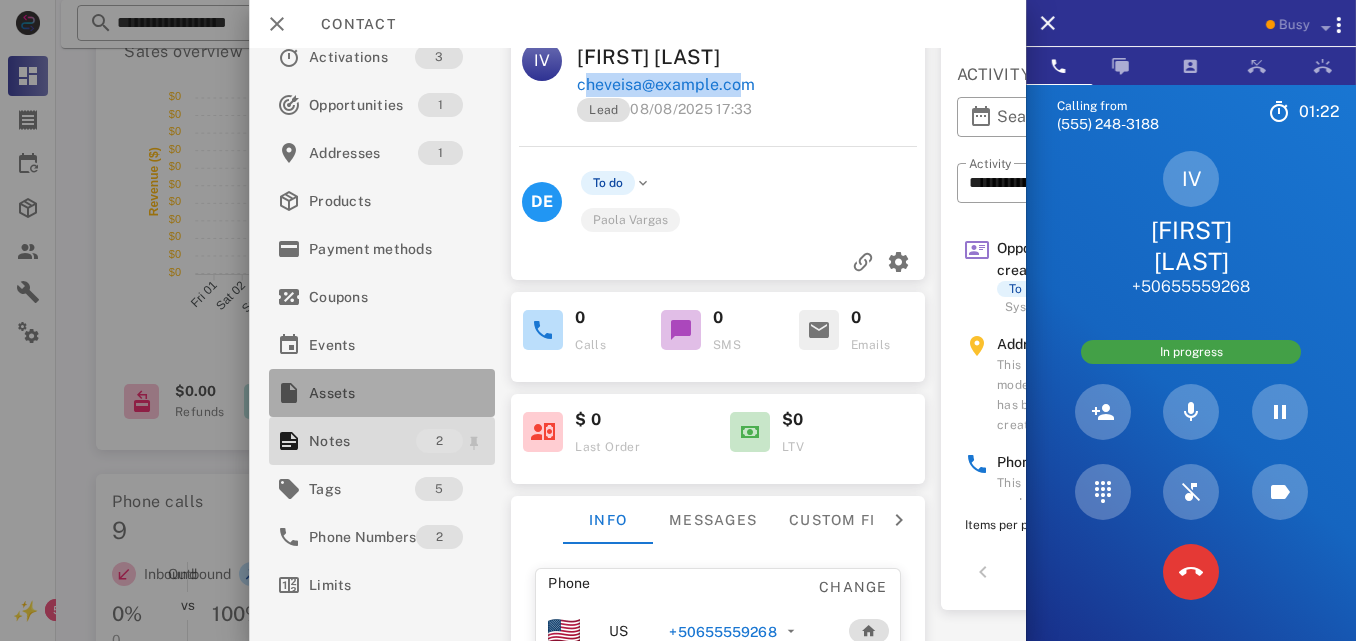 drag, startPoint x: 391, startPoint y: 410, endPoint x: 388, endPoint y: 427, distance: 17.262676 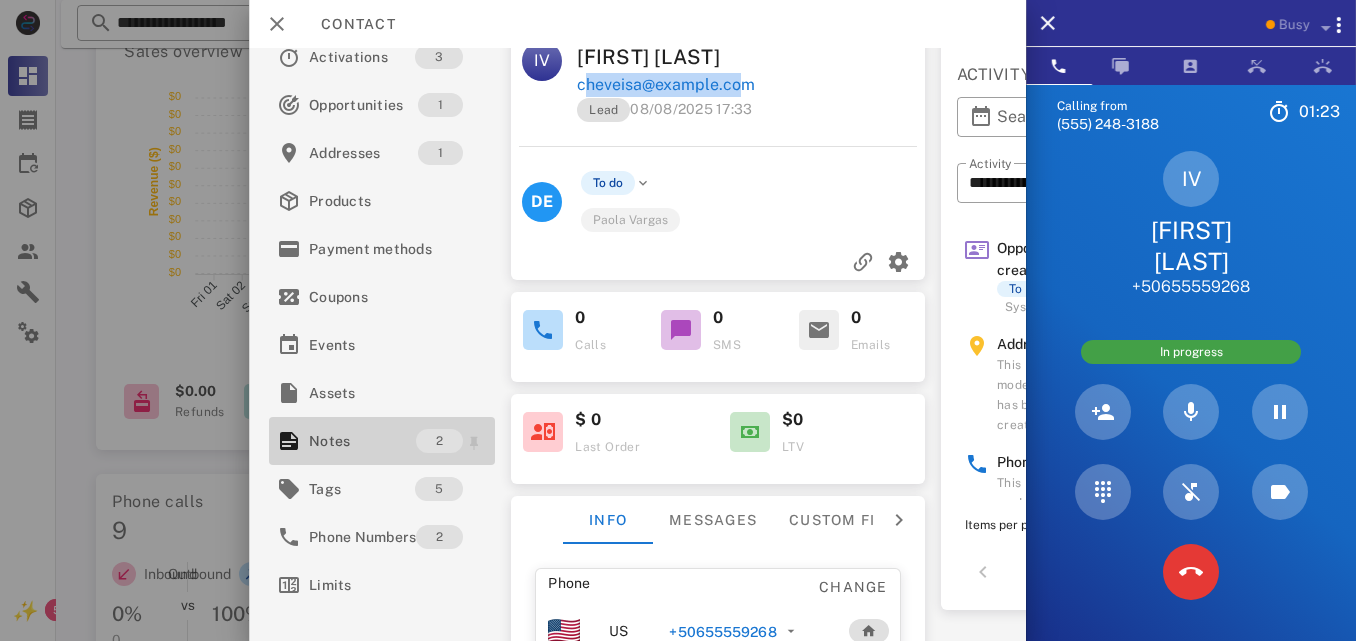 click on "Notes" at bounding box center (362, 441) 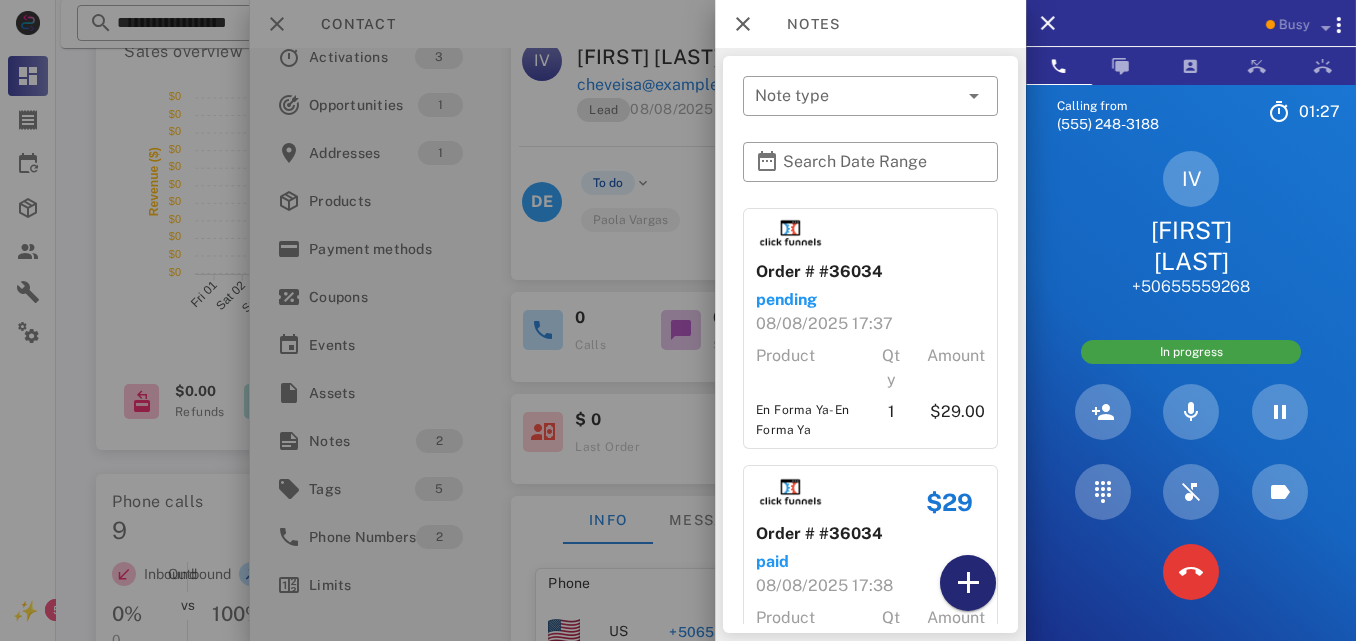 click at bounding box center (968, 583) 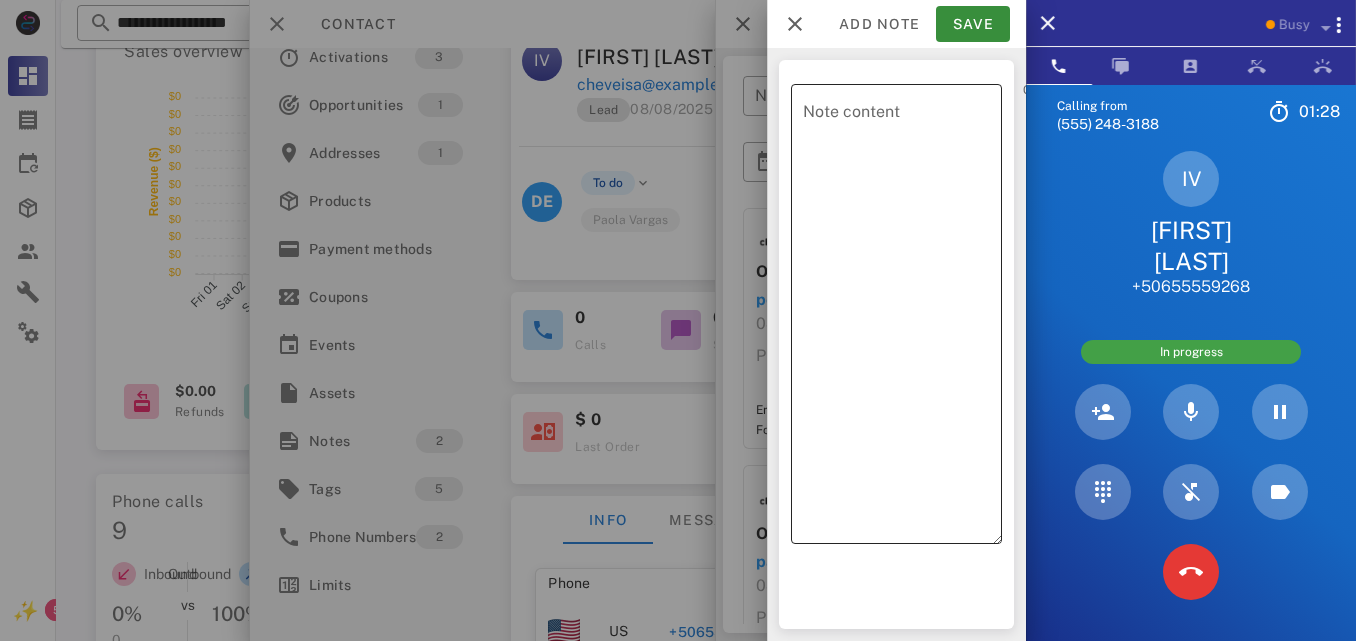 click on "Note content" at bounding box center (902, 319) 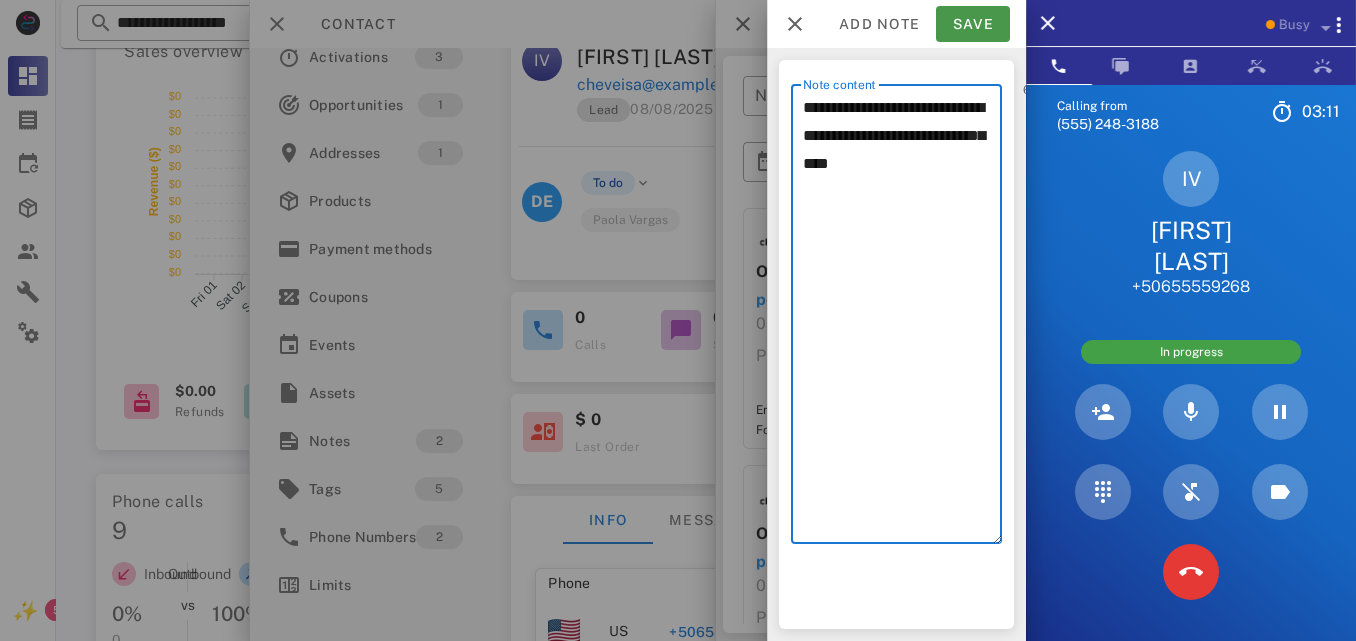 type on "**********" 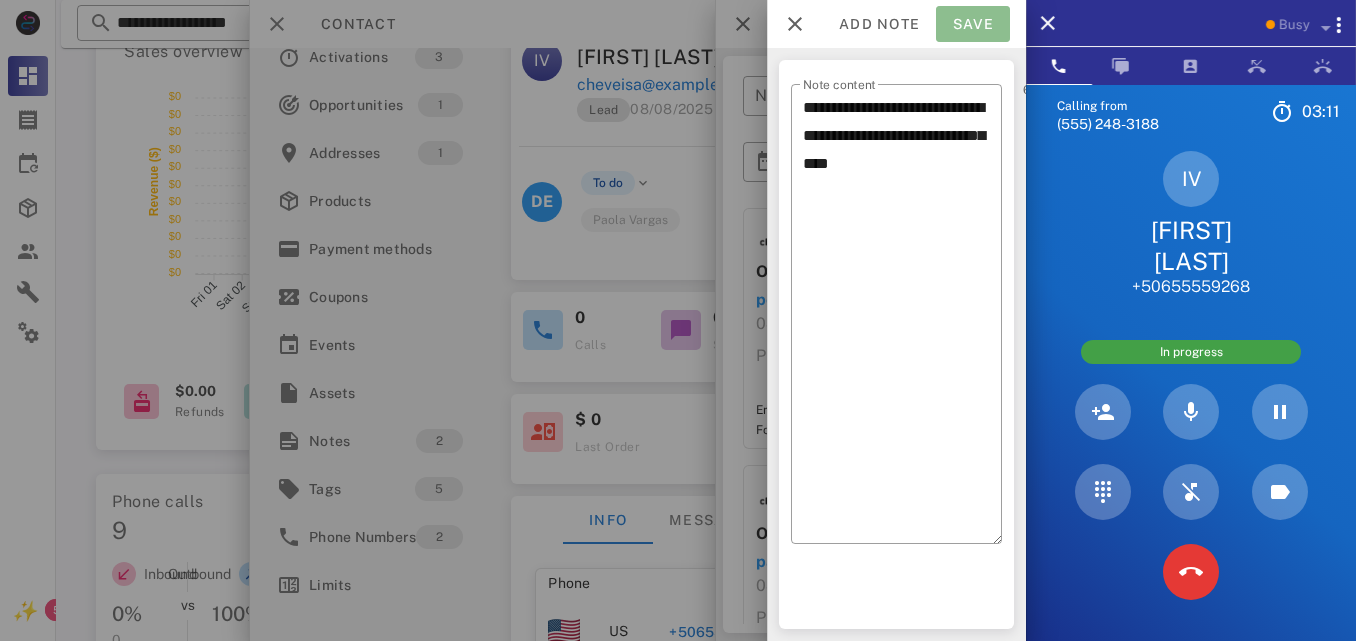 click on "Save" at bounding box center [973, 24] 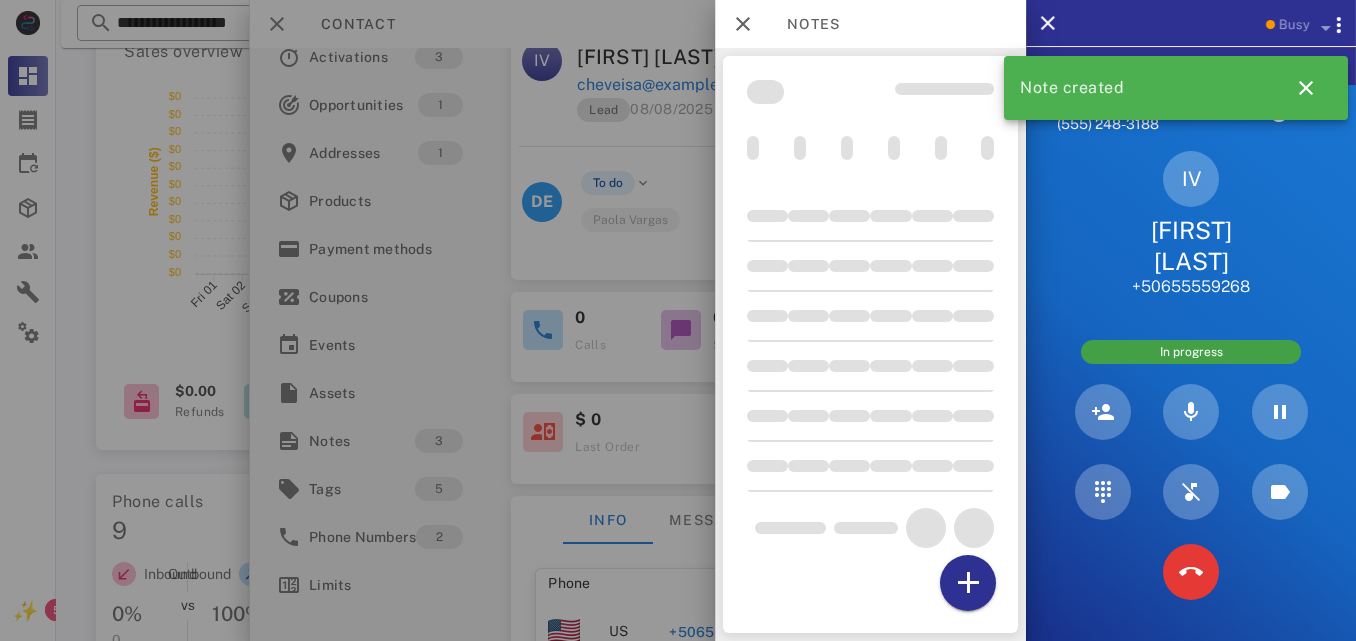 click at bounding box center [678, 320] 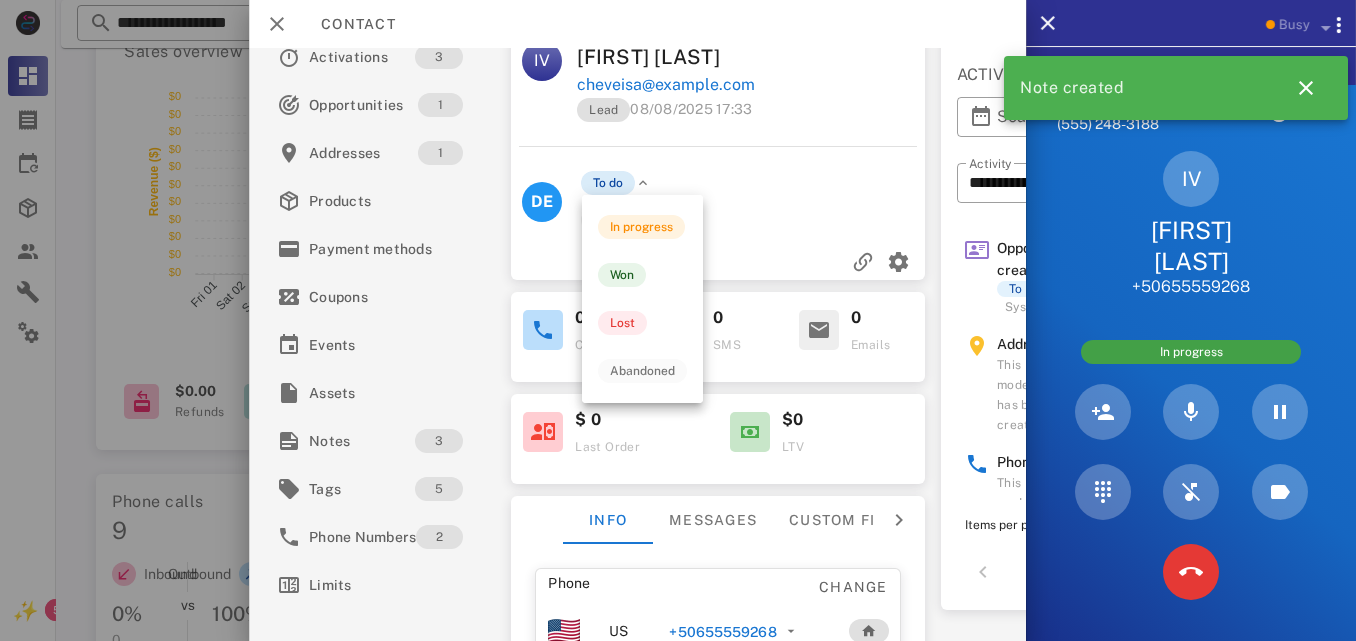 click on "To do" at bounding box center [608, 183] 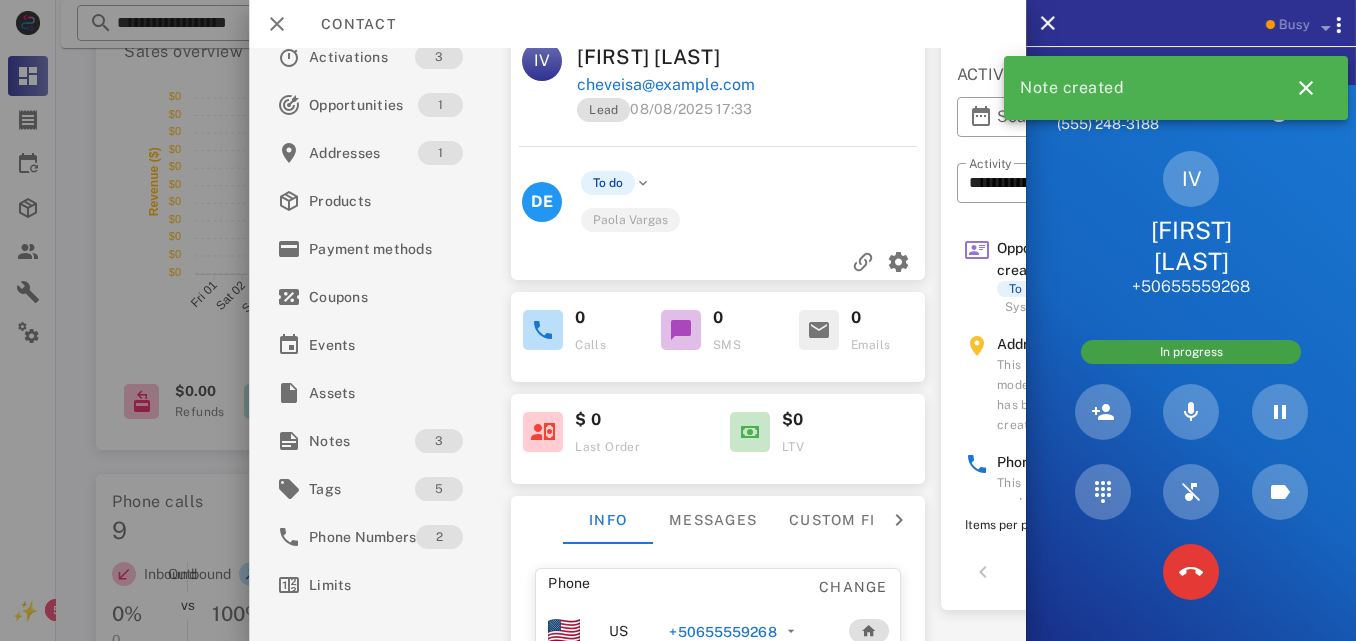 click on "Paola Vargas" at bounding box center [630, 219] 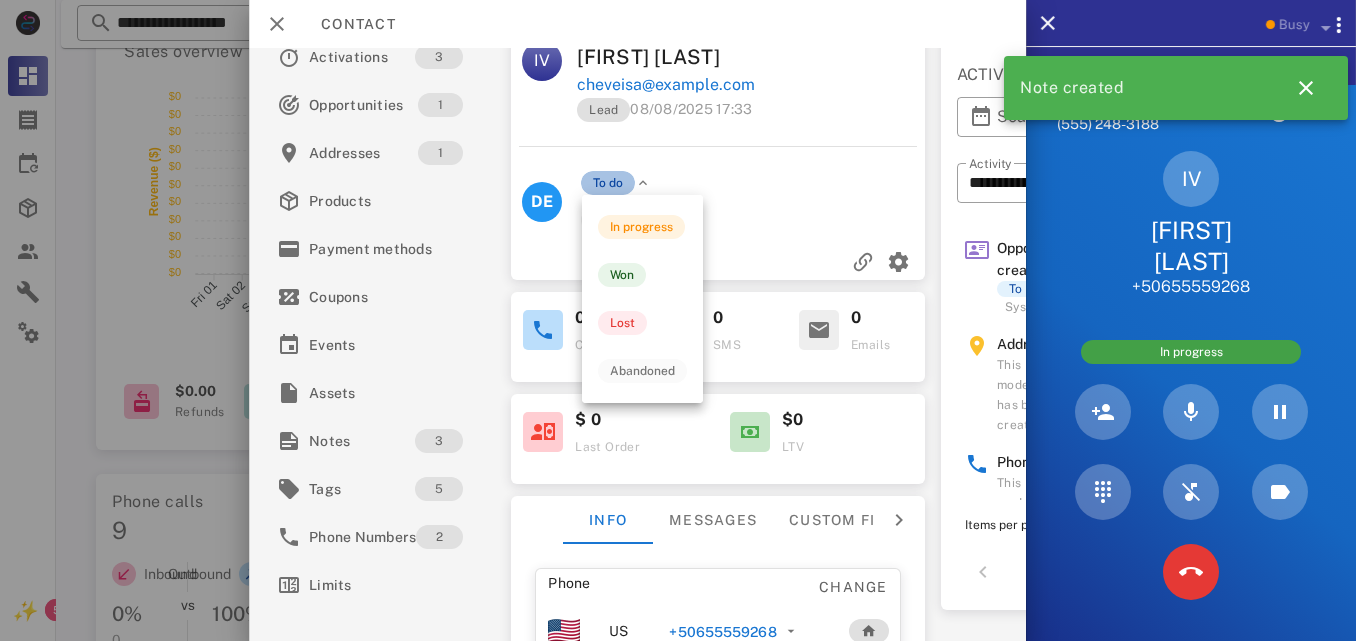 click on "To do" at bounding box center (608, 183) 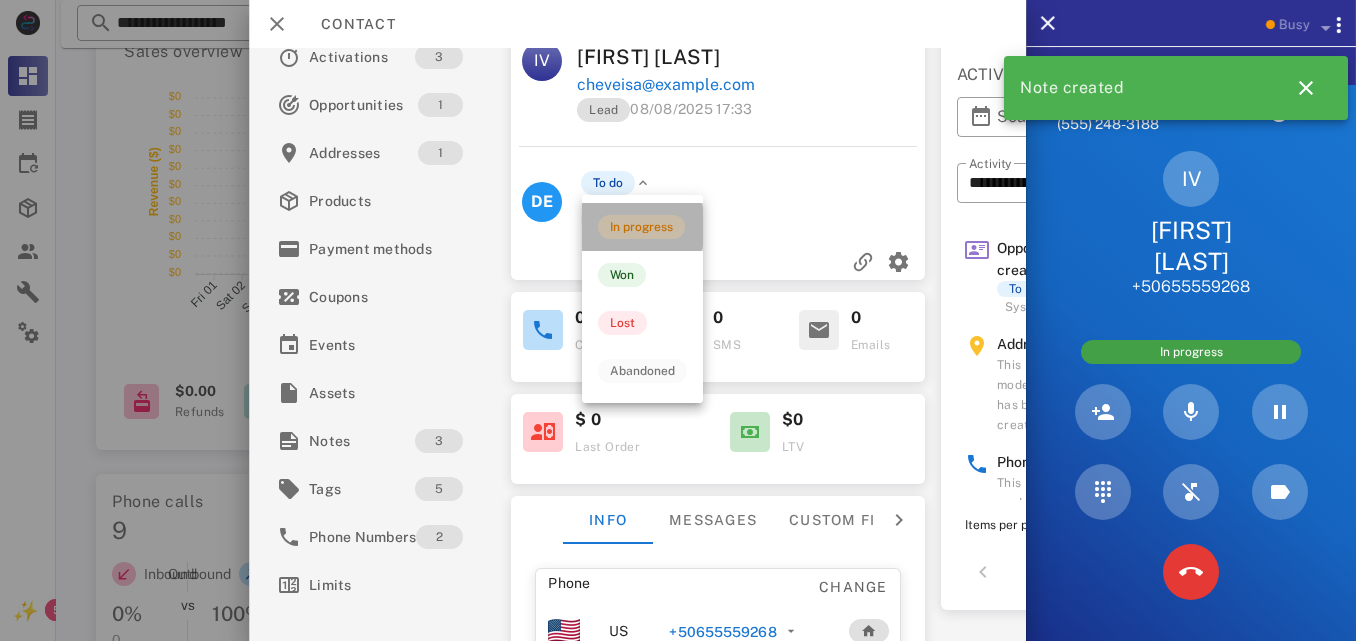 click on "In progress" at bounding box center [641, 227] 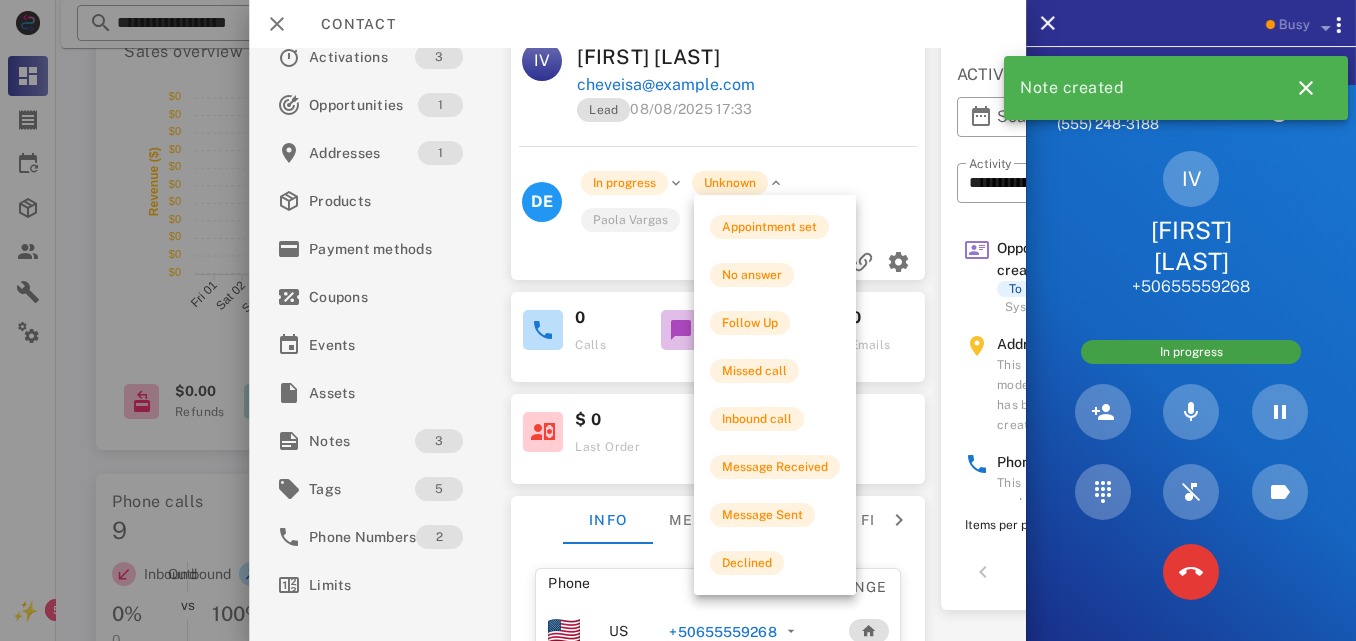 click on "Unknown" at bounding box center [730, 183] 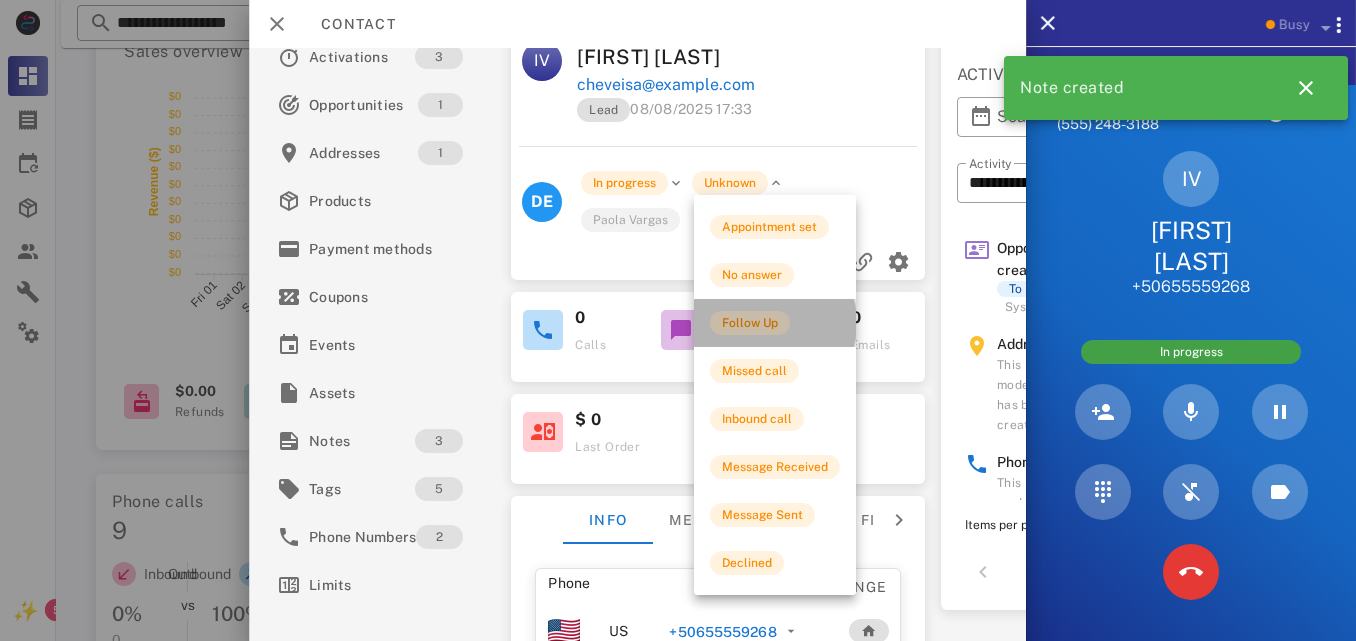 click on "Follow Up" at bounding box center [750, 323] 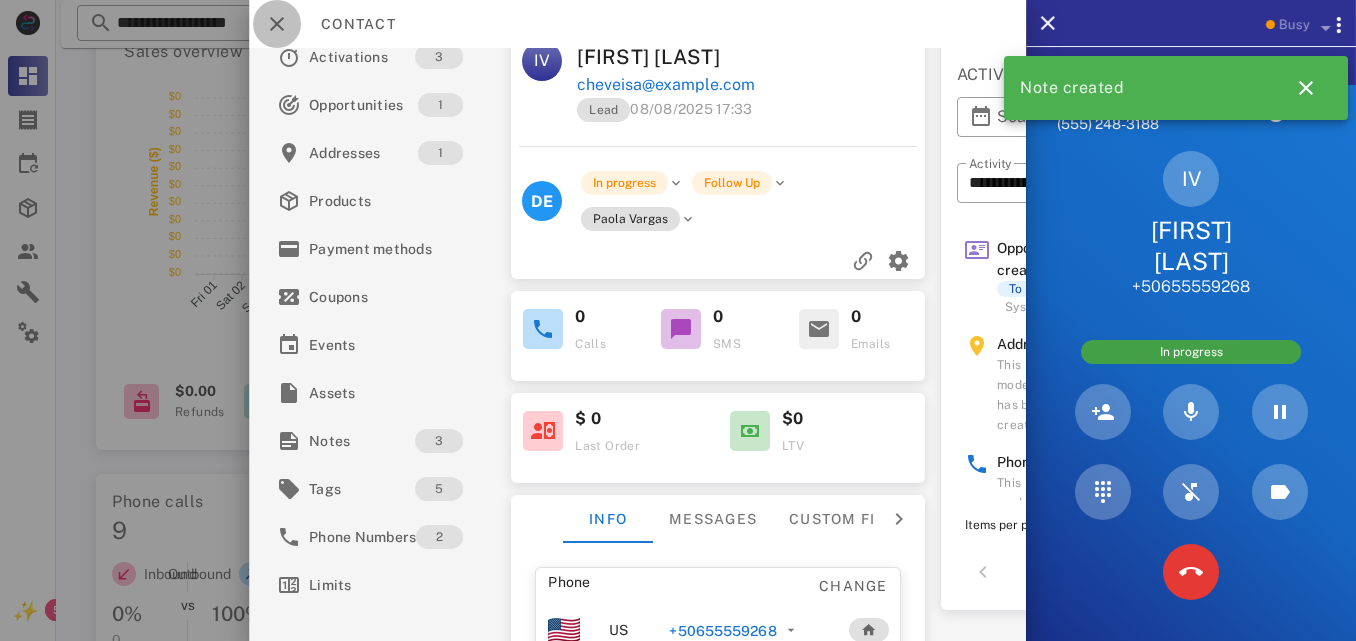 click at bounding box center (277, 24) 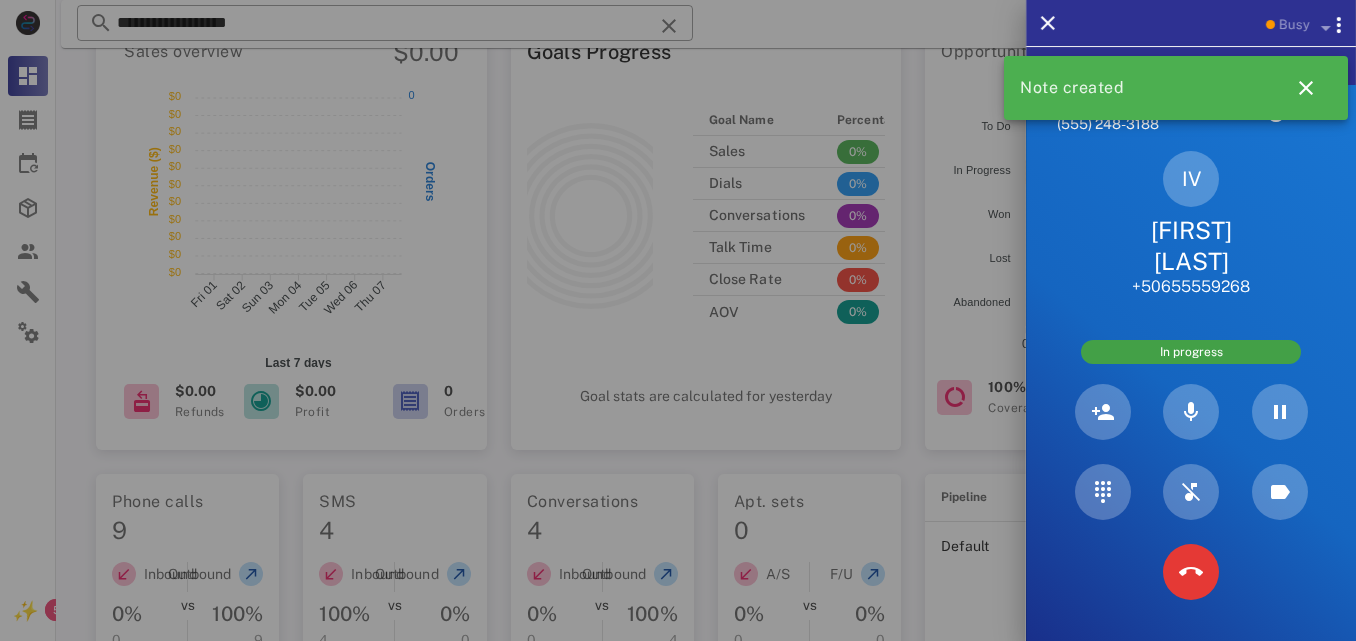 click at bounding box center (678, 320) 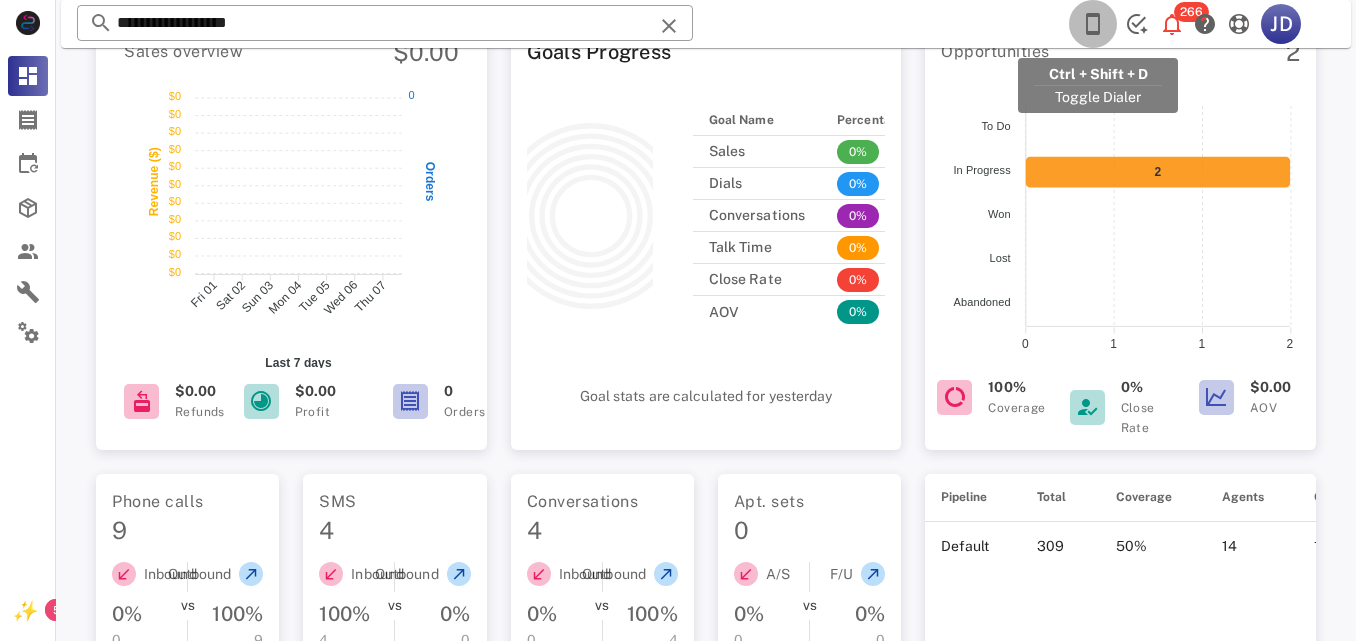 click at bounding box center [1093, 24] 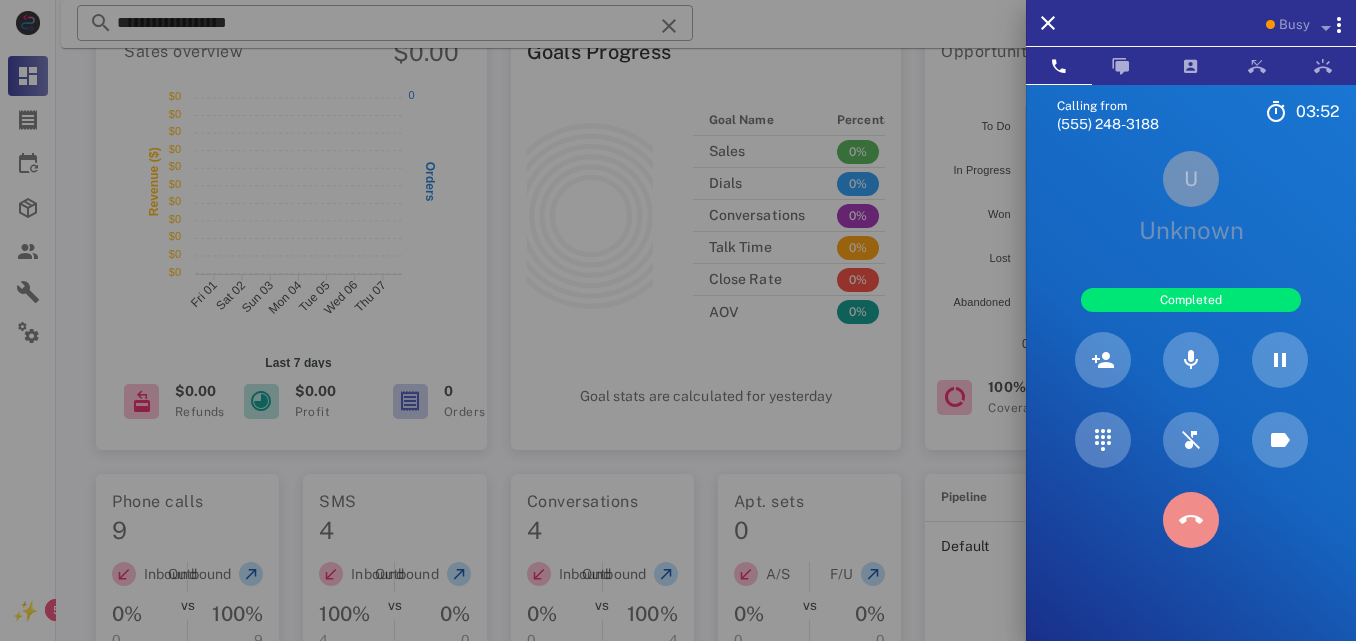 click at bounding box center [1191, 520] 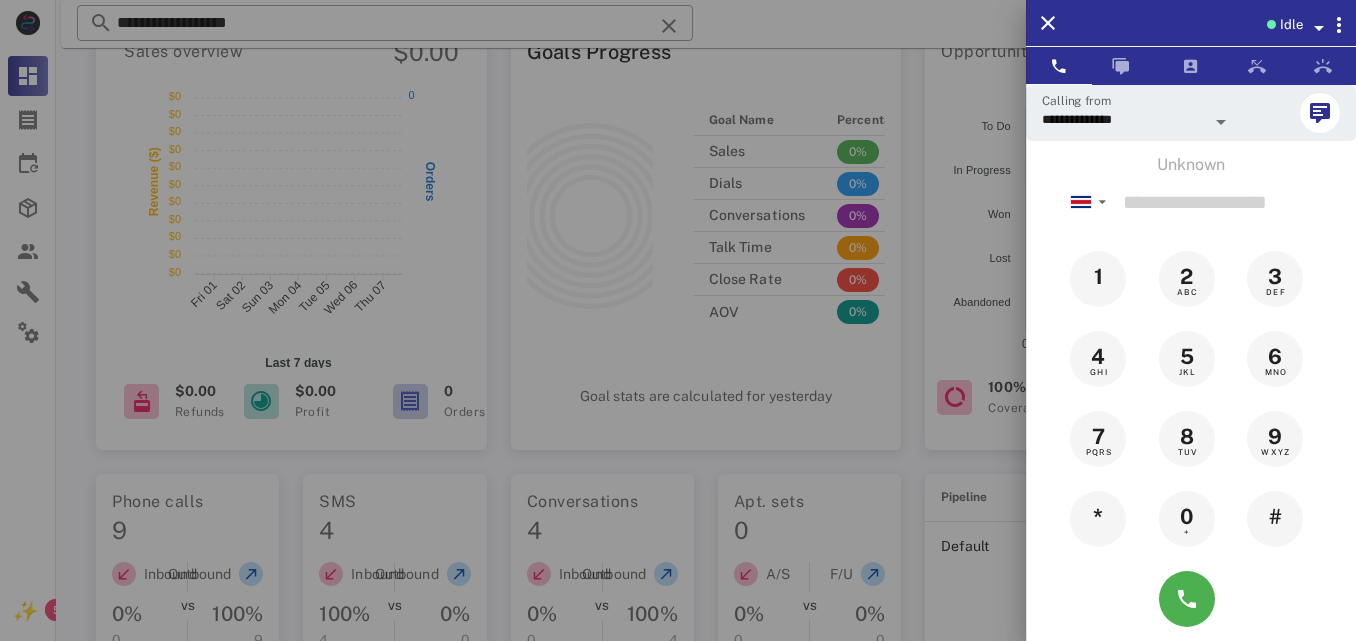click at bounding box center (678, 320) 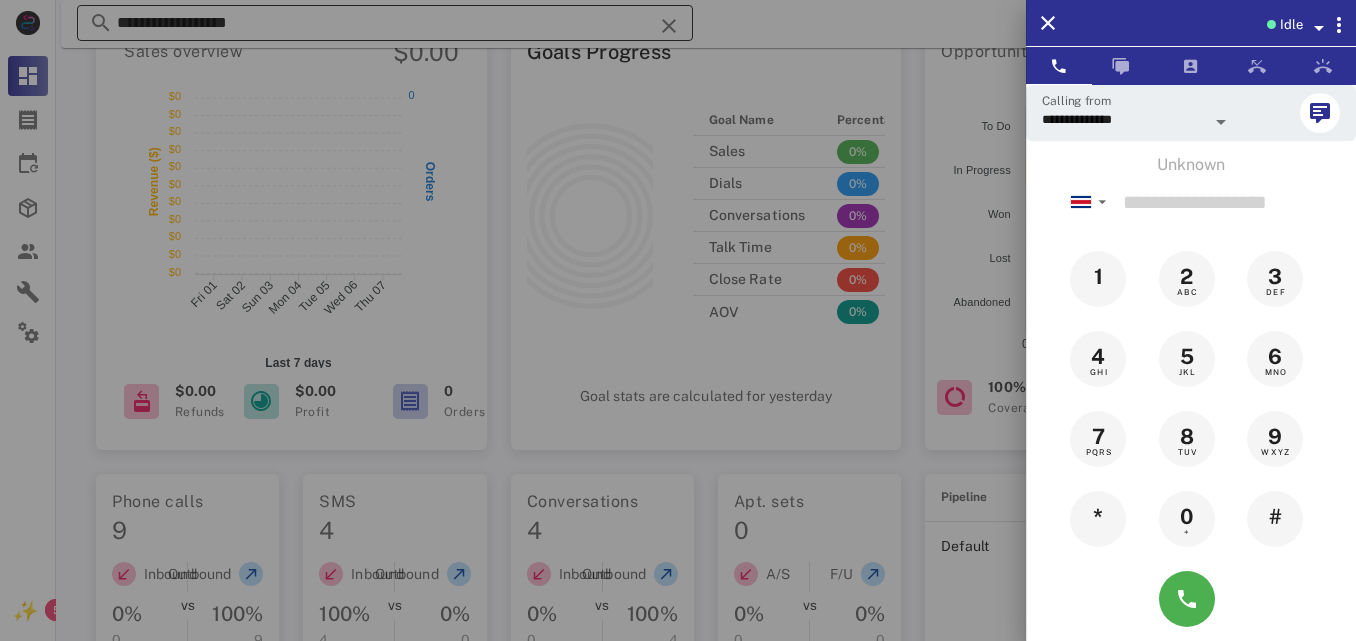 click on "**********" at bounding box center (385, 23) 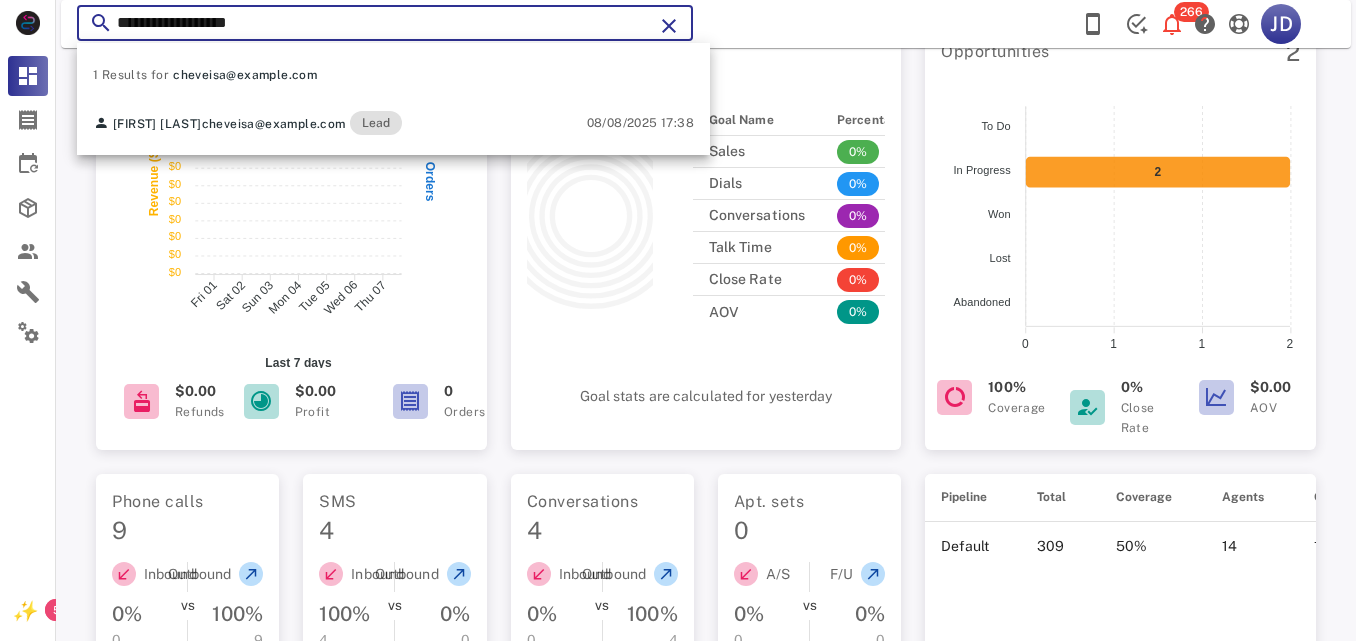 click on "**********" at bounding box center [385, 23] 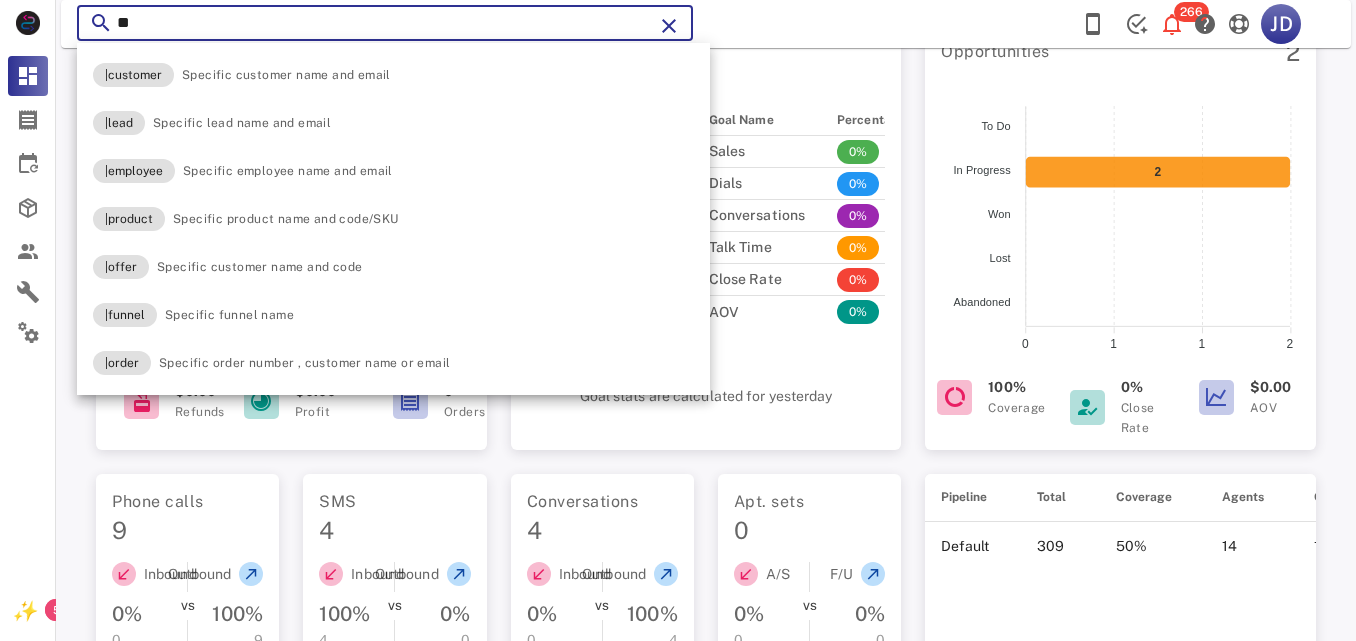 type on "*" 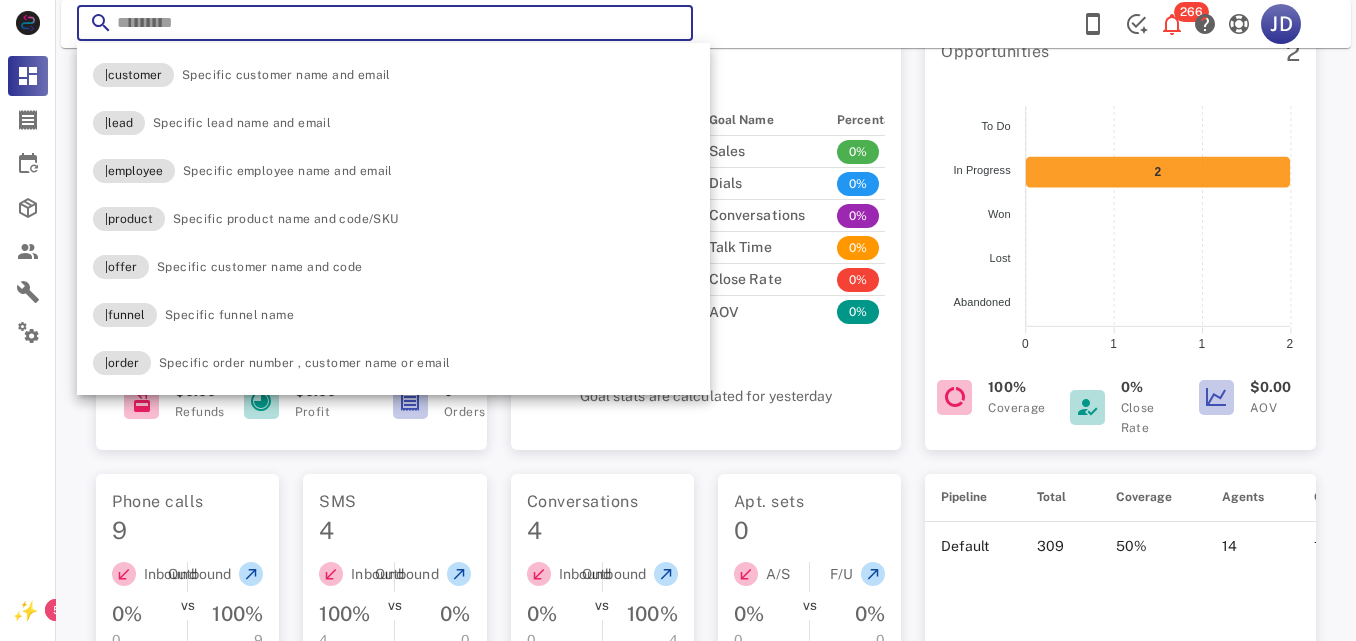 paste on "**********" 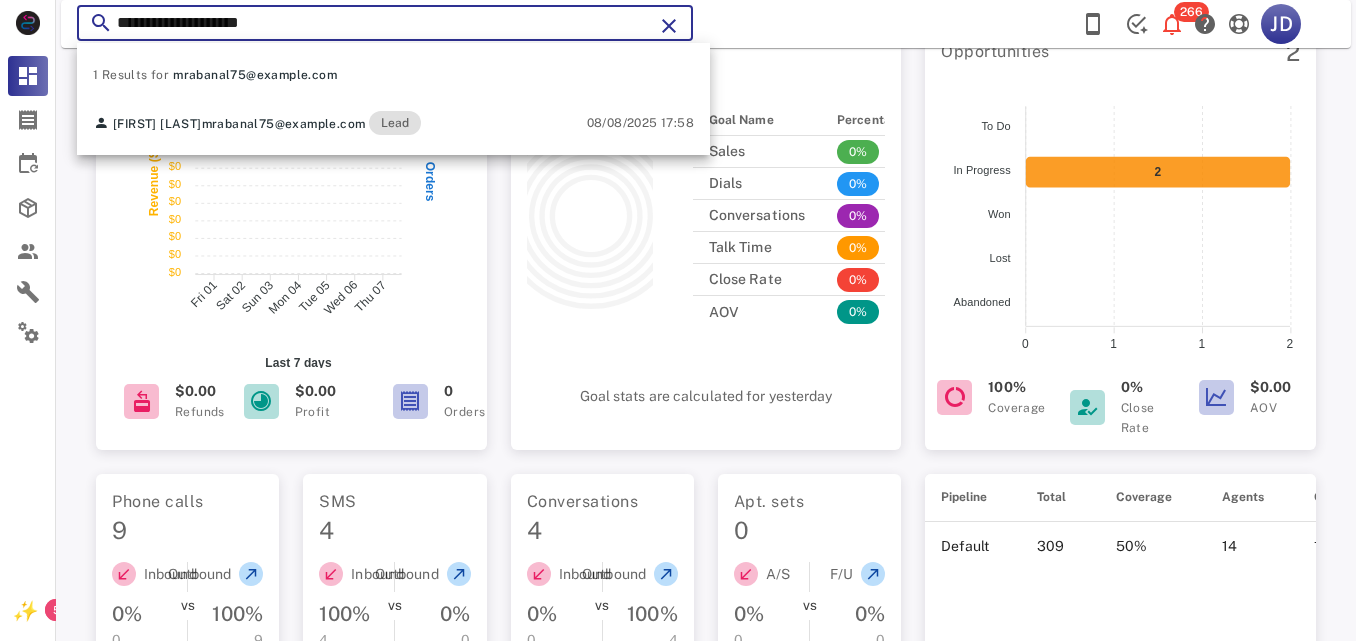 type on "**********" 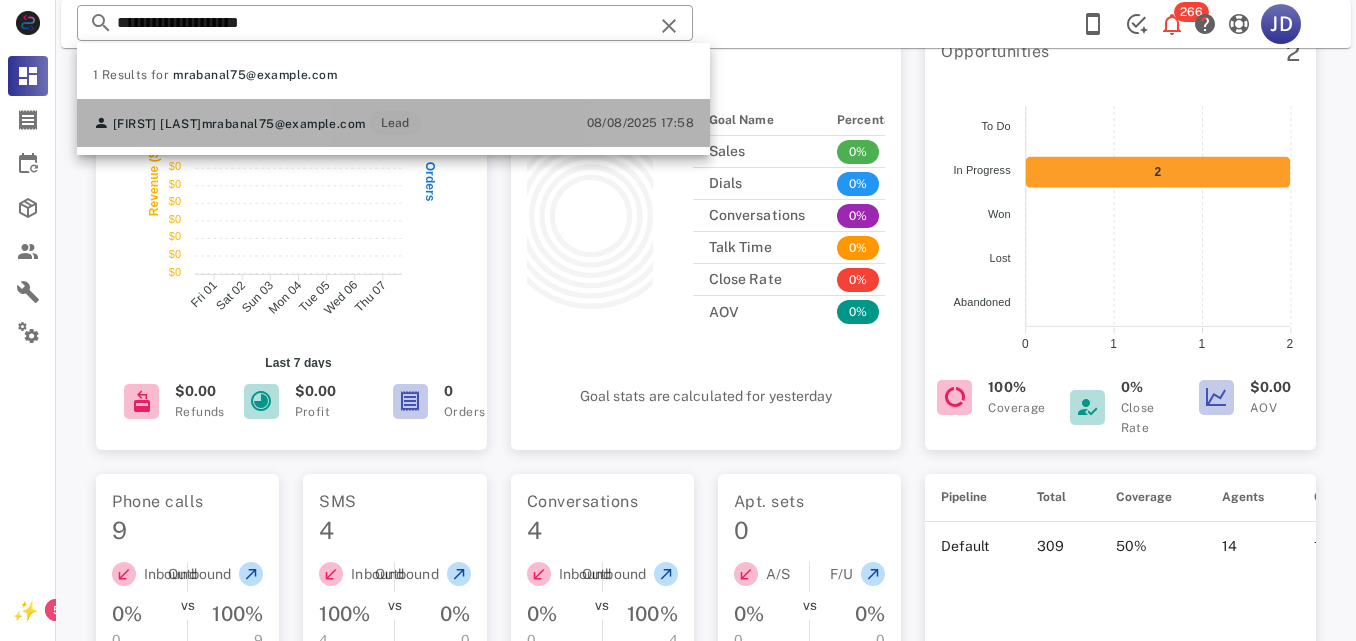 click on "mrabanal75@example.com" at bounding box center [284, 124] 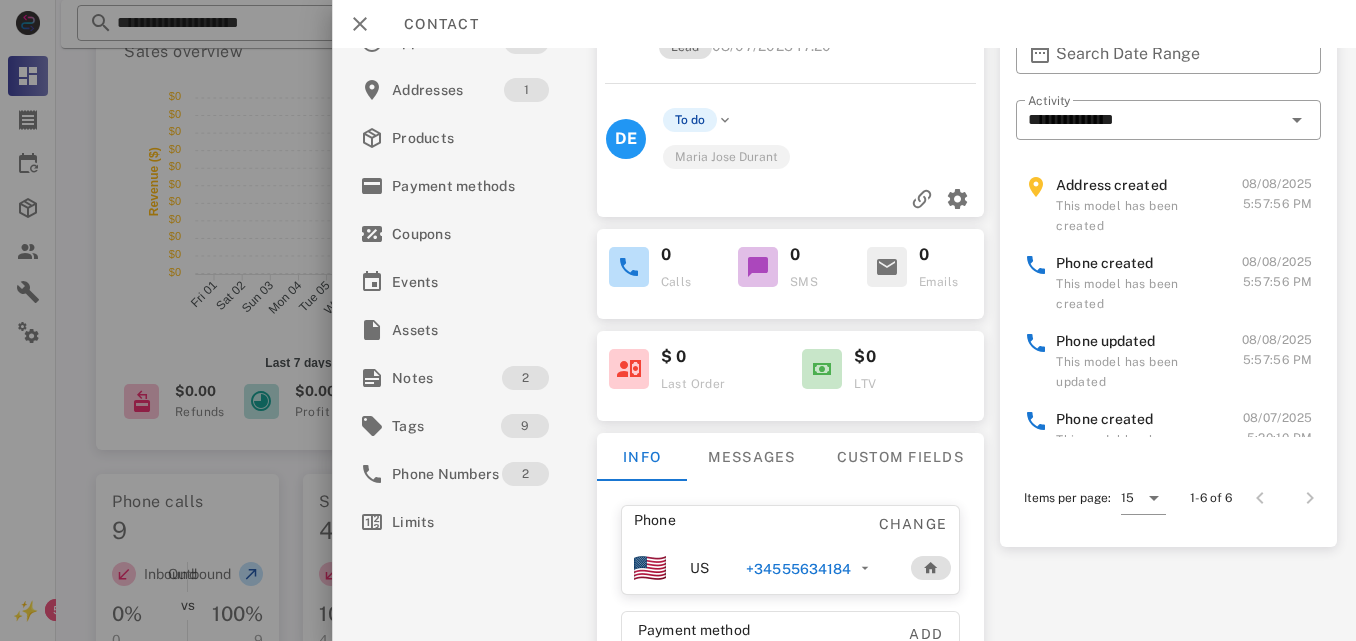 scroll, scrollTop: 113, scrollLeft: 0, axis: vertical 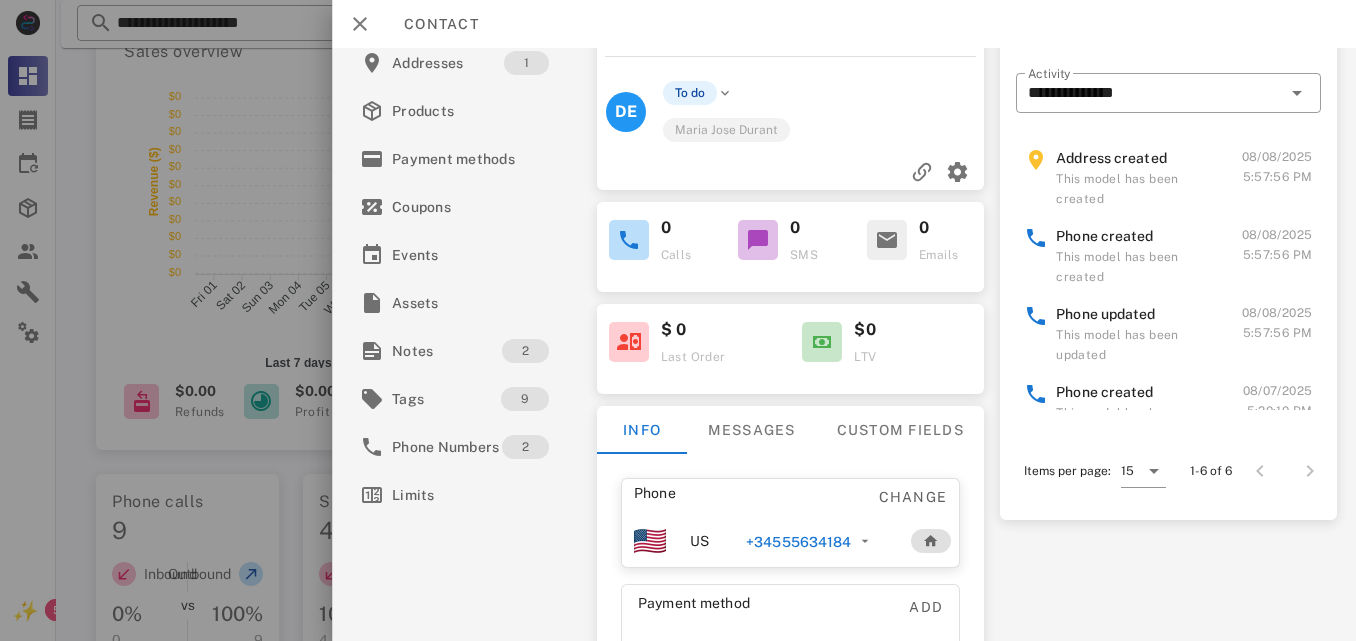 click on "+34555634184" at bounding box center (798, 542) 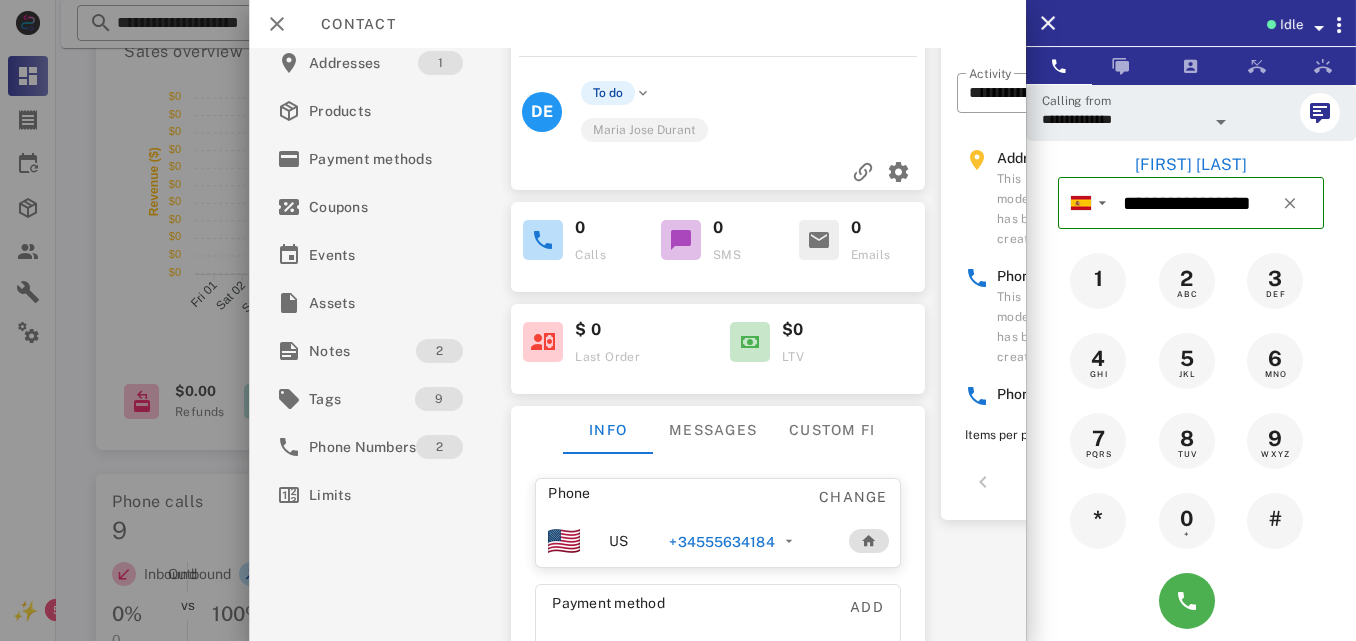 click on "+34555634184" at bounding box center (748, 541) 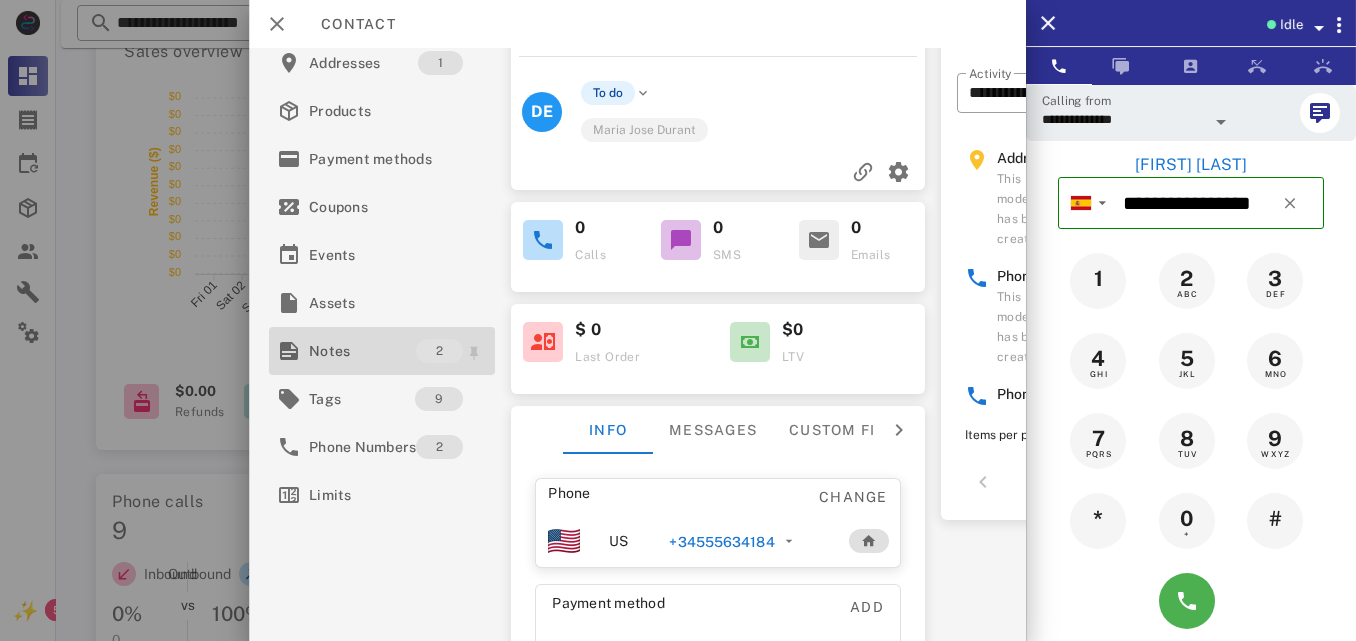 click on "Notes" at bounding box center (362, 351) 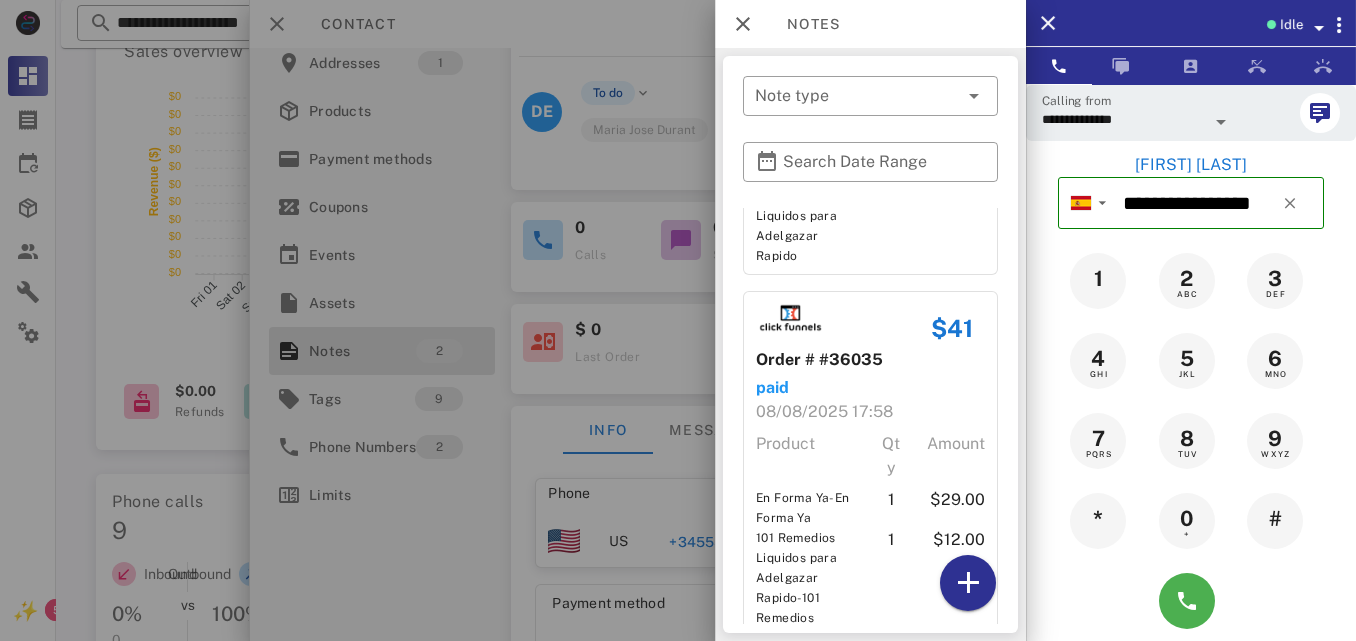 scroll, scrollTop: 345, scrollLeft: 0, axis: vertical 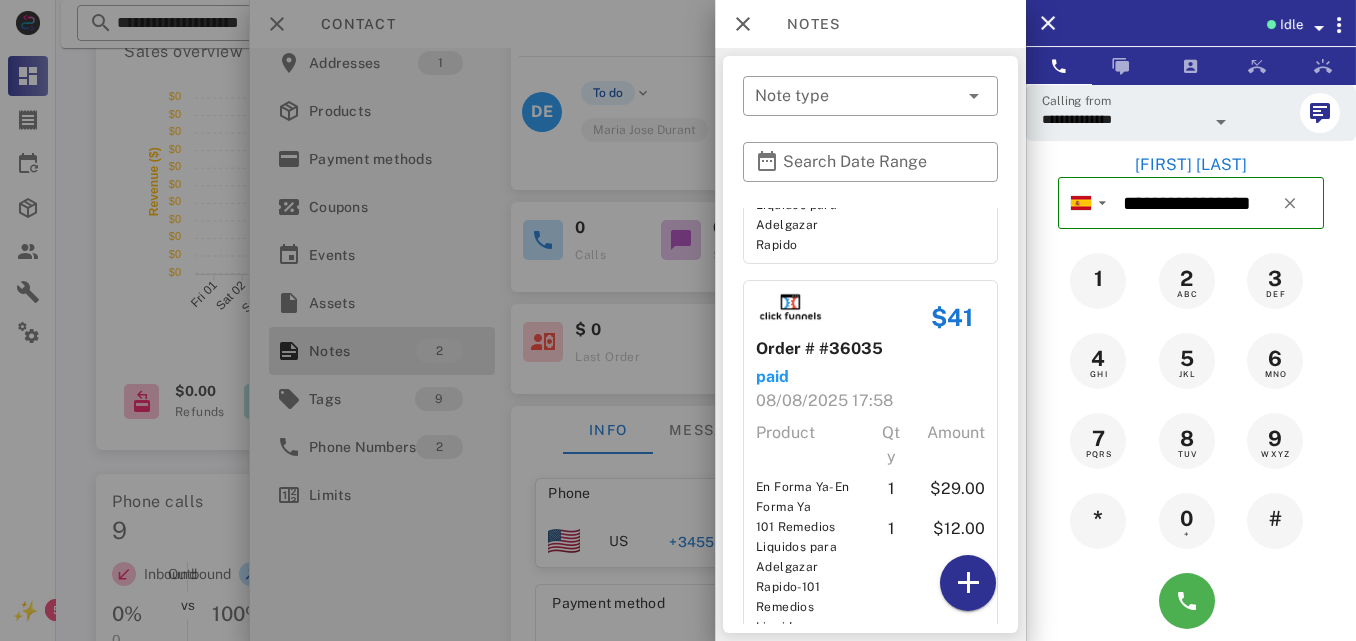click at bounding box center (678, 320) 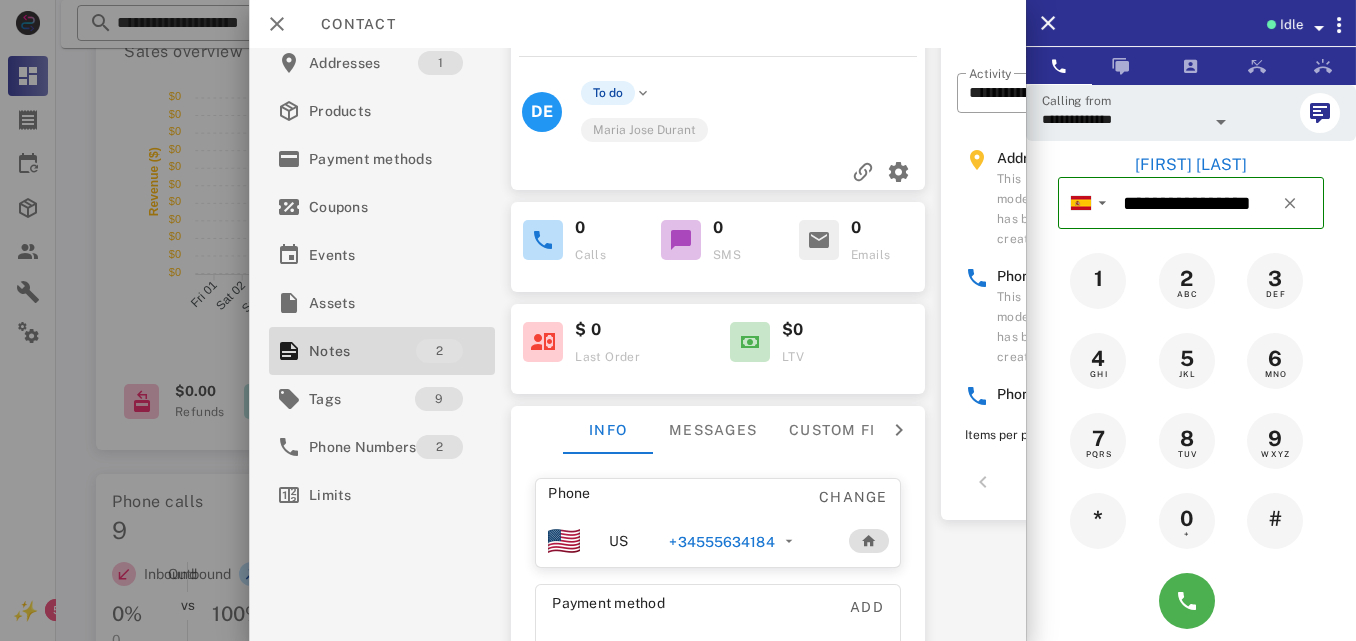 click on "+34555634184" at bounding box center (721, 542) 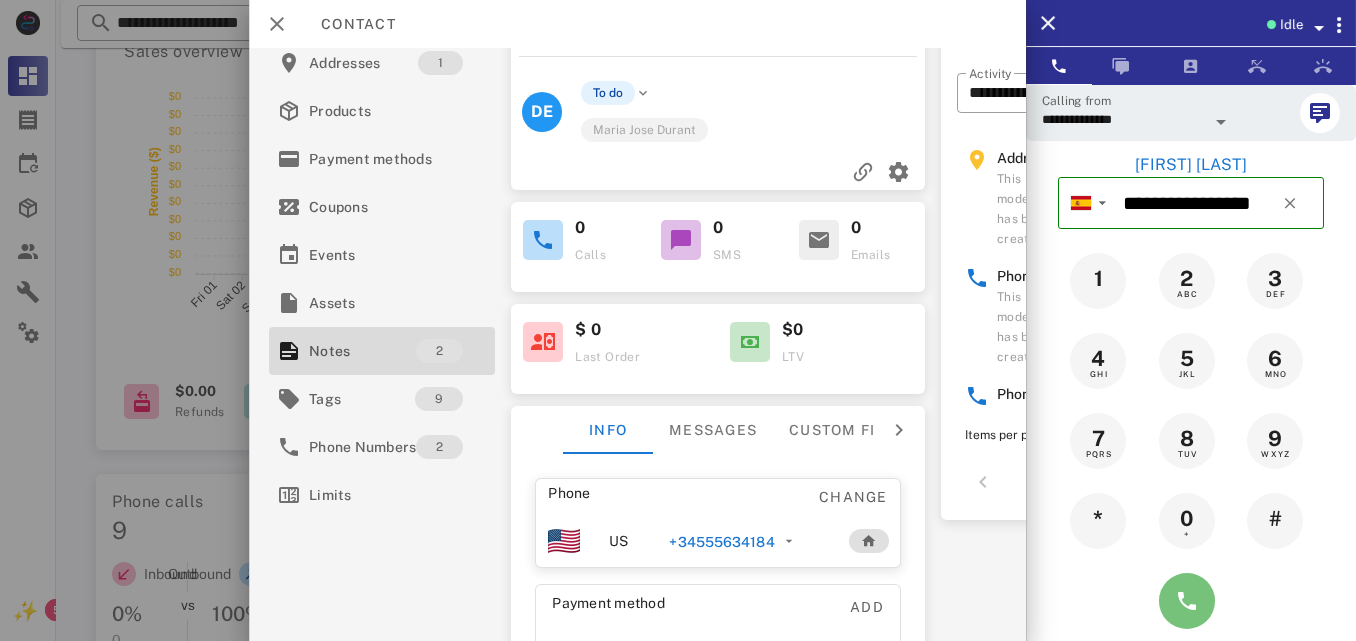 click at bounding box center [1187, 601] 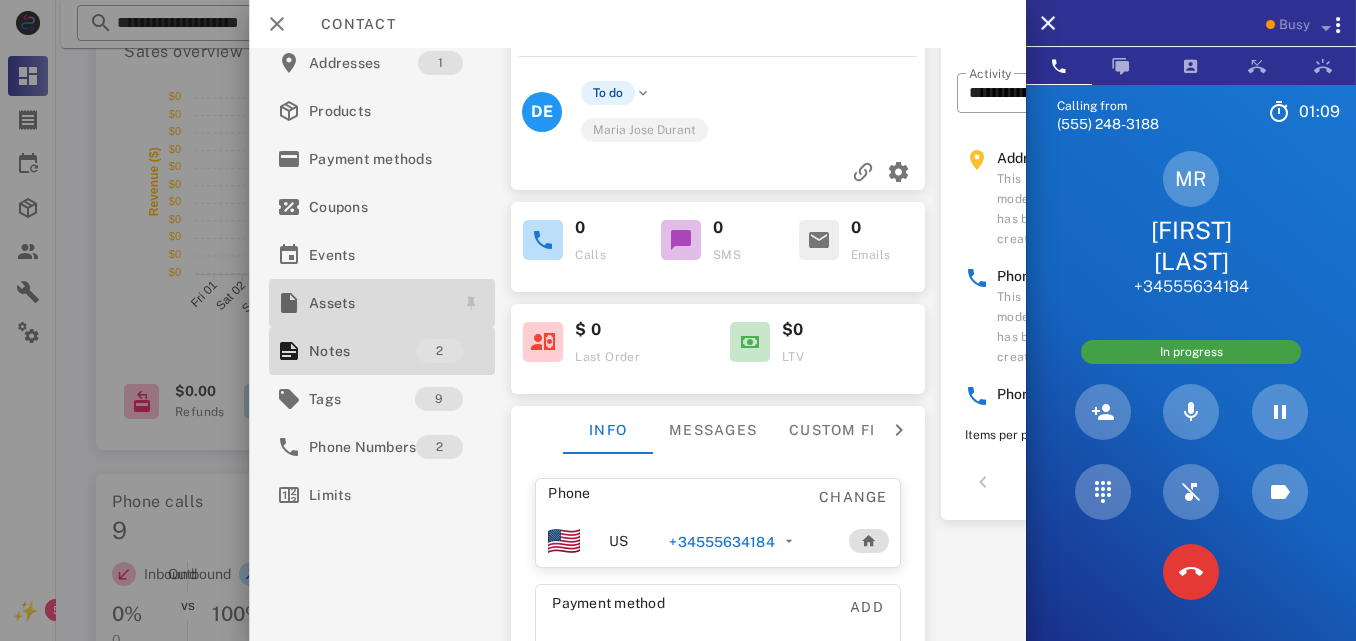click on "Assets" at bounding box center (382, 303) 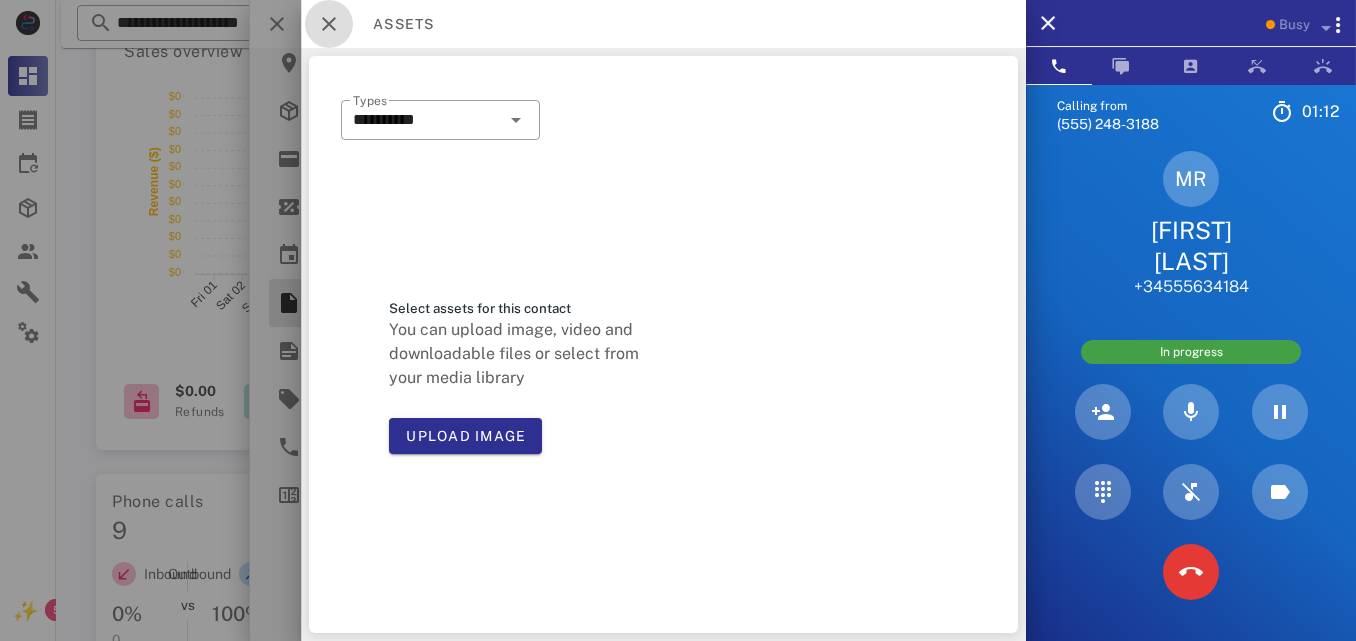 click at bounding box center [329, 24] 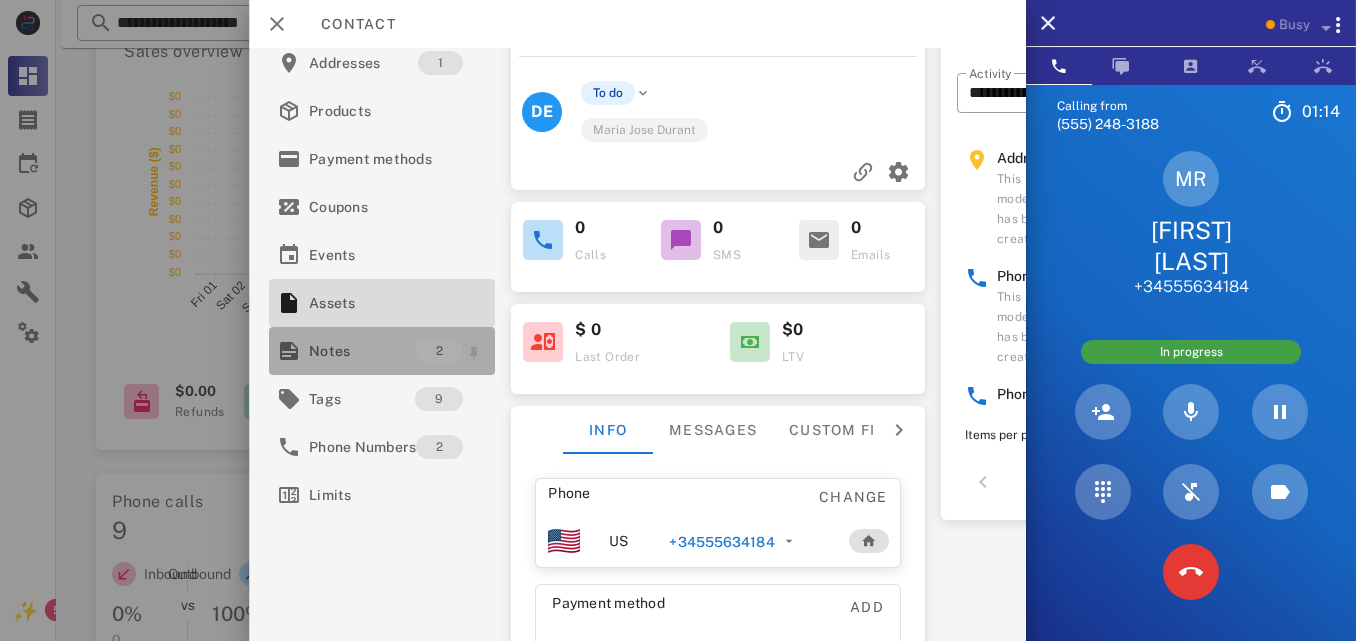 click on "Notes" at bounding box center [362, 351] 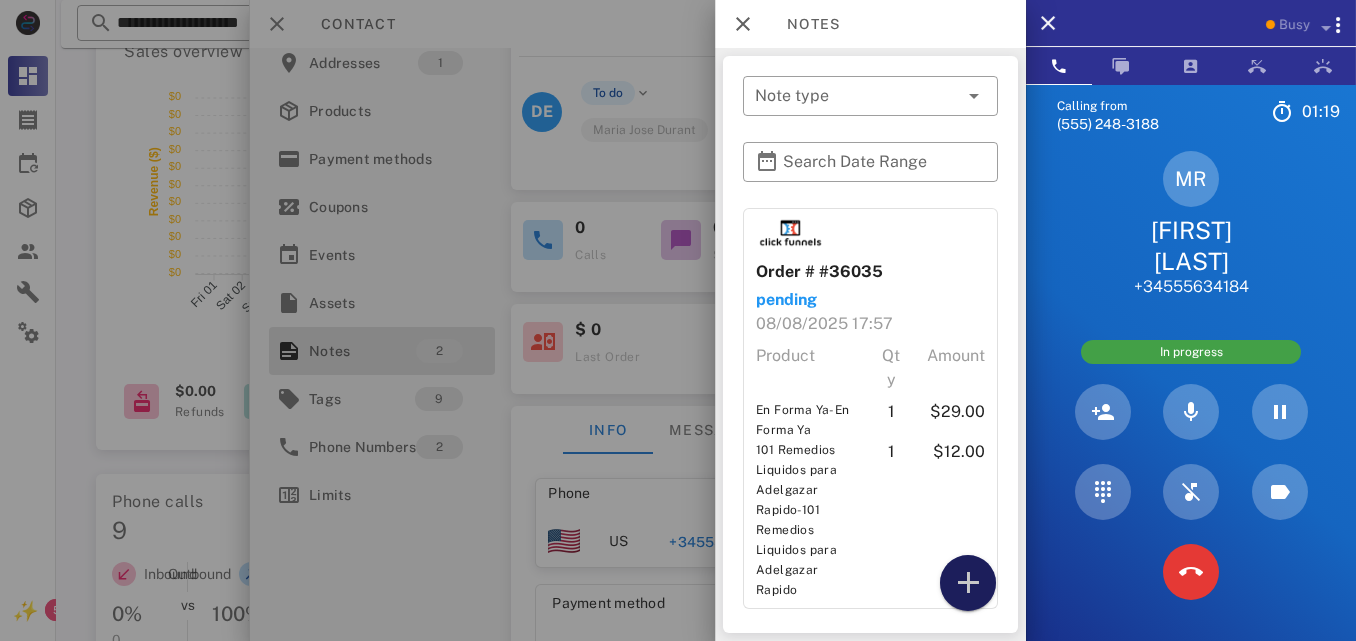 click at bounding box center (968, 583) 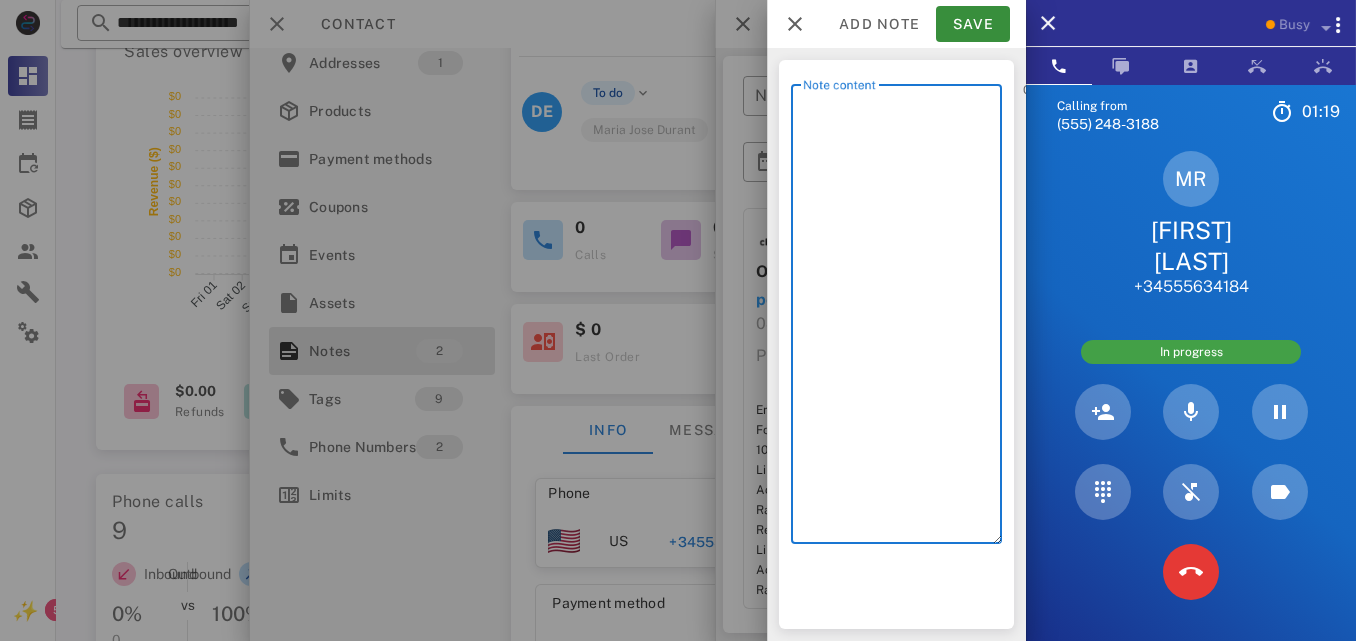 click on "Note content" at bounding box center (902, 319) 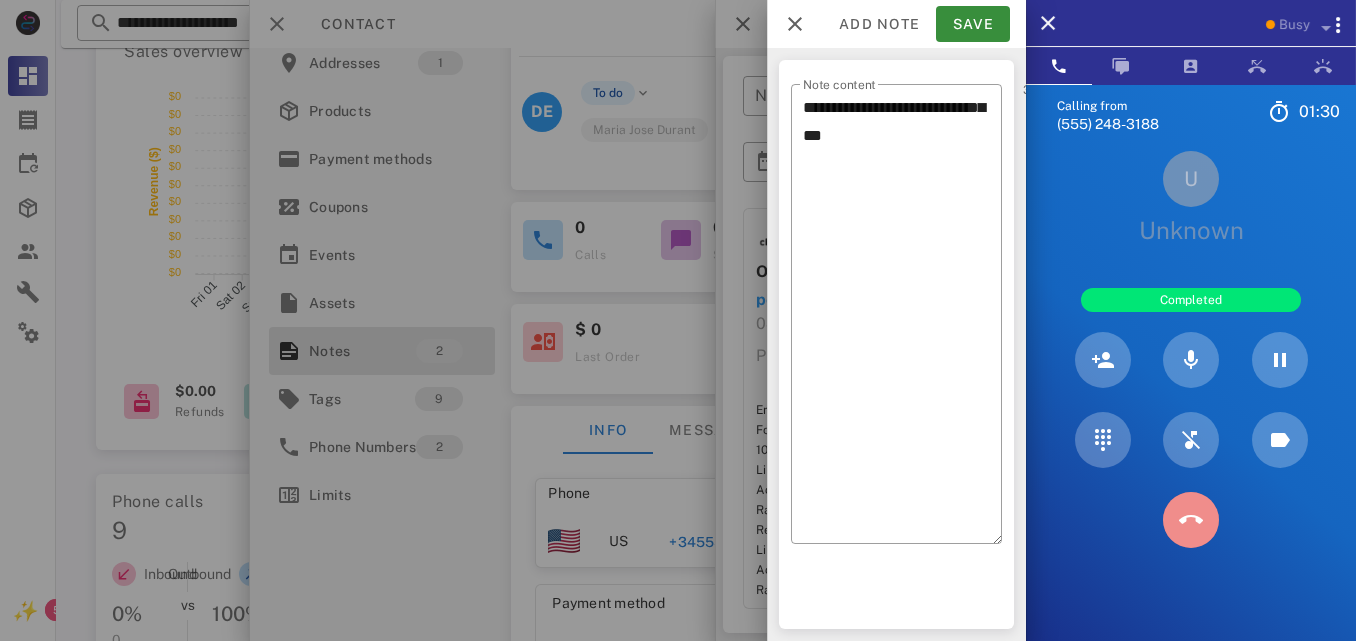 click at bounding box center [1191, 520] 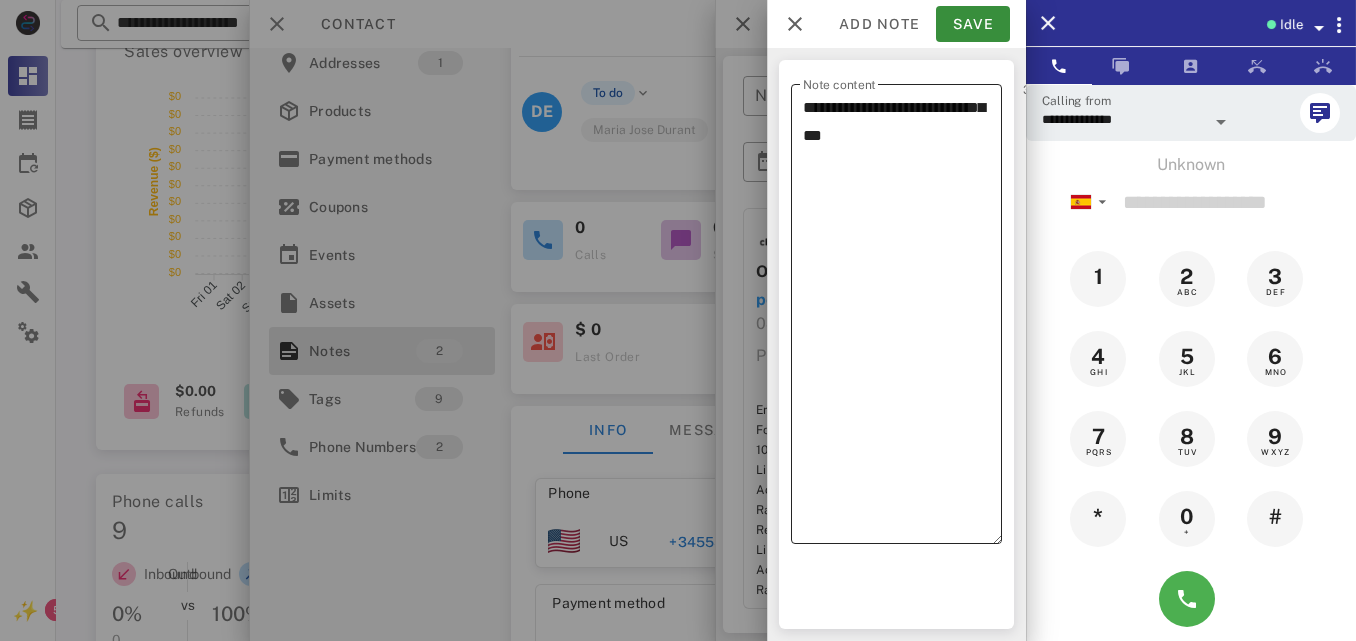 click on "**********" at bounding box center [902, 319] 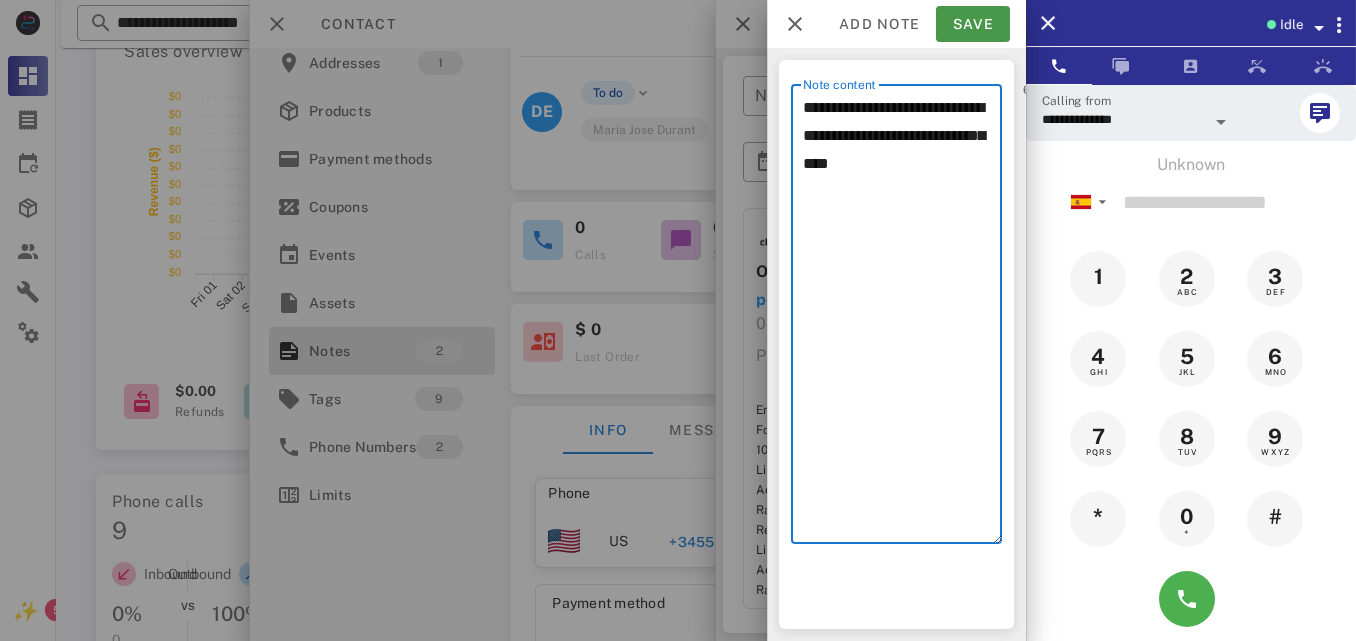 type on "**********" 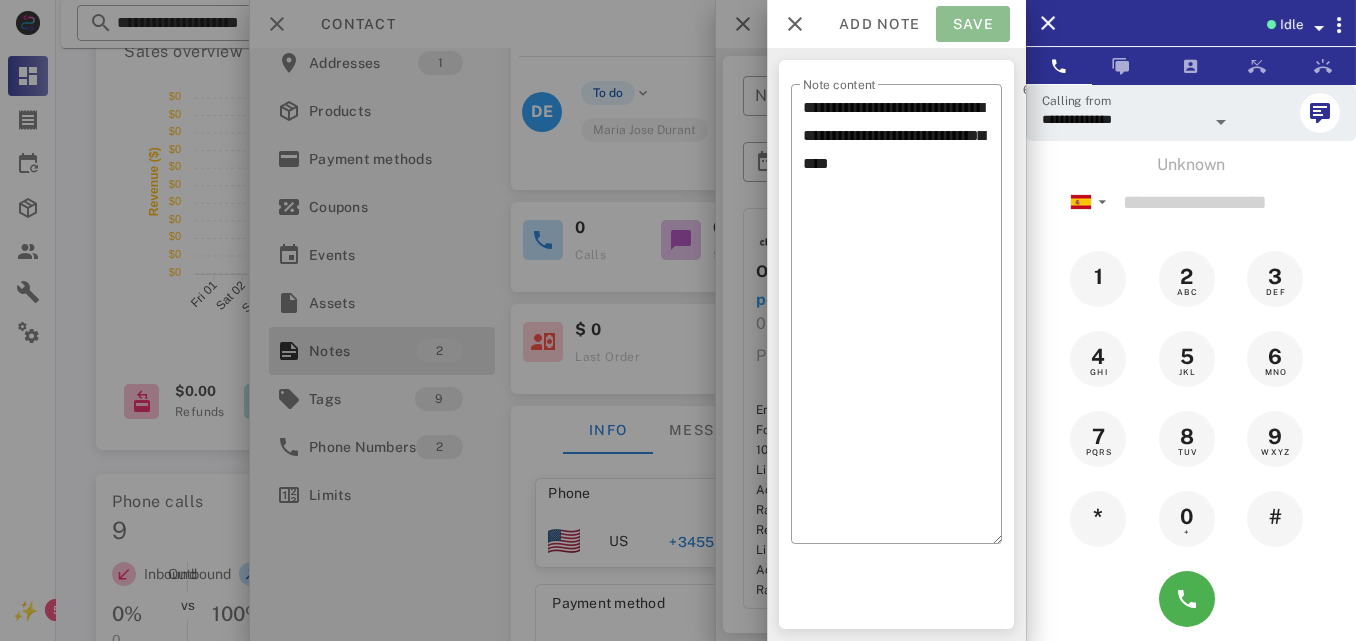 click on "Save" at bounding box center [973, 24] 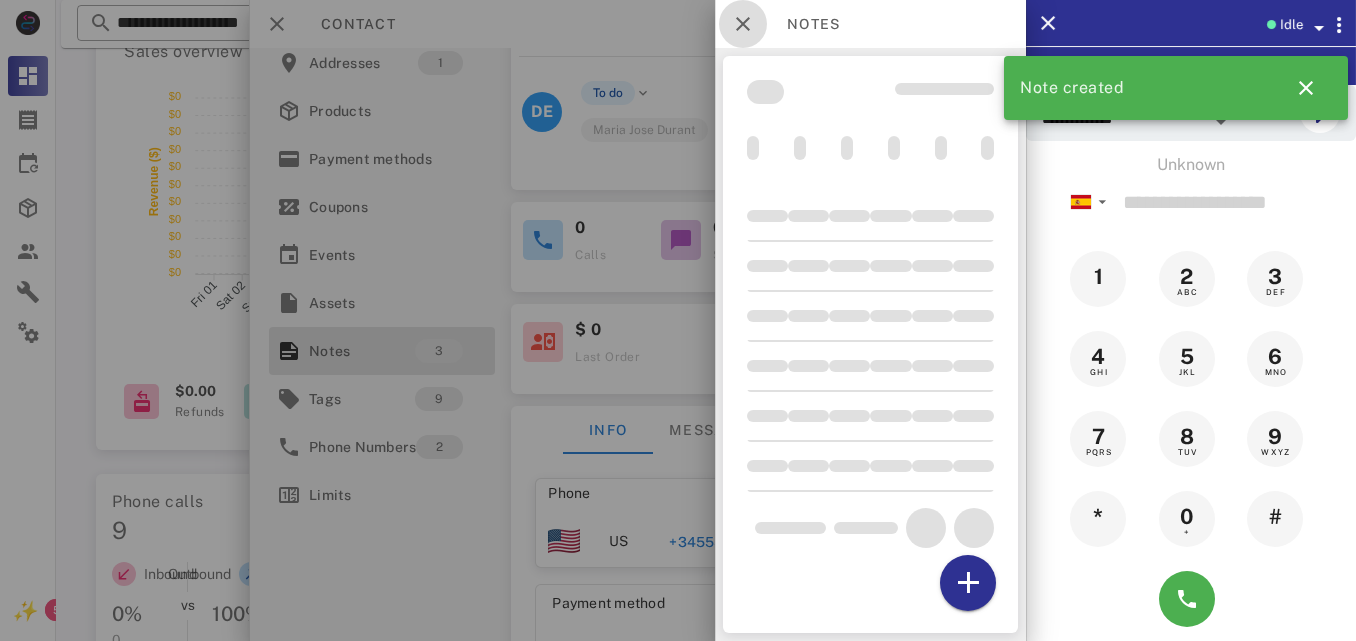 click at bounding box center (743, 24) 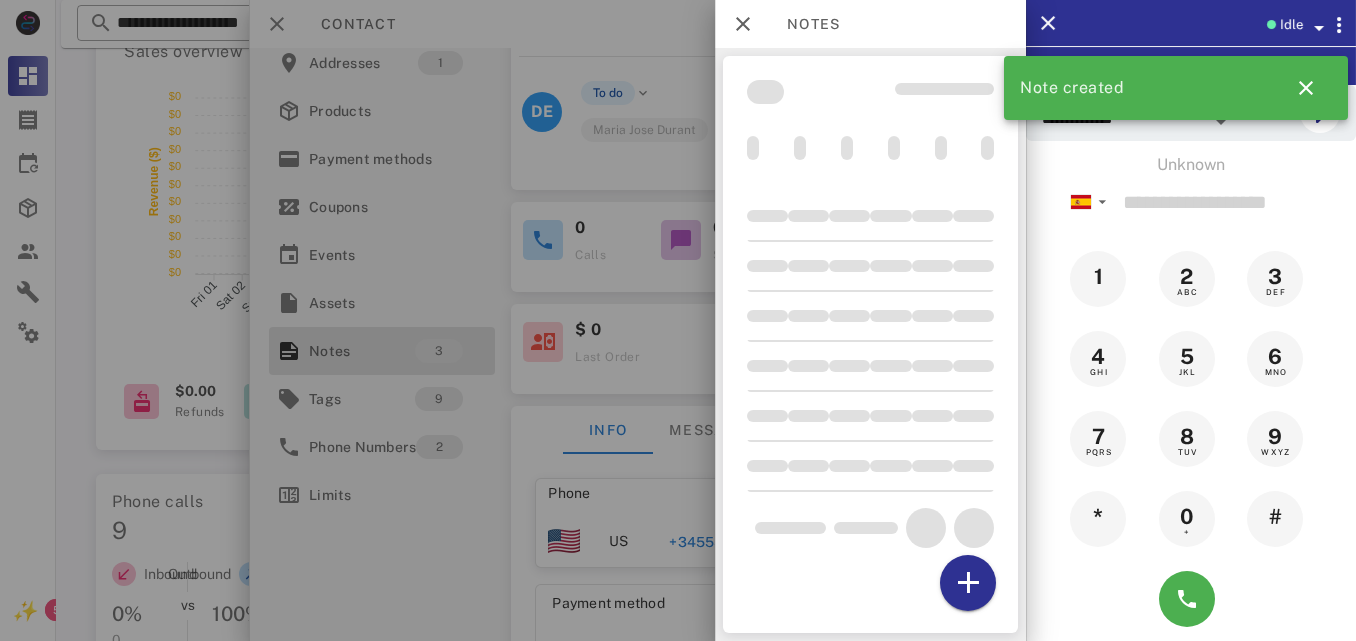 click on "Contact" at bounding box center (637, 24) 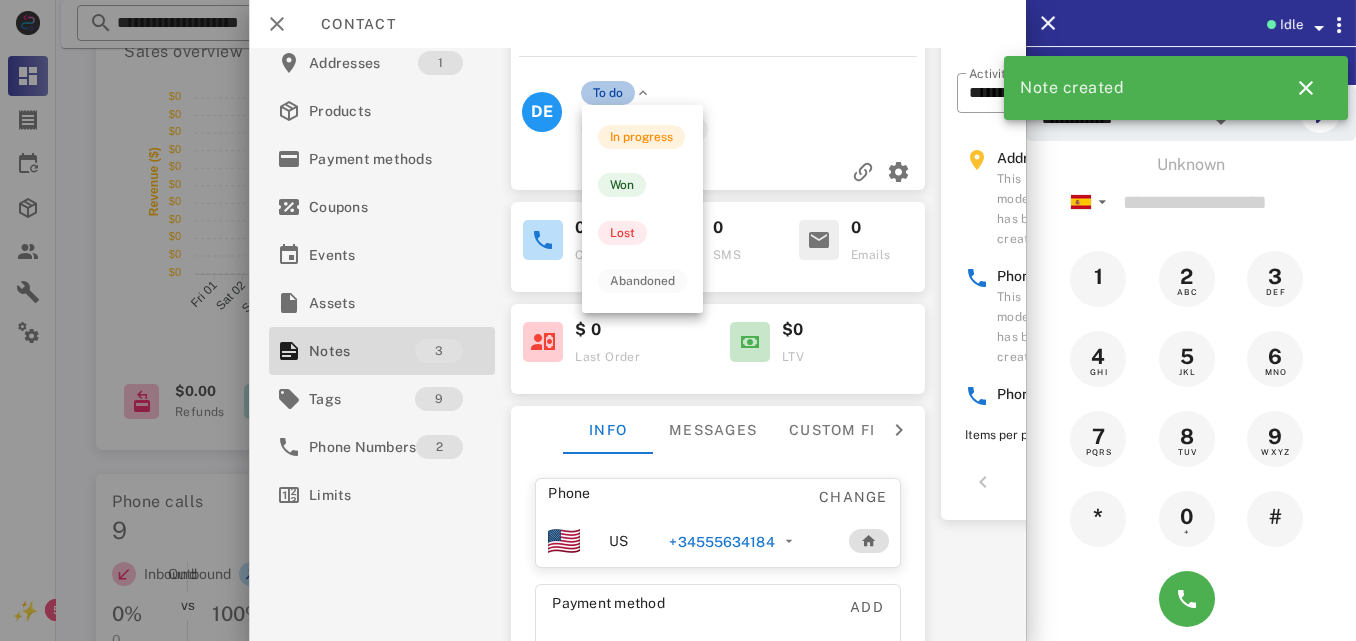 drag, startPoint x: 606, startPoint y: 98, endPoint x: 817, endPoint y: 129, distance: 213.26509 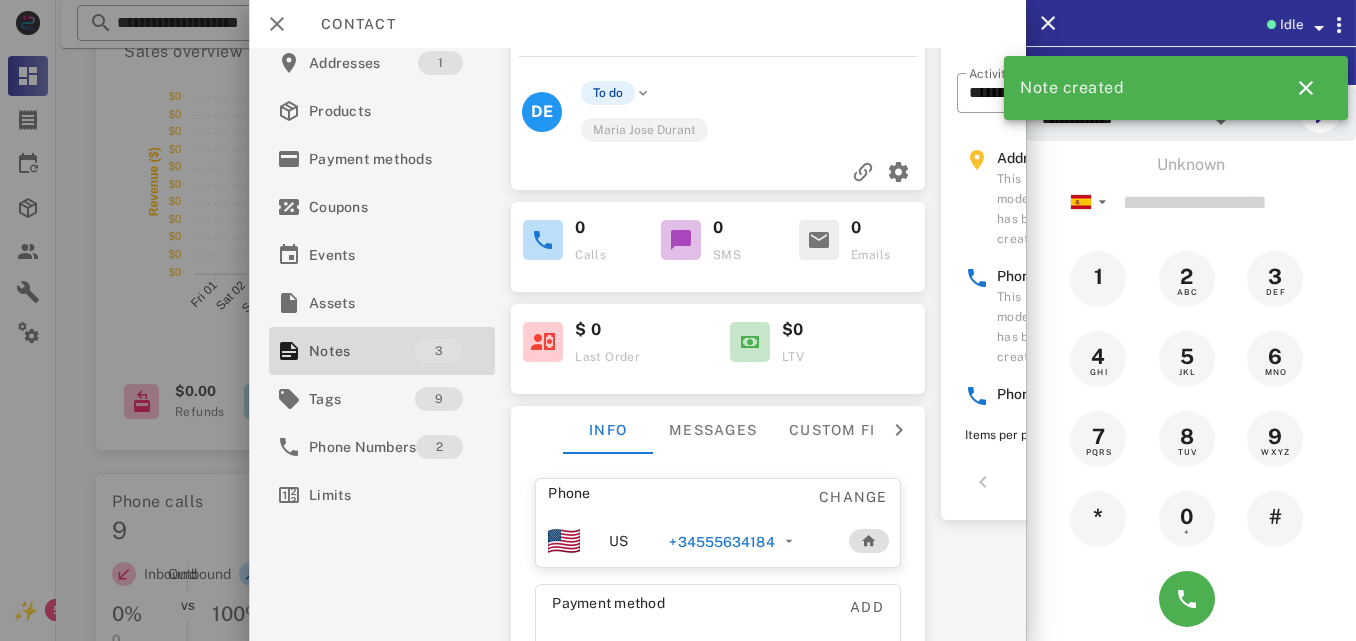 scroll, scrollTop: 109, scrollLeft: 0, axis: vertical 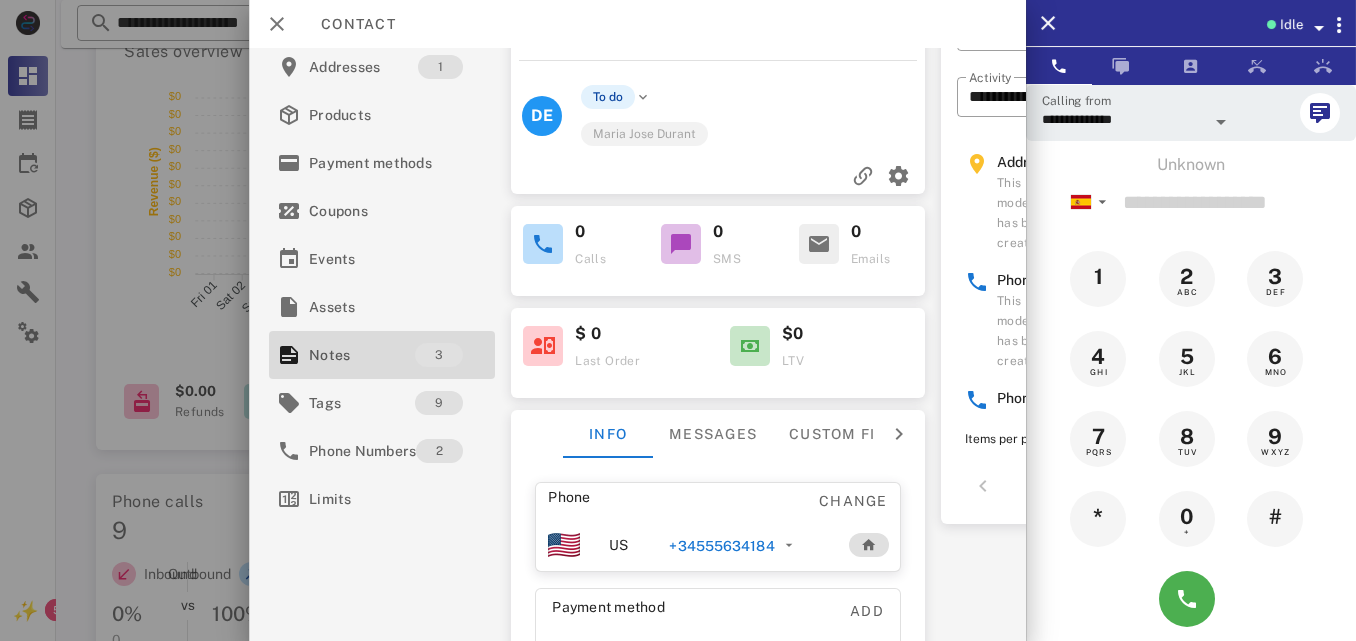 click on "This model has been created" at bounding box center (1024, 331) 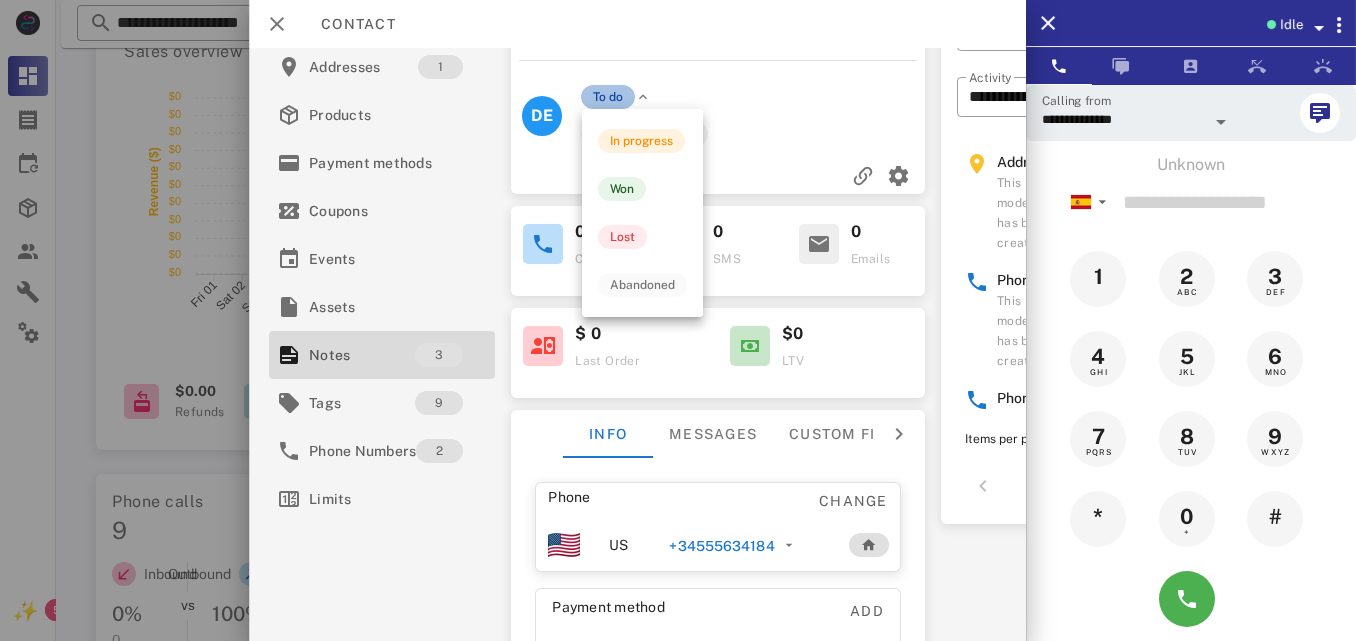 click on "To do" at bounding box center [608, 97] 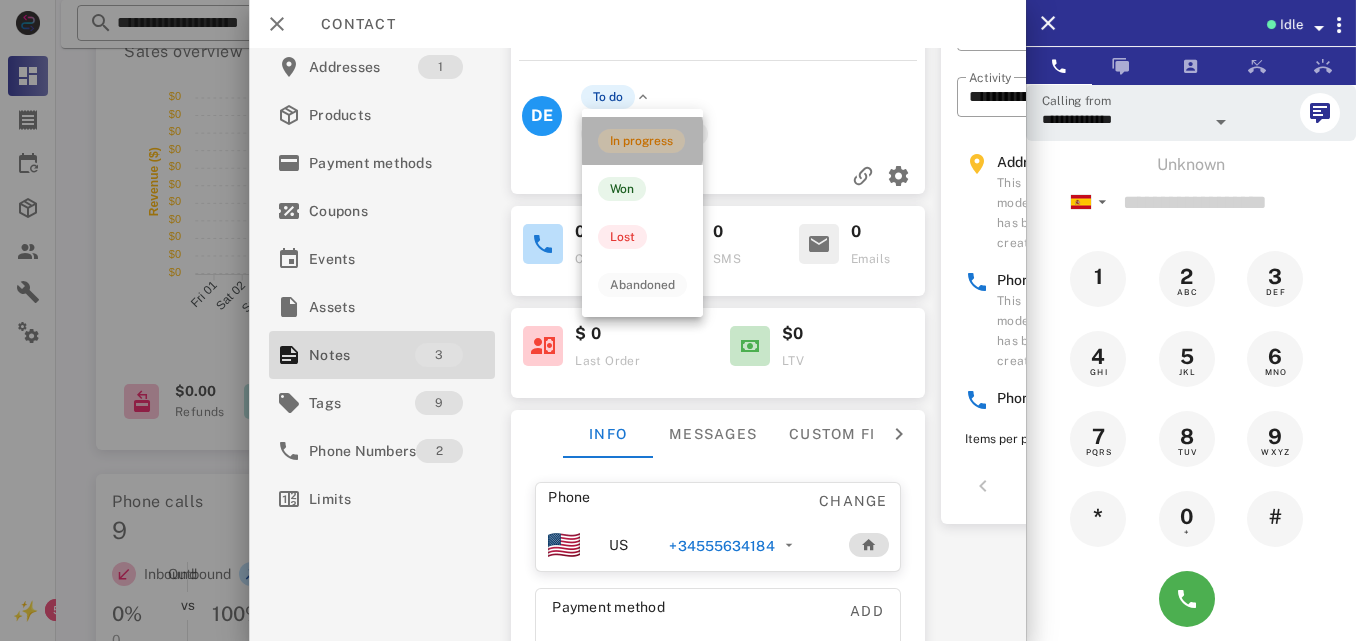 click on "In progress" at bounding box center (641, 141) 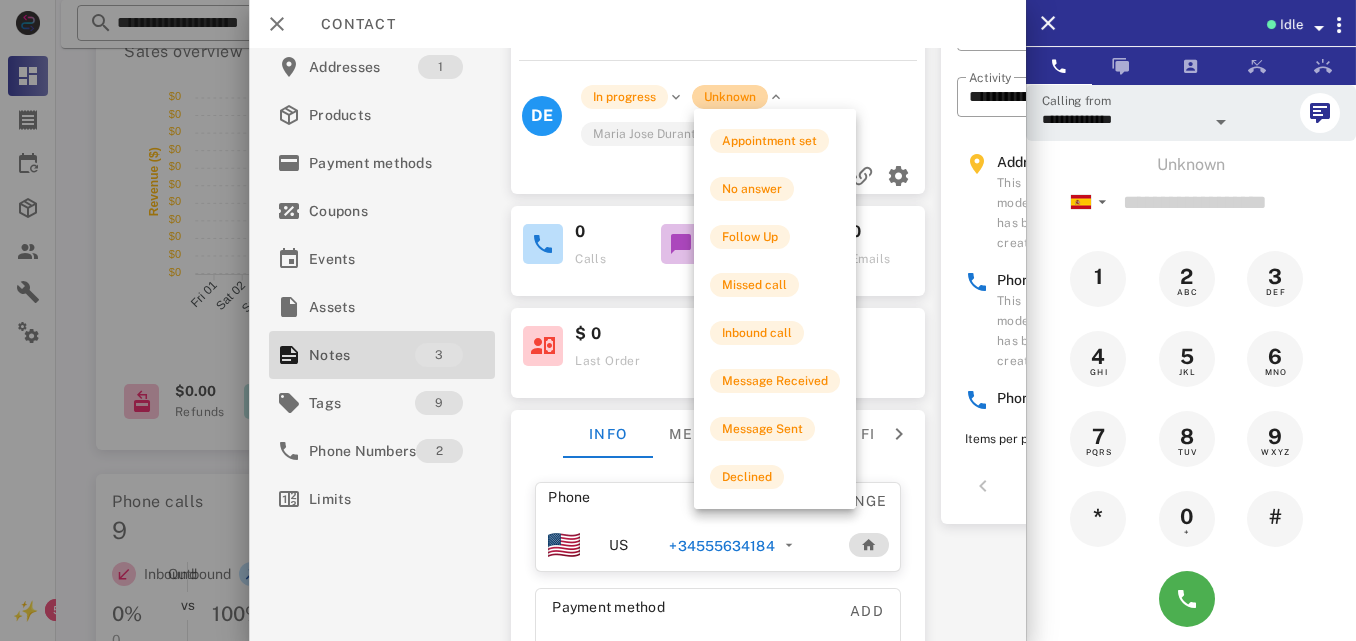 click on "Unknown" at bounding box center [730, 97] 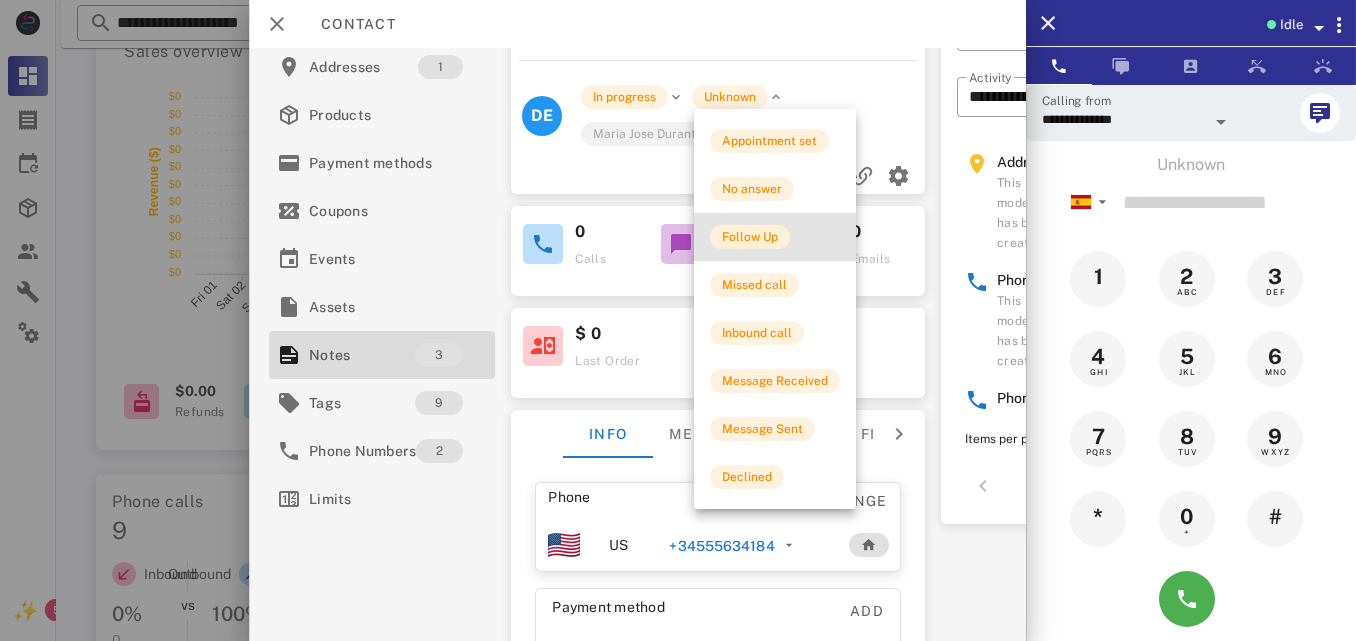 click on "Follow Up" at bounding box center (750, 237) 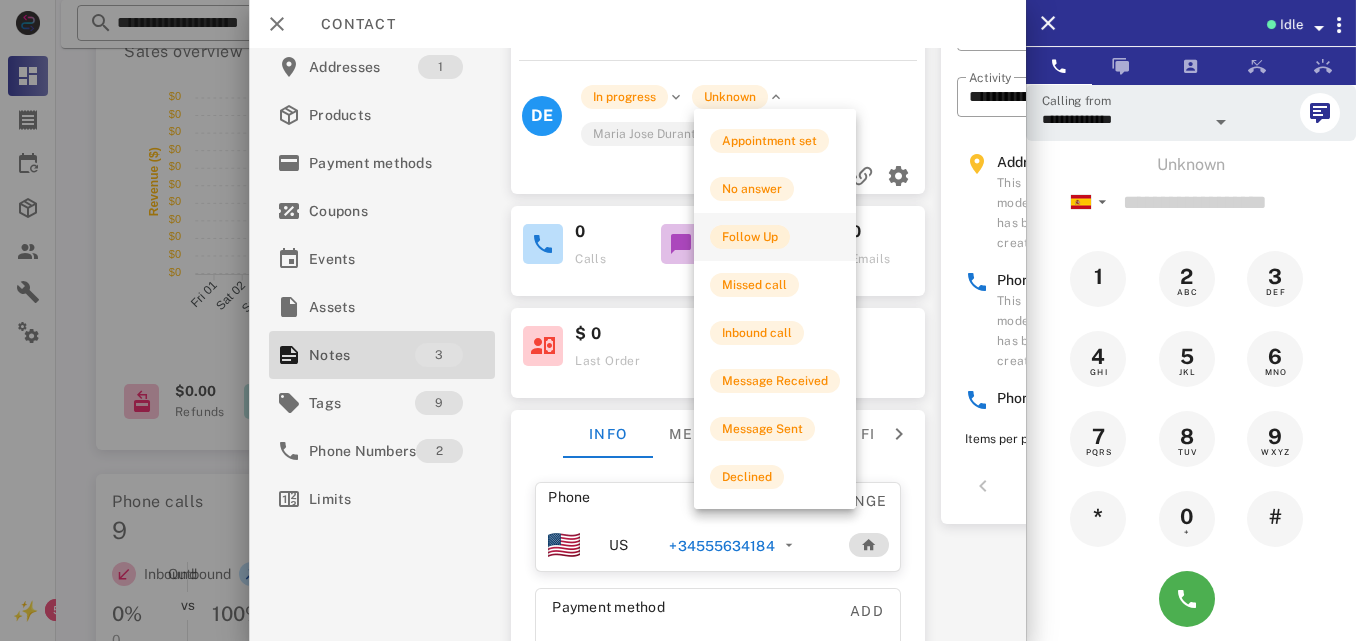 click on "0 SMS" at bounding box center [744, 244] 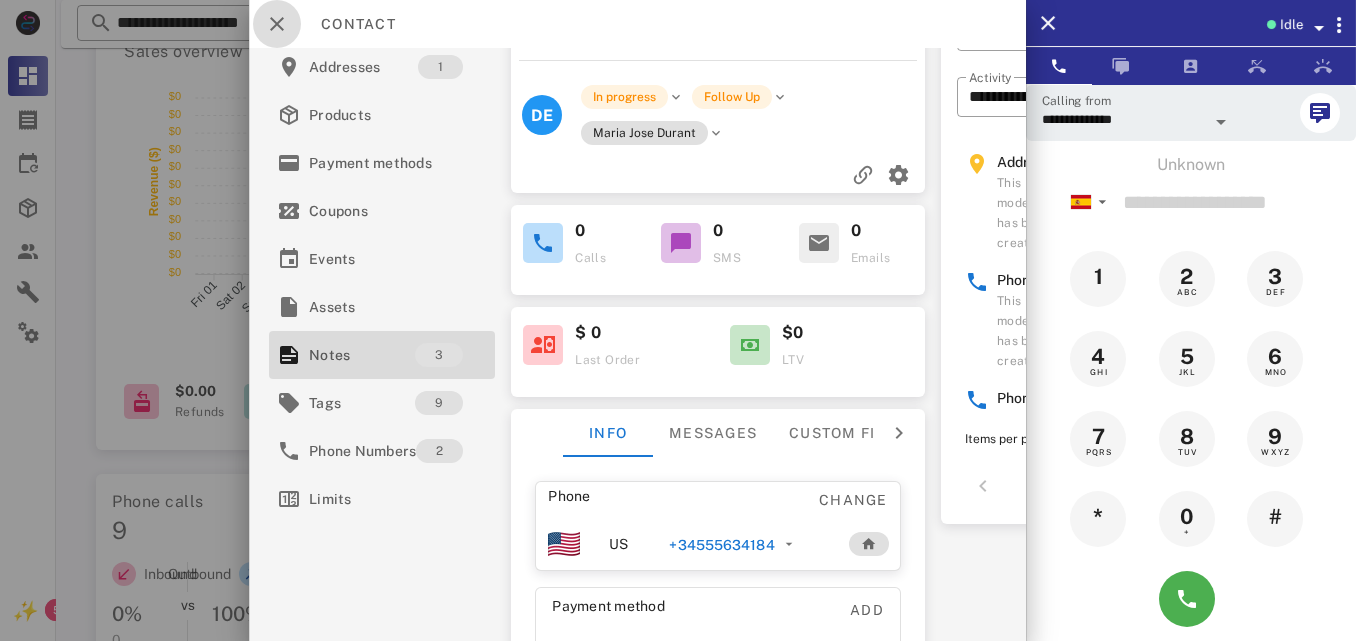 click at bounding box center (277, 24) 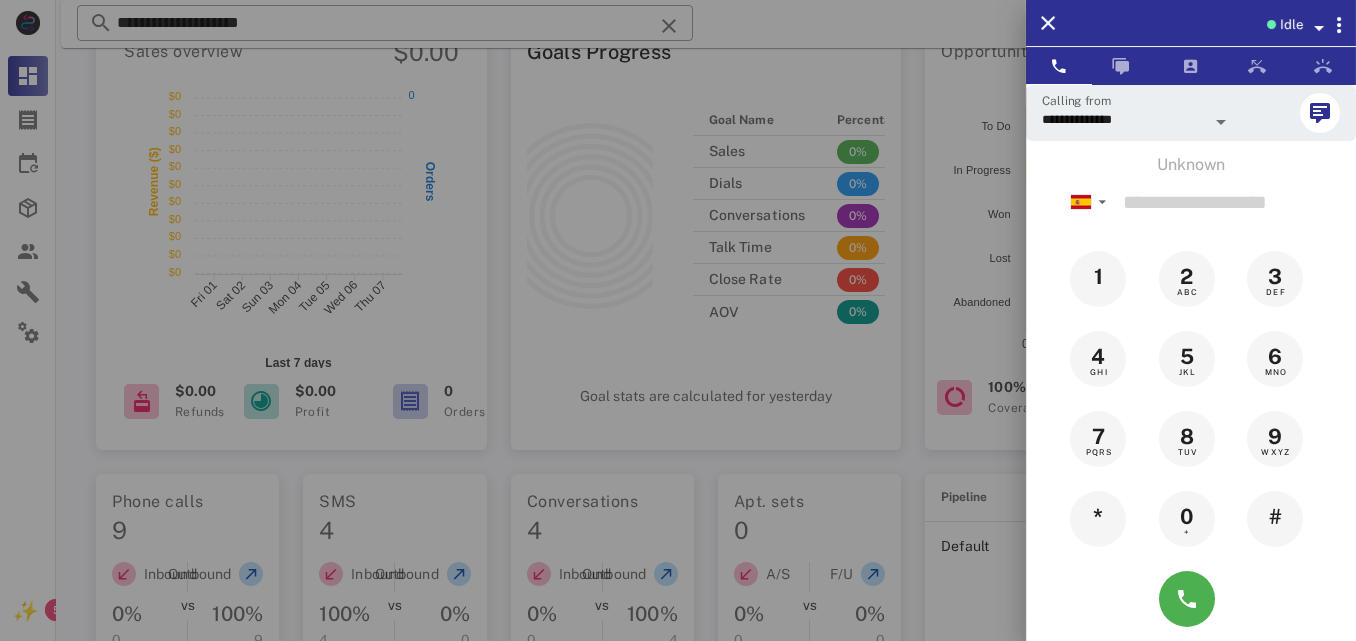 click at bounding box center [678, 320] 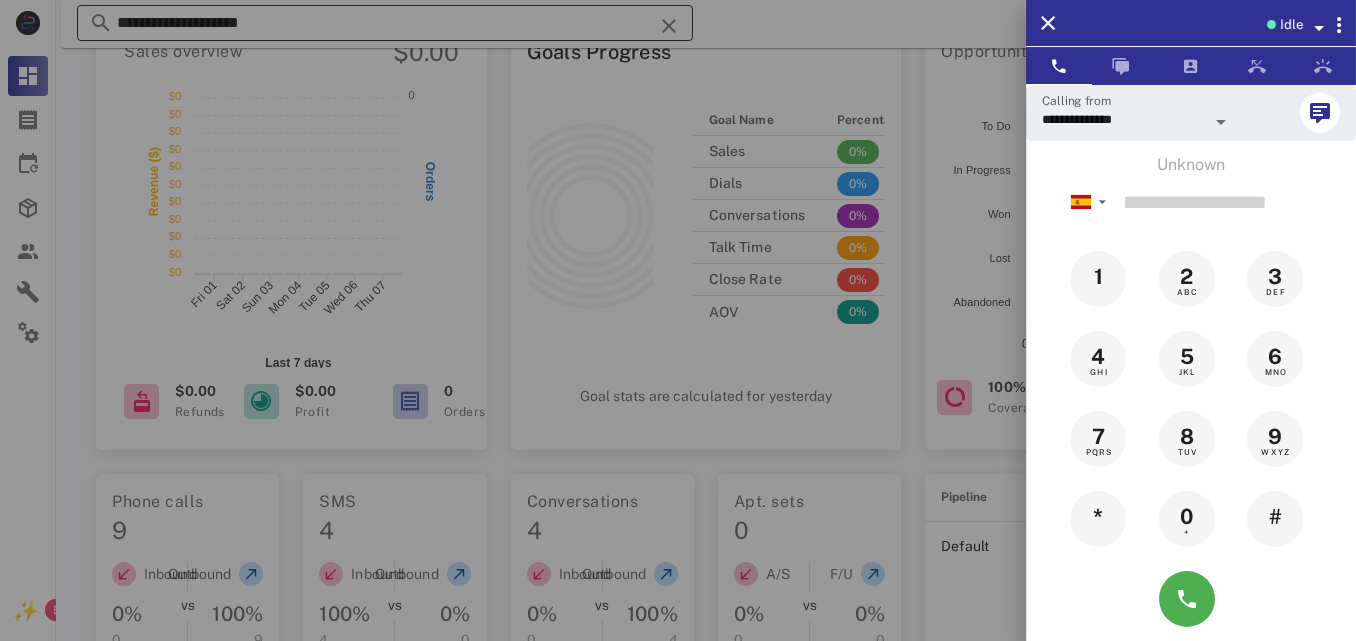 click on "**********" at bounding box center (385, 23) 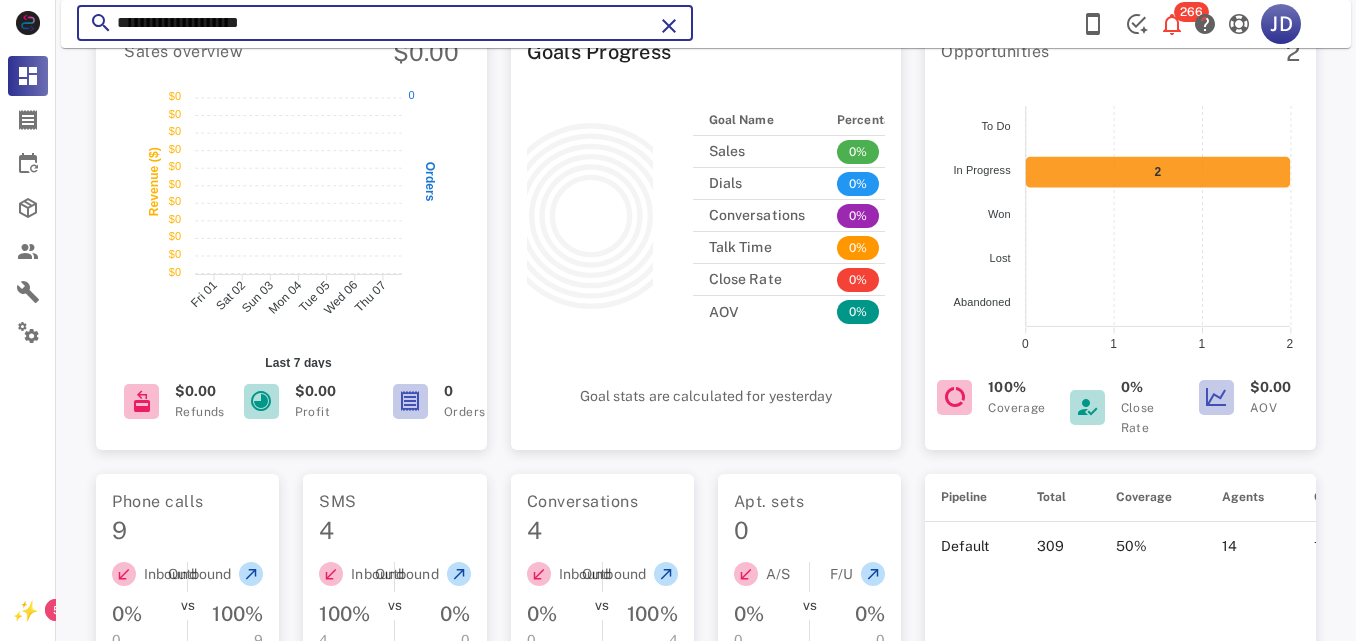 click on "**********" at bounding box center [385, 23] 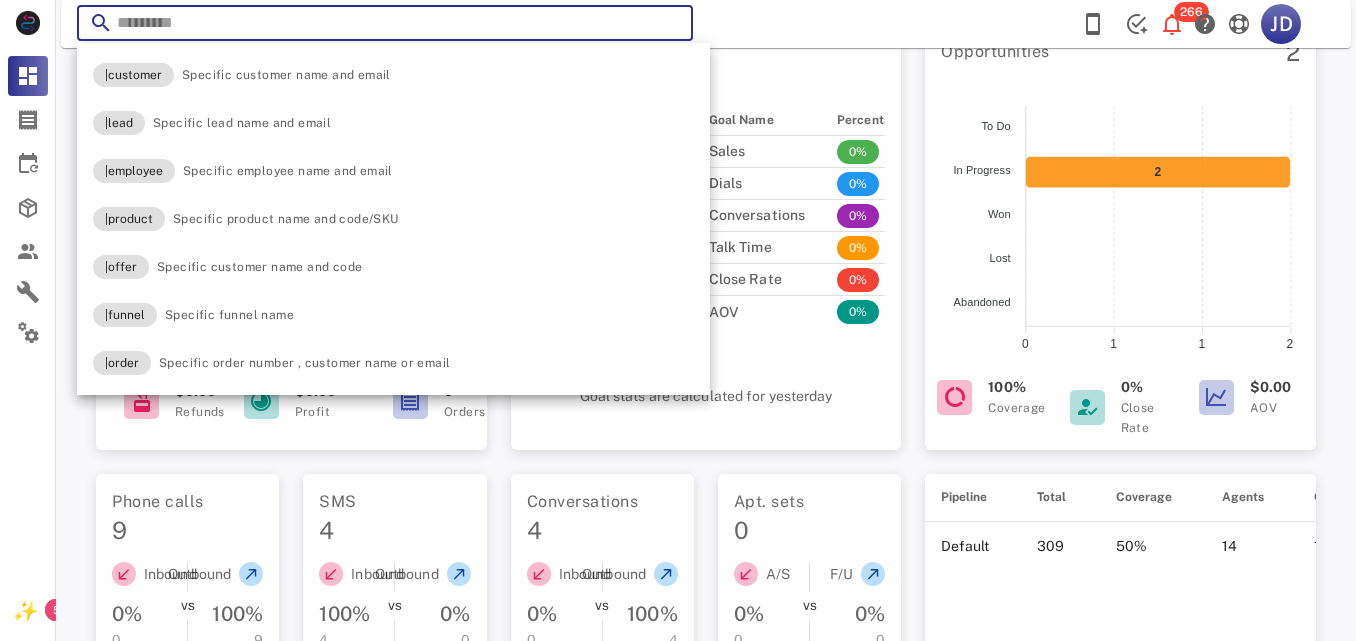 paste on "**********" 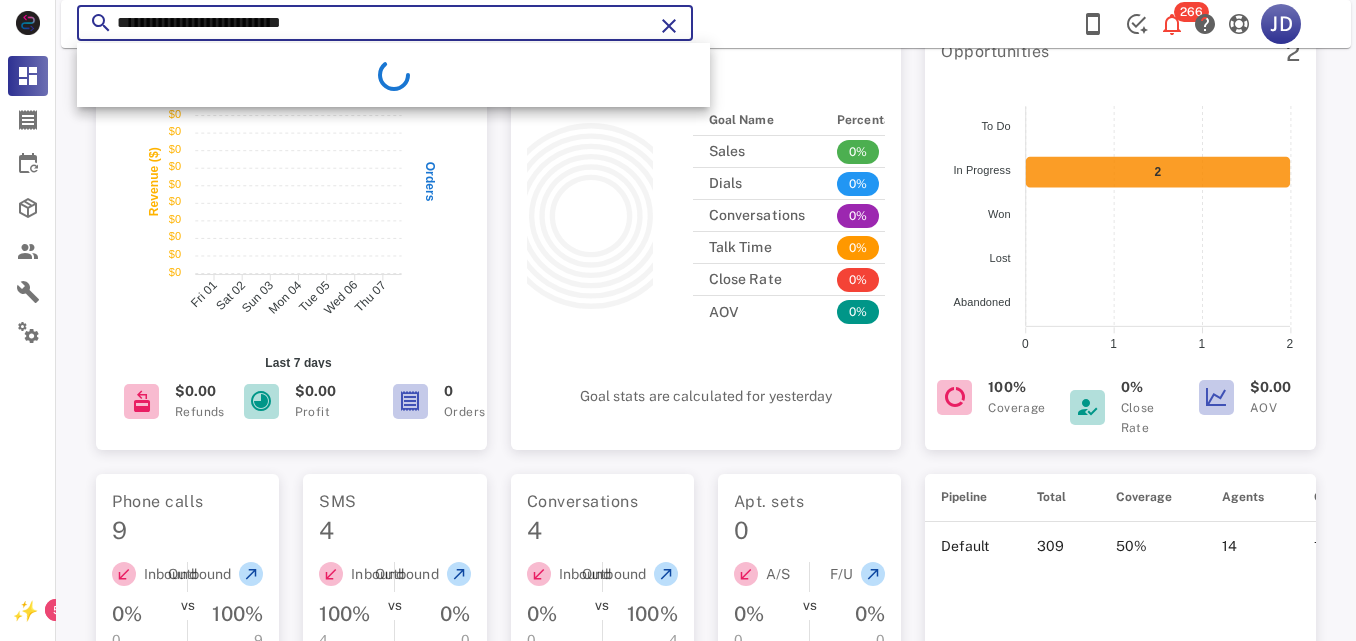 type on "**********" 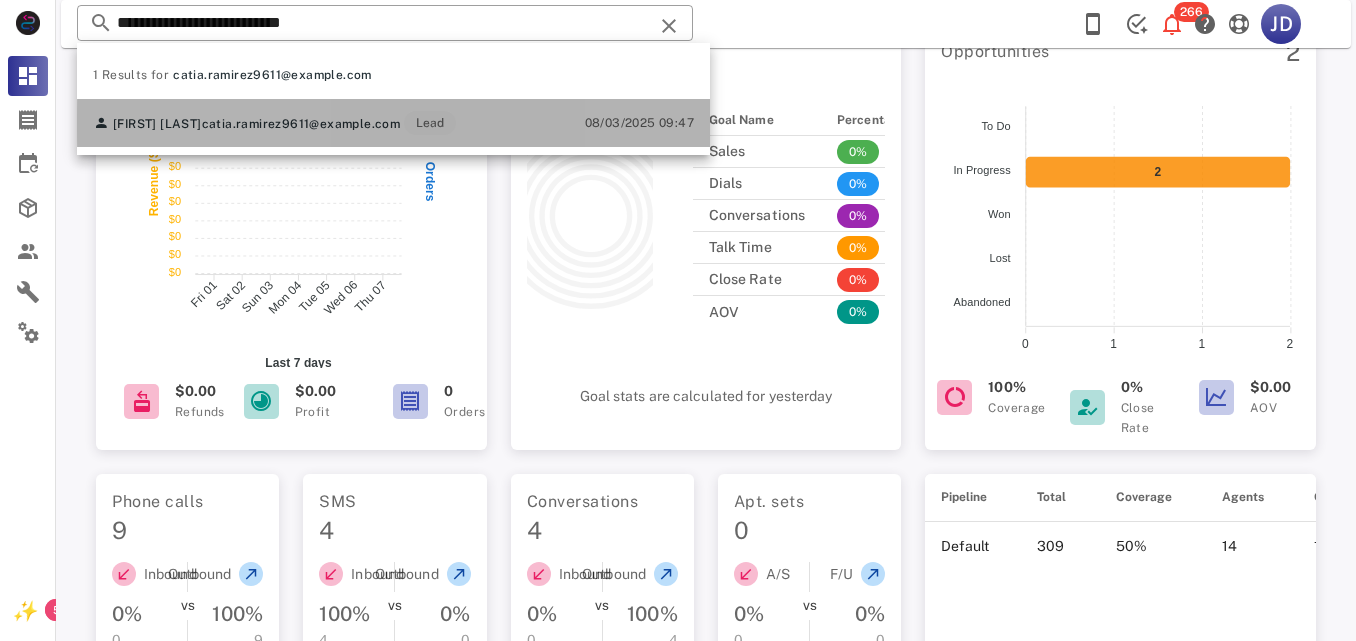 click on "catia.ramirez9611@example.com" at bounding box center (301, 124) 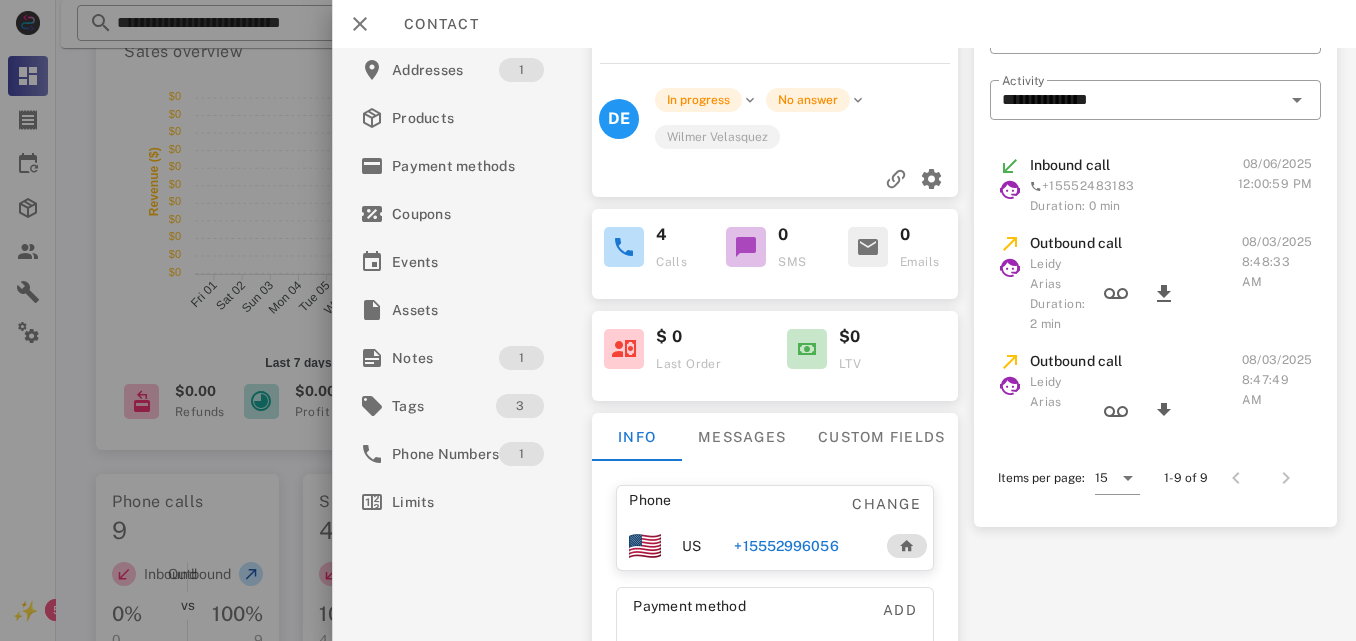 scroll, scrollTop: 170, scrollLeft: 0, axis: vertical 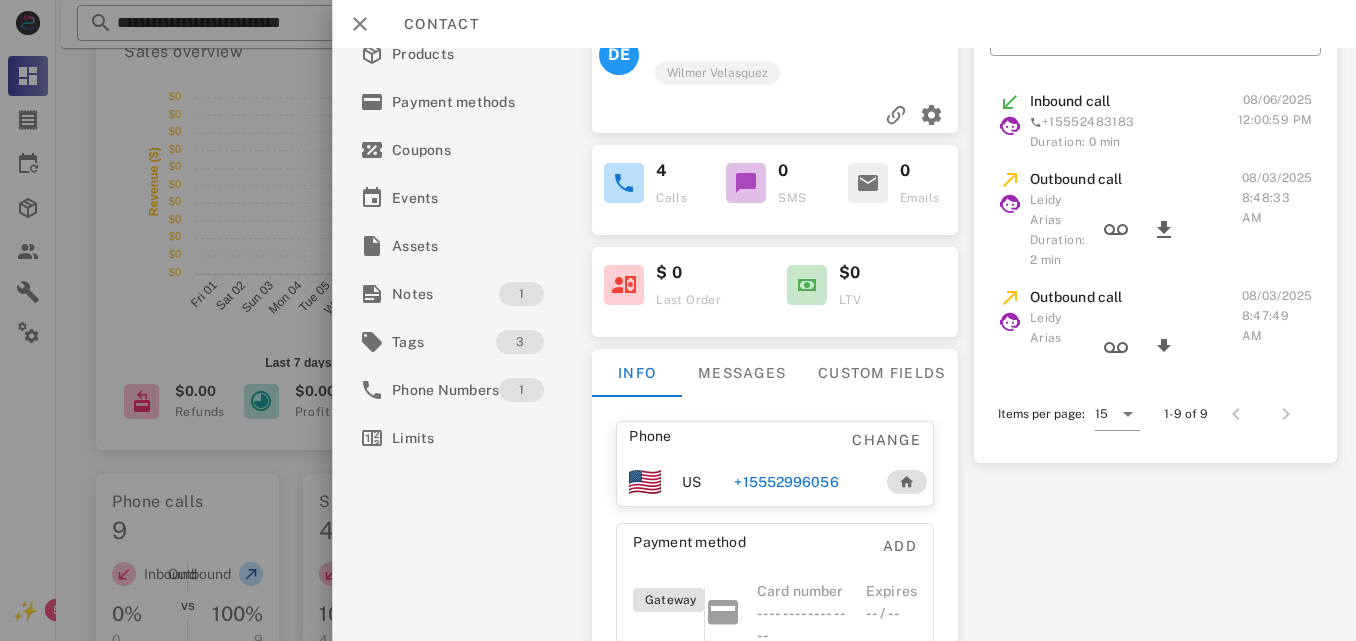 click on "+15552996056" at bounding box center (801, 482) 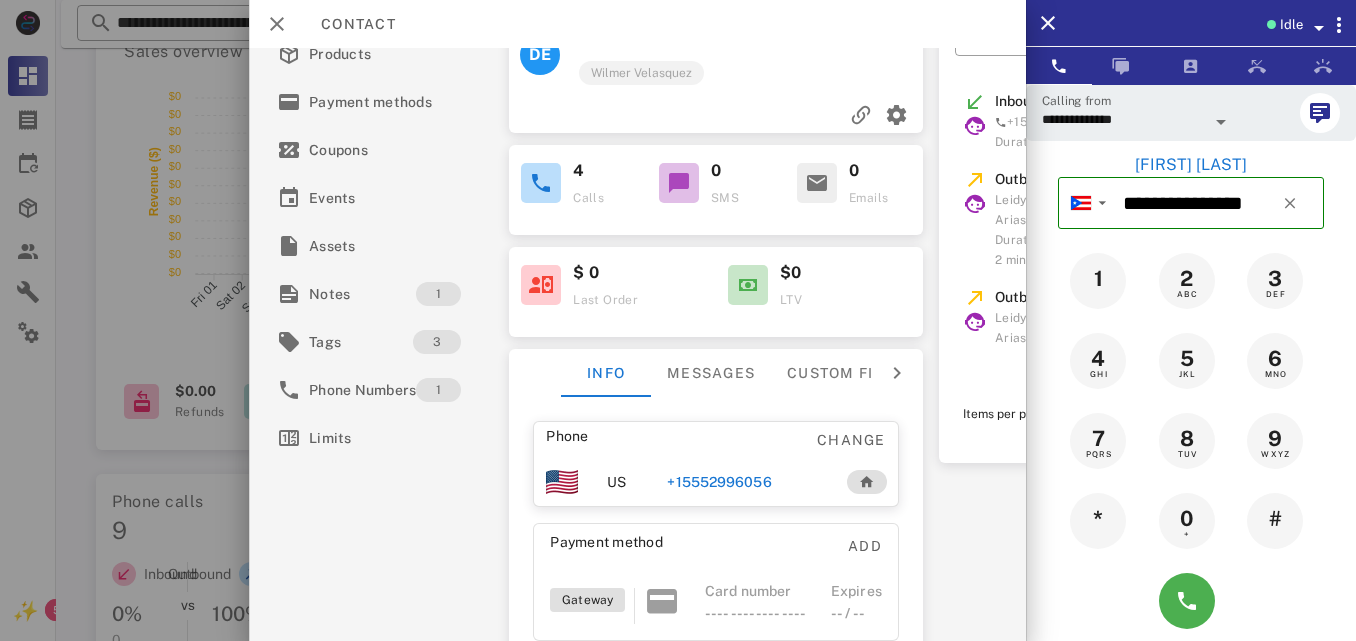 click on "8 TUV" at bounding box center [1191, 441] 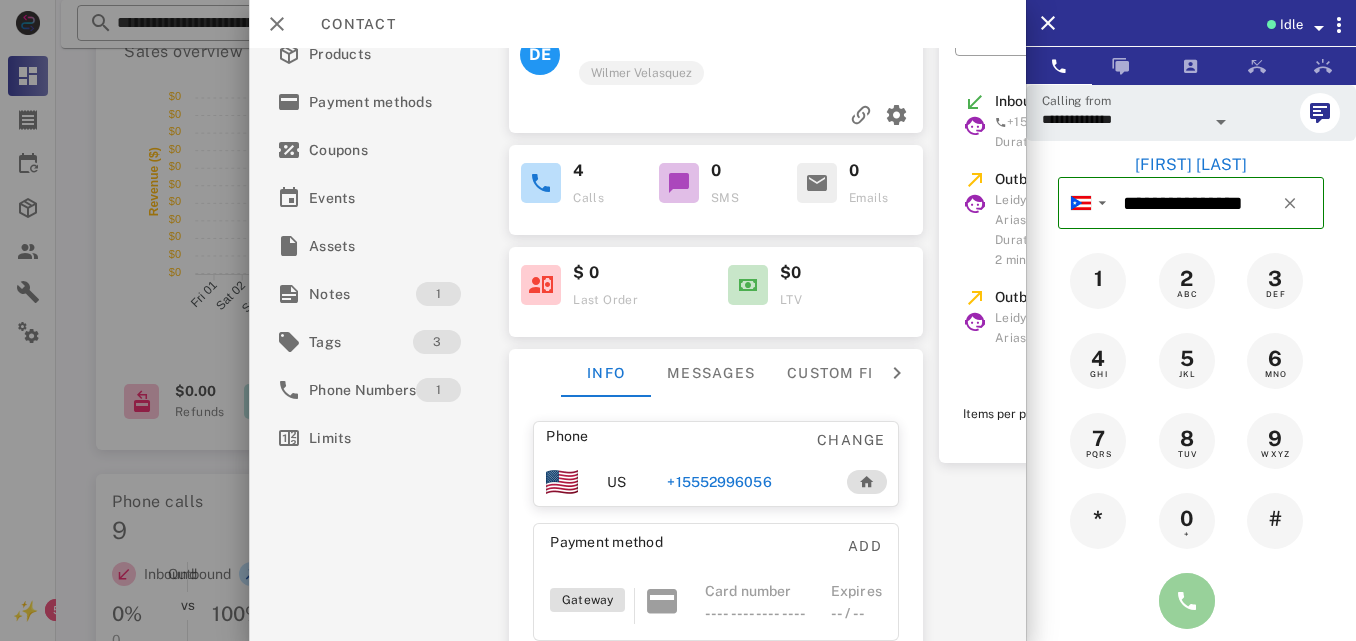 click at bounding box center (1187, 601) 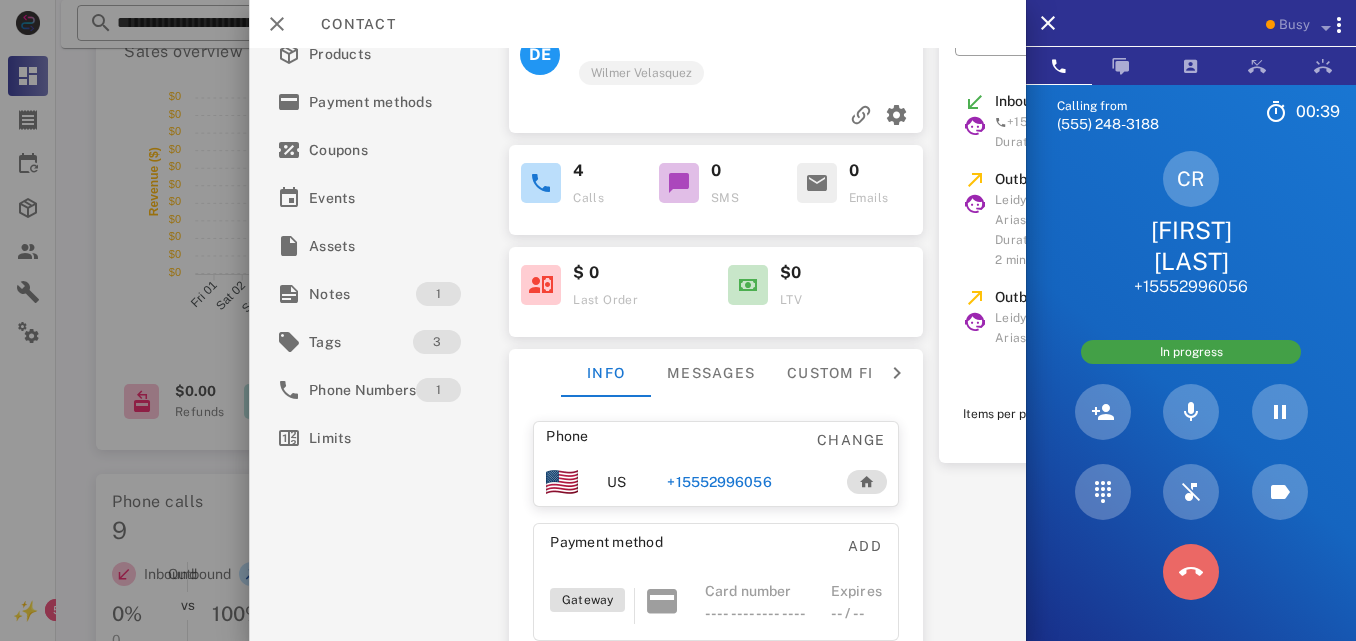 click at bounding box center (1191, 572) 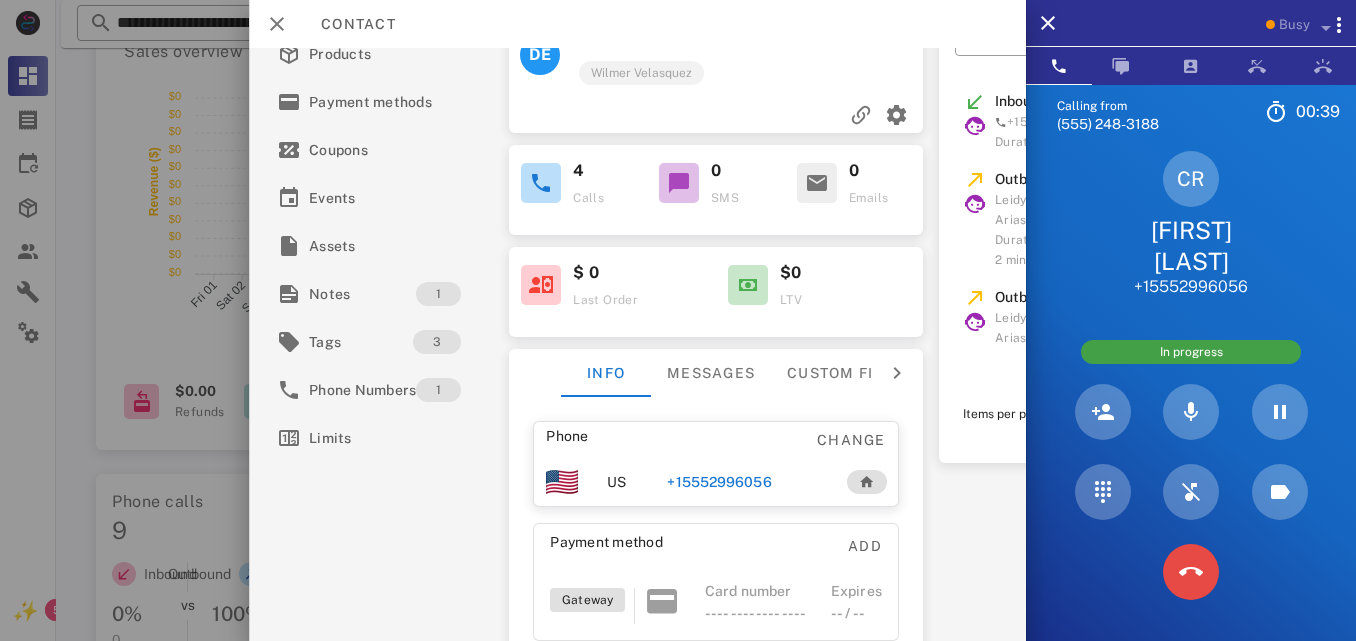 click on "8 TUV" at bounding box center [0, 0] 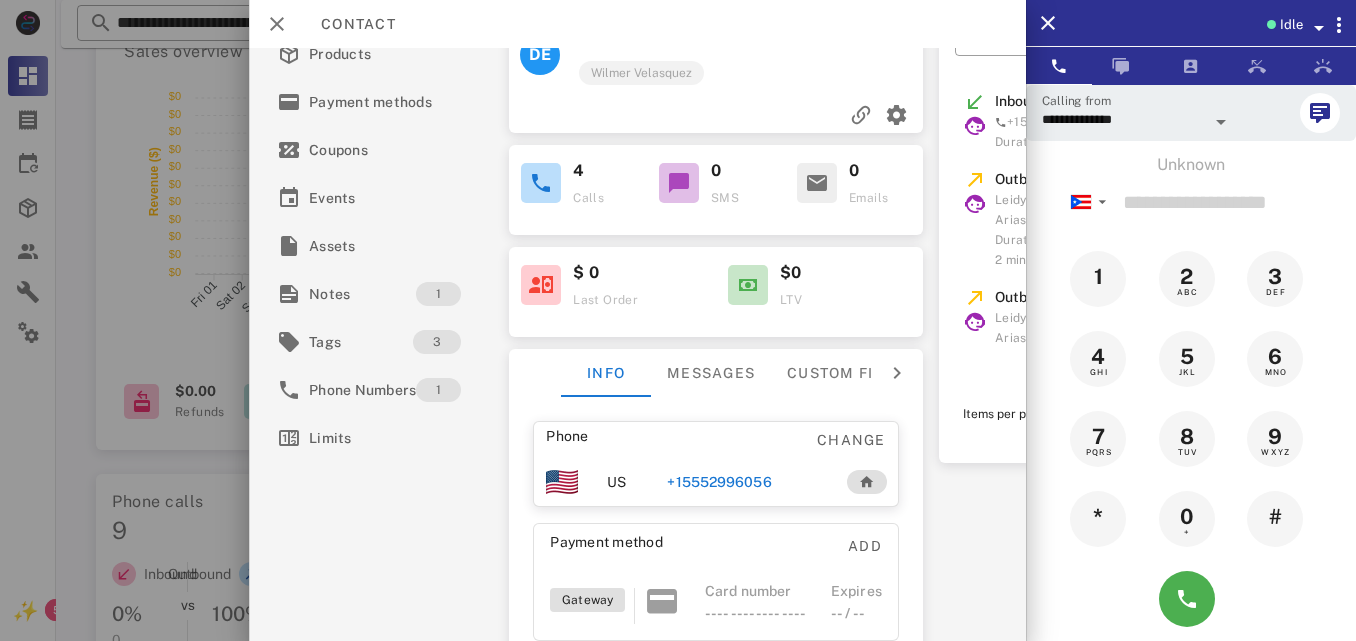 click on "+15552996056" at bounding box center [719, 482] 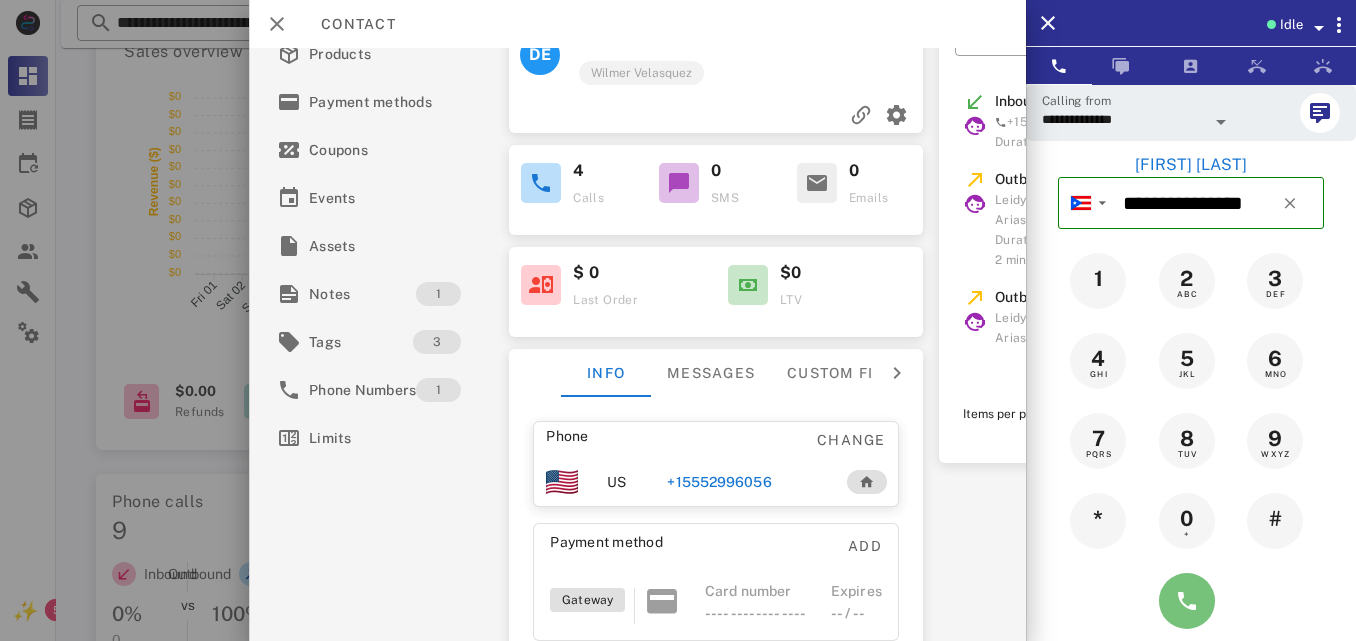 click at bounding box center (1187, 601) 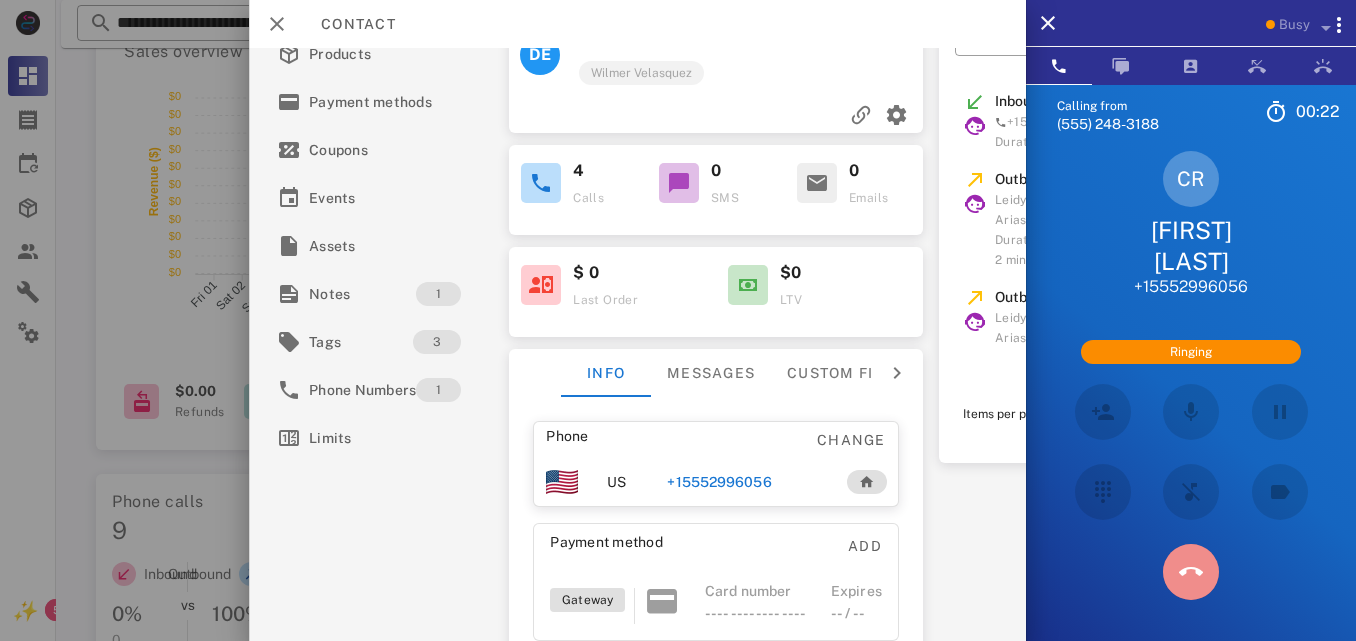 click at bounding box center [1191, 572] 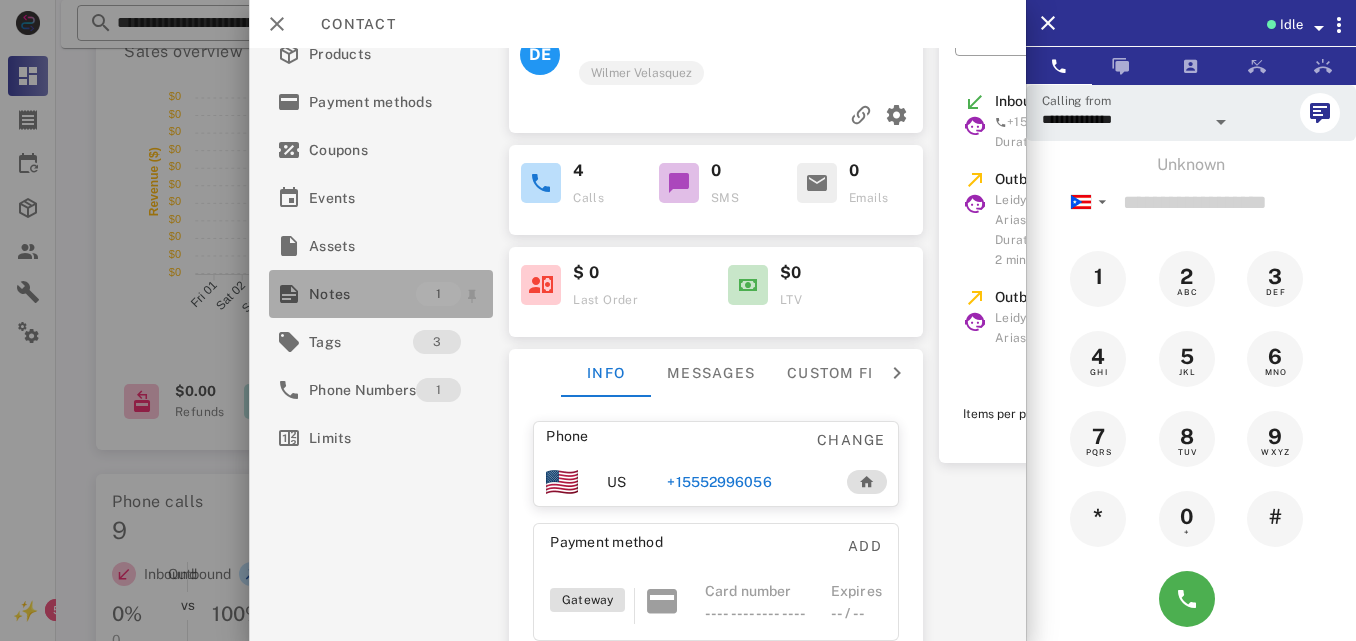 click on "Notes" at bounding box center (362, 294) 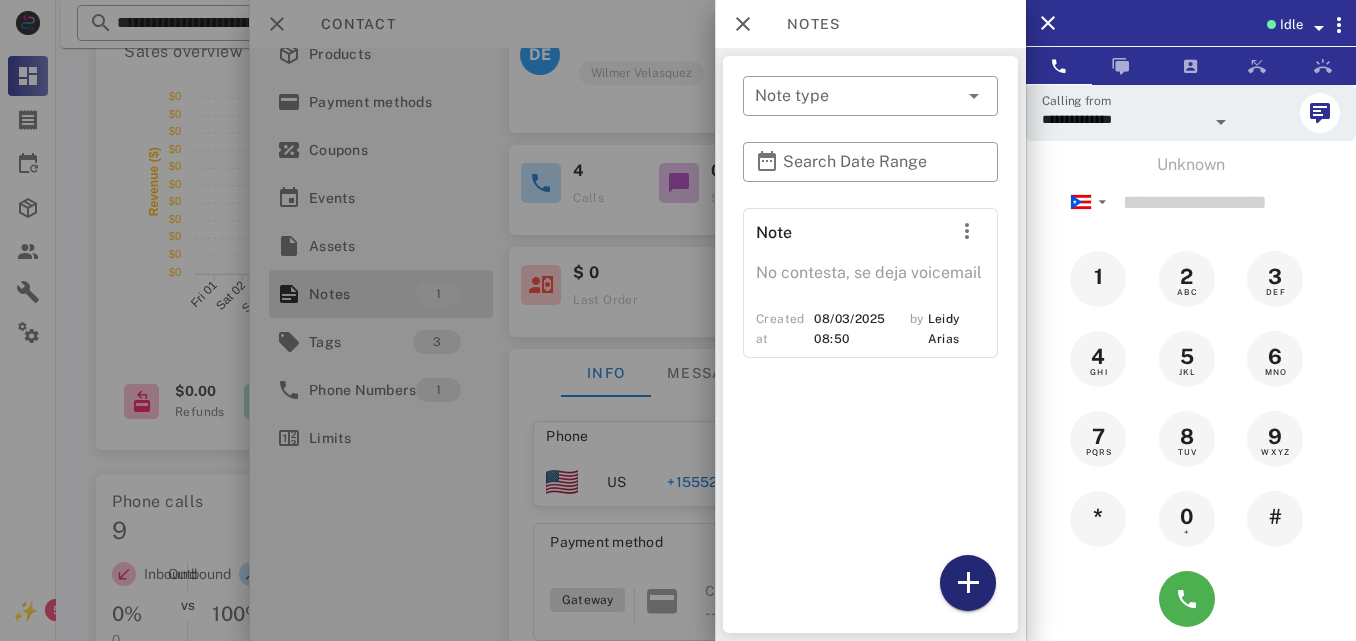 click at bounding box center (968, 583) 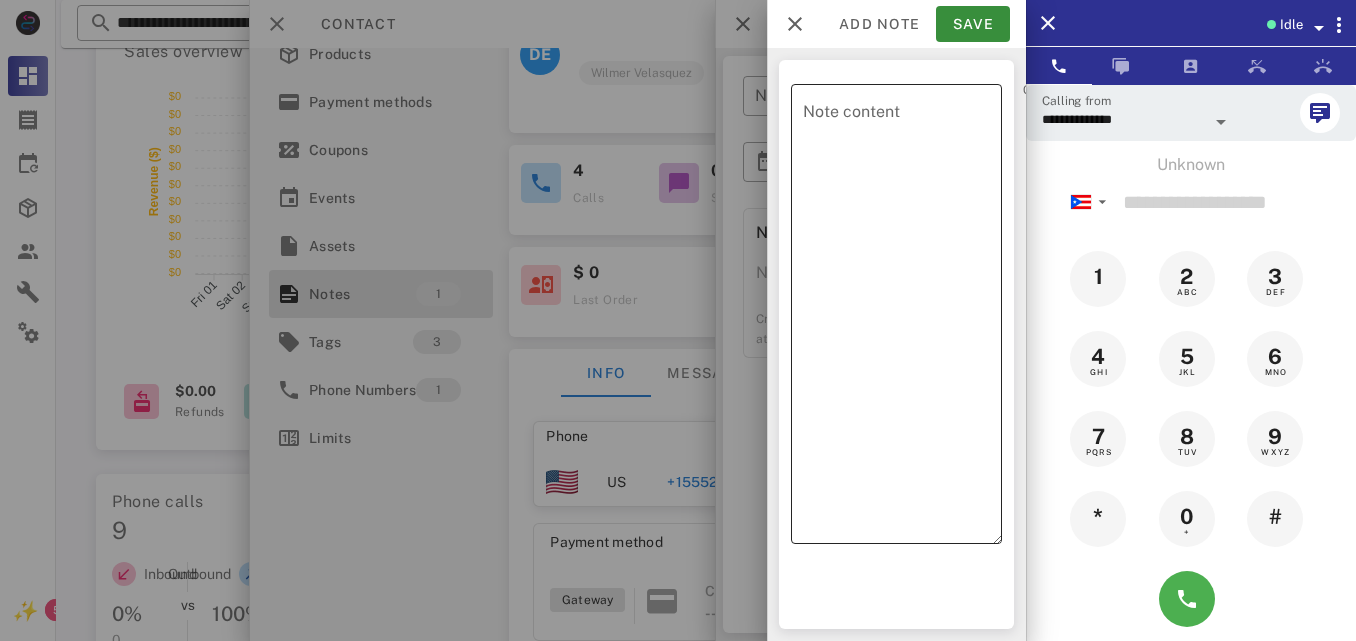click on "Note content" at bounding box center [902, 319] 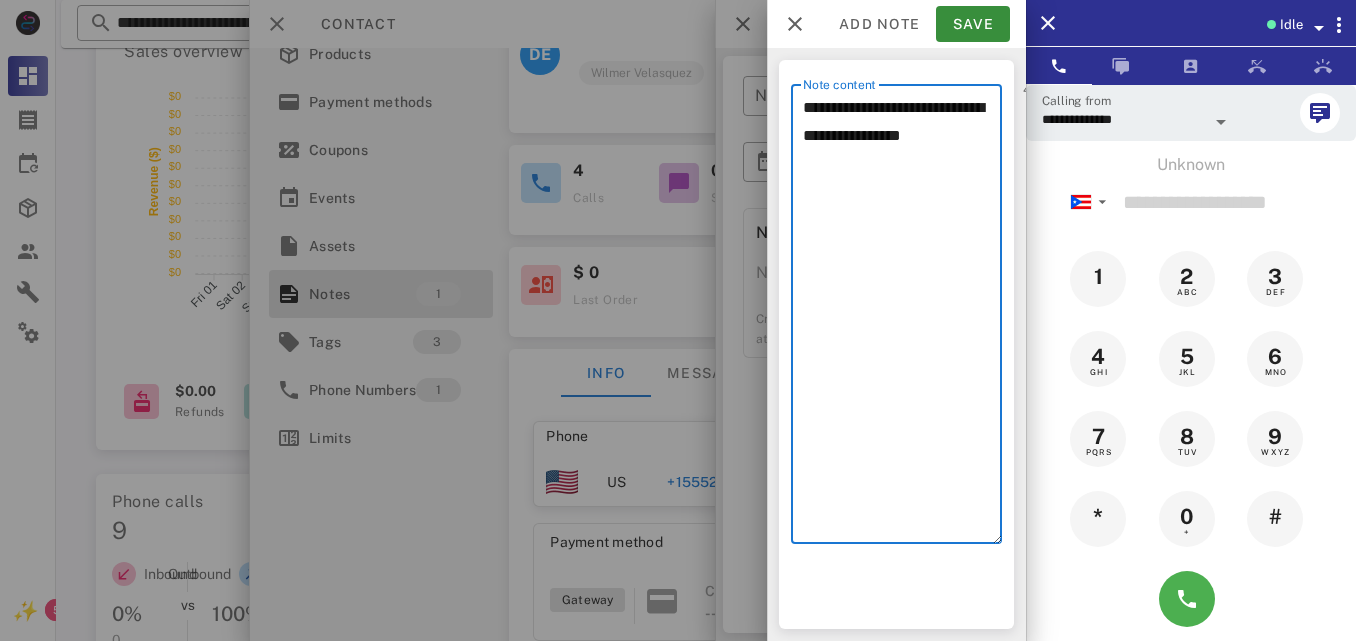 click on "**********" at bounding box center [902, 319] 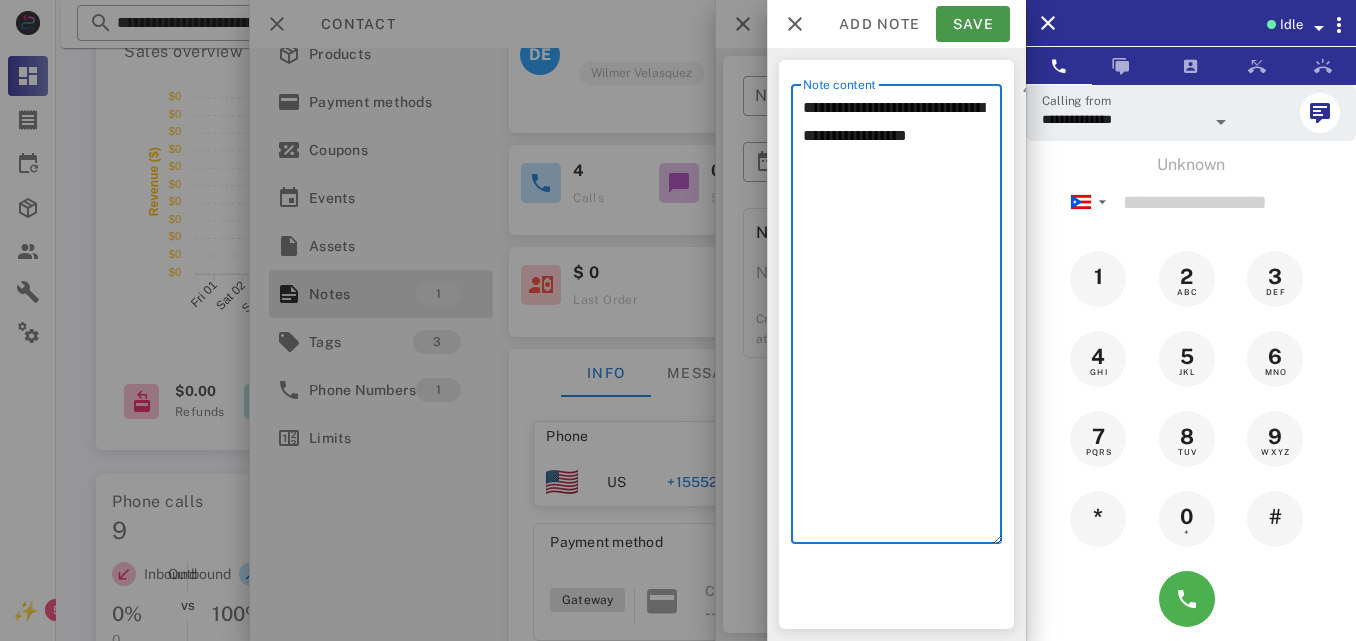 type on "**********" 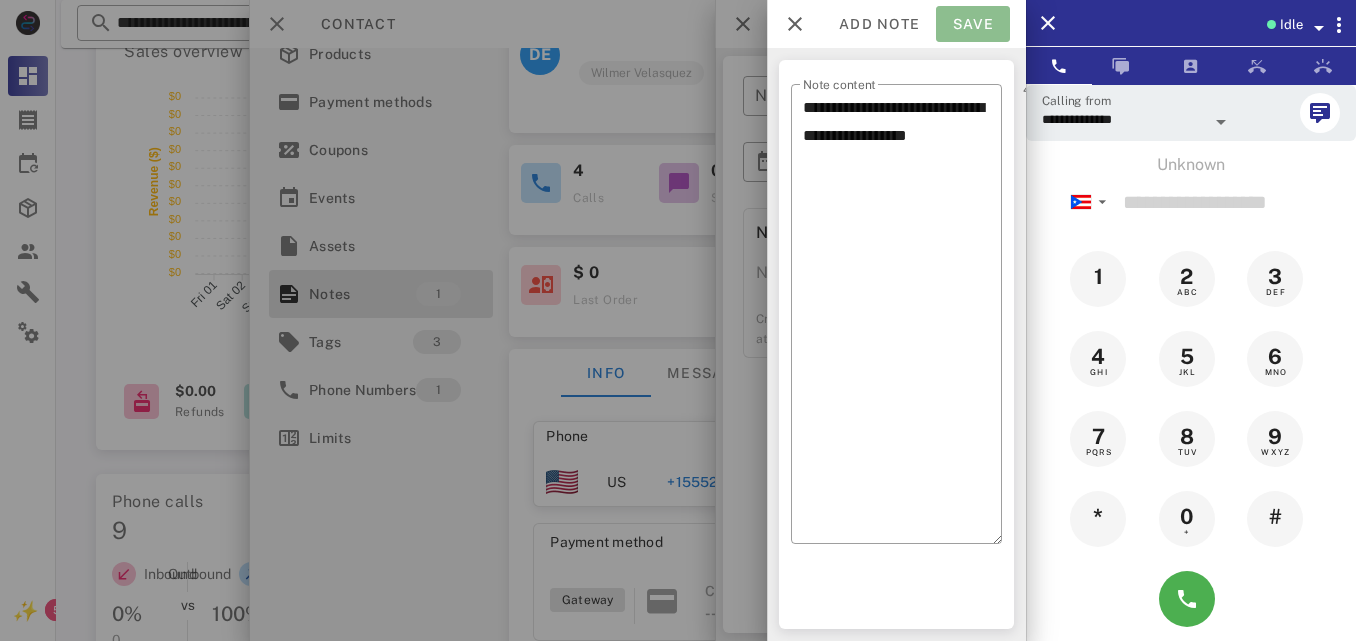 click on "Save" at bounding box center [973, 24] 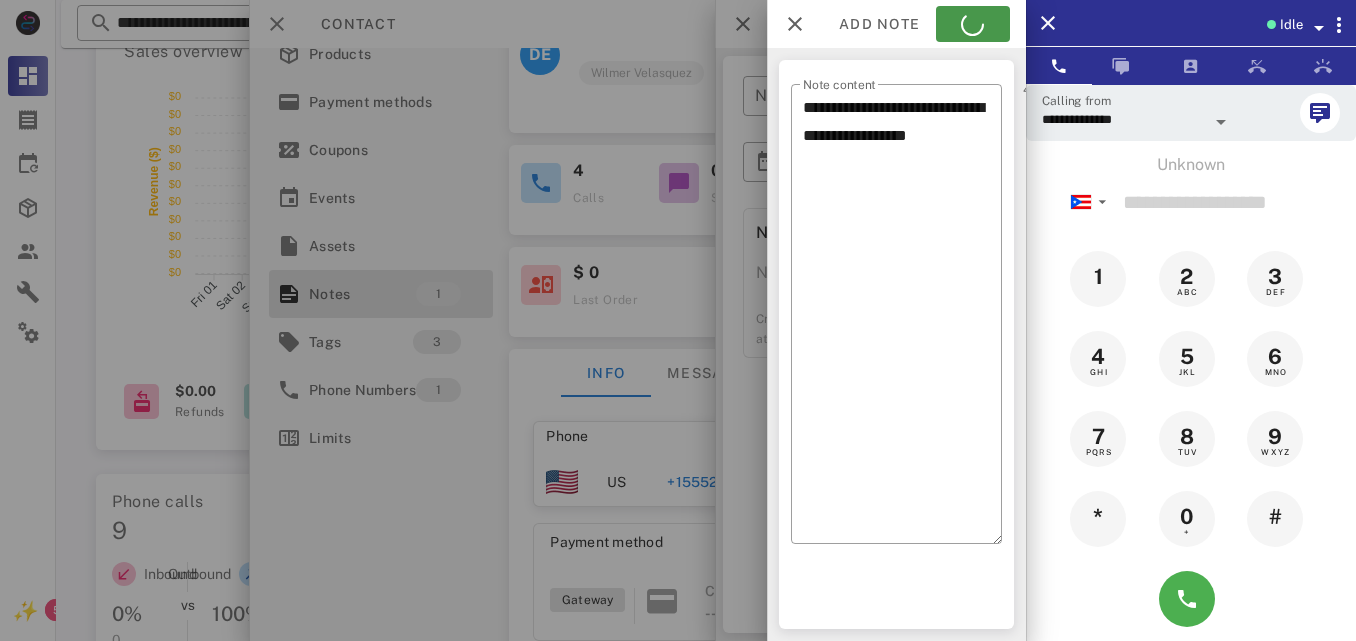 click on "Add note Save" at bounding box center [896, 24] 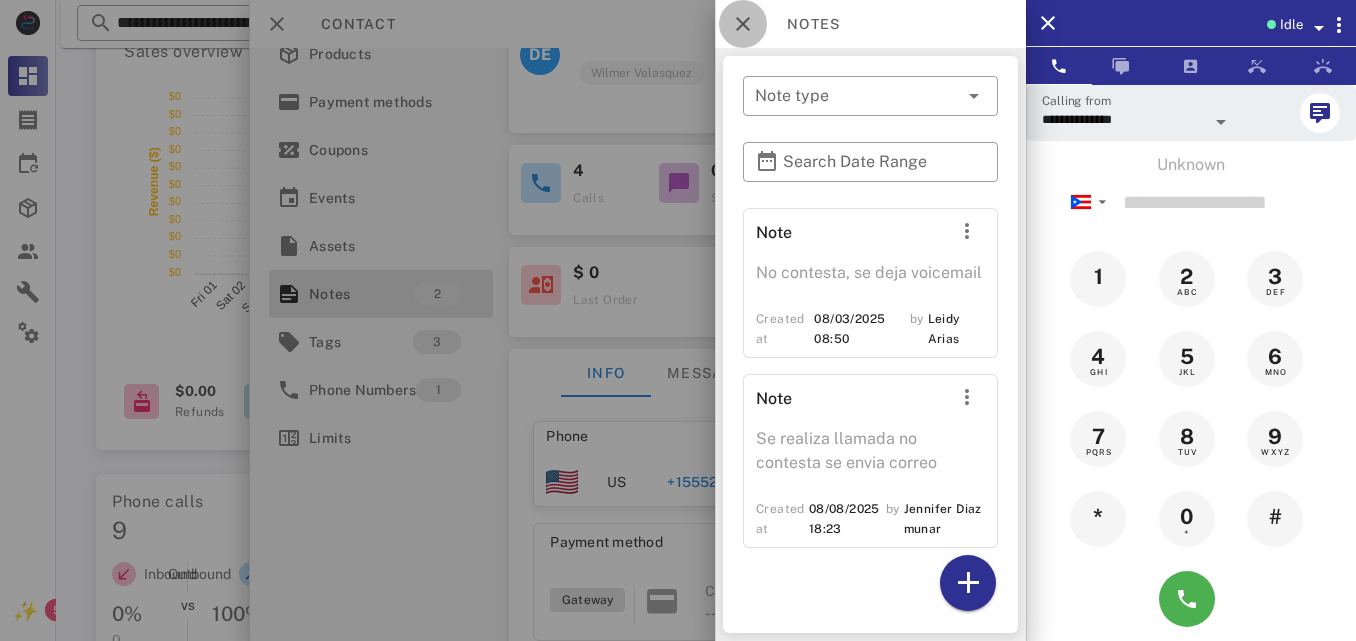 click at bounding box center [743, 24] 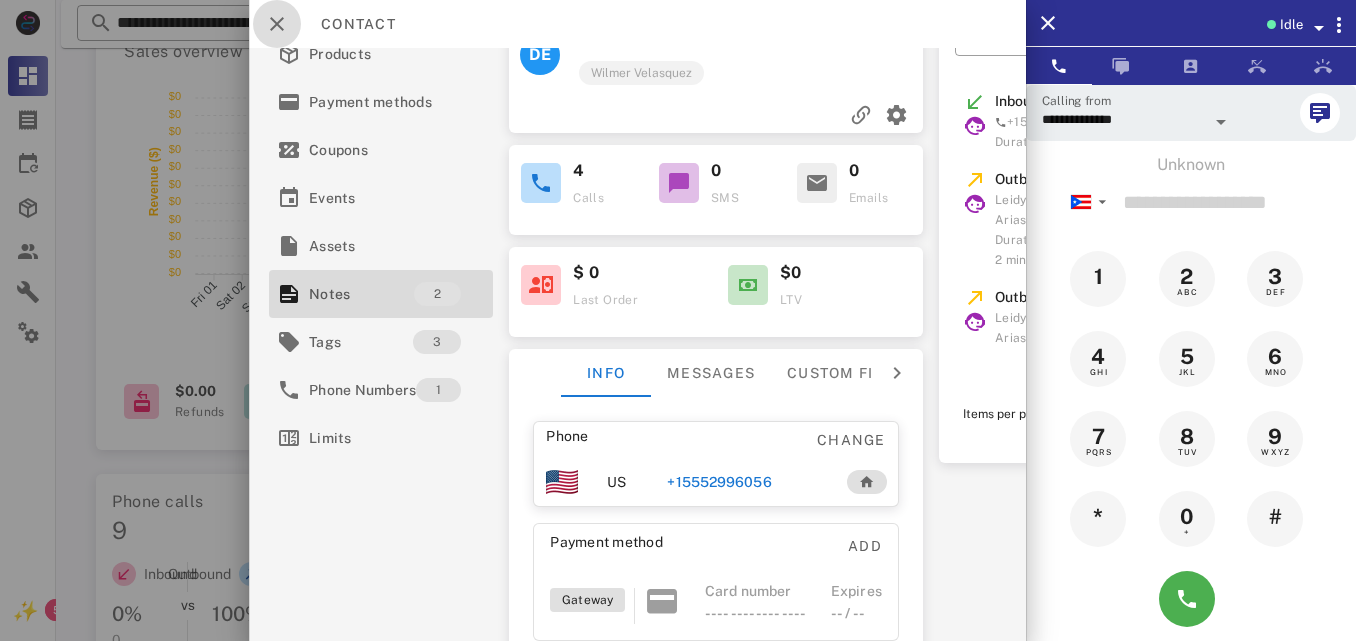click at bounding box center [277, 24] 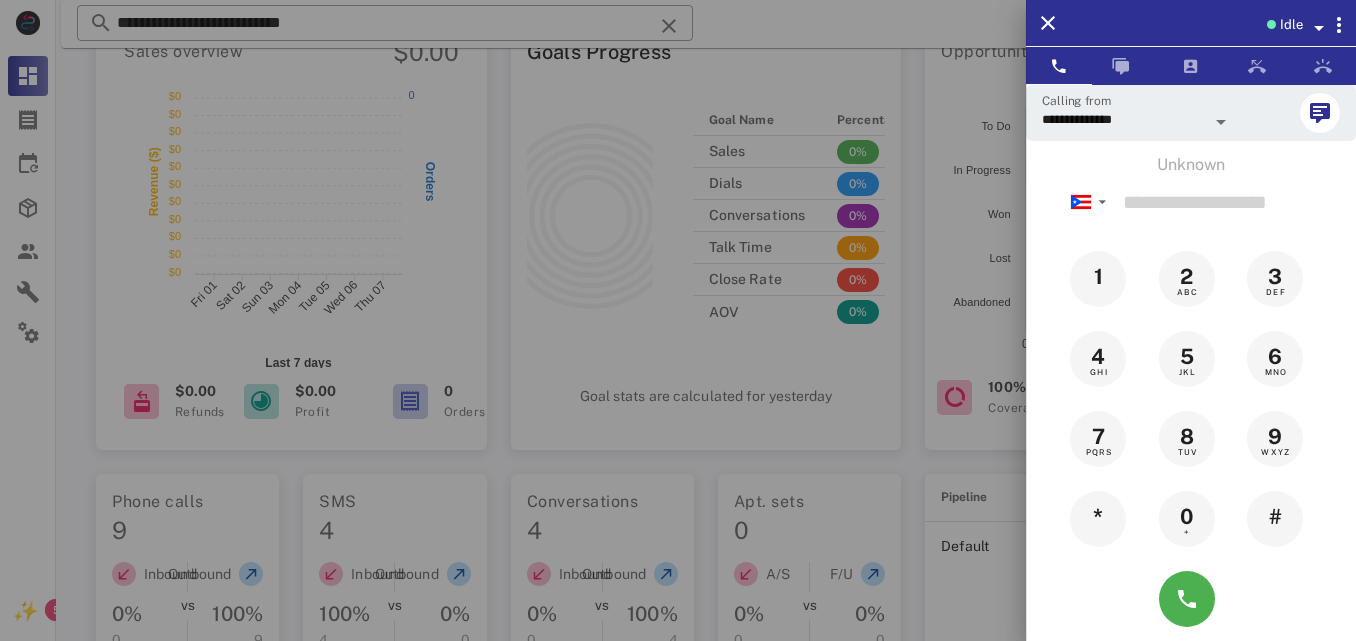 drag, startPoint x: 484, startPoint y: 59, endPoint x: 489, endPoint y: 43, distance: 16.763054 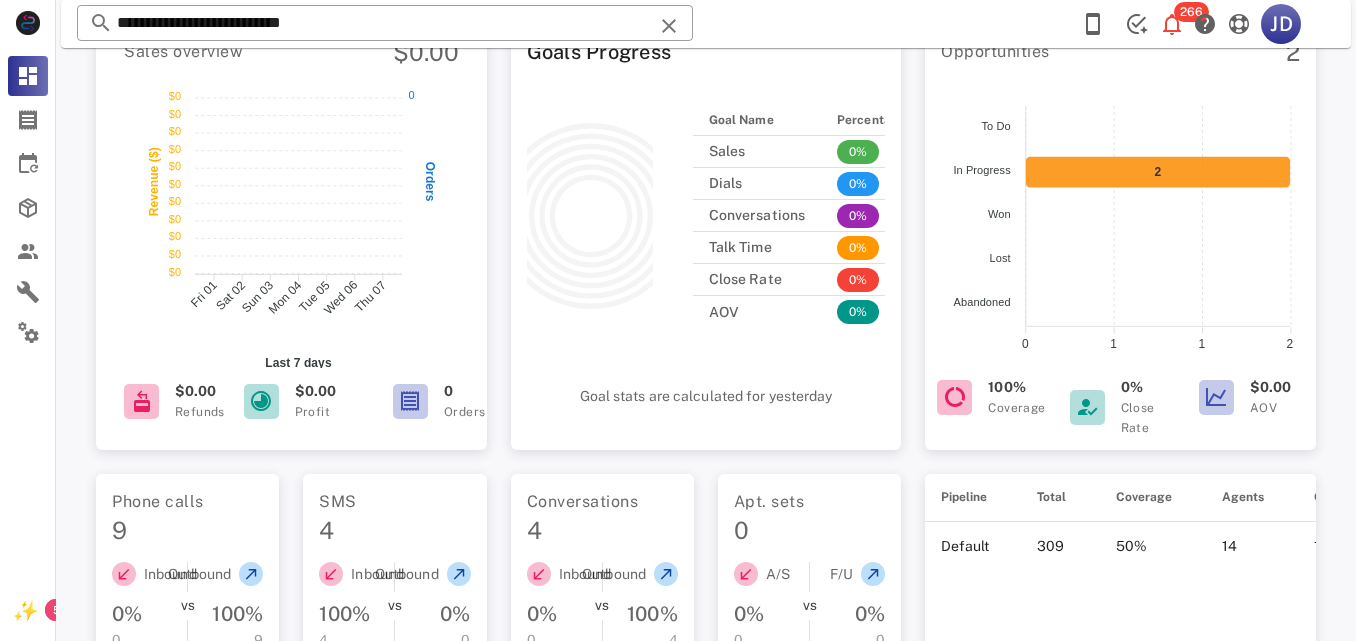 click on "**********" at bounding box center [706, 24] 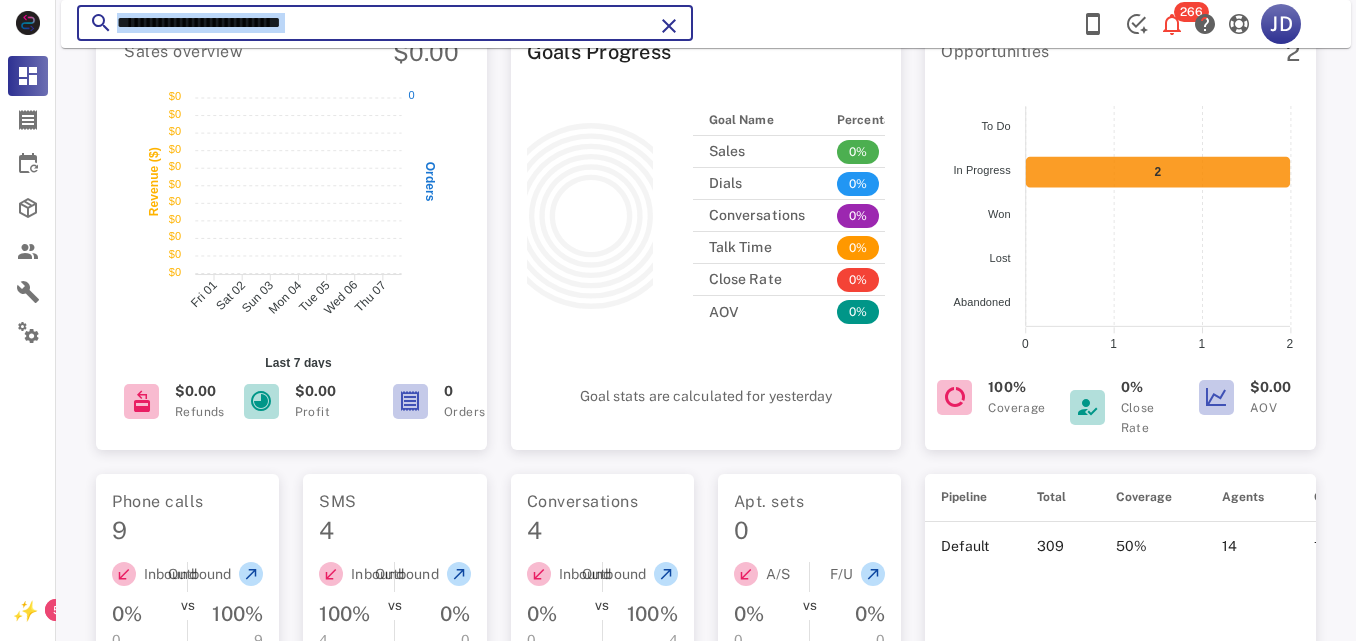 click on "**********" at bounding box center [385, 23] 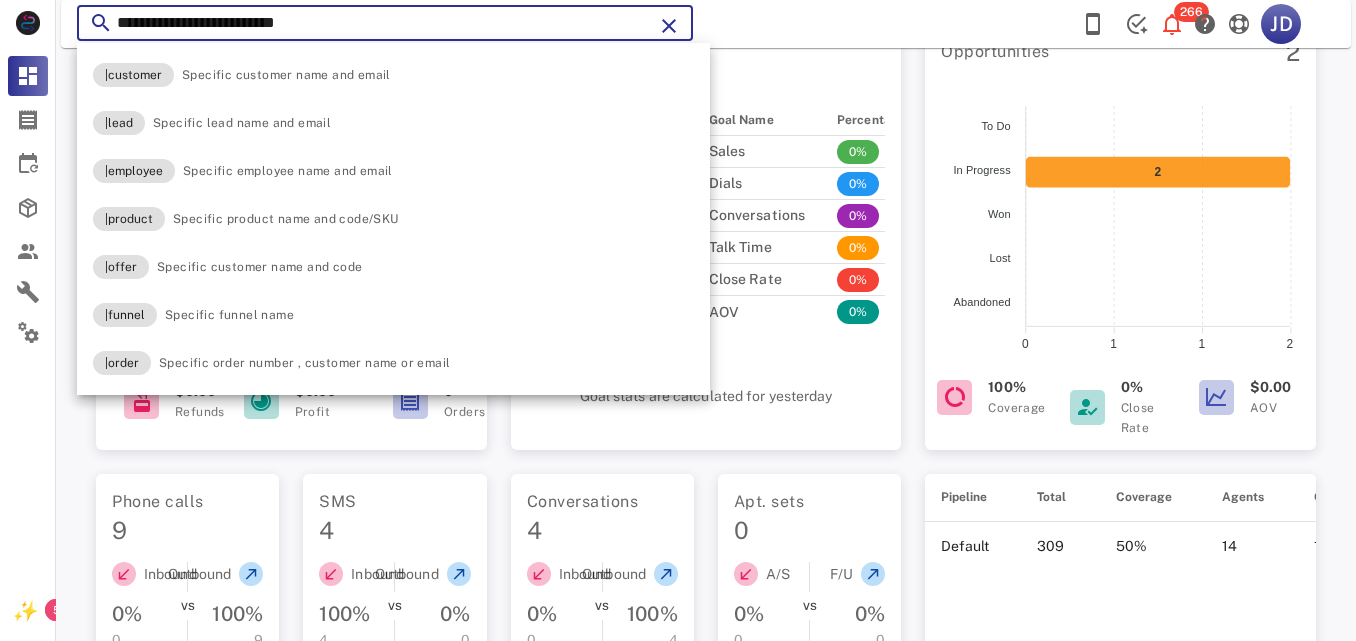 paste on "**********" 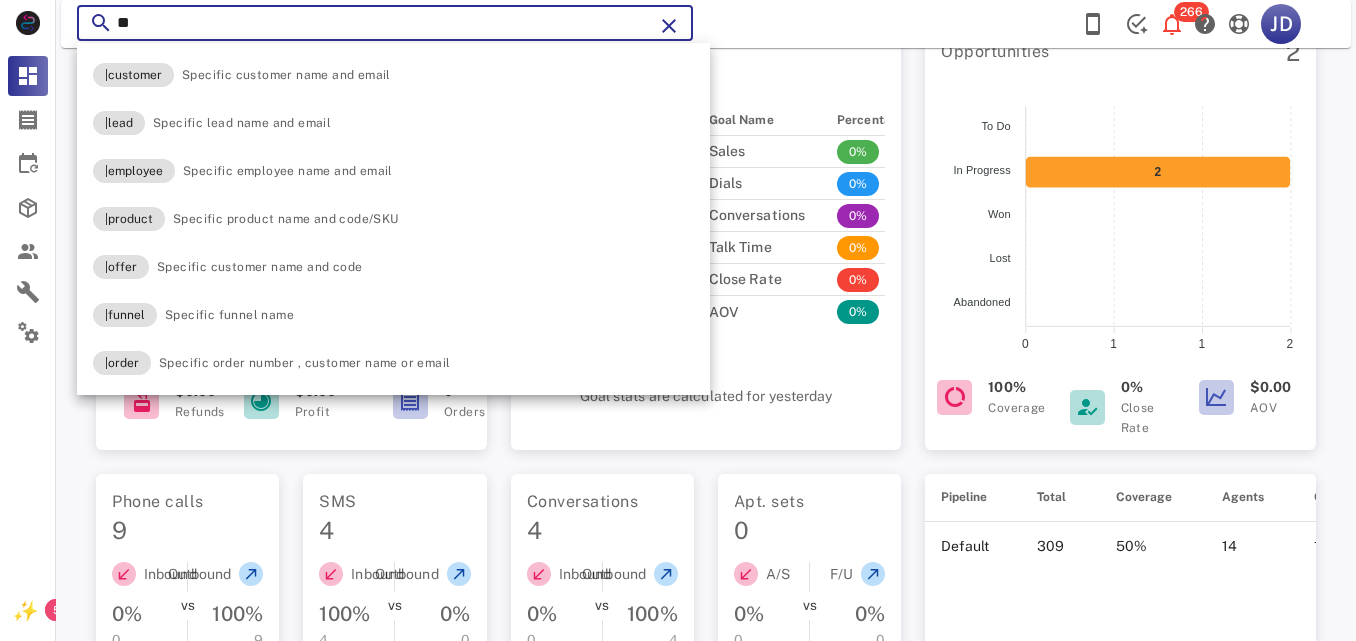 type on "*" 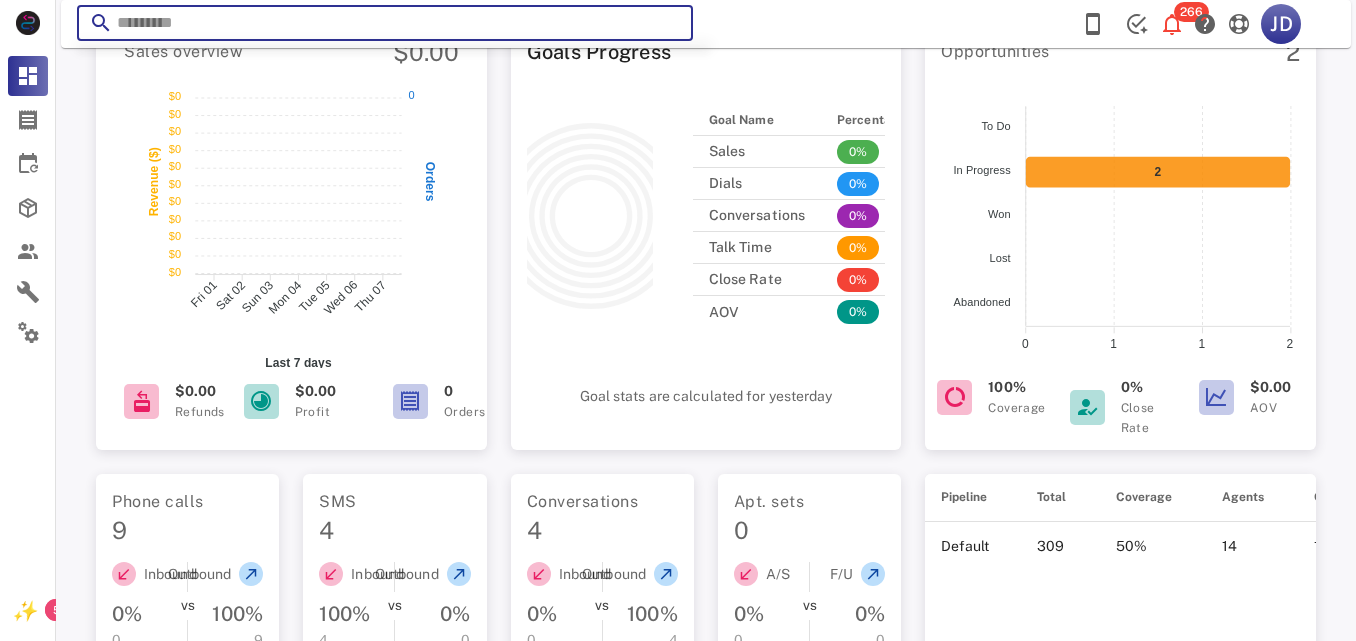 paste on "**********" 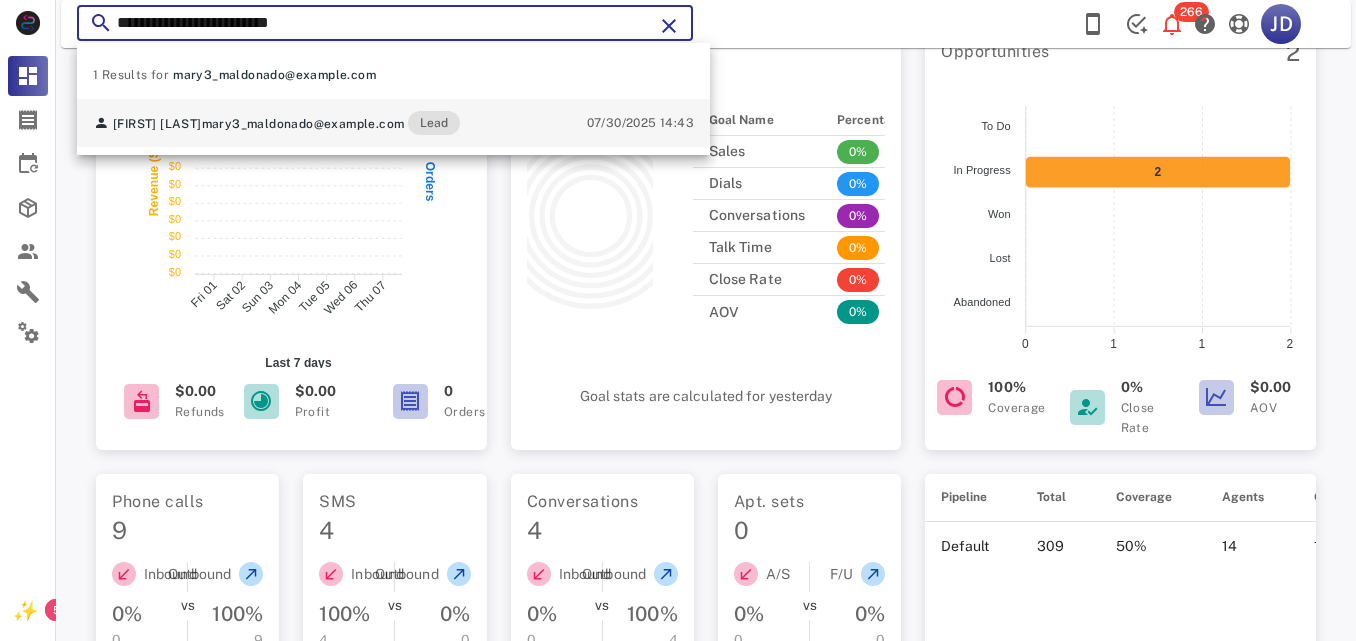 type on "**********" 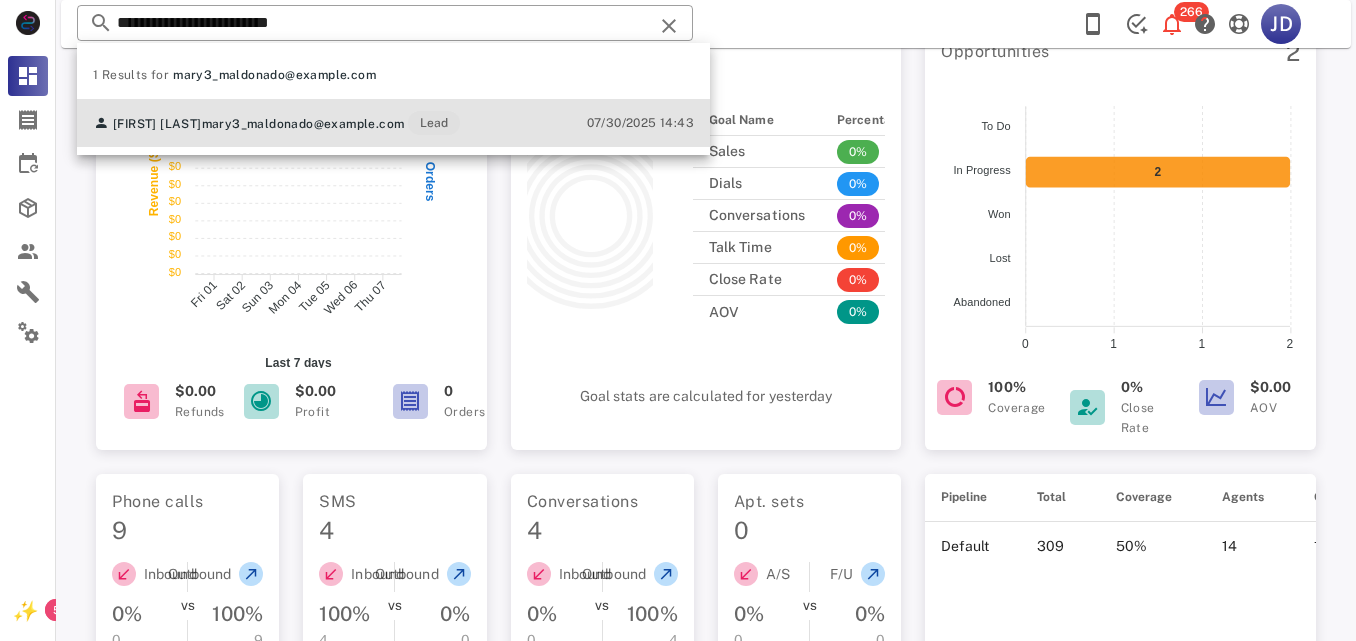 click on "[FIRST] [LAST]   mary3_maldonado@example.com   Lead   07/30/2025 14:43" at bounding box center [393, 123] 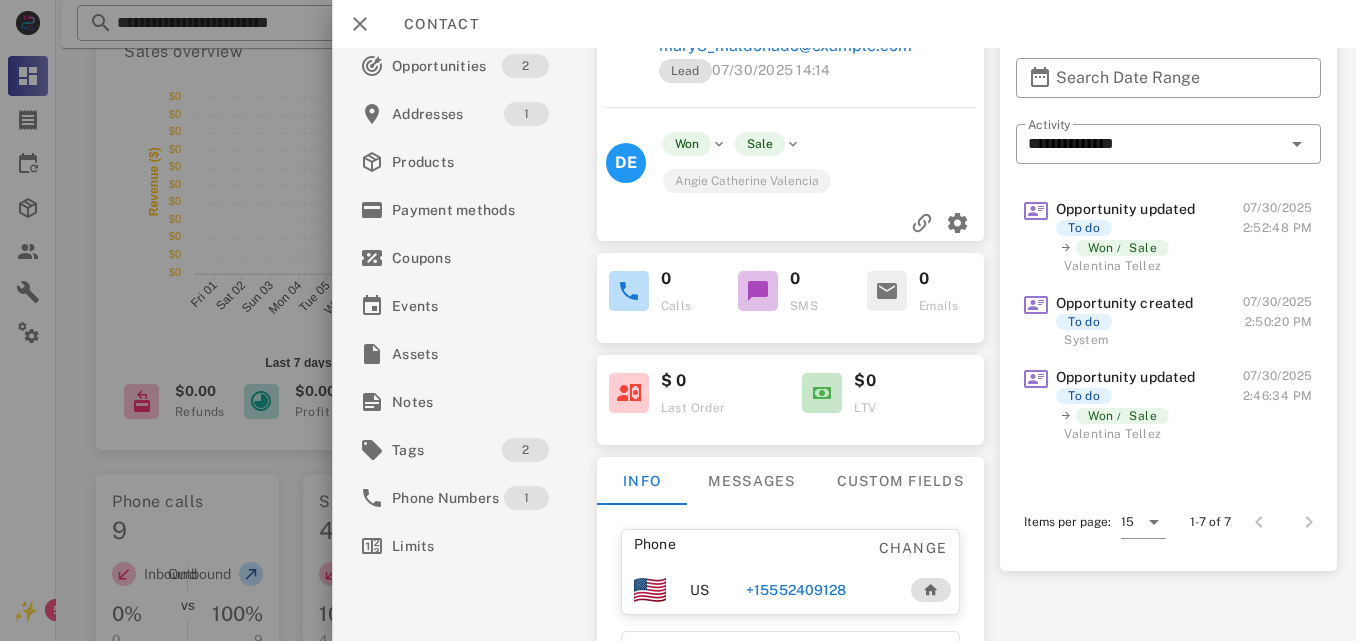 scroll, scrollTop: 108, scrollLeft: 0, axis: vertical 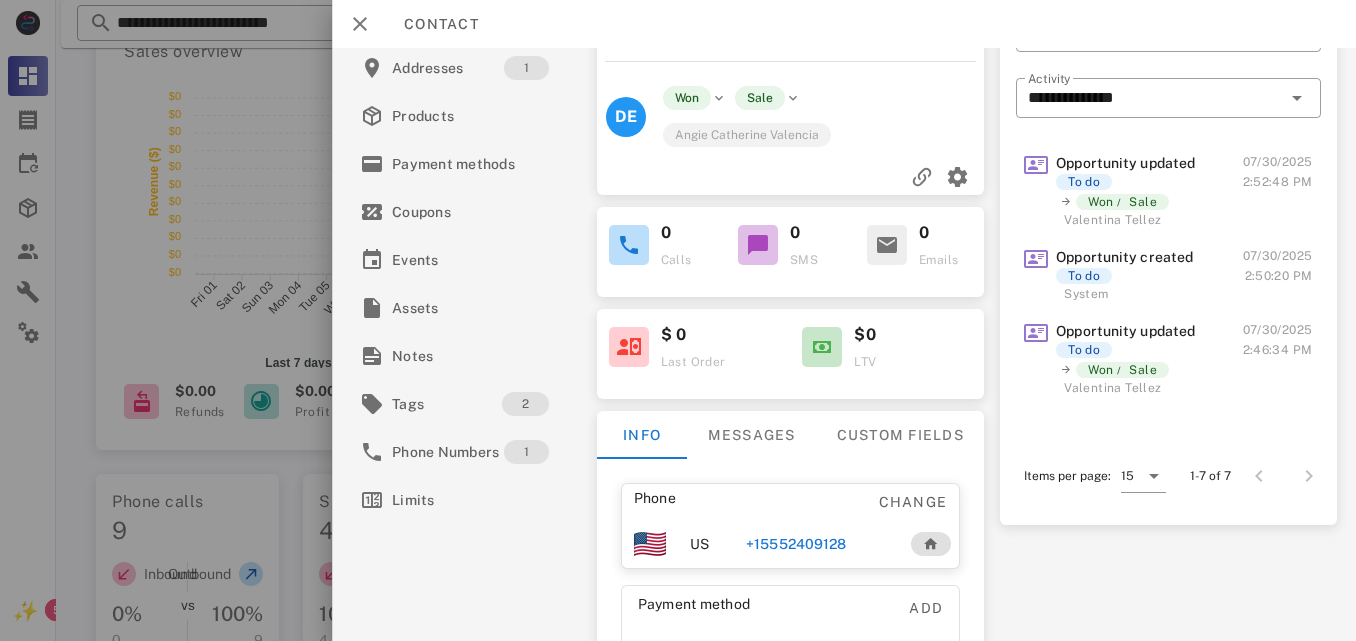 click on "+15552409128" at bounding box center (796, 544) 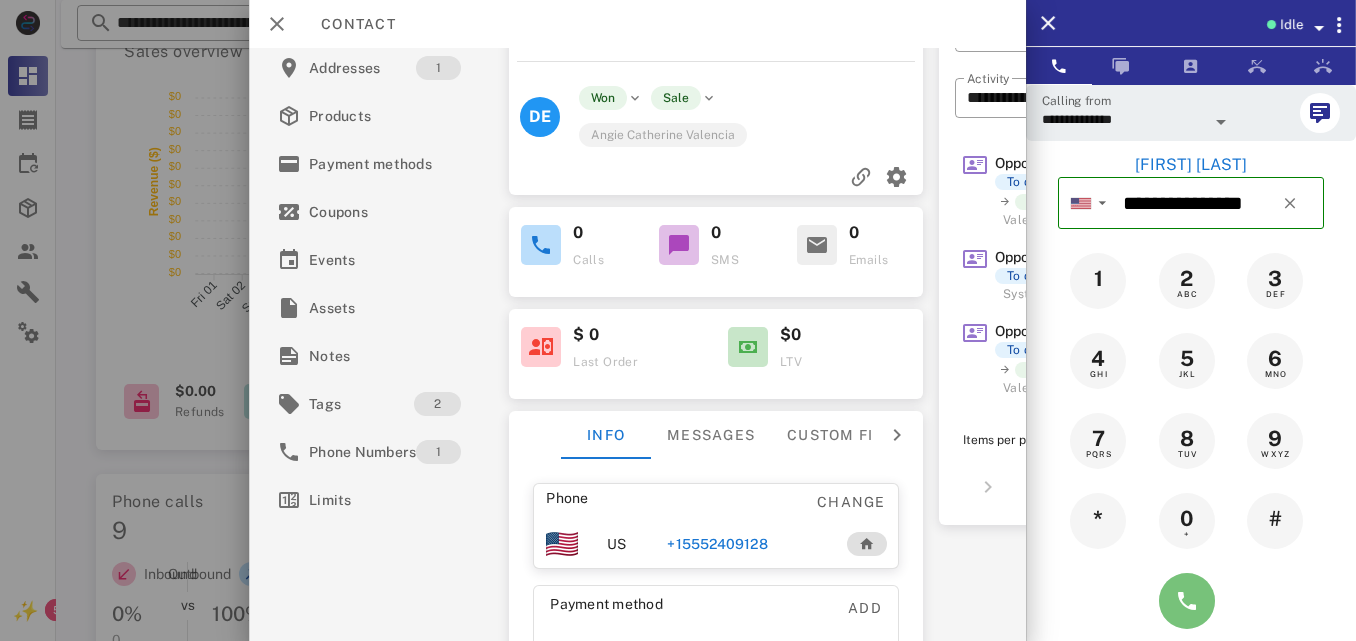 click at bounding box center (1187, 601) 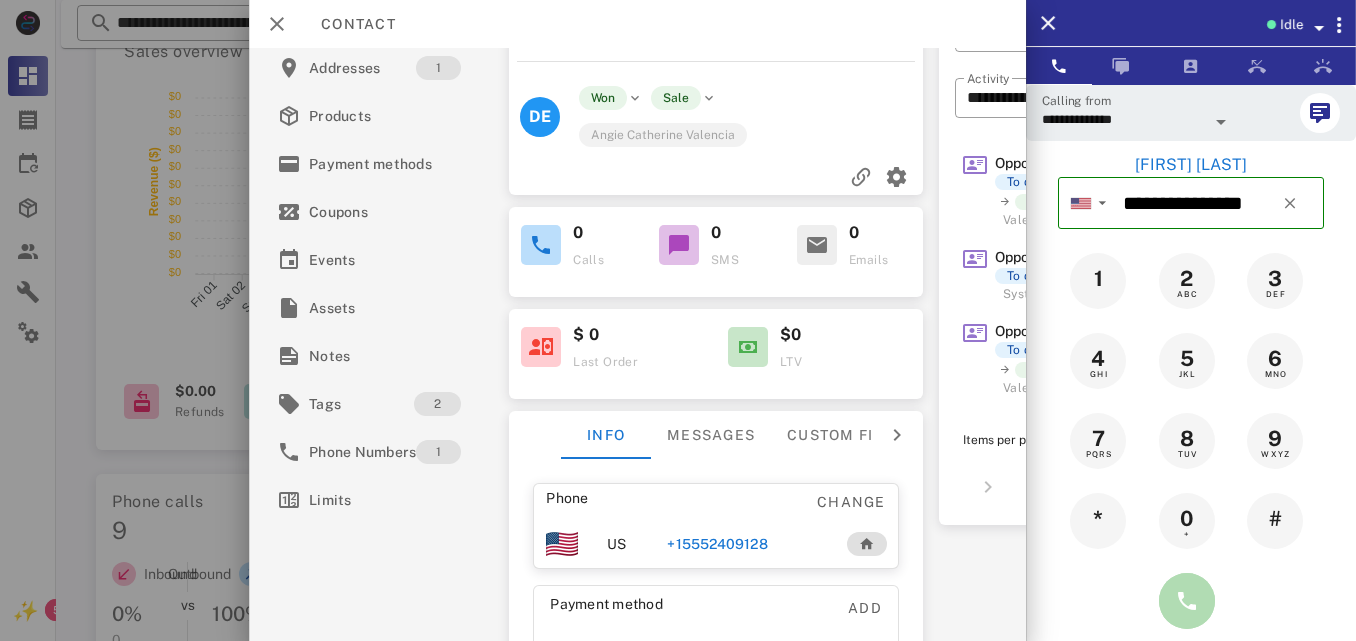 click at bounding box center [1187, 601] 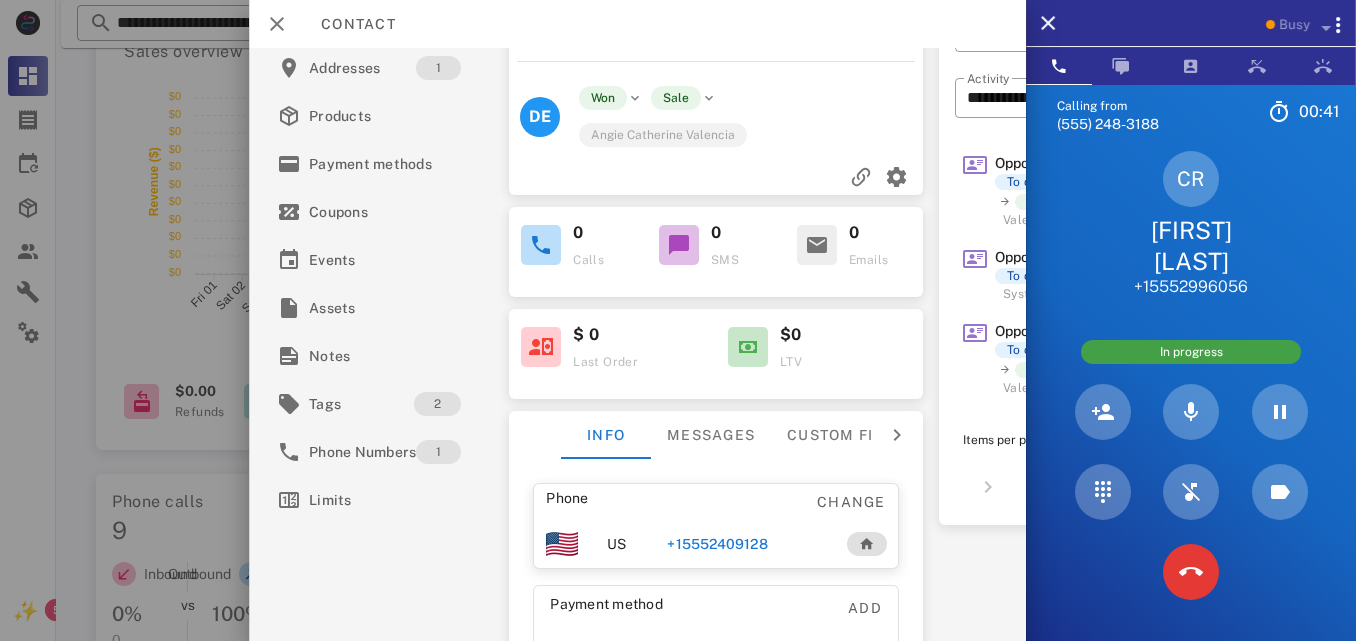 click at bounding box center [1191, 572] 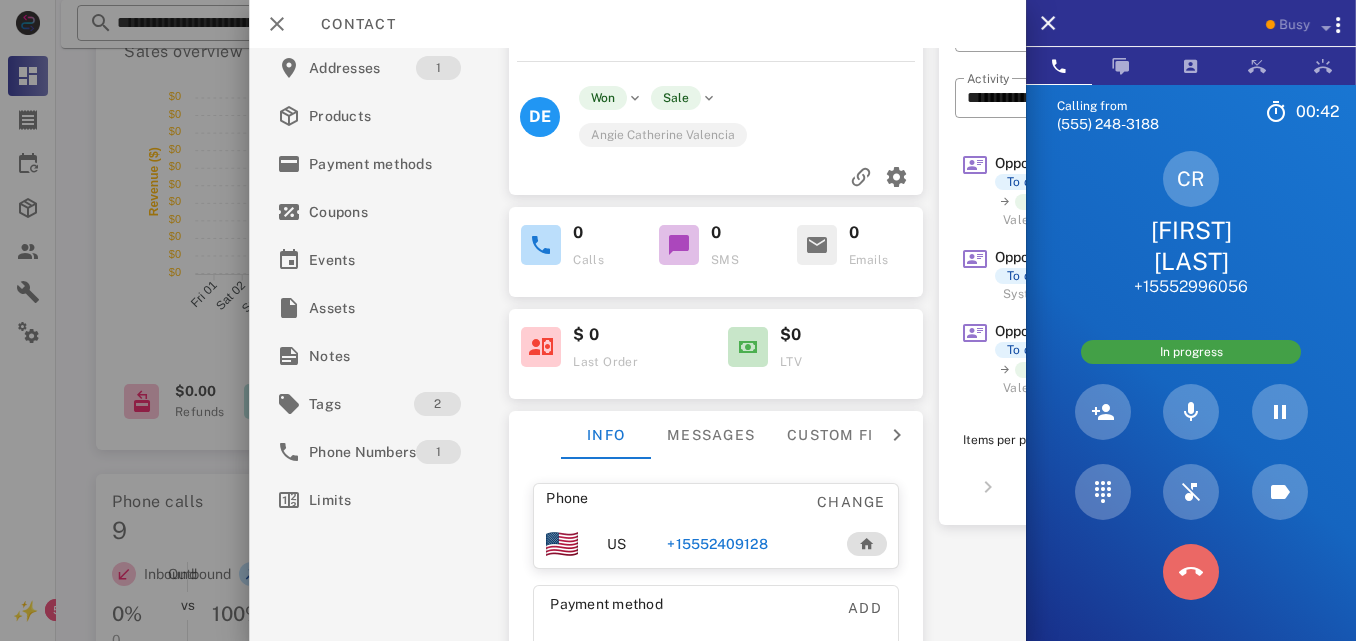 click at bounding box center (1191, 572) 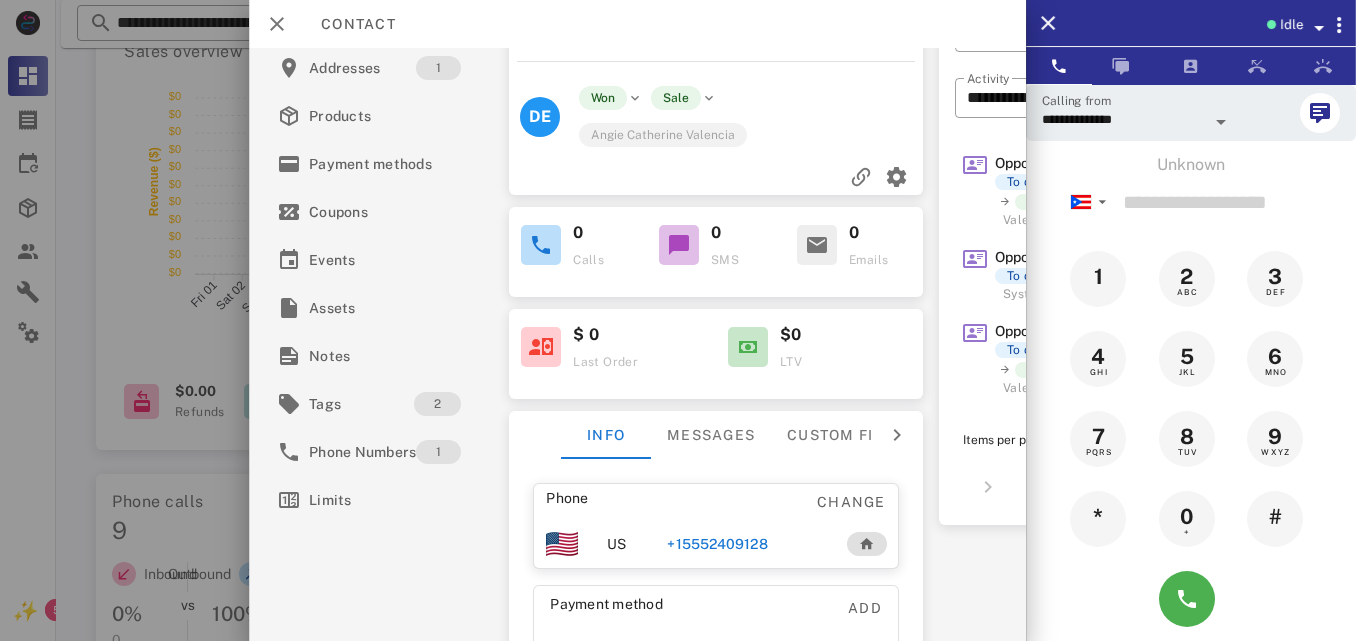 click on "+15552409128" at bounding box center (717, 544) 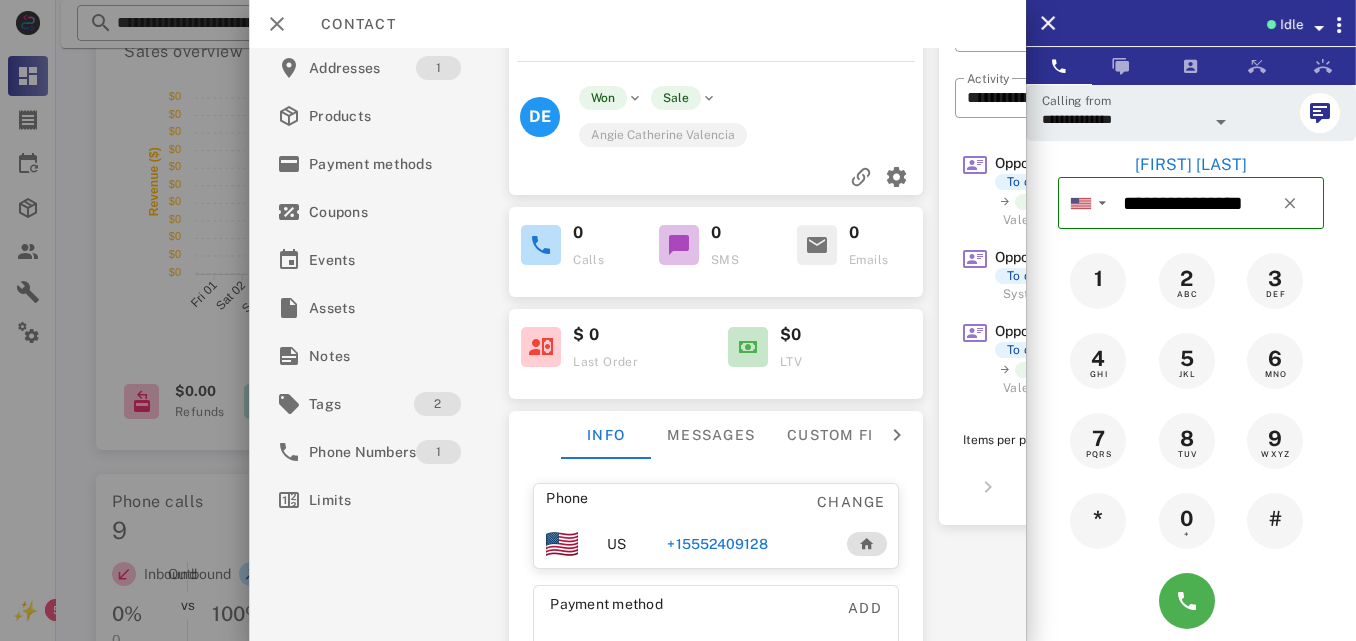 click at bounding box center [1191, 601] 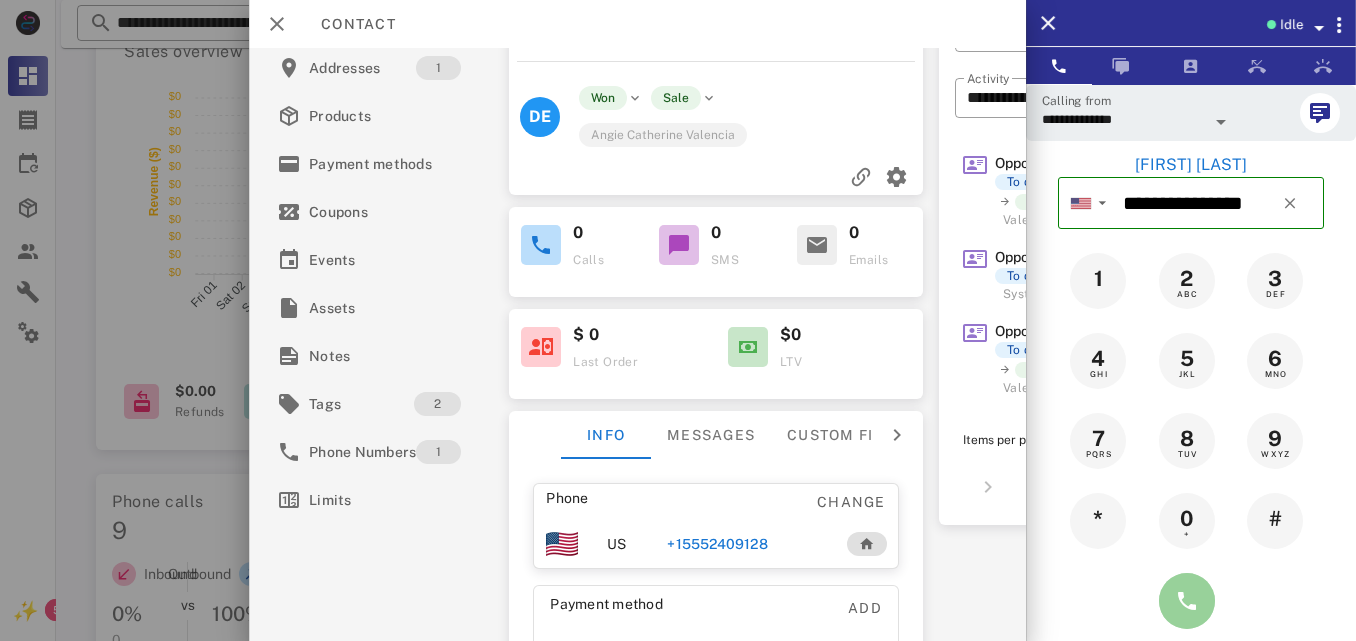 click at bounding box center [1187, 601] 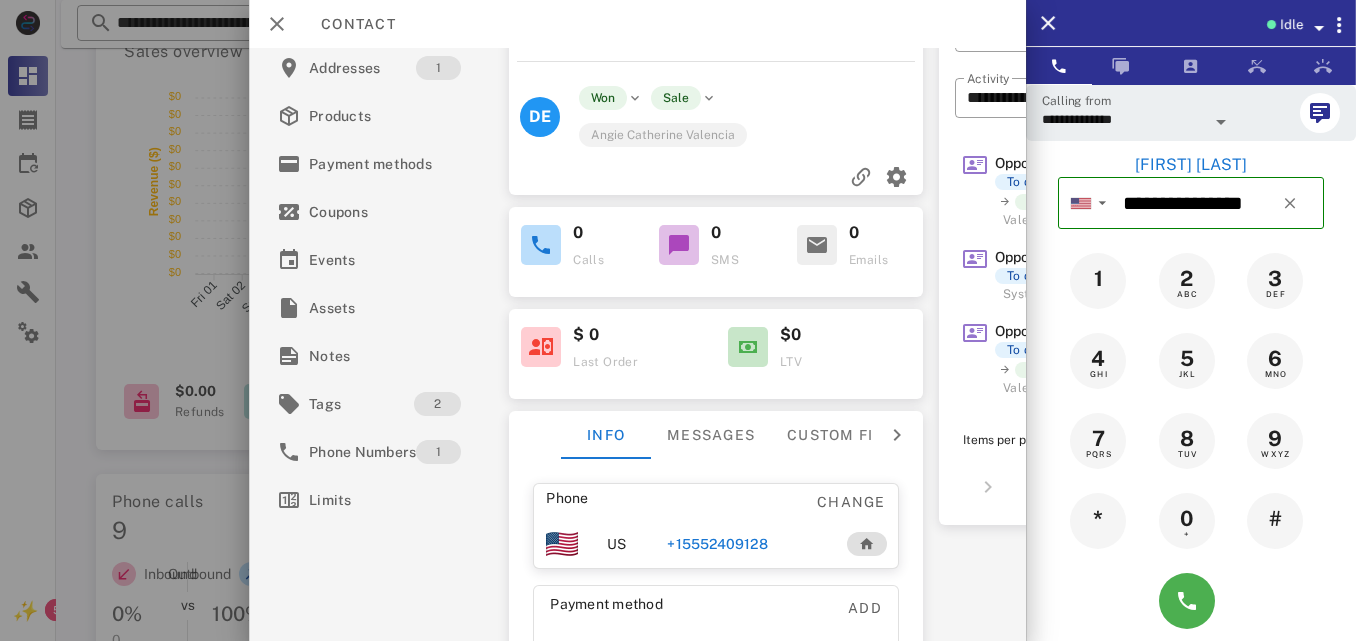 type 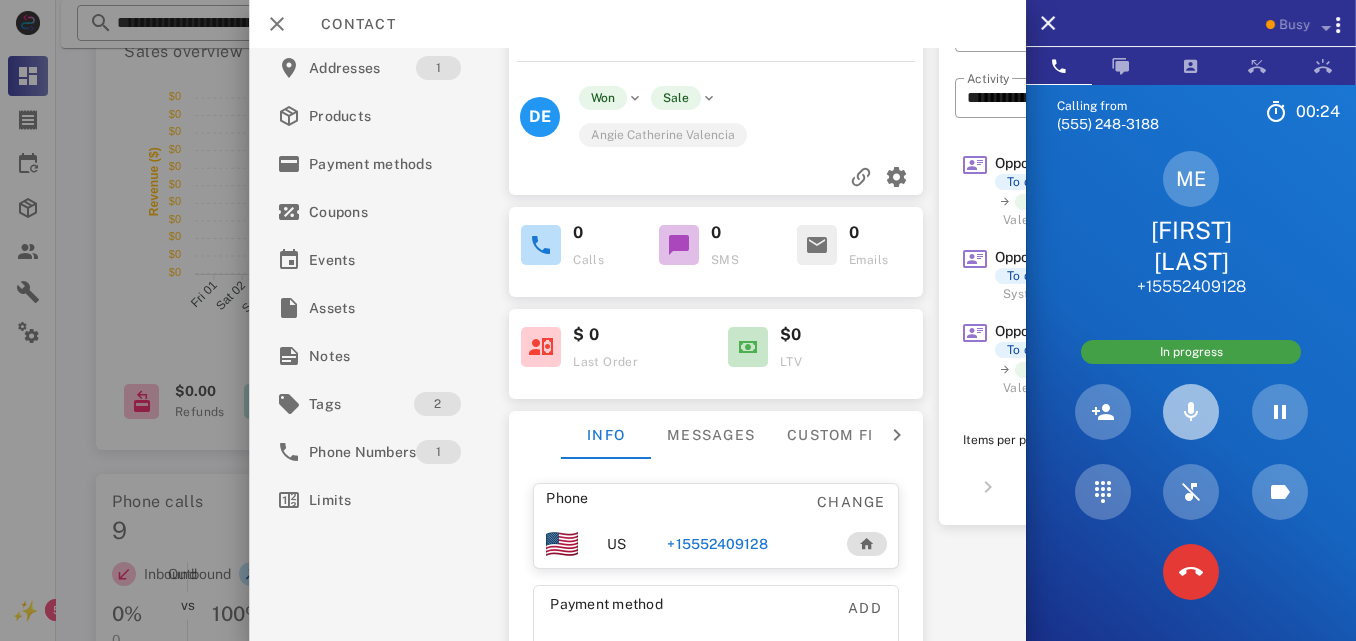 click at bounding box center (1191, 412) 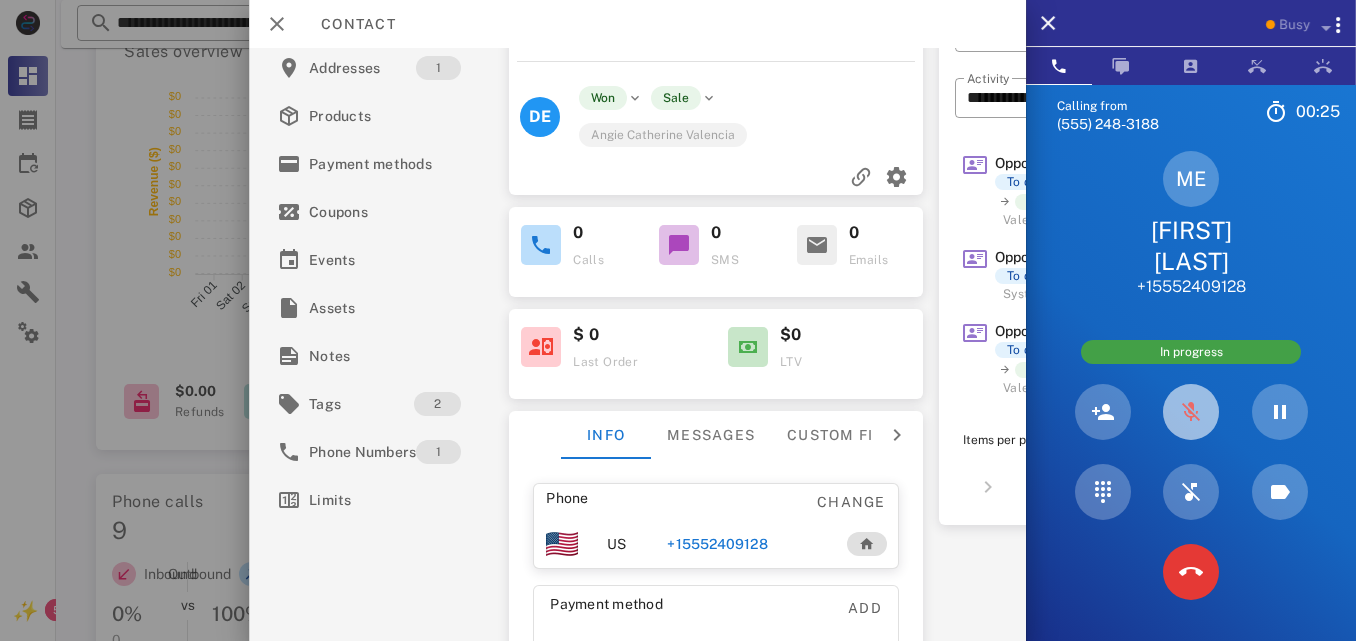 click at bounding box center (1191, 412) 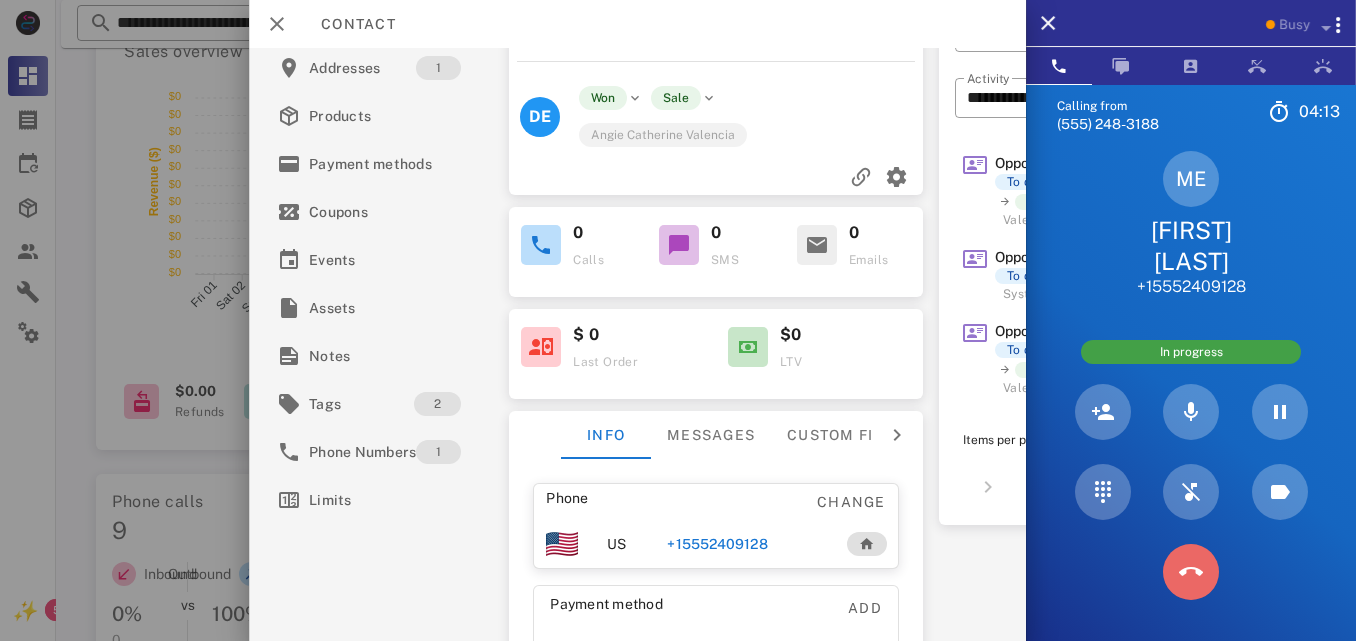 click at bounding box center (1191, 572) 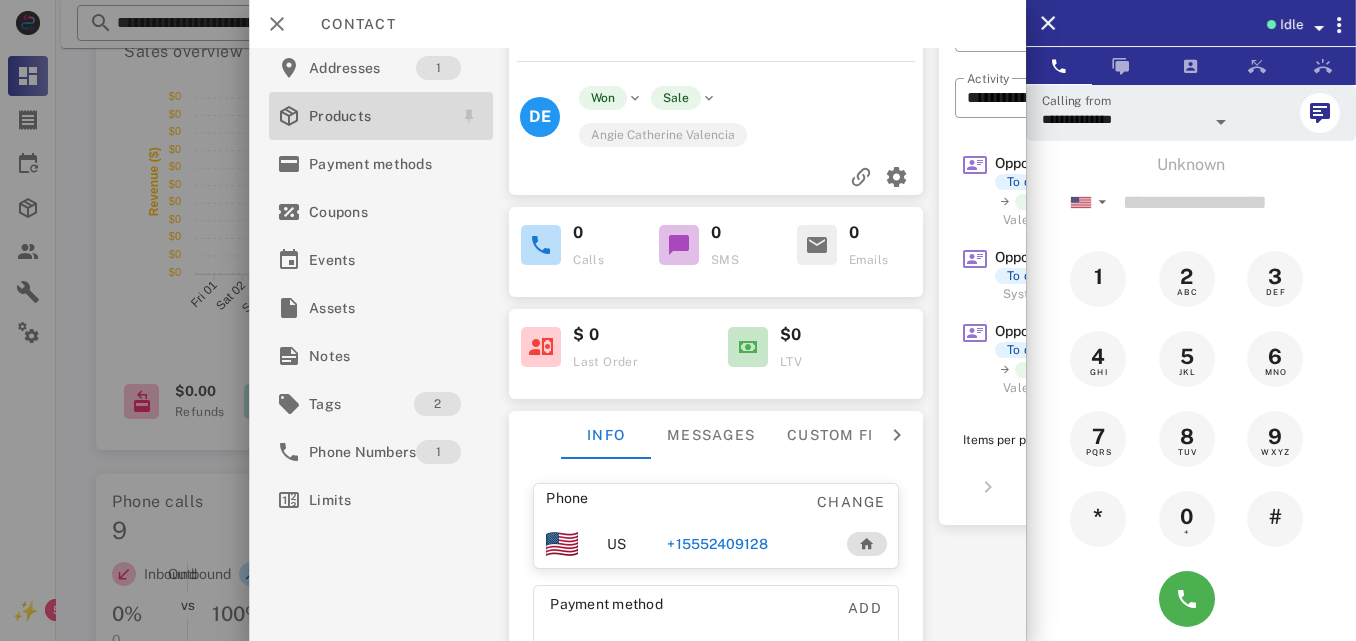 click on "Products" at bounding box center (377, 116) 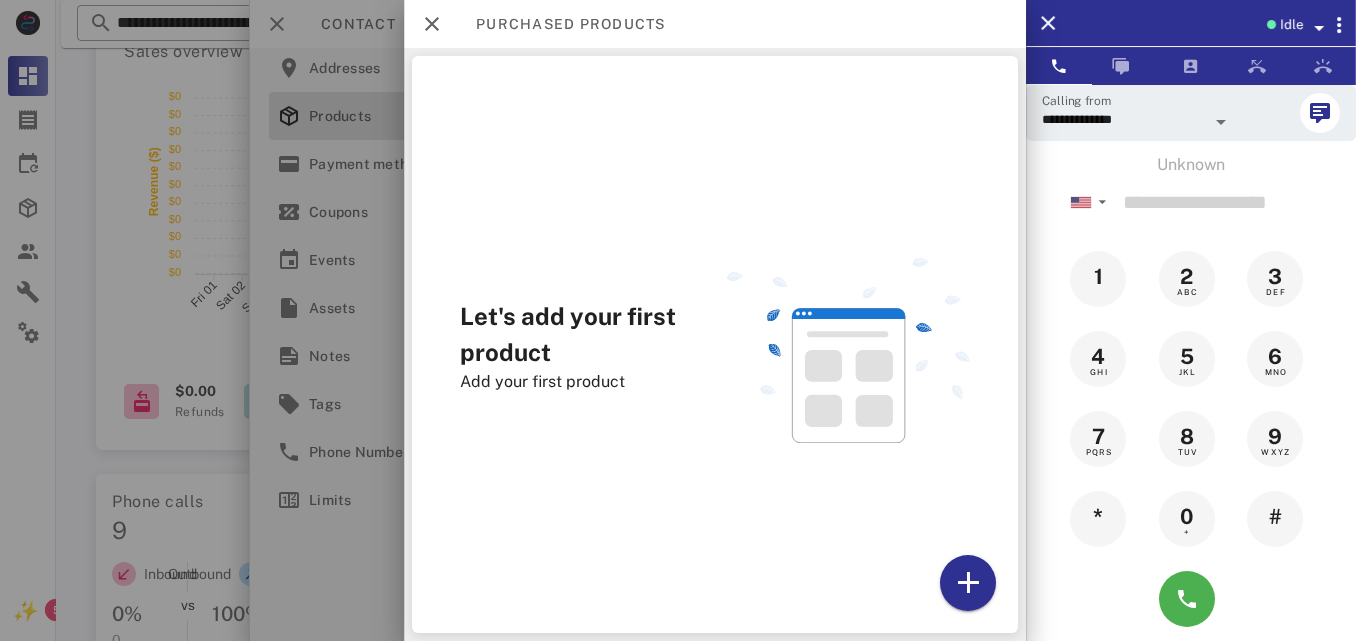 click on "Idle" at bounding box center (1291, 25) 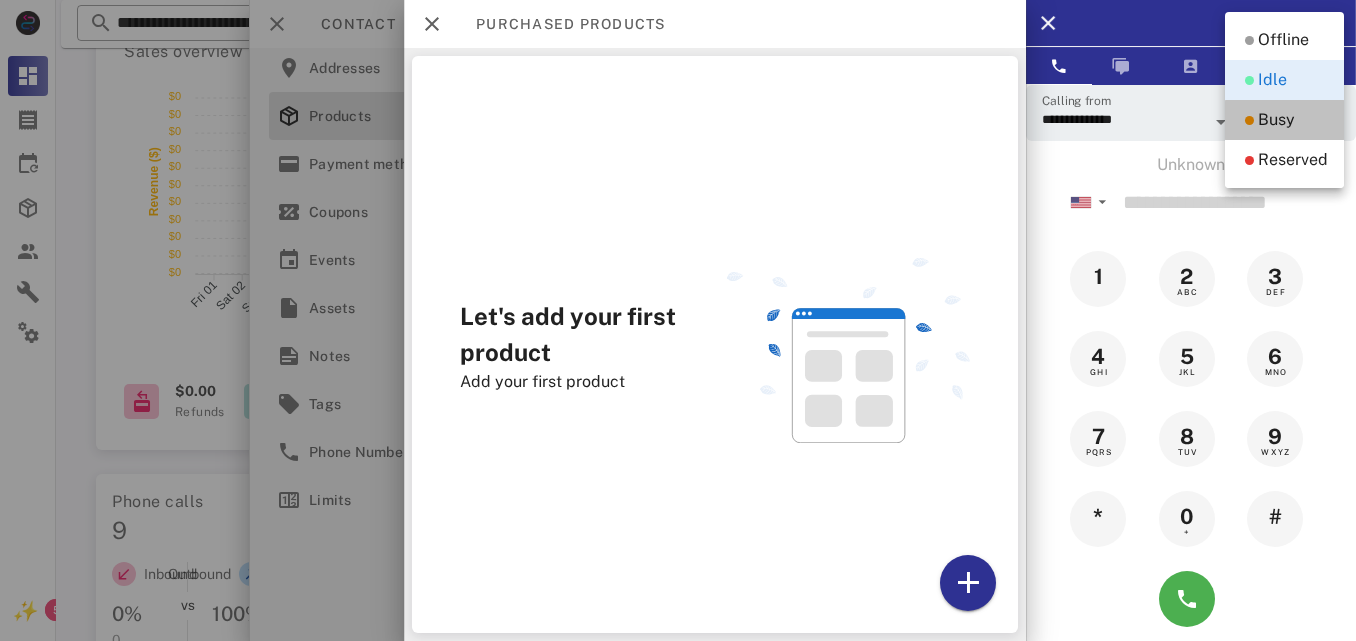 click on "Busy" at bounding box center (1276, 120) 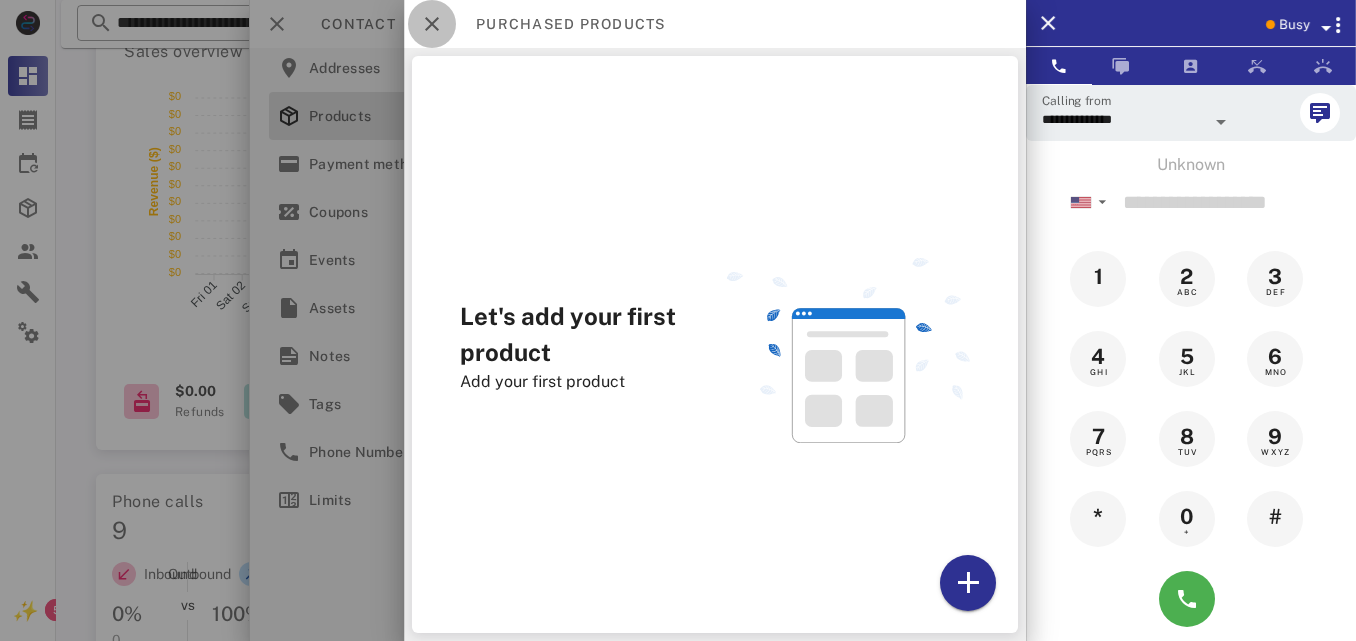 click at bounding box center [432, 24] 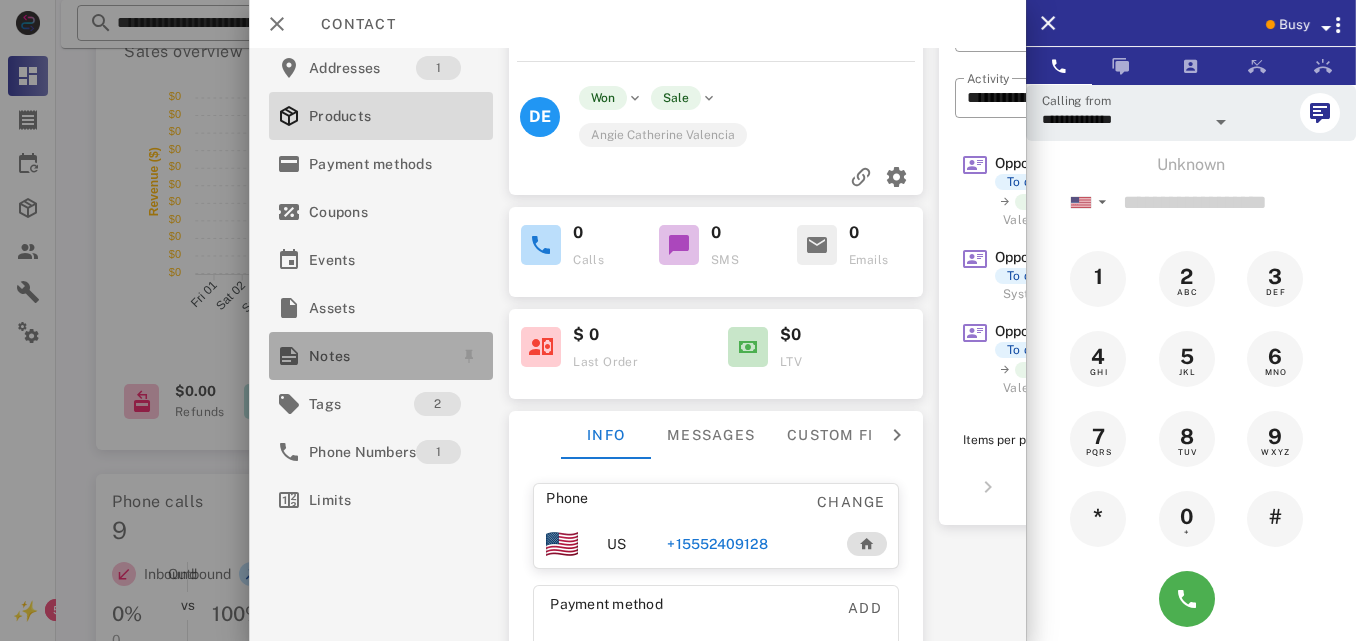 click on "Notes" at bounding box center (377, 356) 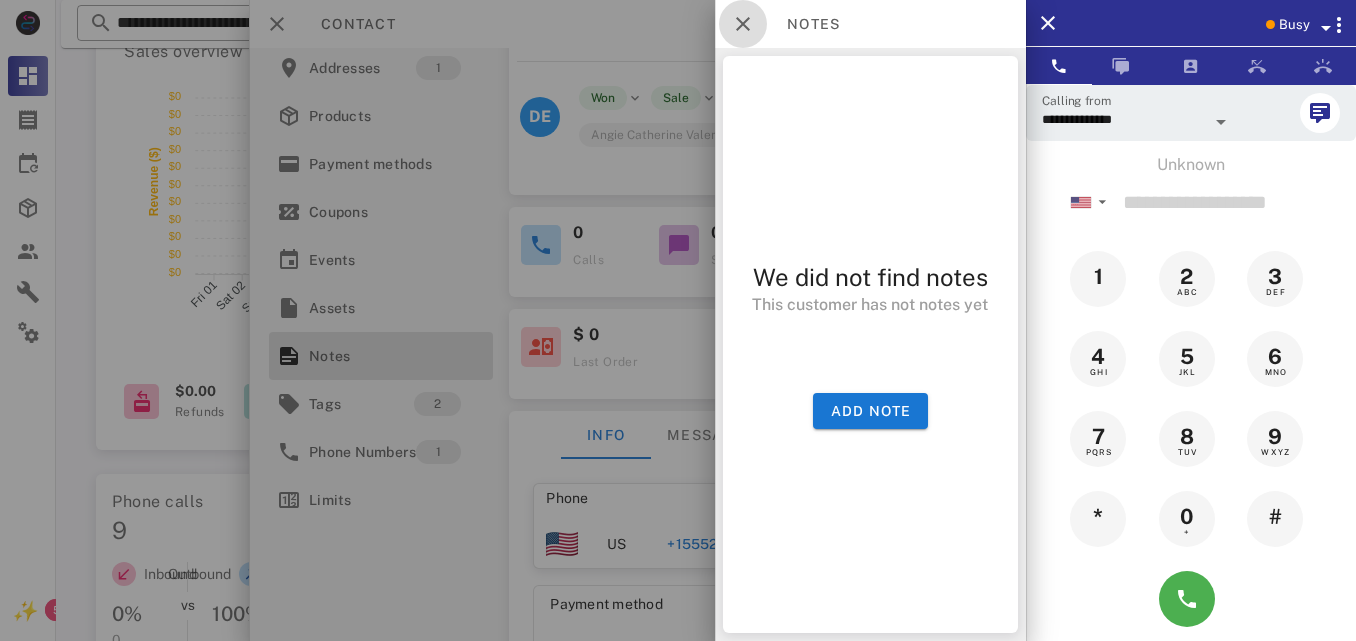 click at bounding box center [743, 24] 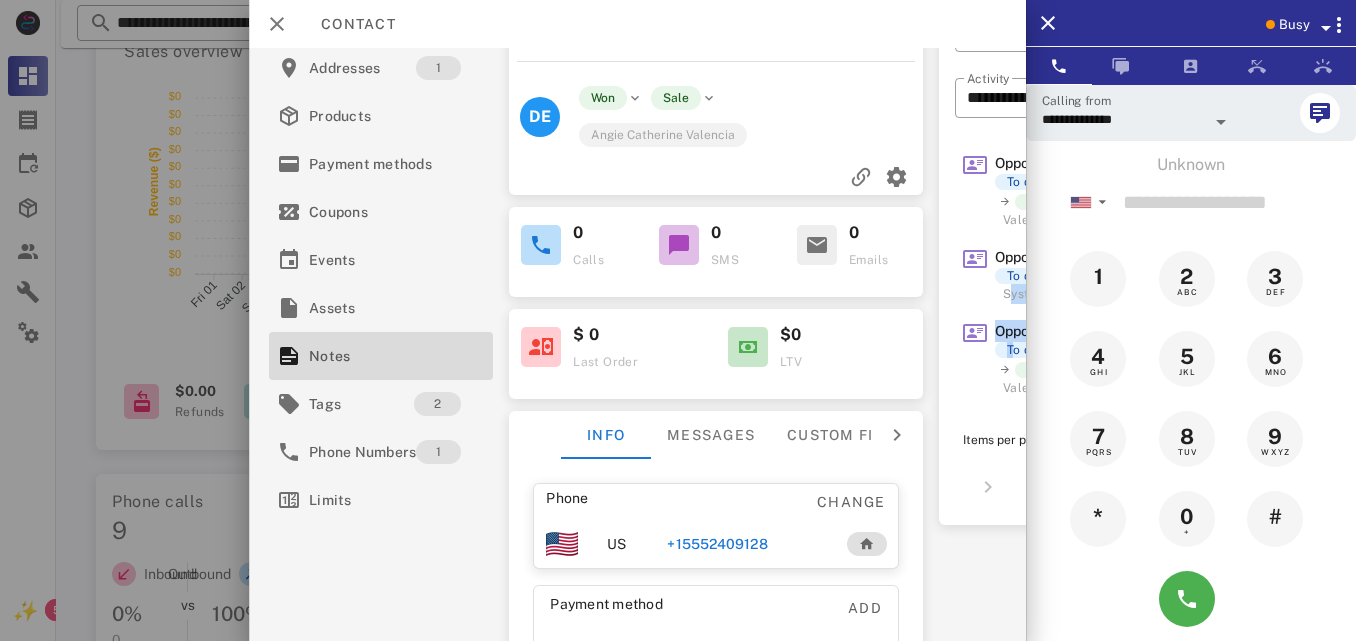 drag, startPoint x: 1014, startPoint y: 343, endPoint x: 1015, endPoint y: 309, distance: 34.0147 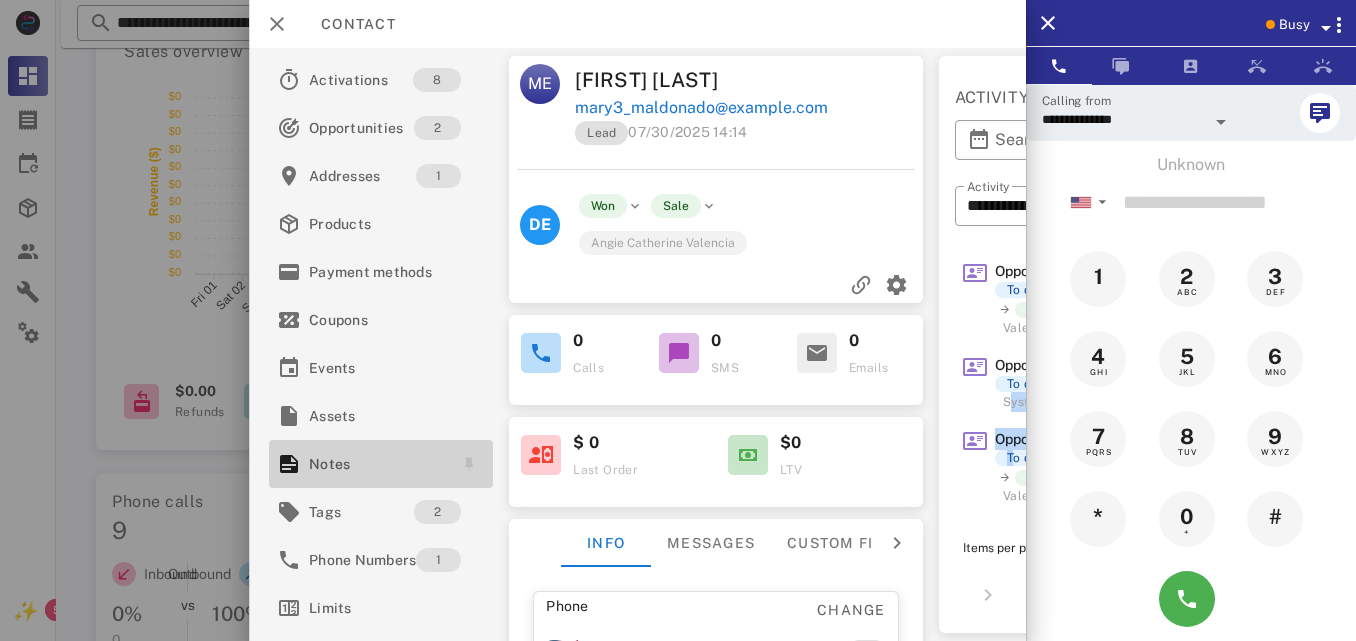 click on "Notes" at bounding box center [377, 464] 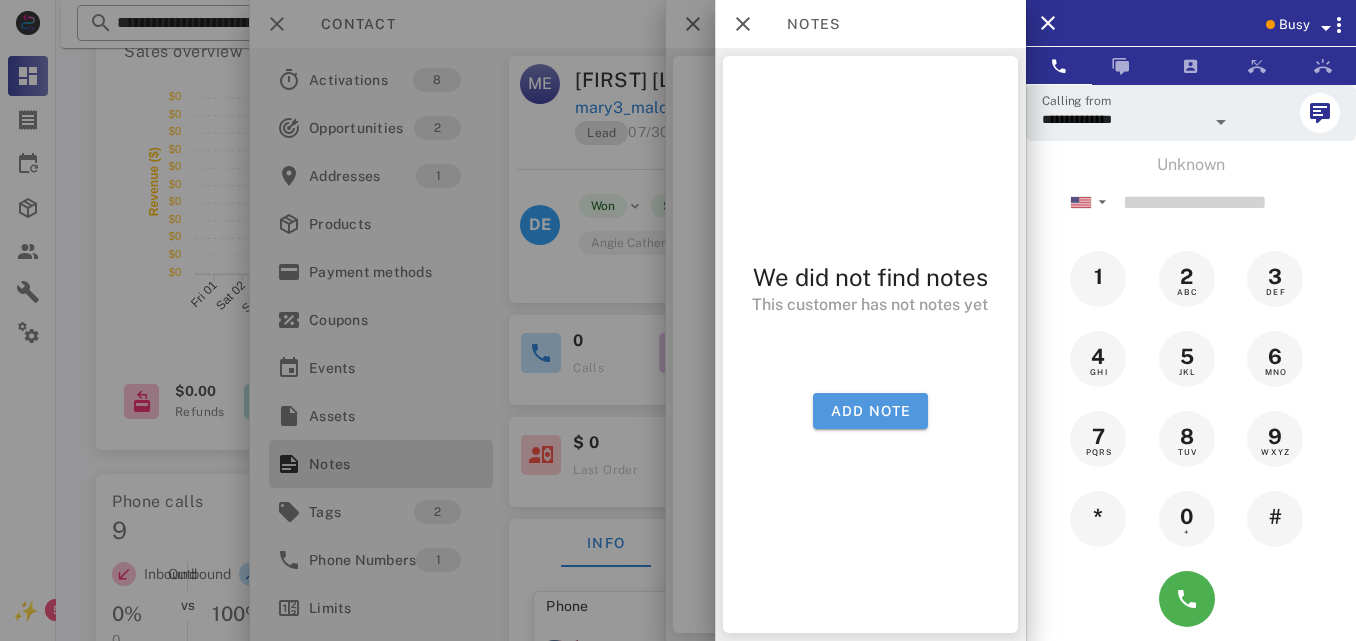 click on "Add note" at bounding box center [870, 411] 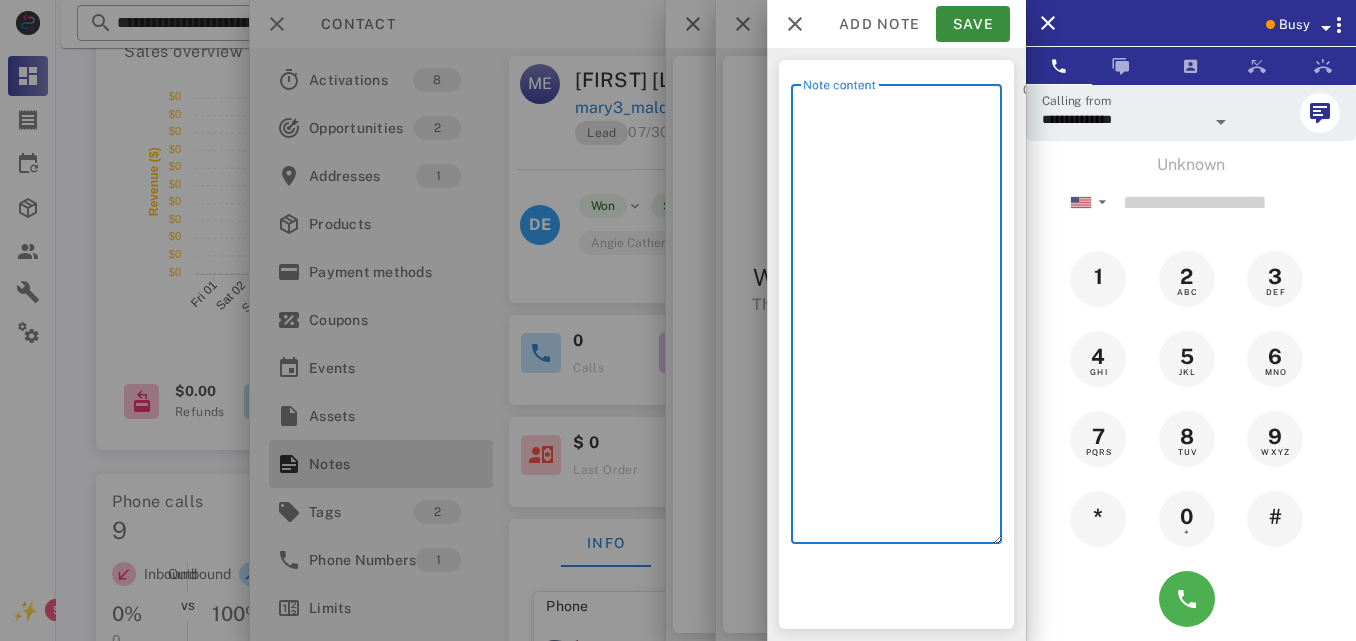 click on "Note content" at bounding box center [902, 319] 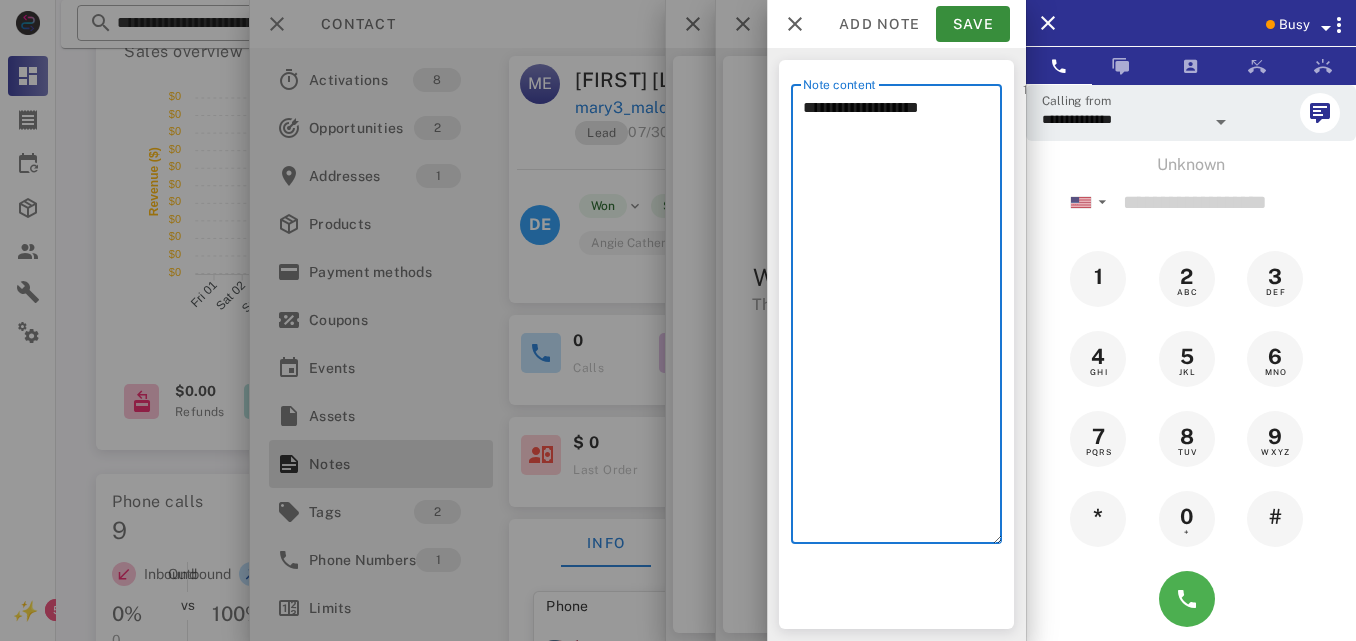 click on "**********" at bounding box center (902, 319) 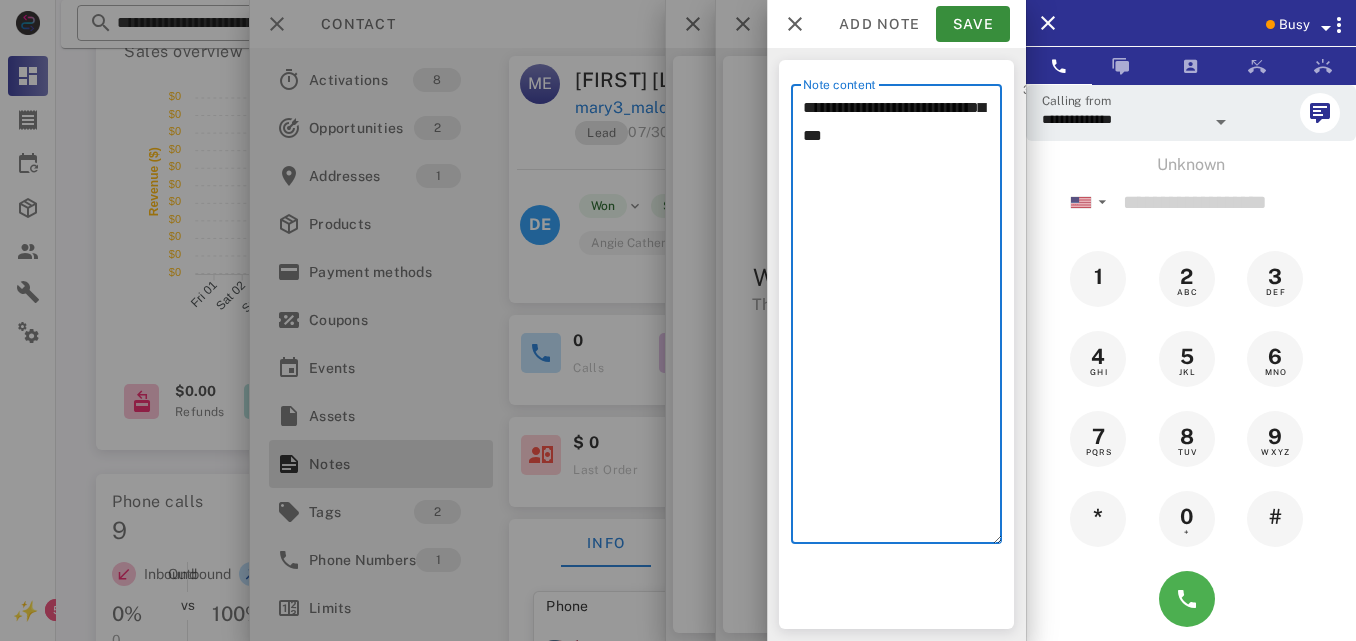 type on "**********" 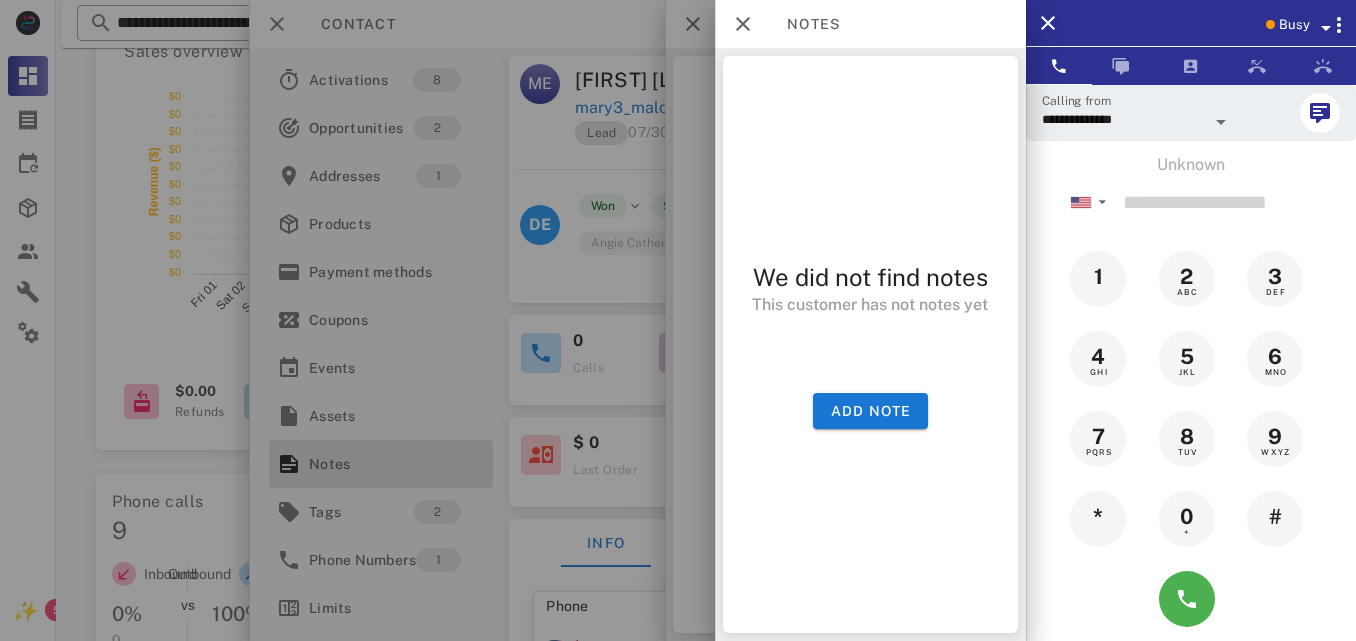 scroll, scrollTop: 612, scrollLeft: 0, axis: vertical 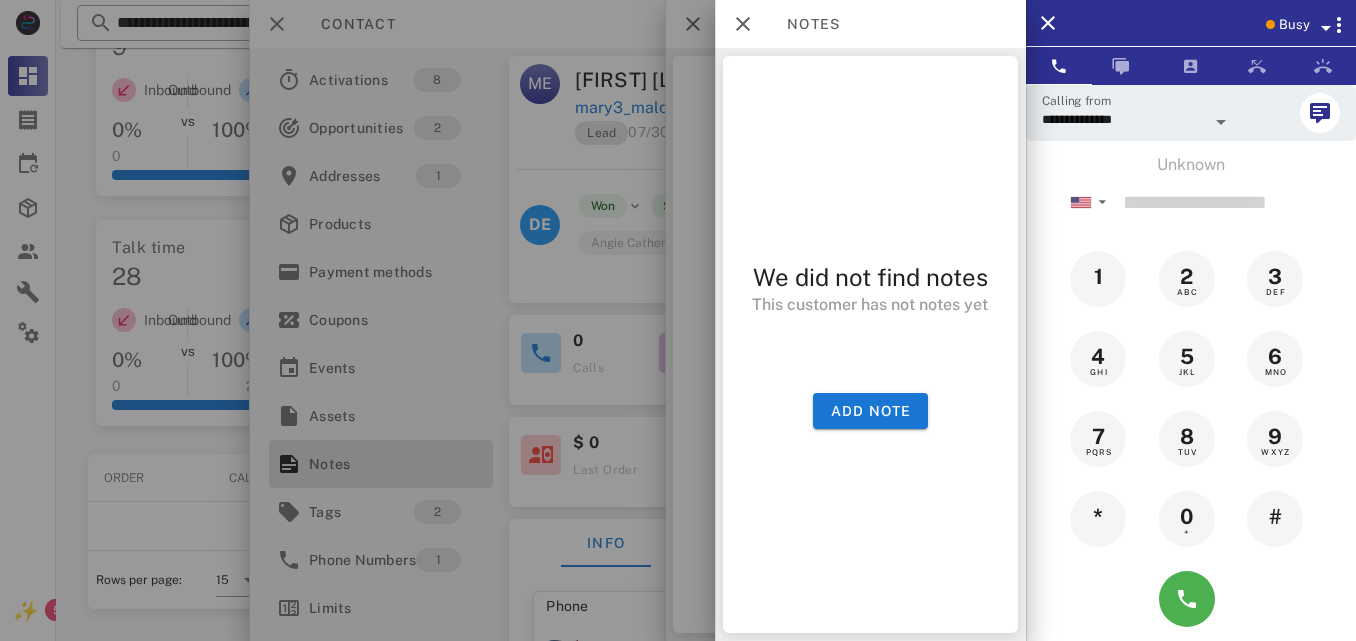 click on "We did not find notes" at bounding box center (871, 277) 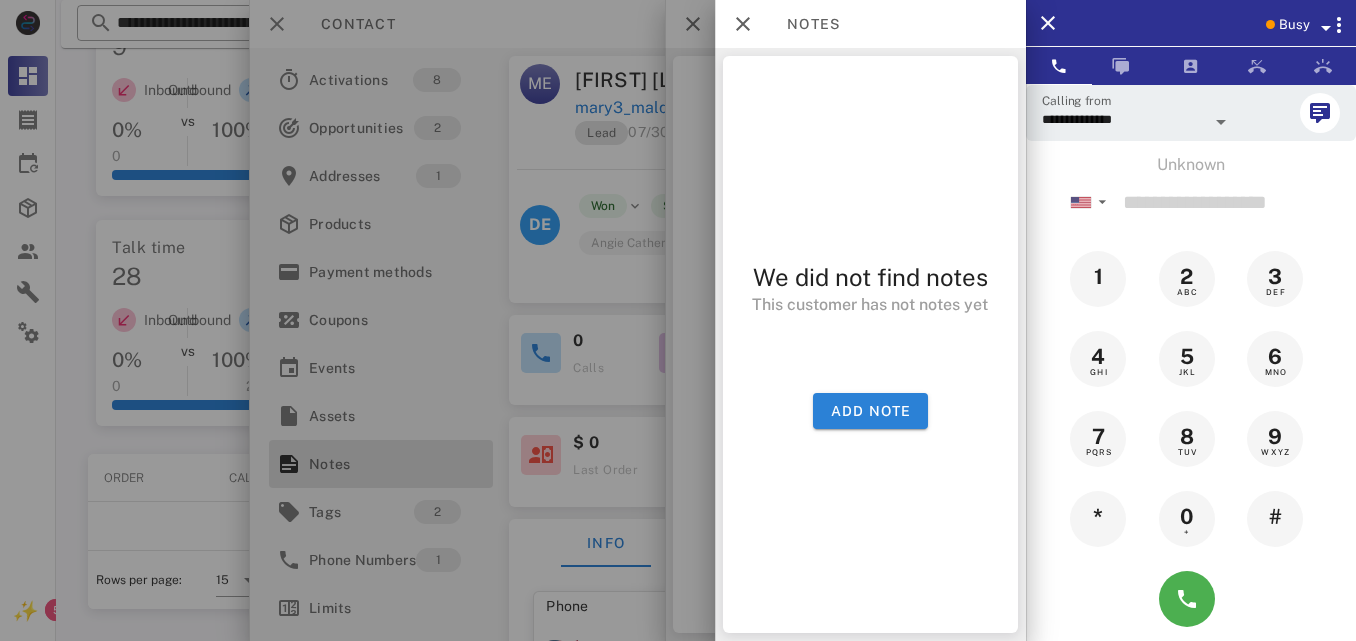 drag, startPoint x: 902, startPoint y: 466, endPoint x: 895, endPoint y: 393, distance: 73.33485 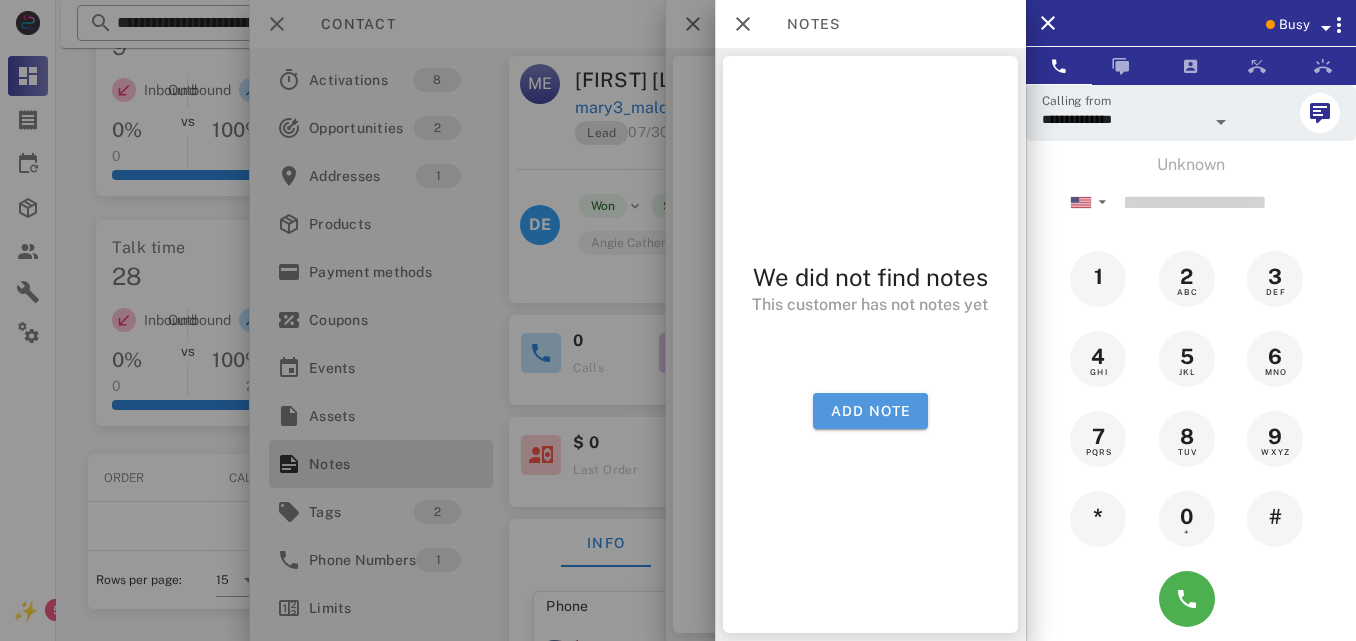 click on "Add note" at bounding box center [870, 411] 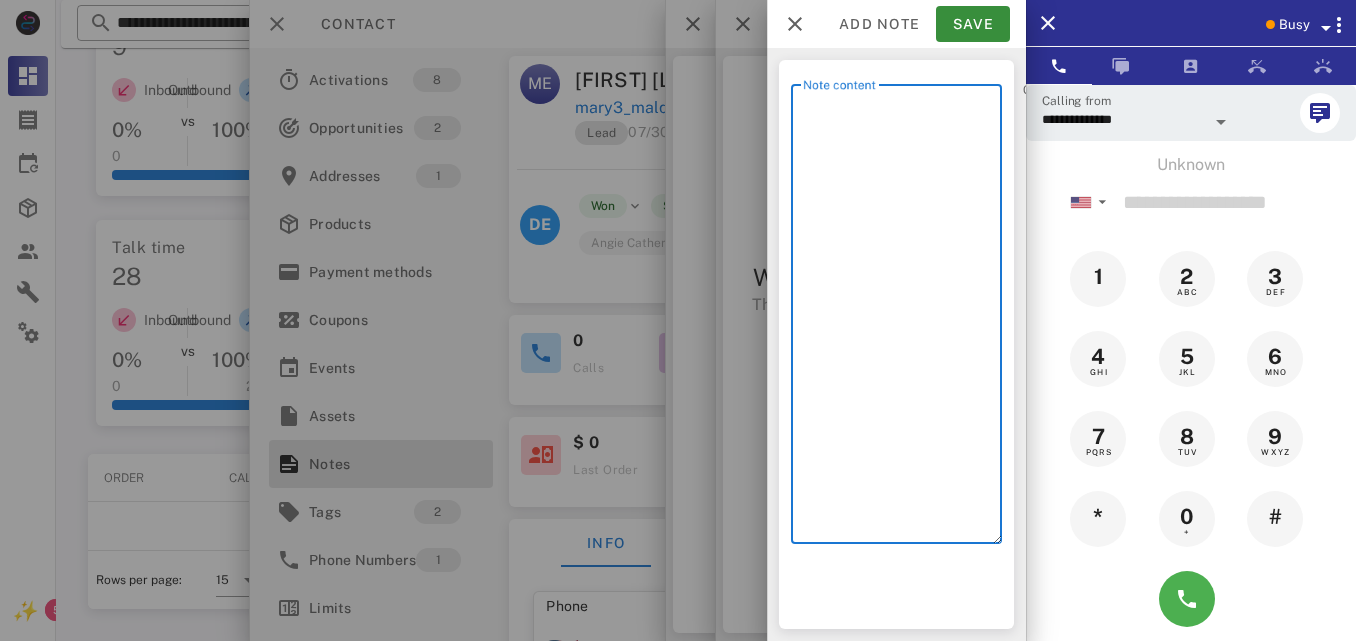 click on "Note content" at bounding box center (902, 319) 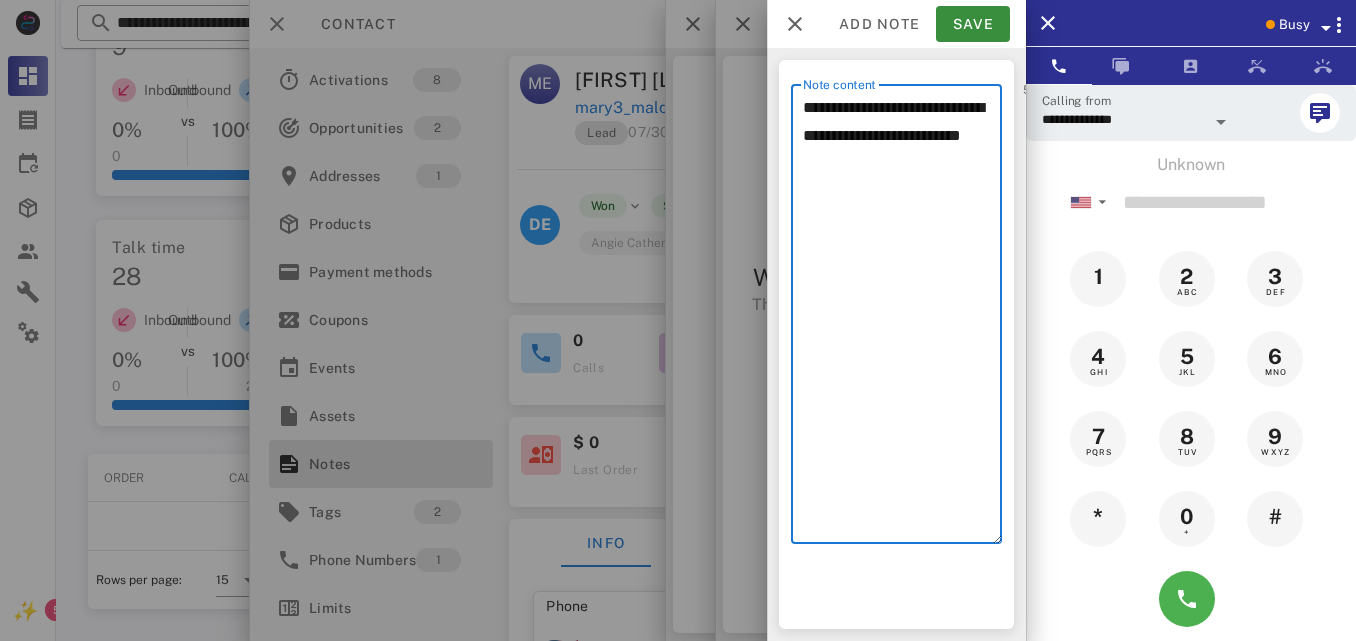 paste on "**********" 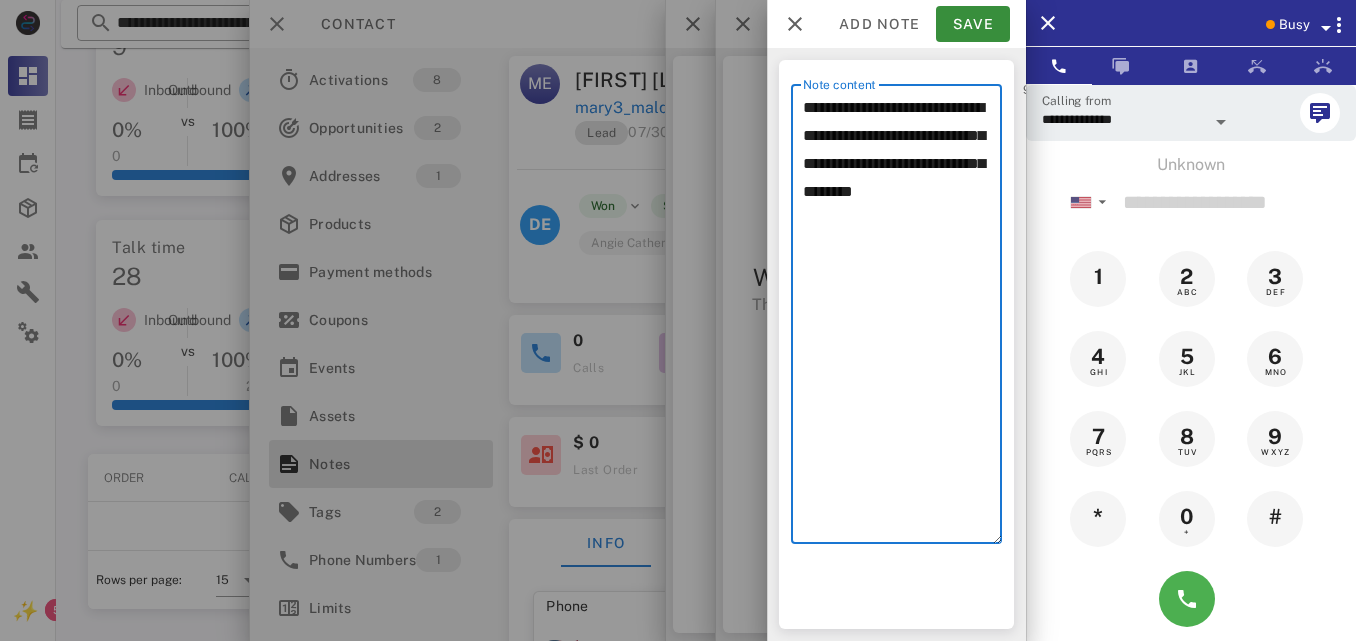 click on "**********" at bounding box center (902, 319) 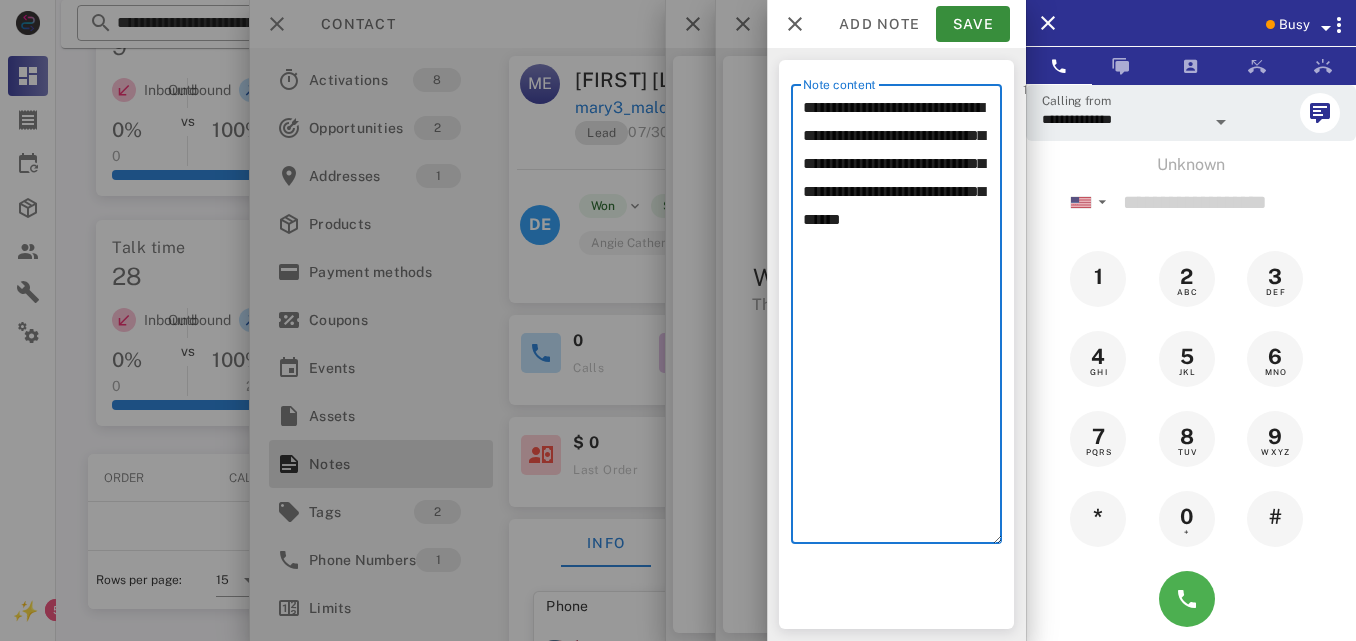 drag, startPoint x: 940, startPoint y: 113, endPoint x: 960, endPoint y: 114, distance: 20.024984 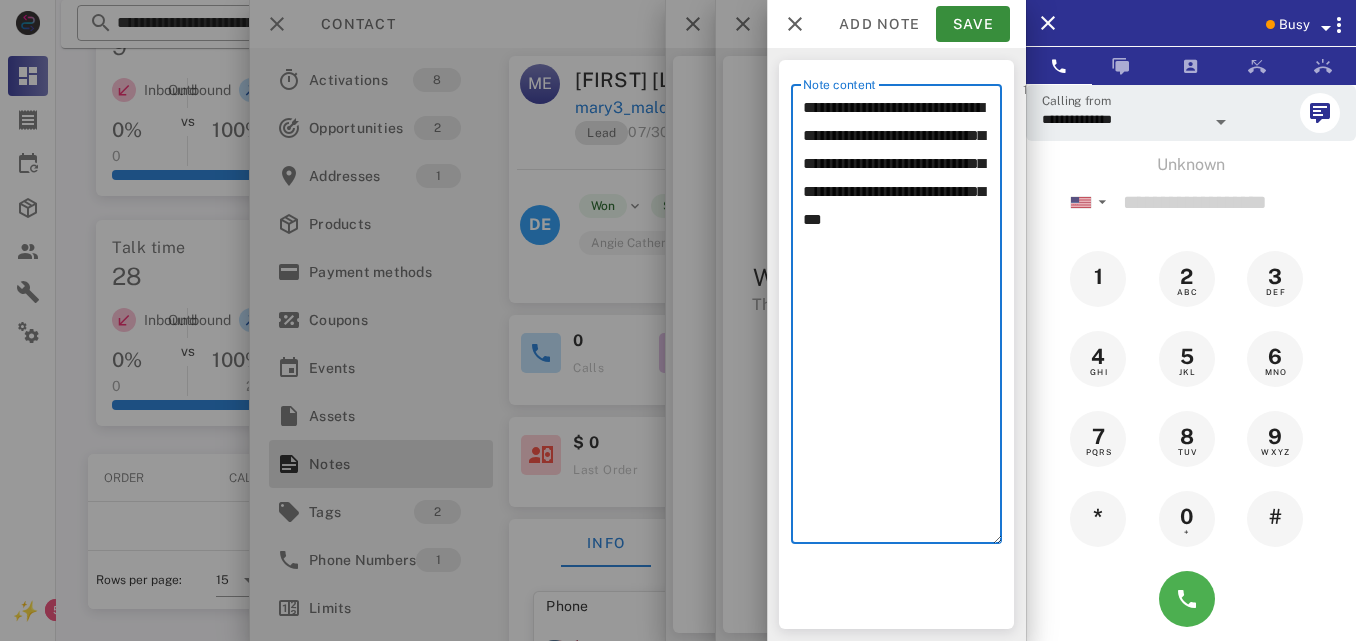 drag, startPoint x: 876, startPoint y: 129, endPoint x: 793, endPoint y: 138, distance: 83.48653 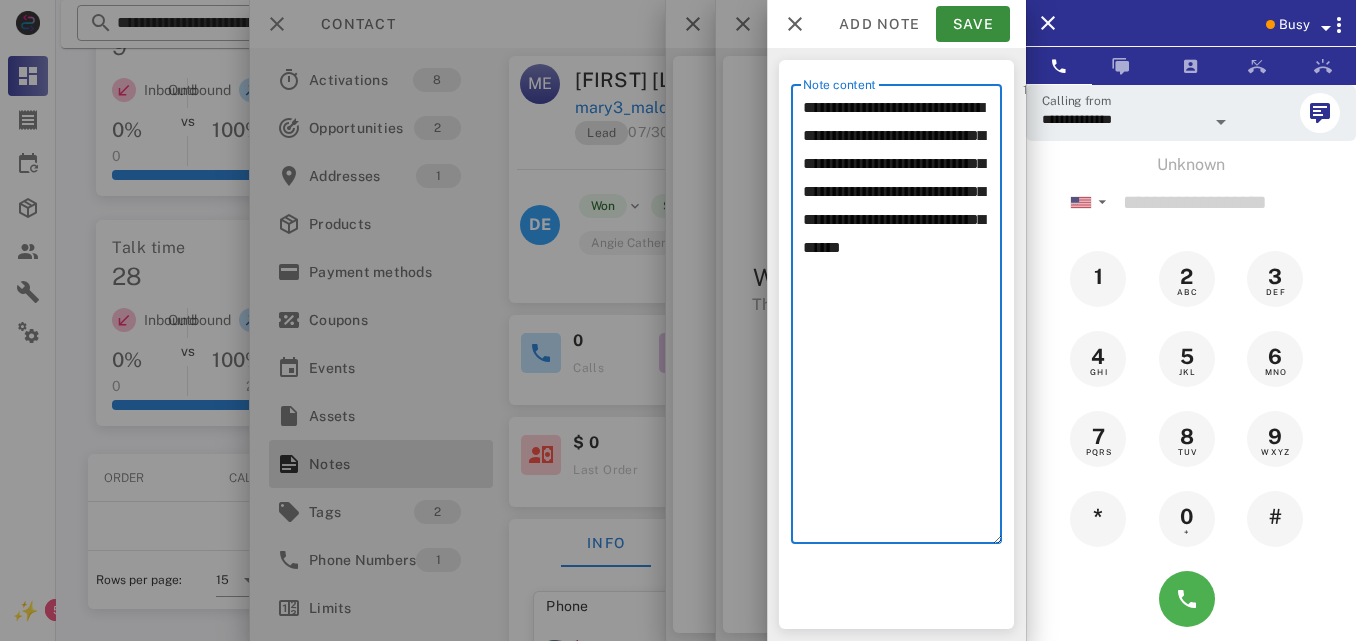 paste on "**********" 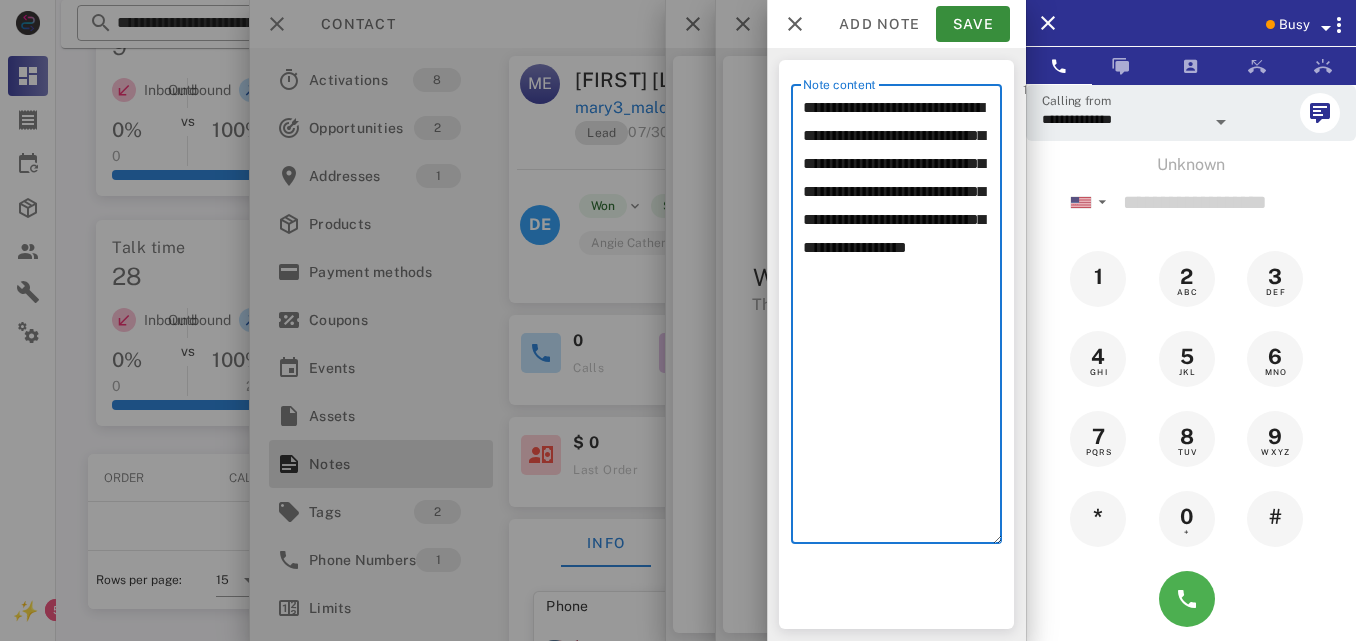 click on "**********" at bounding box center (902, 319) 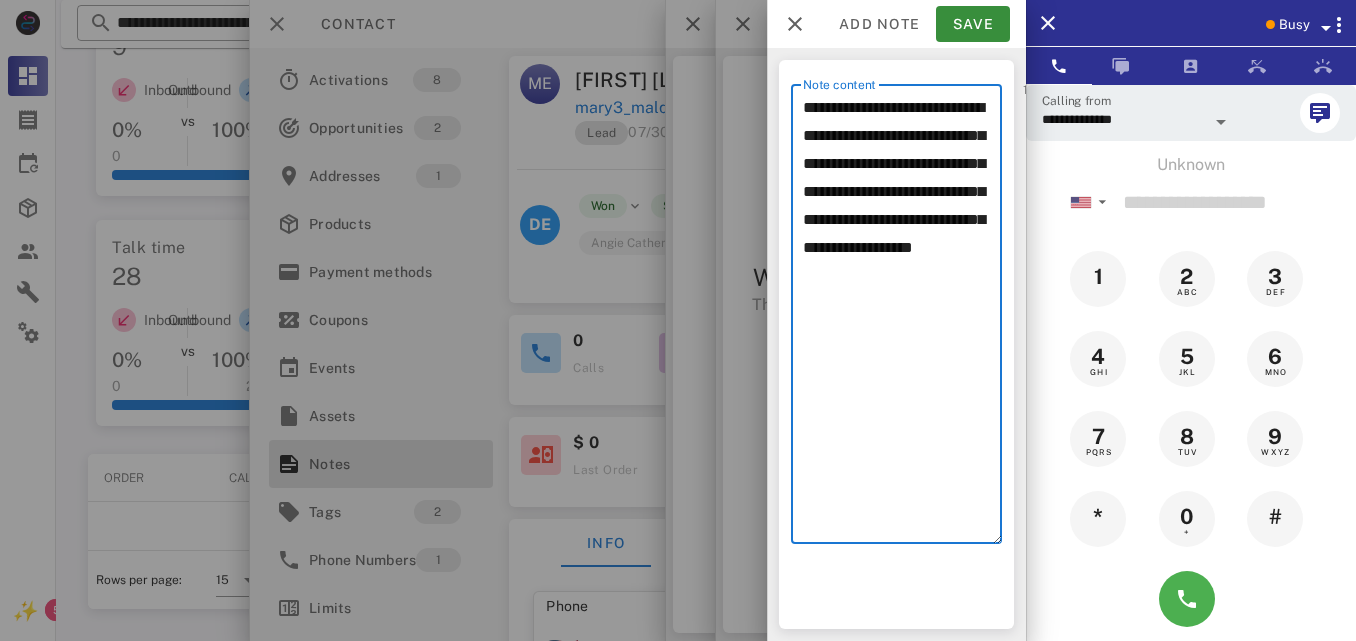 click on "**********" at bounding box center (902, 319) 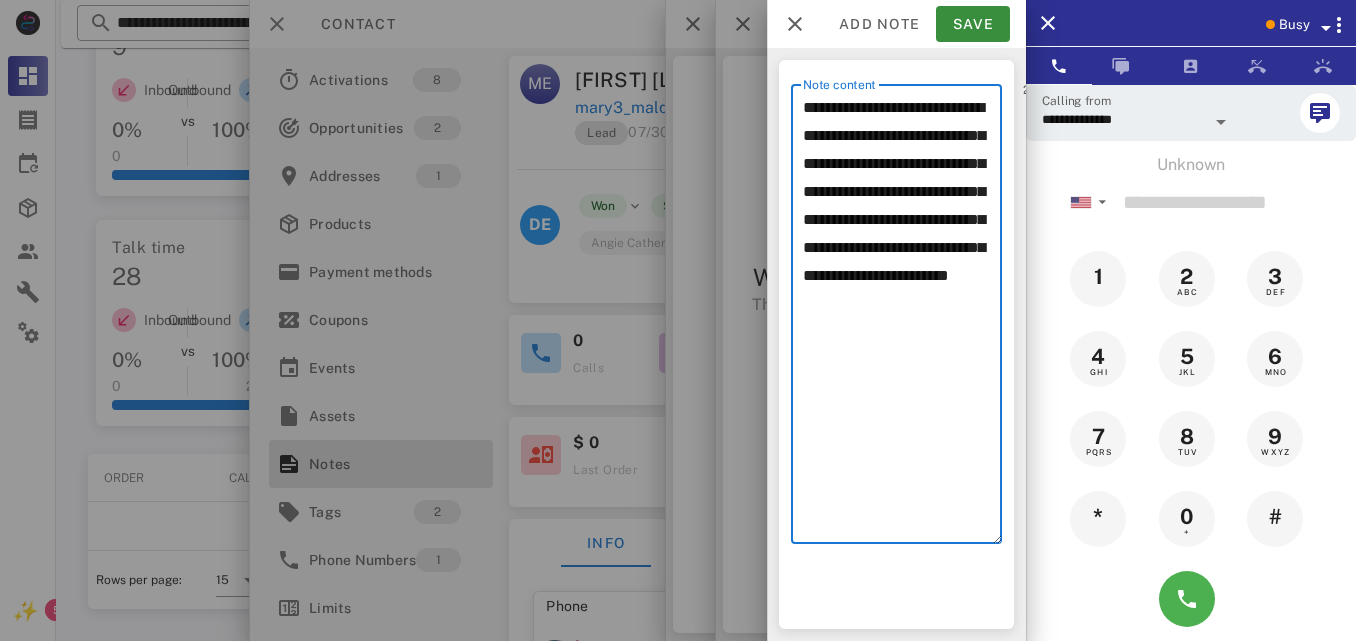 click on "**********" at bounding box center [902, 319] 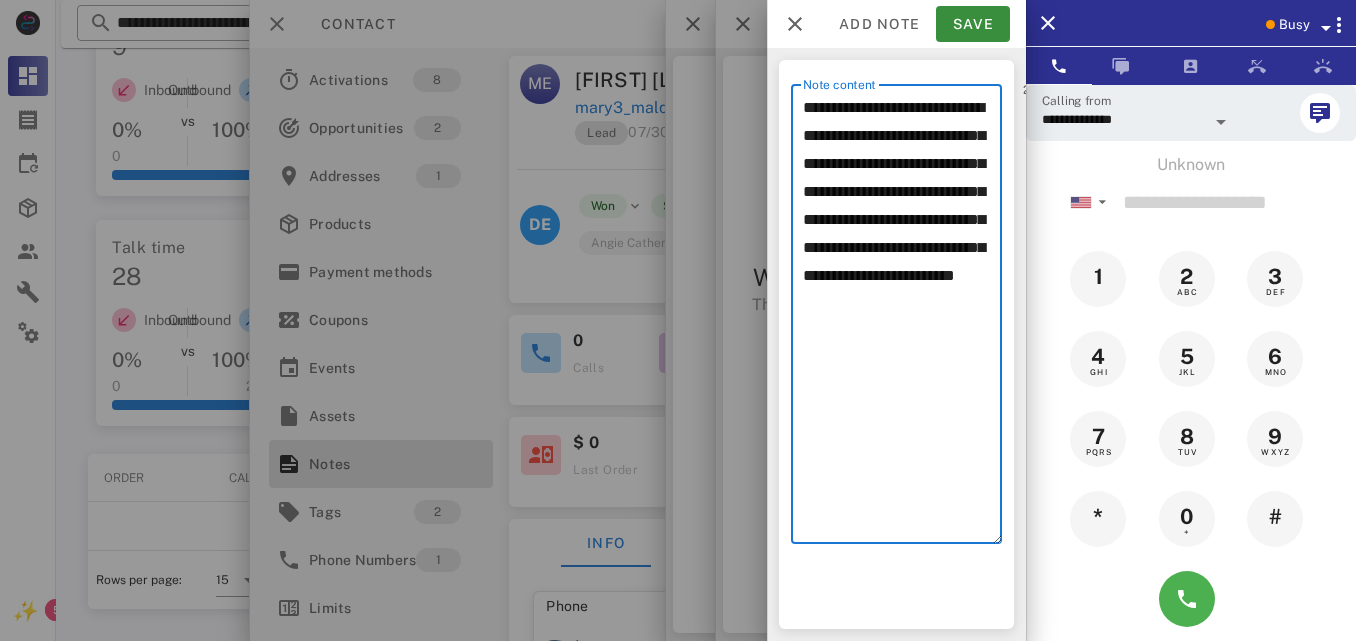 click on "**********" at bounding box center (902, 319) 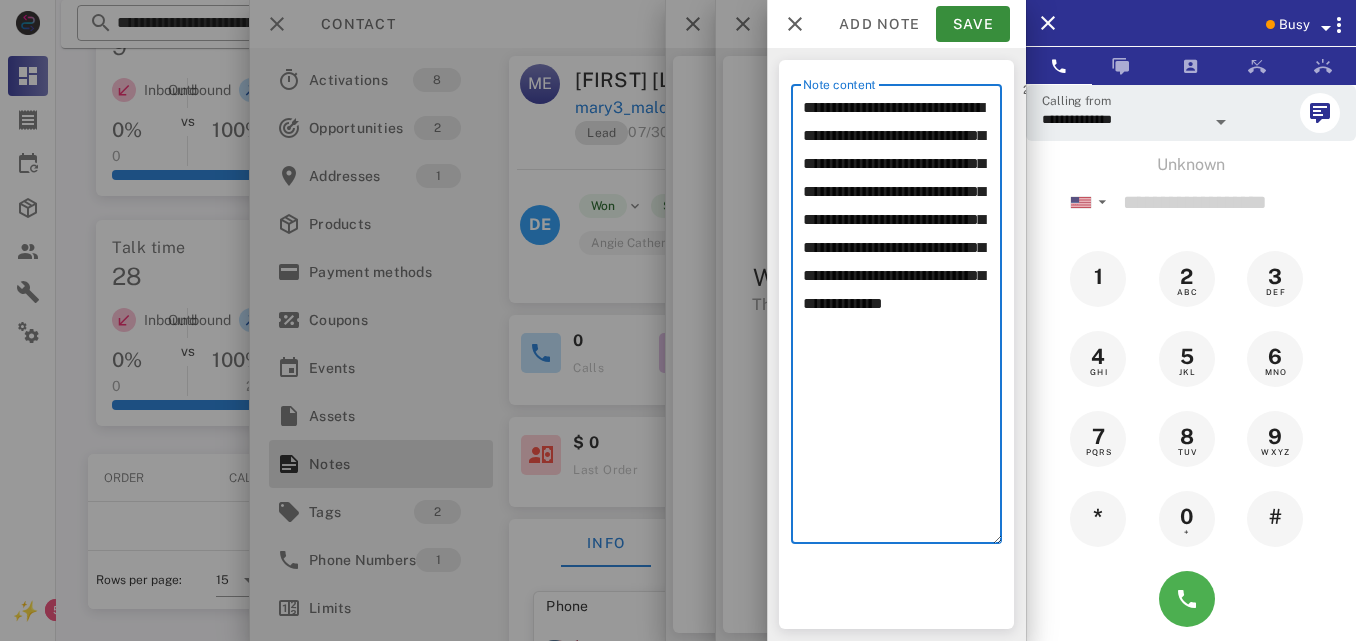click on "**********" at bounding box center (902, 319) 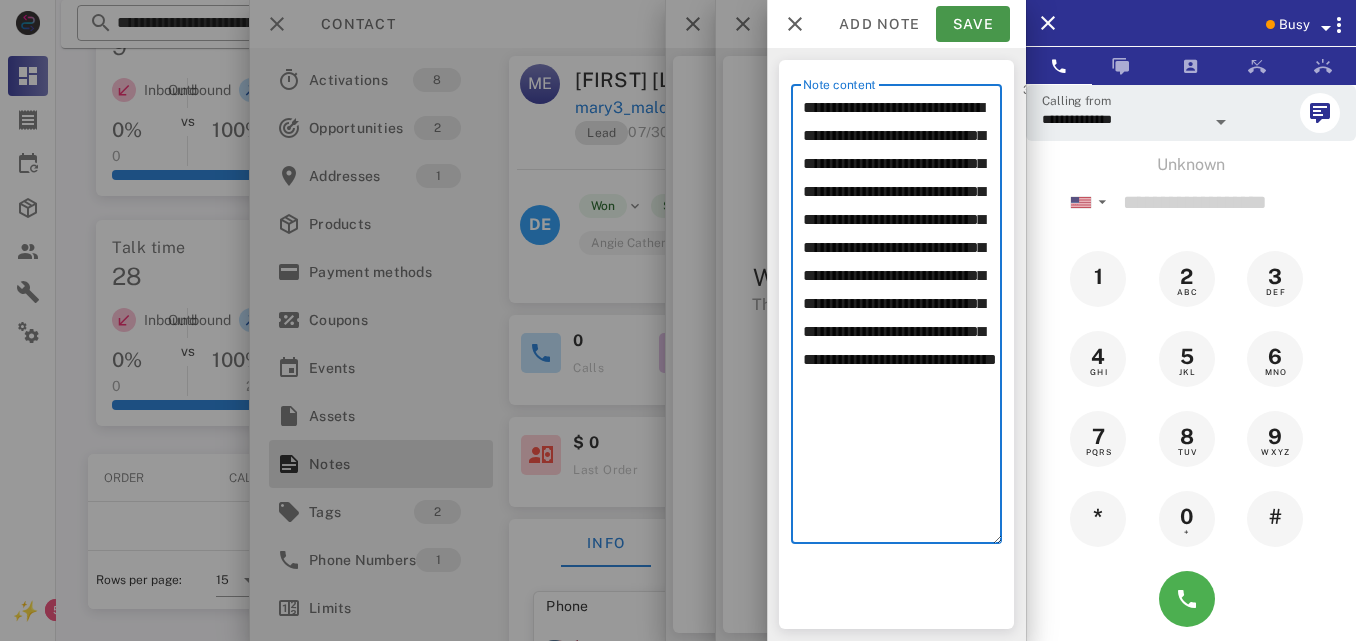type on "**********" 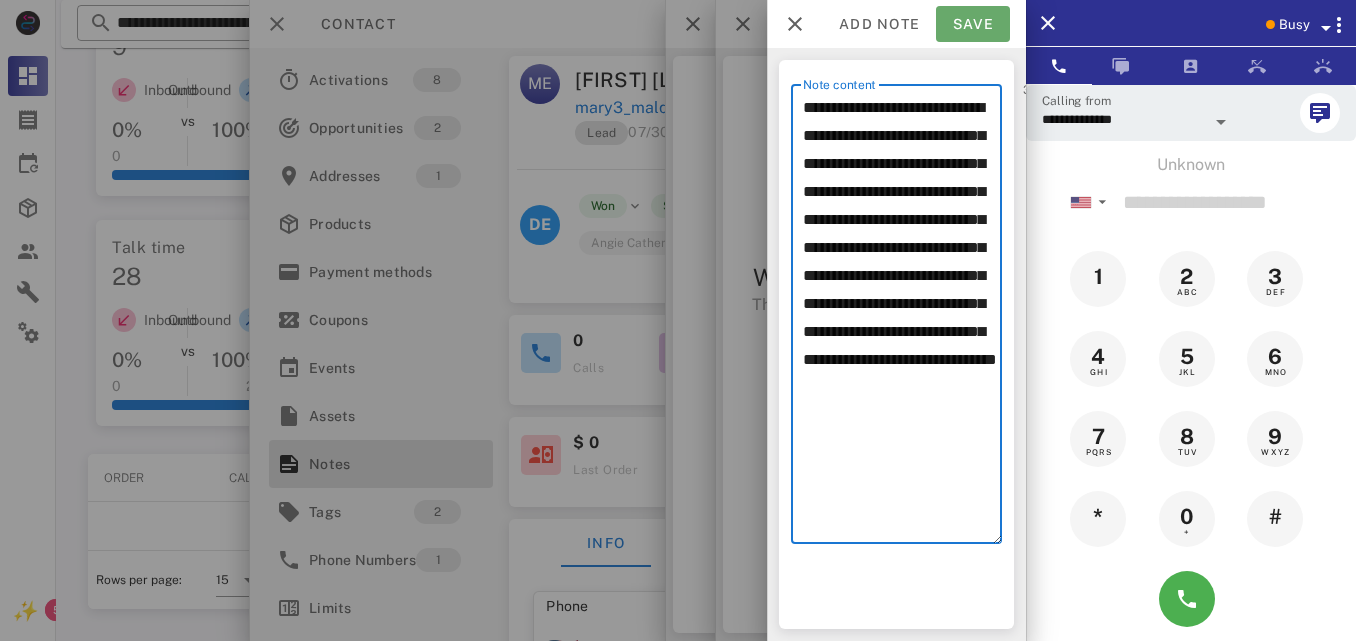 click on "Save" at bounding box center (973, 24) 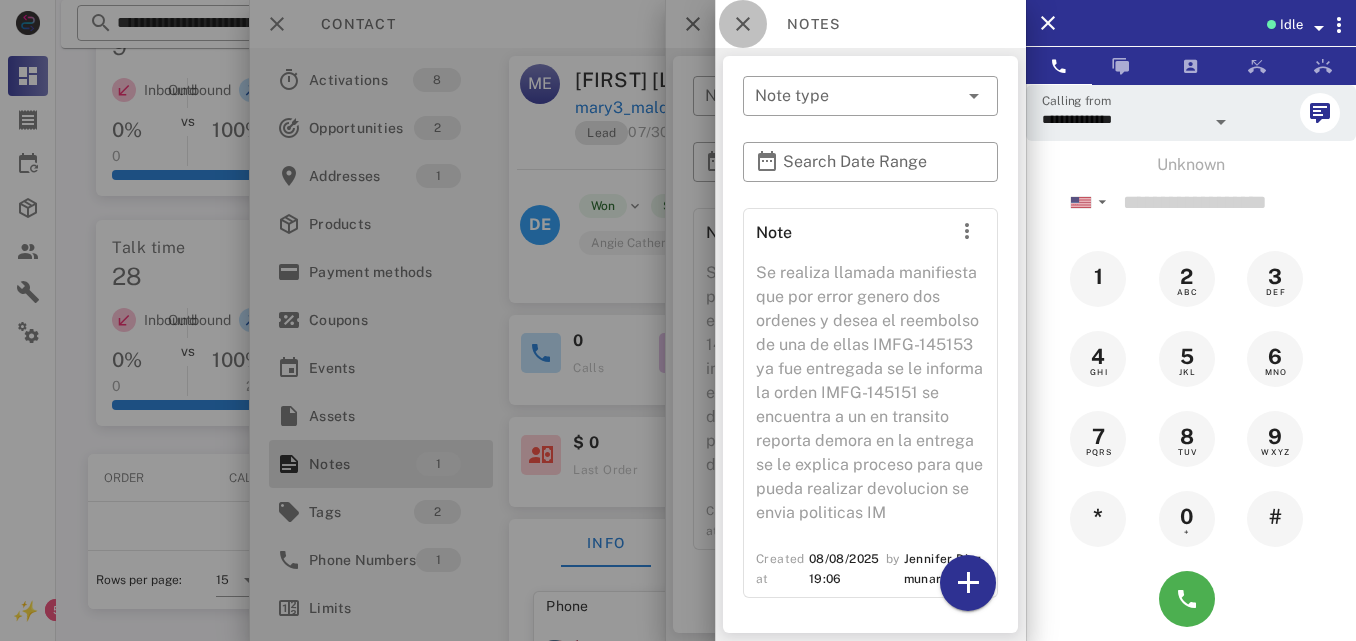 click at bounding box center [743, 24] 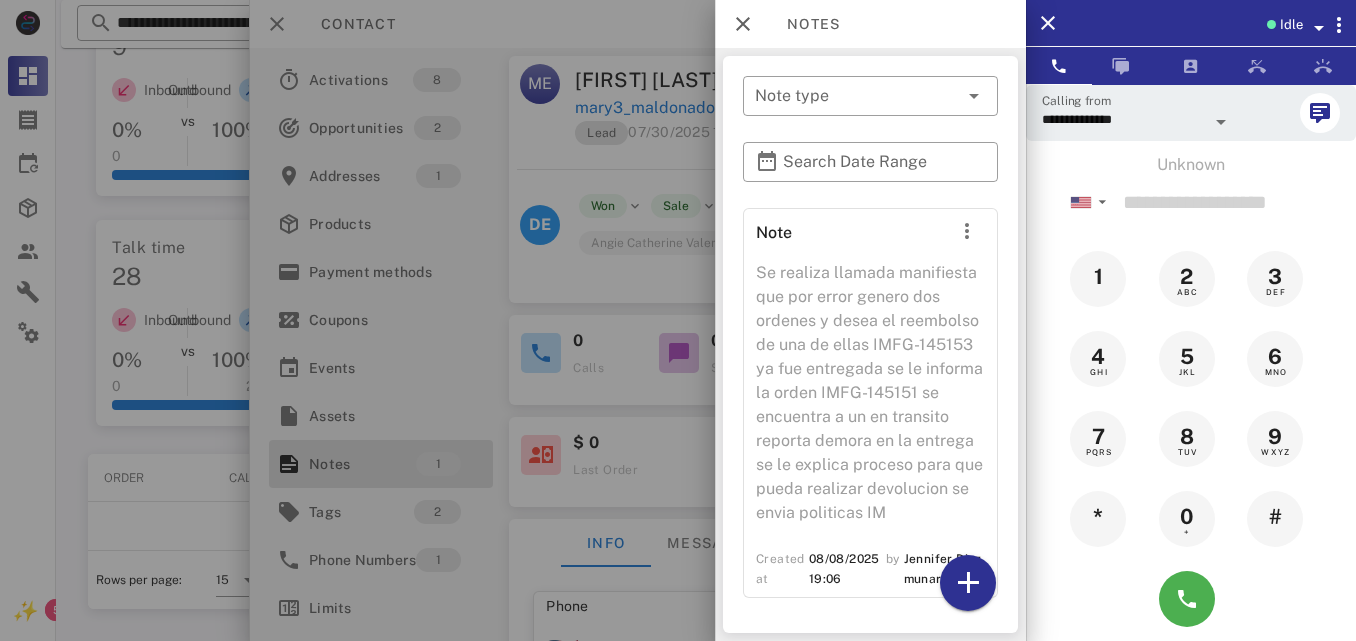 click at bounding box center [678, 320] 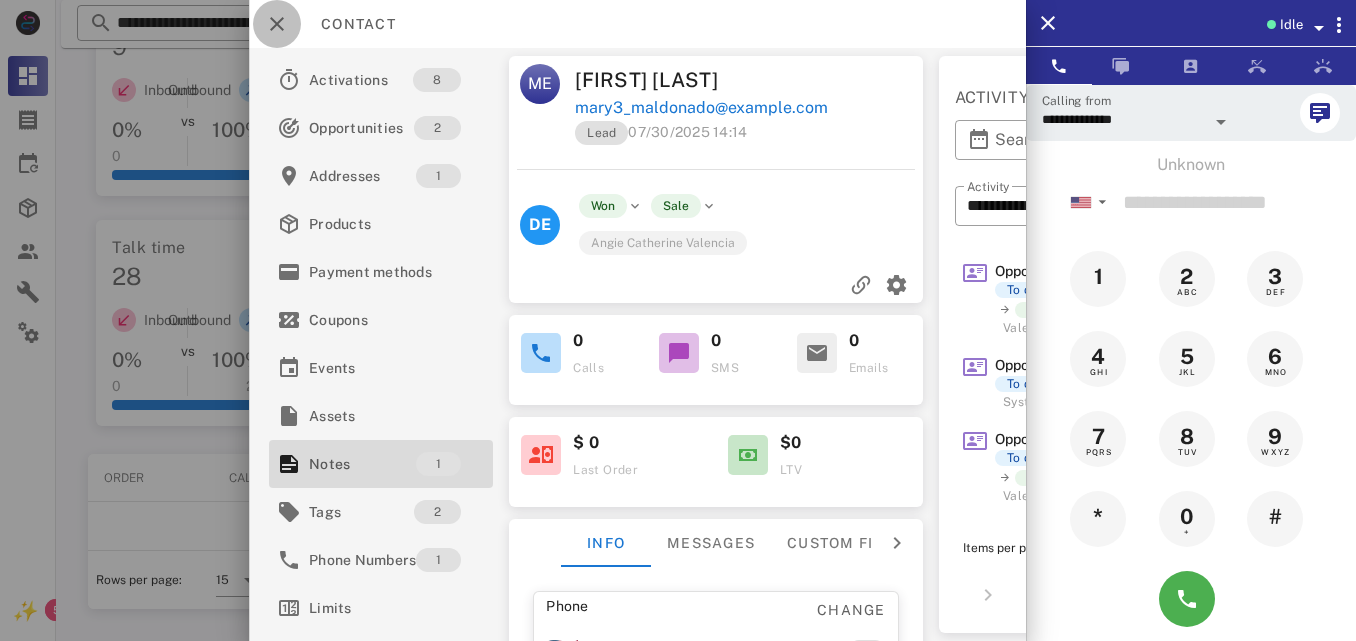 click at bounding box center [277, 24] 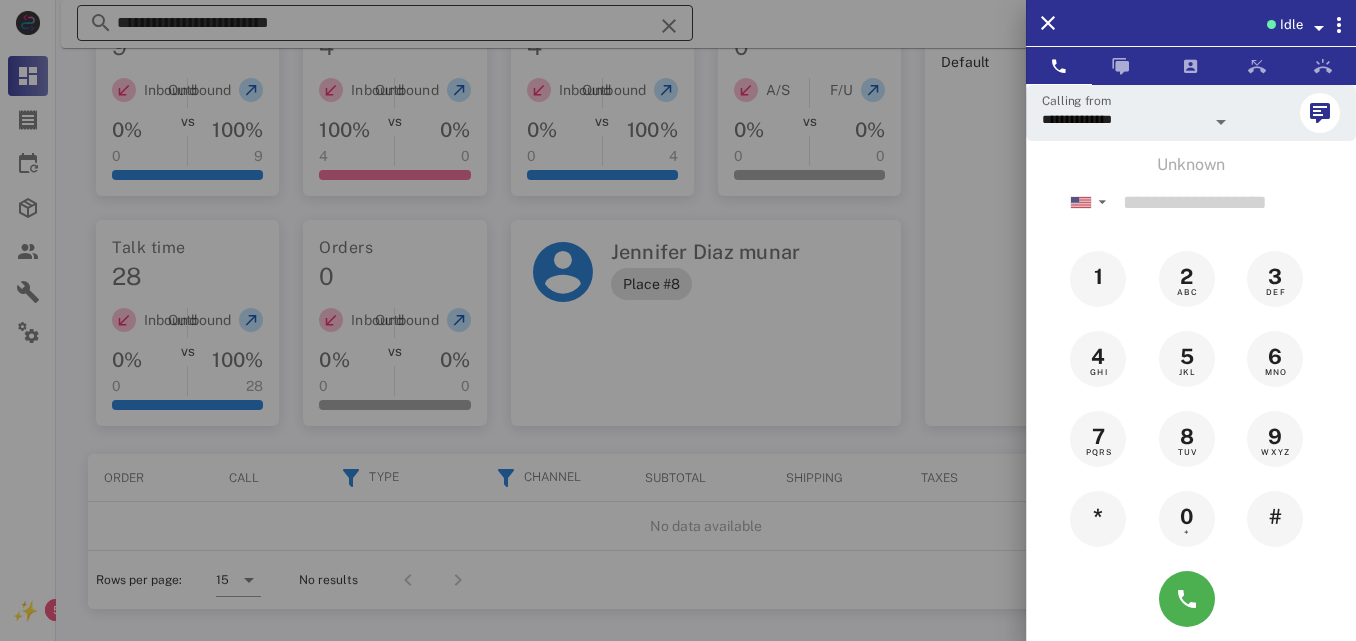click at bounding box center (678, 320) 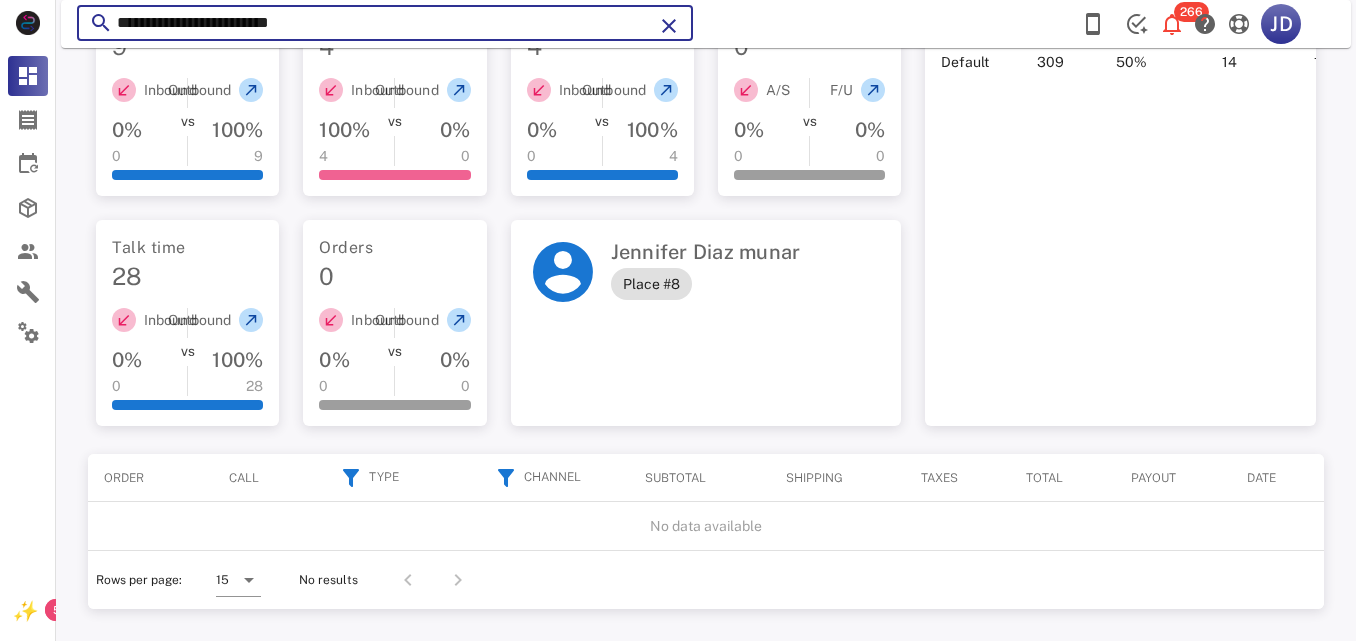 click on "**********" at bounding box center (385, 23) 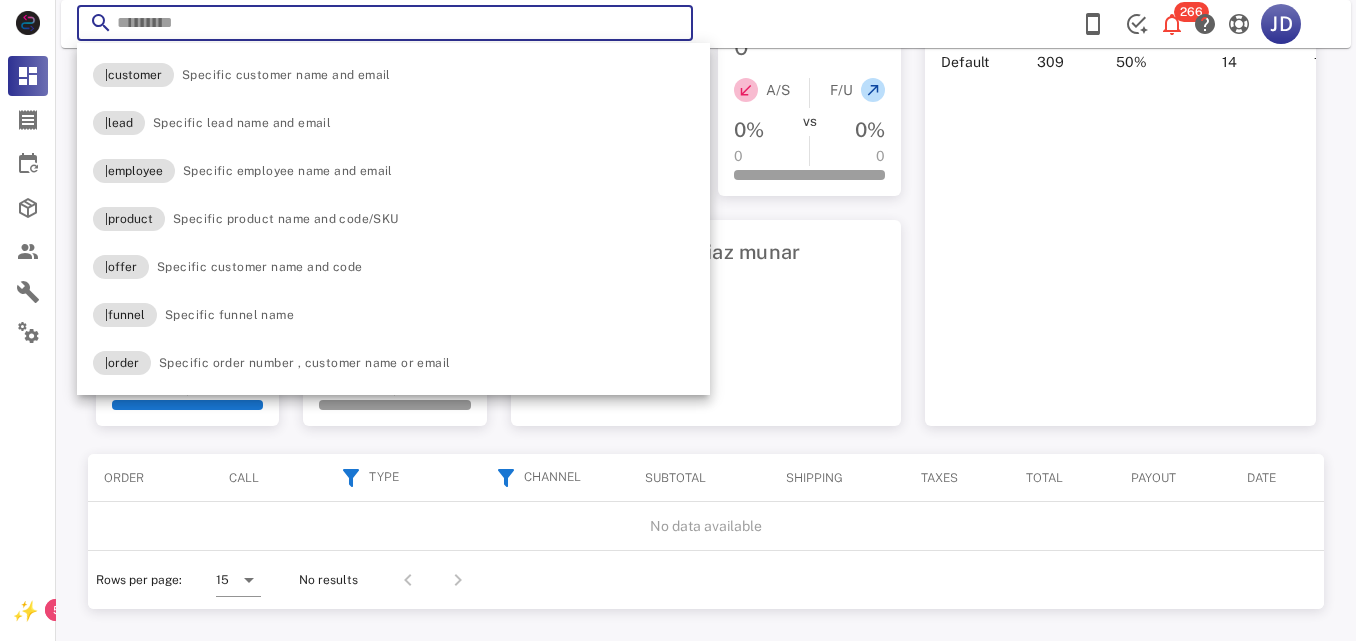 paste on "**********" 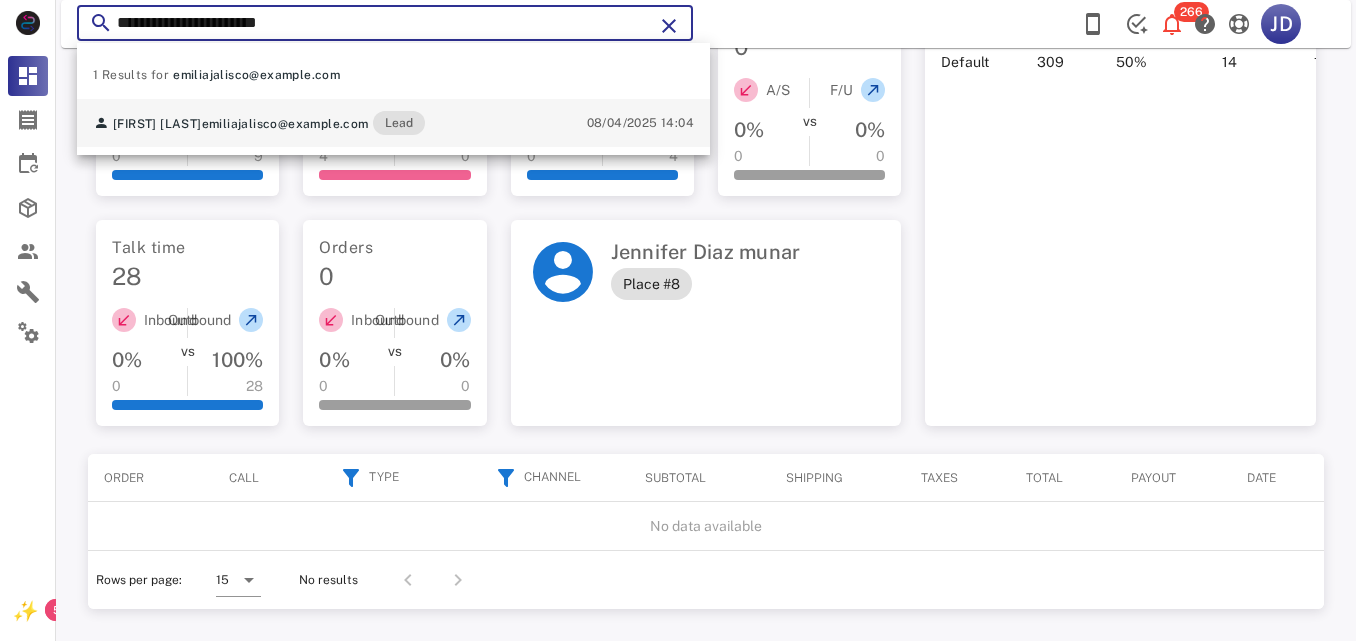 type on "**********" 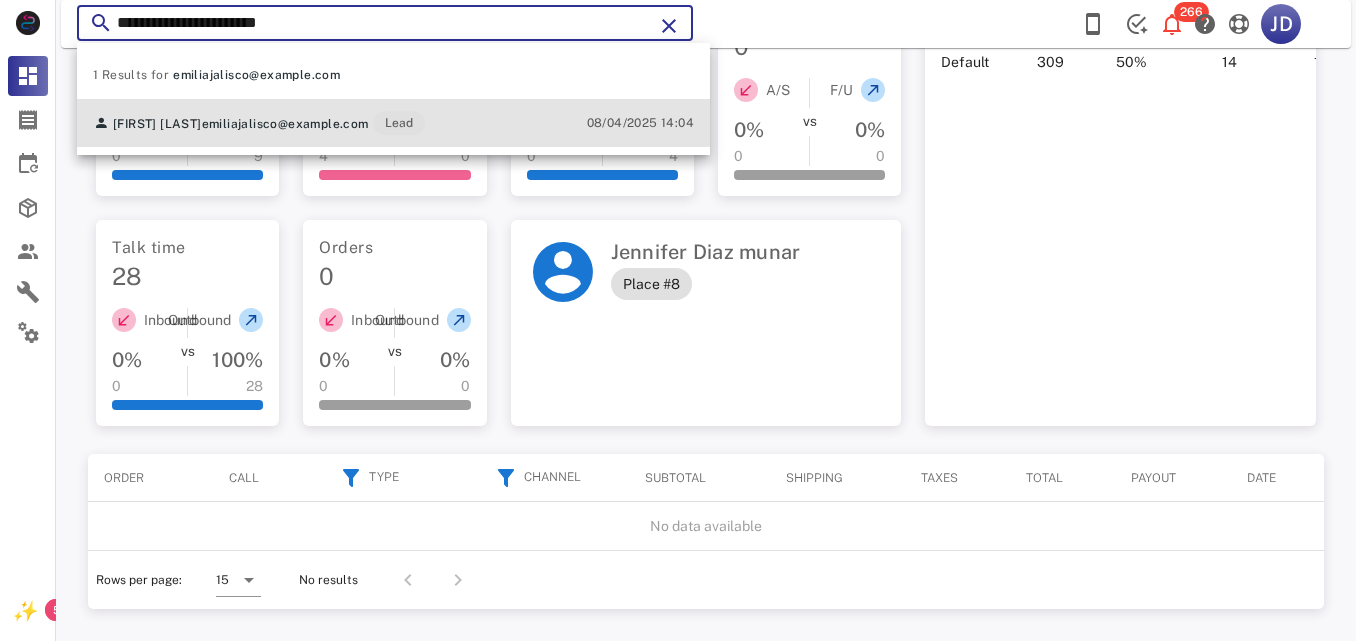 click on "emiliajalisco@example.com" at bounding box center (285, 124) 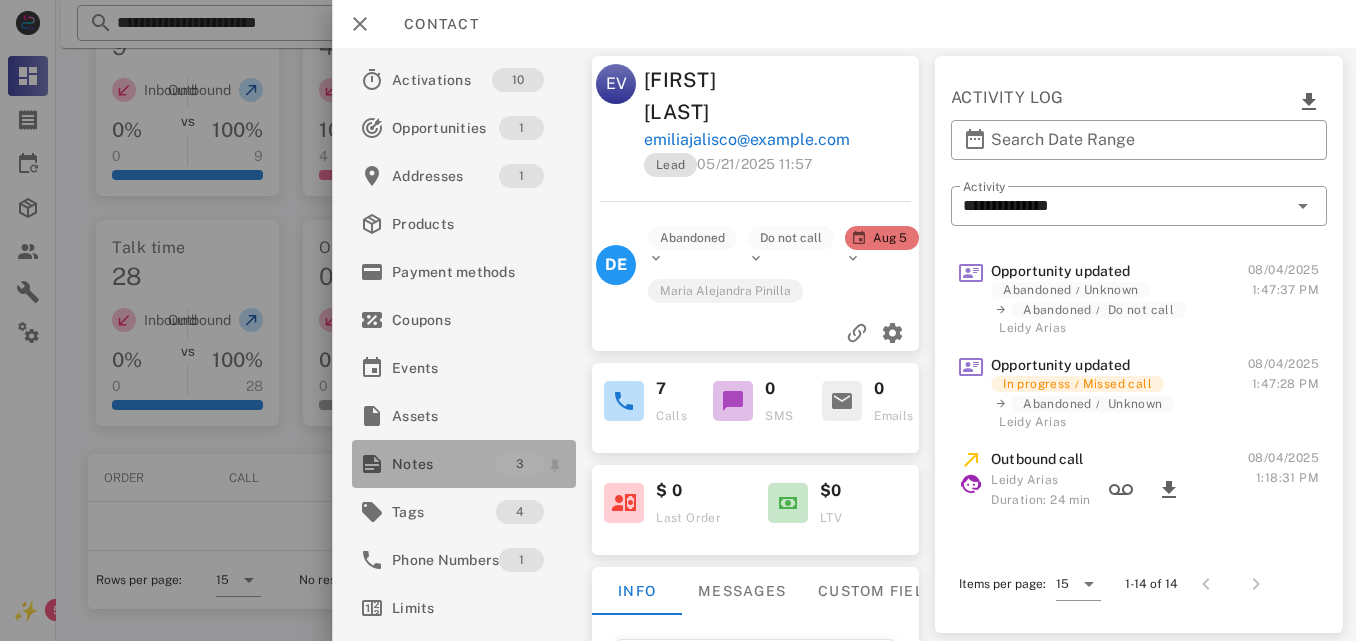 click on "Notes" at bounding box center (444, 464) 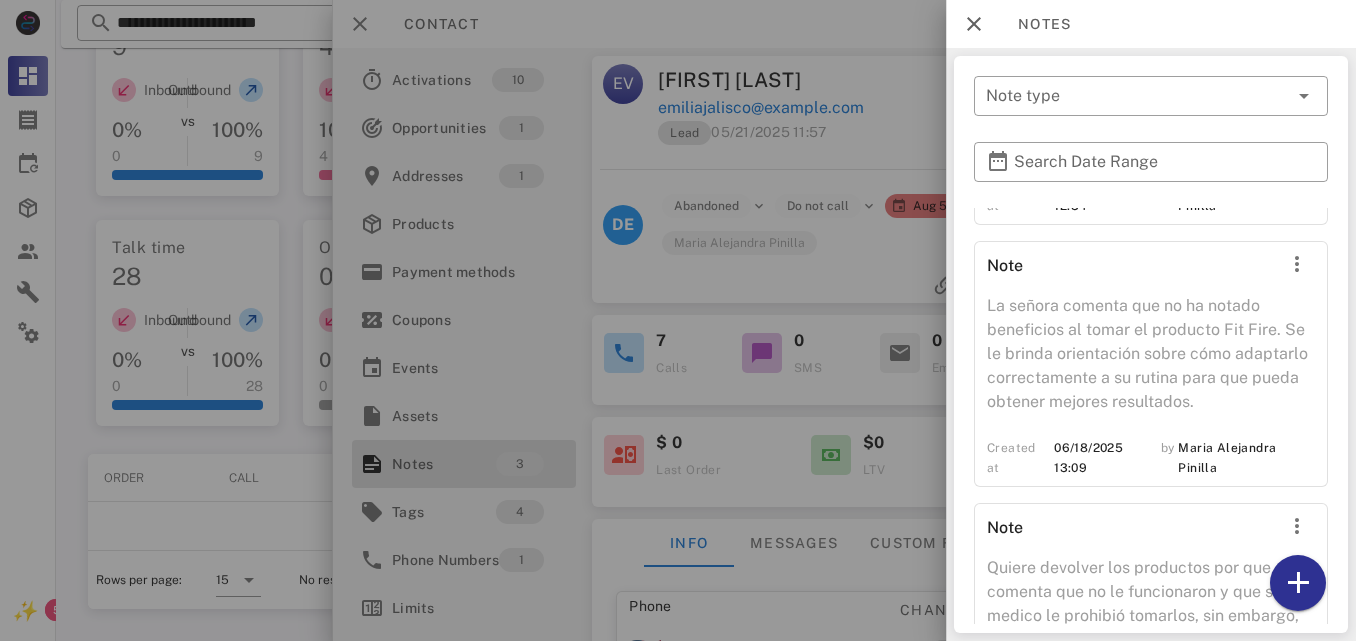 scroll, scrollTop: 304, scrollLeft: 0, axis: vertical 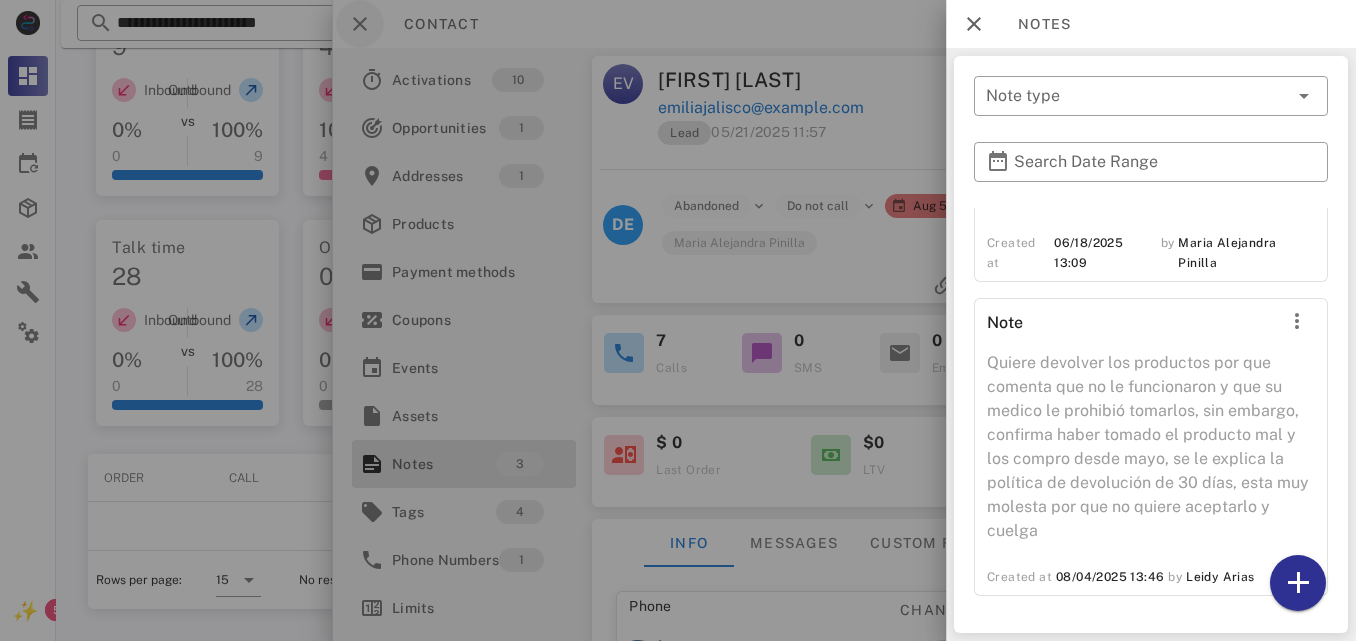 click at bounding box center (678, 320) 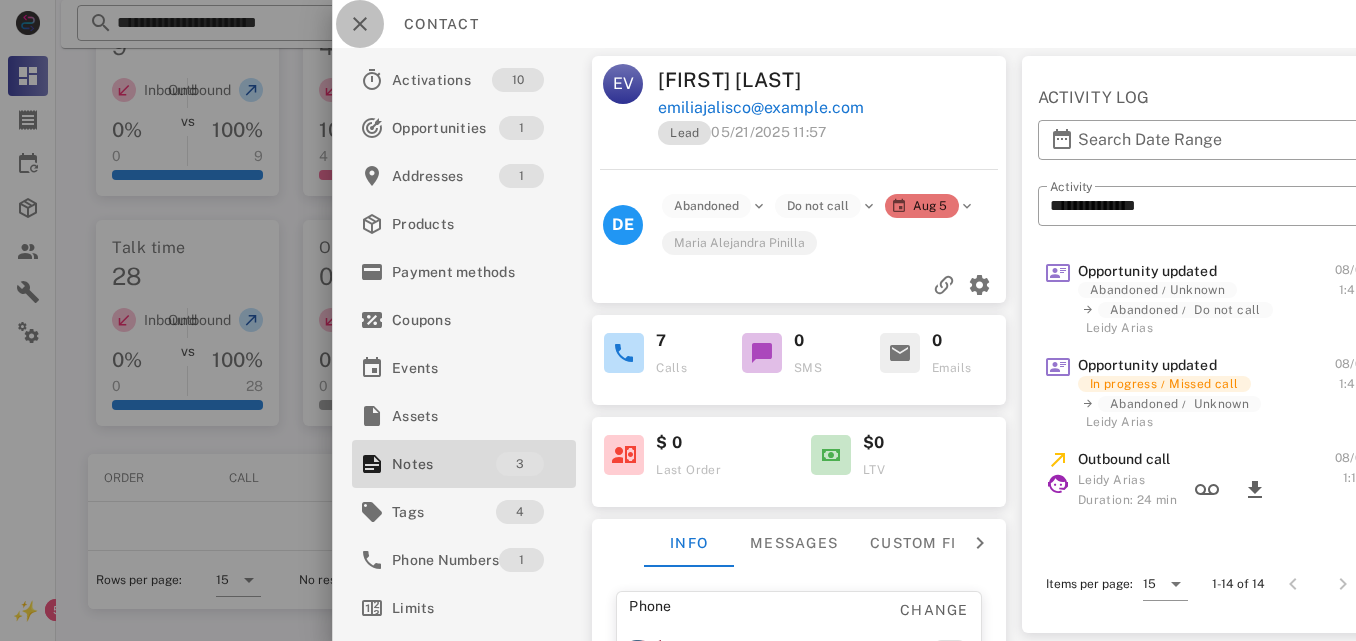 click at bounding box center [360, 24] 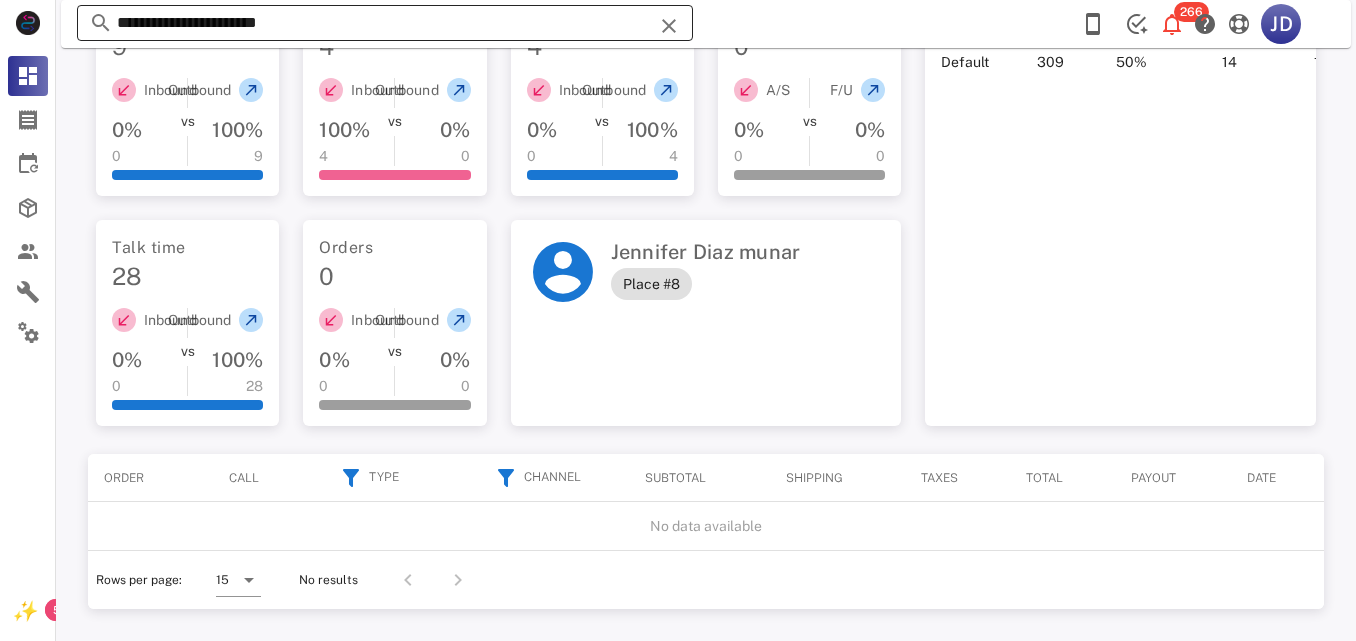 click on "**********" at bounding box center (385, 23) 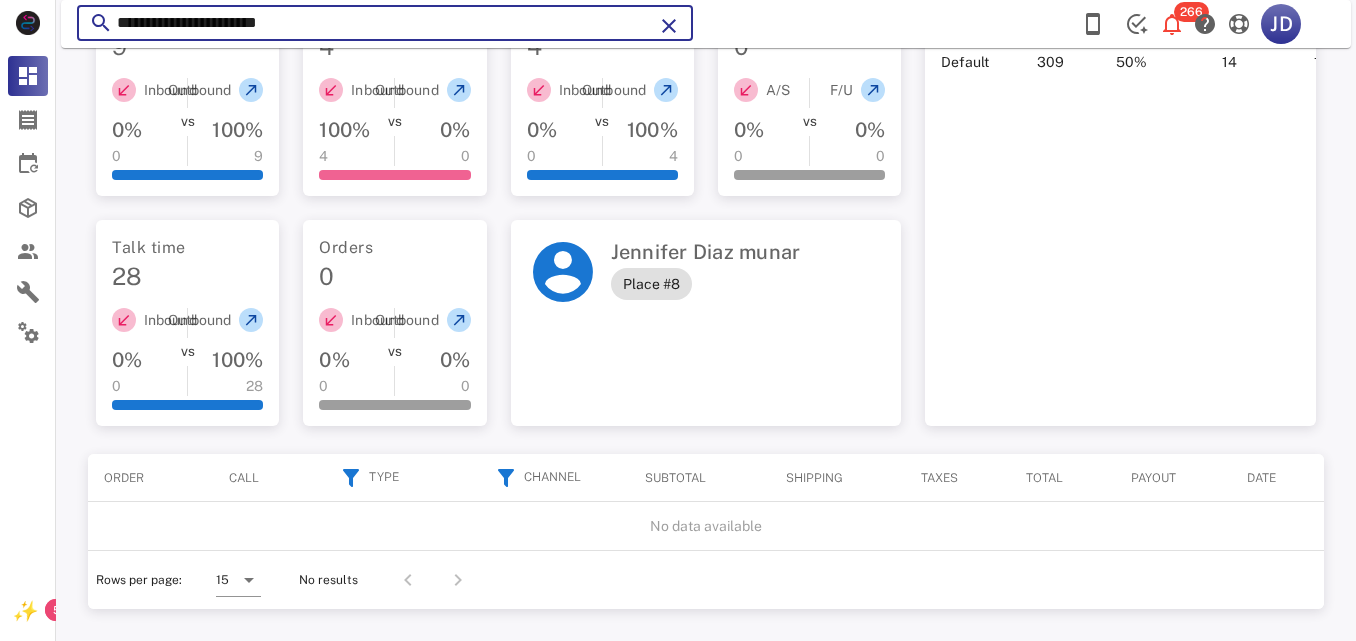 click on "**********" at bounding box center [385, 23] 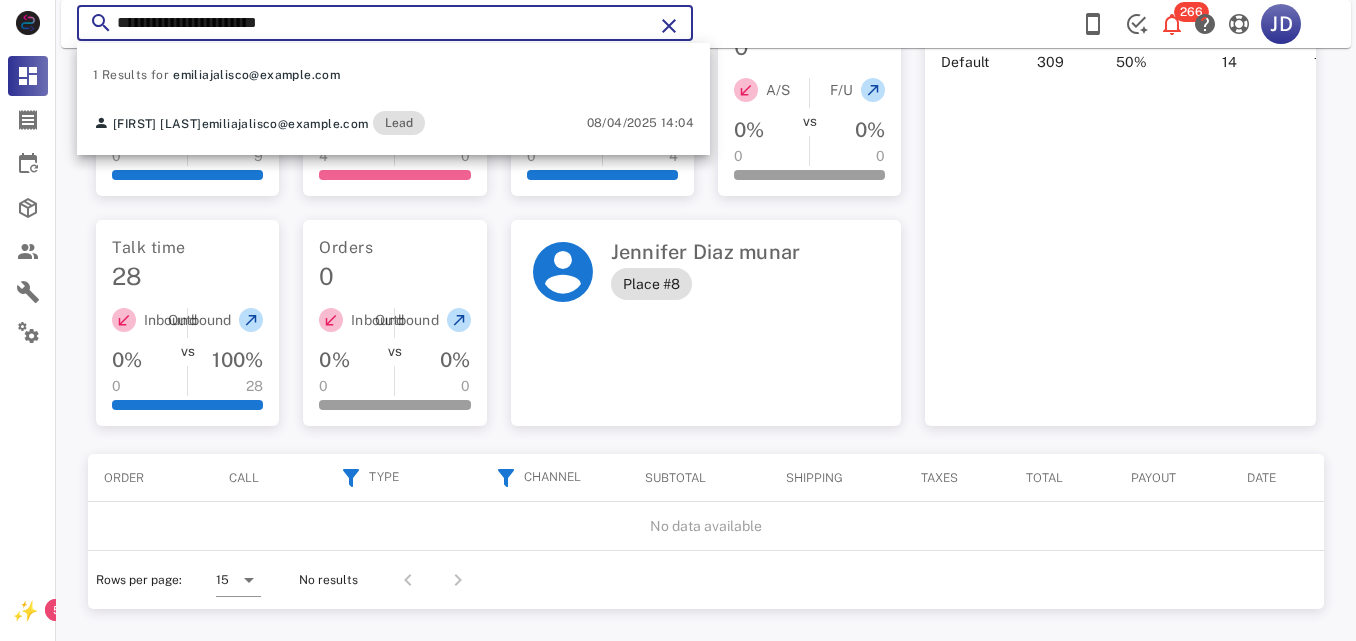 click on "**********" at bounding box center [385, 23] 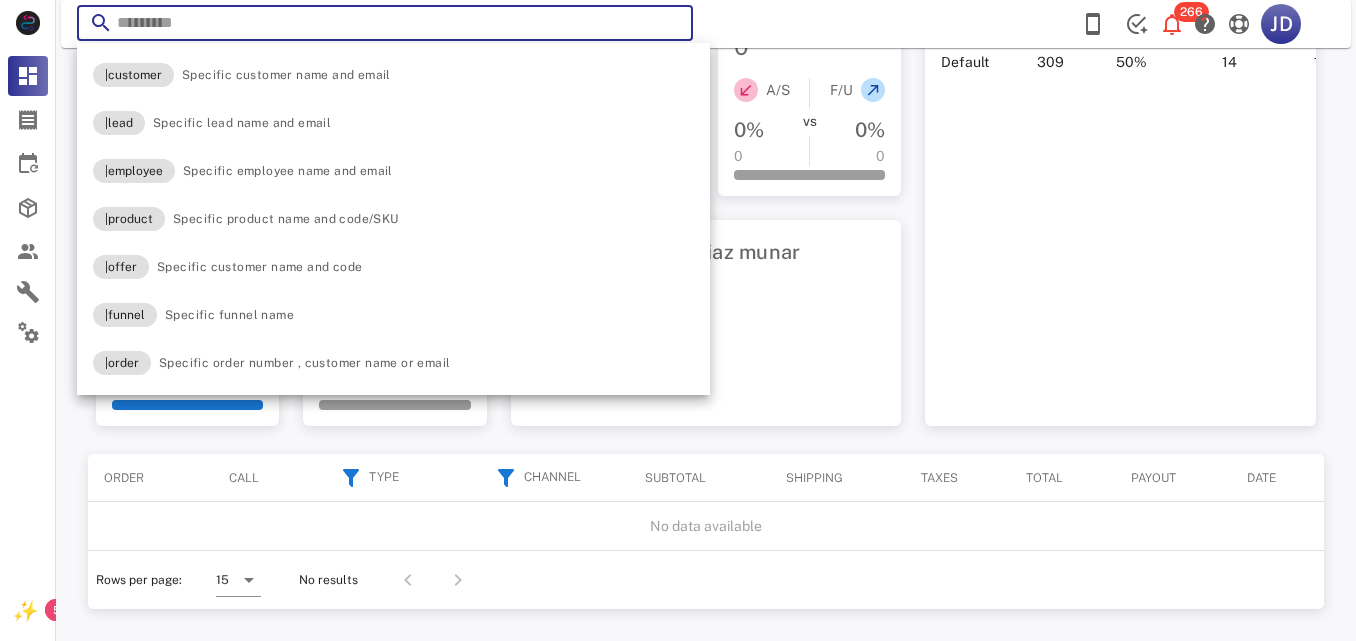 paste on "**********" 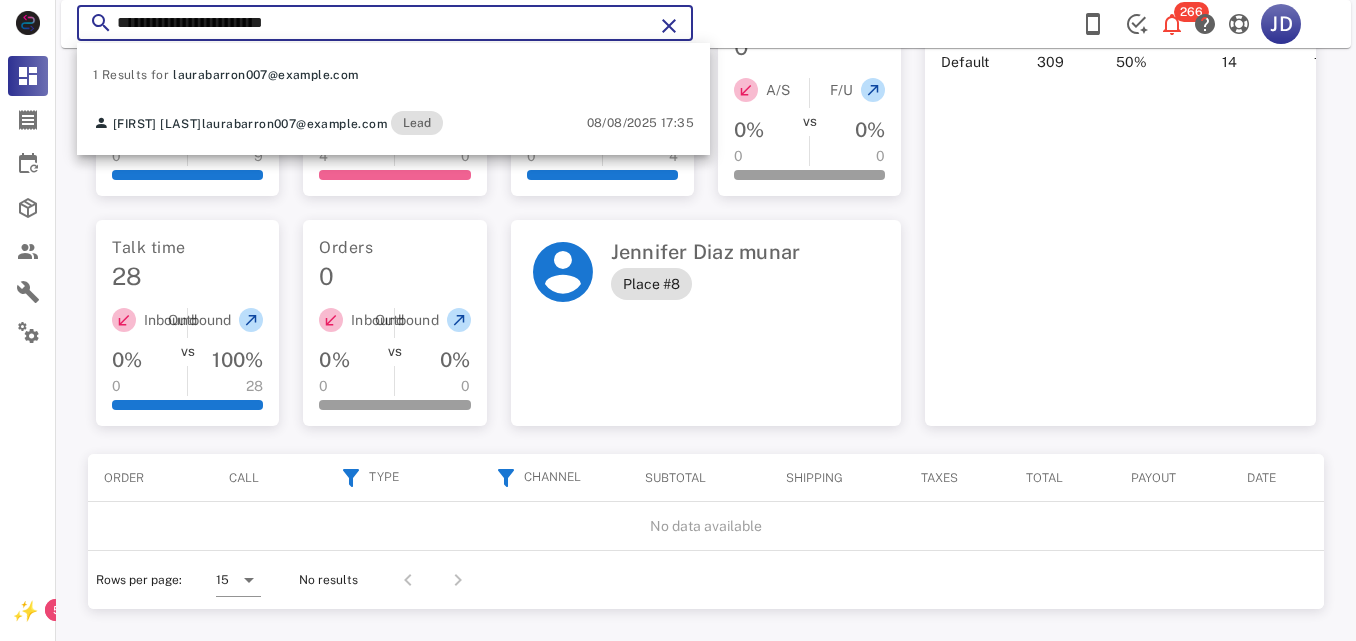 type on "**********" 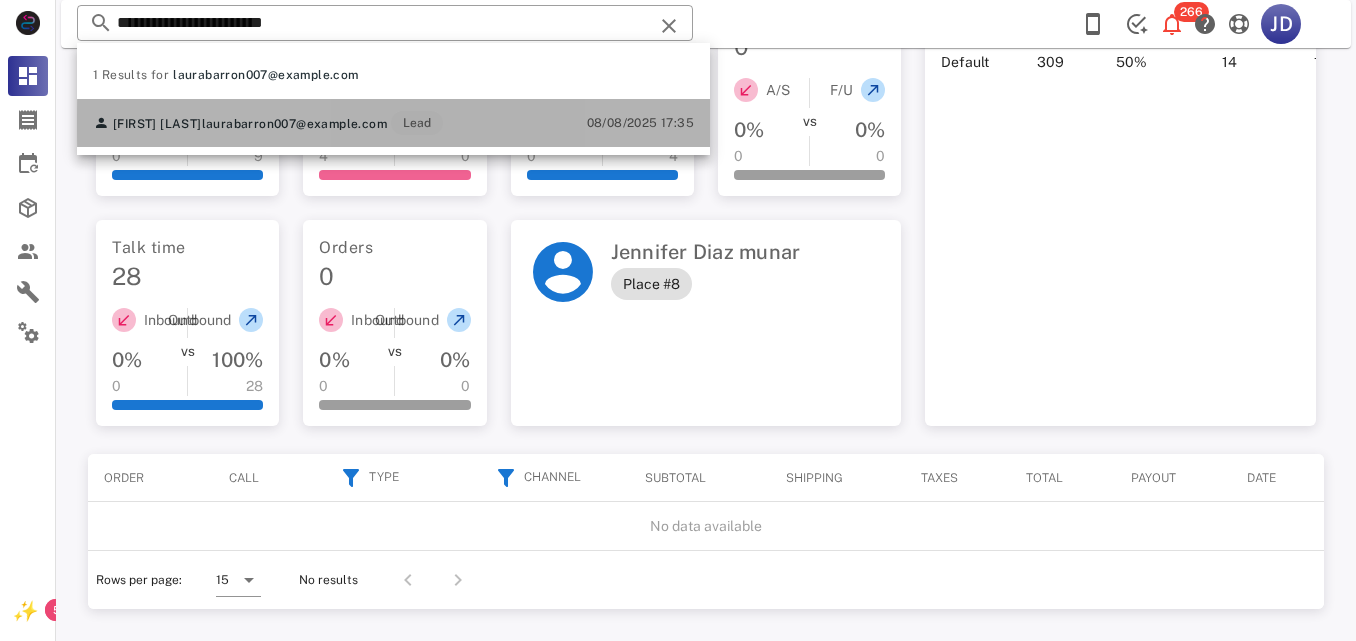 click on "laurabarron007@example.com" at bounding box center [294, 124] 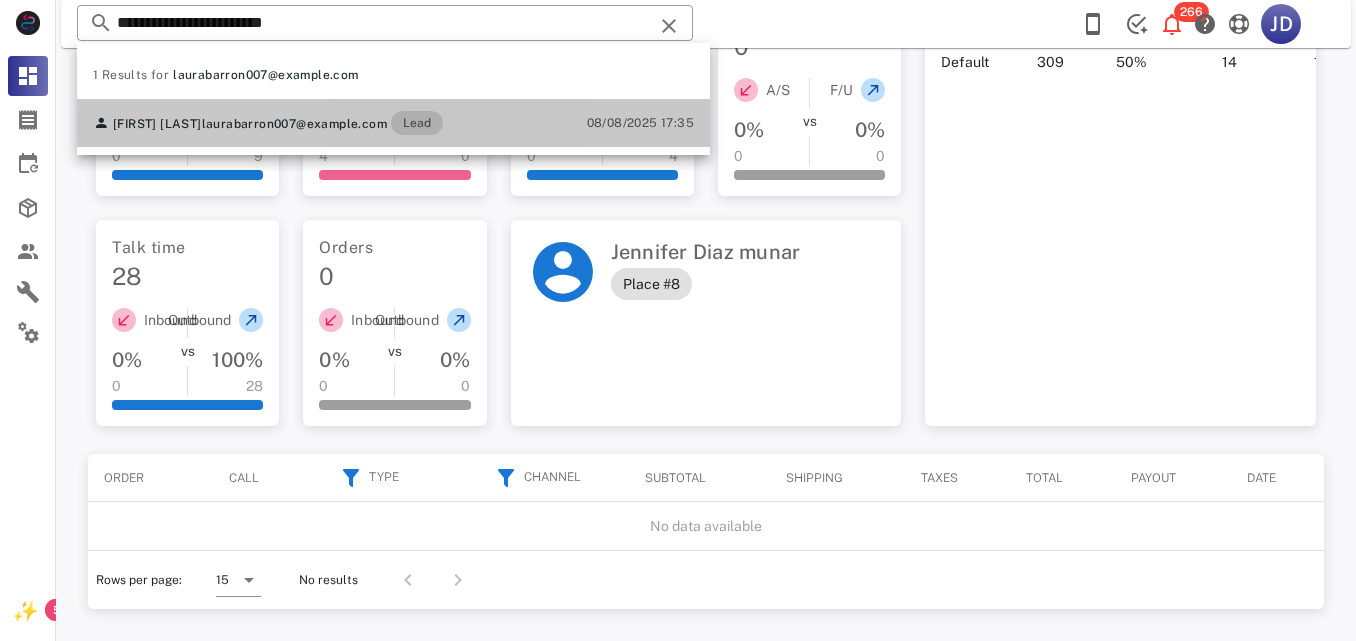 click on "Inbound 0%  0   VS  Outbound 100% 9" at bounding box center [187, 129] 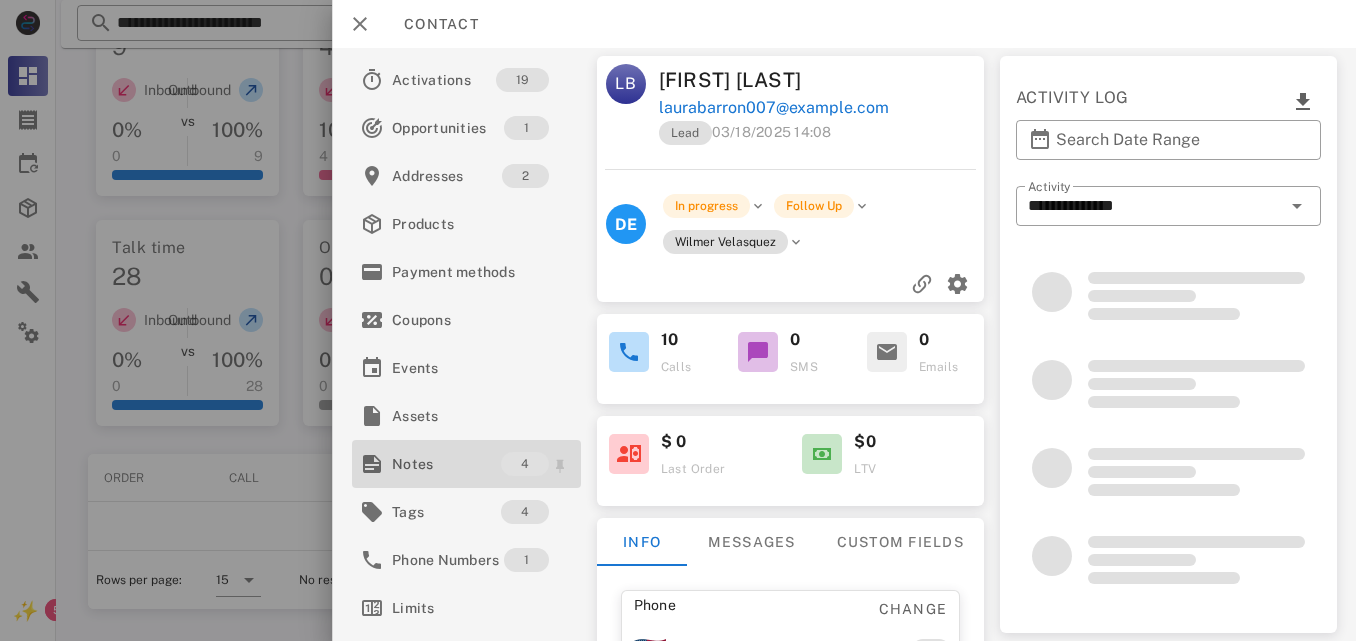 click on "Notes" at bounding box center [446, 464] 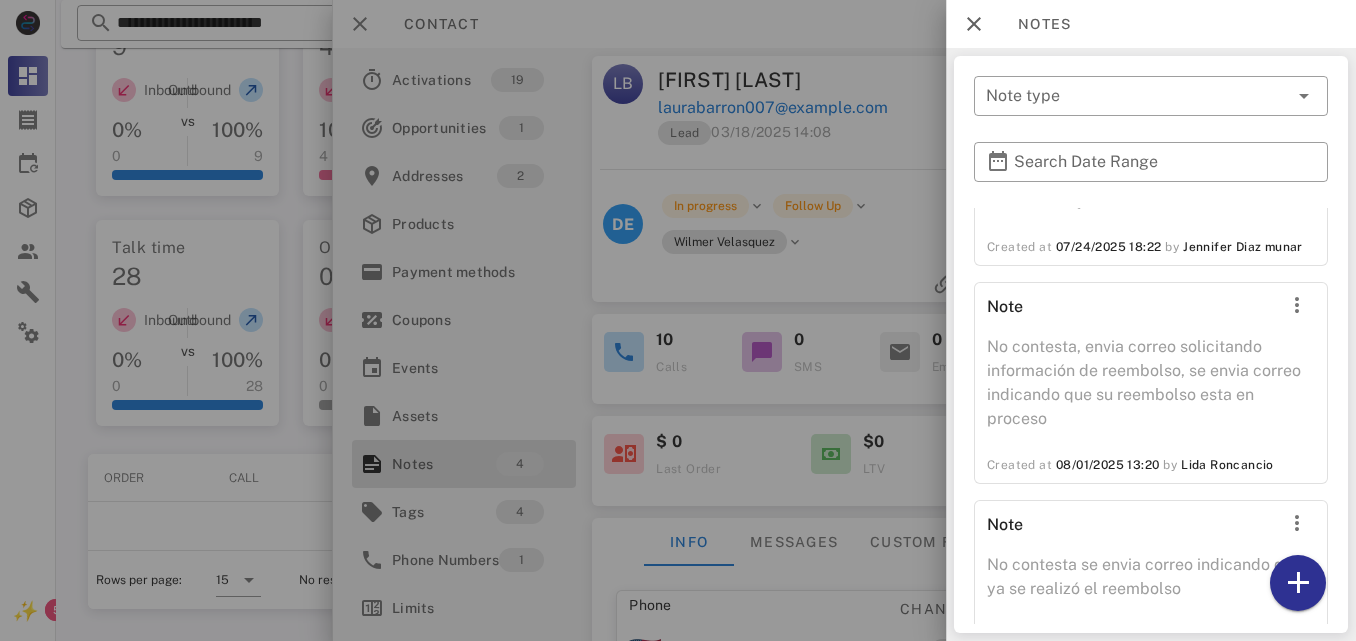 scroll, scrollTop: 344, scrollLeft: 0, axis: vertical 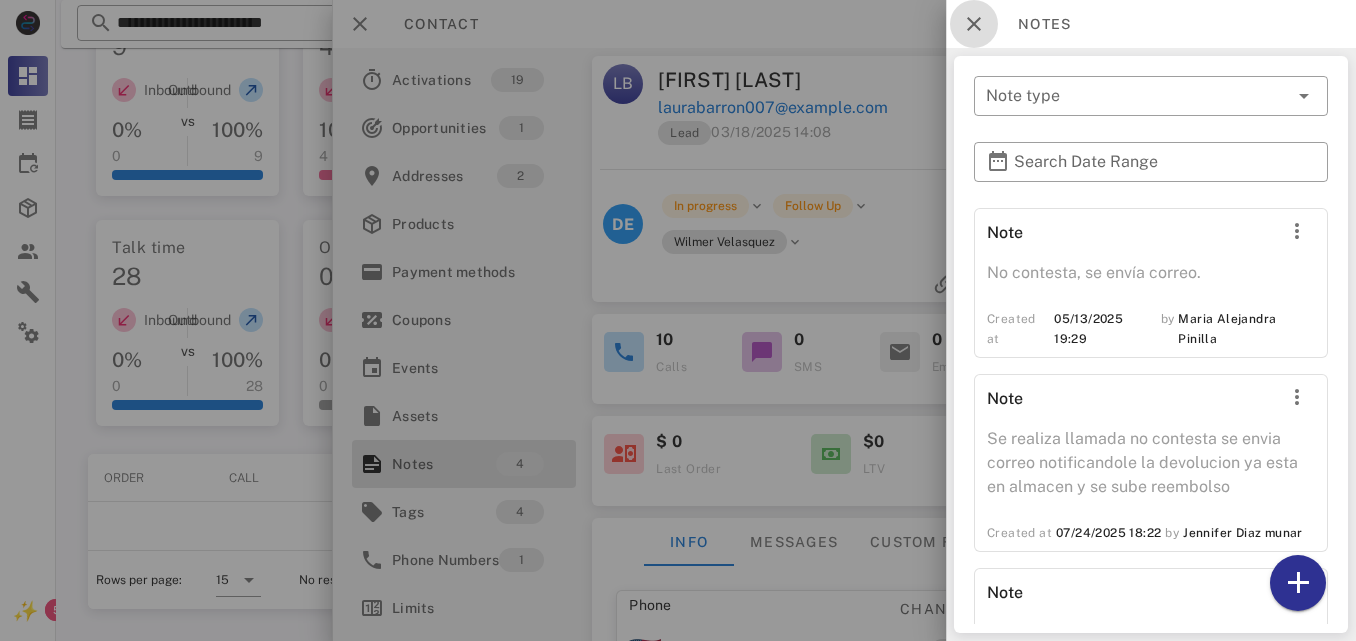 click at bounding box center (974, 24) 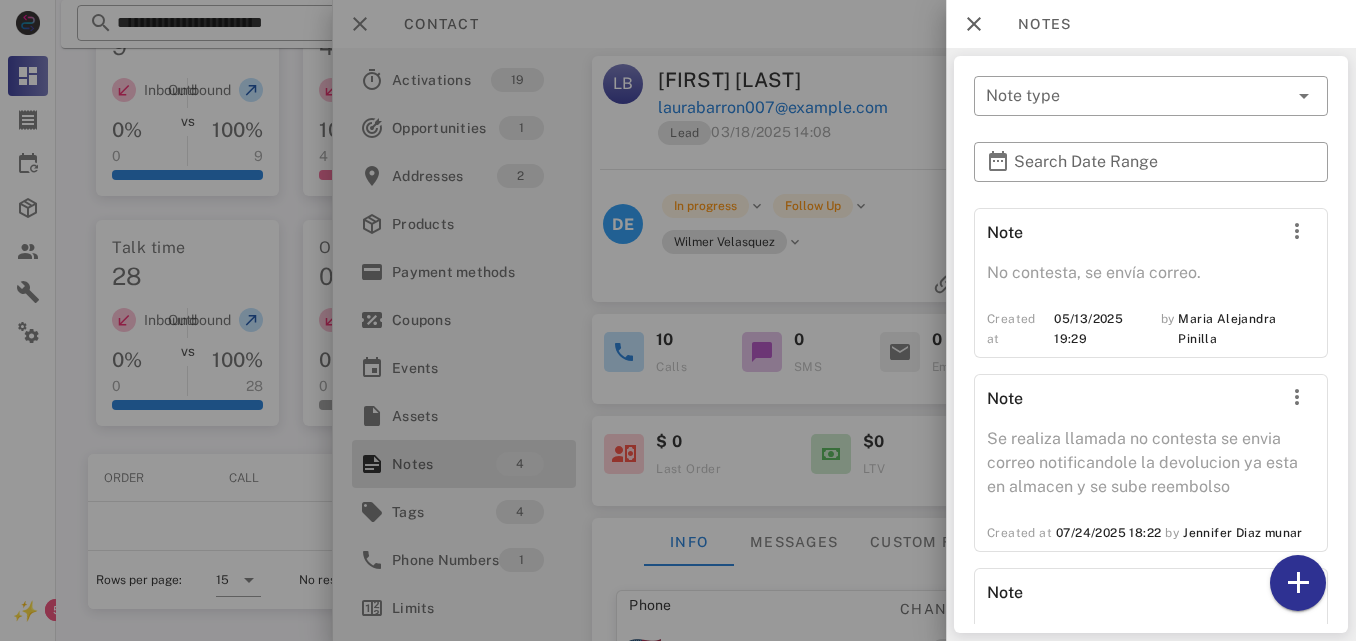 click on "Contact" at bounding box center (844, 24) 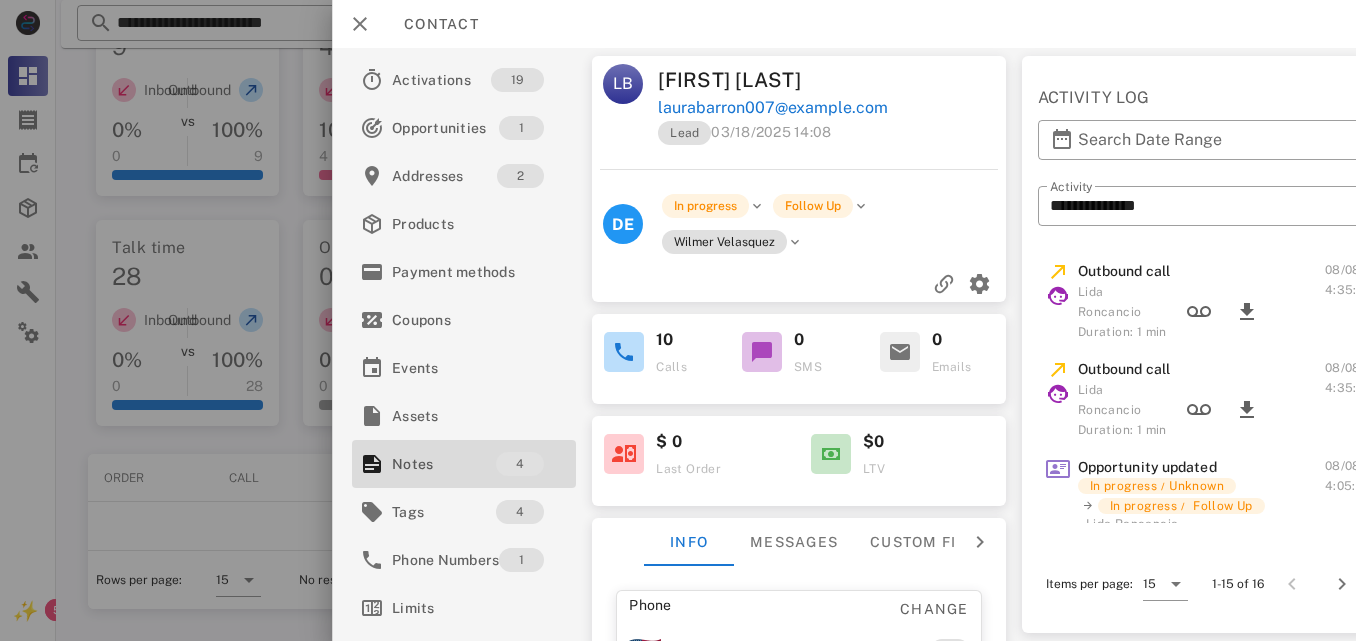 drag, startPoint x: 1049, startPoint y: 44, endPoint x: 1051, endPoint y: 3, distance: 41.04875 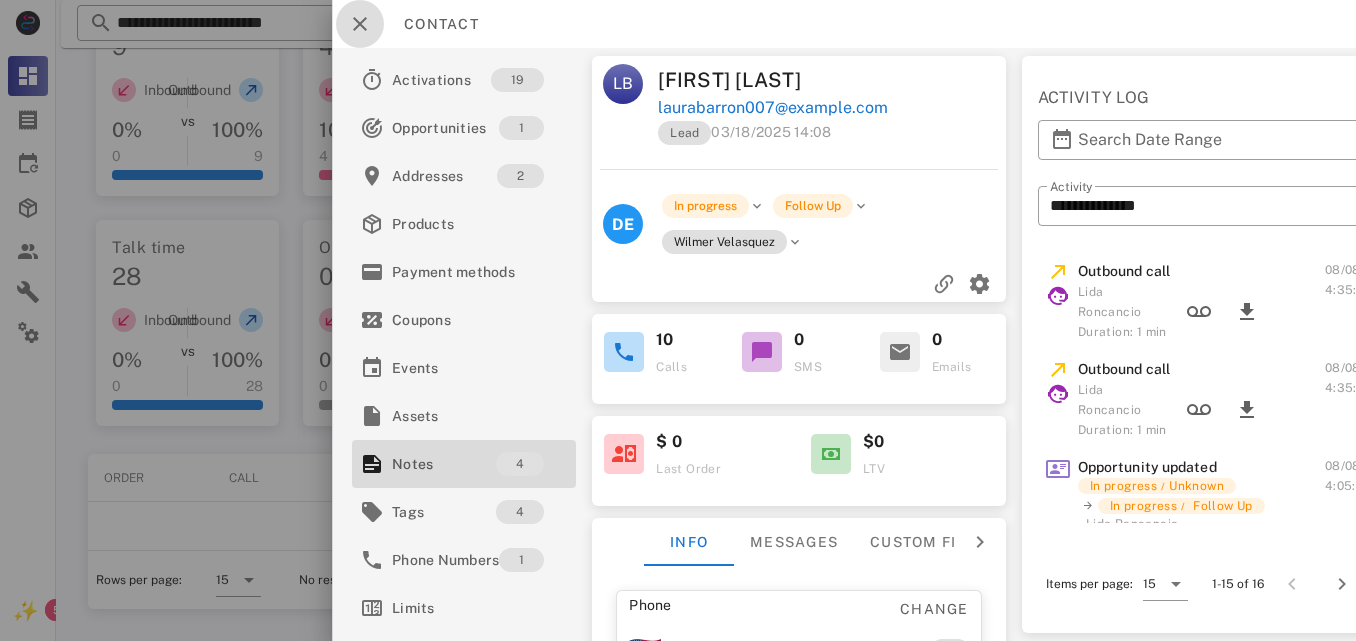 click at bounding box center (360, 24) 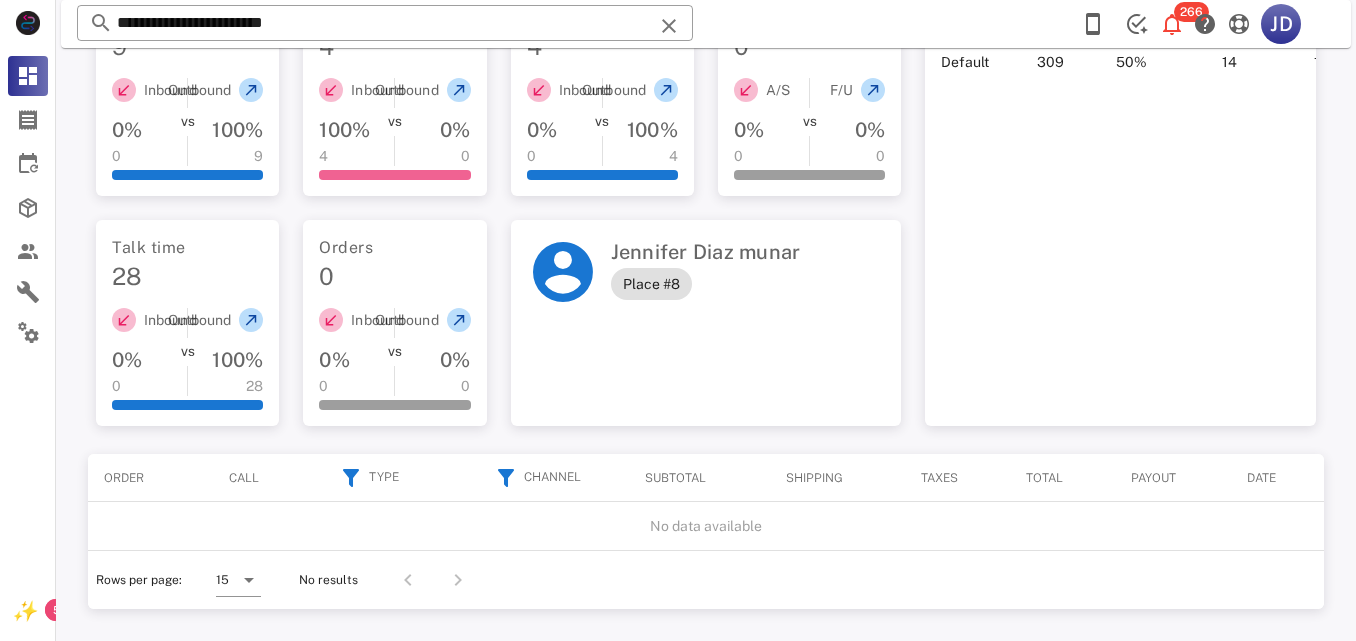 click on "Inbound 0%  0" at bounding box center [558, 122] 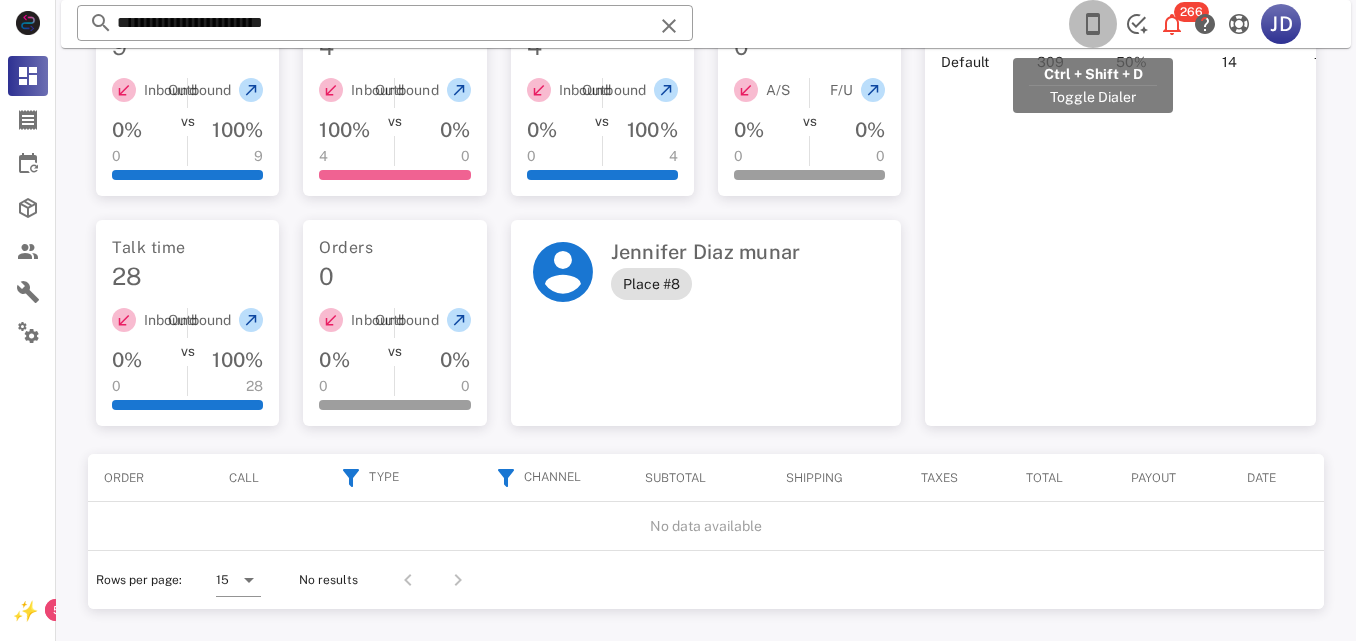 click at bounding box center (1093, 24) 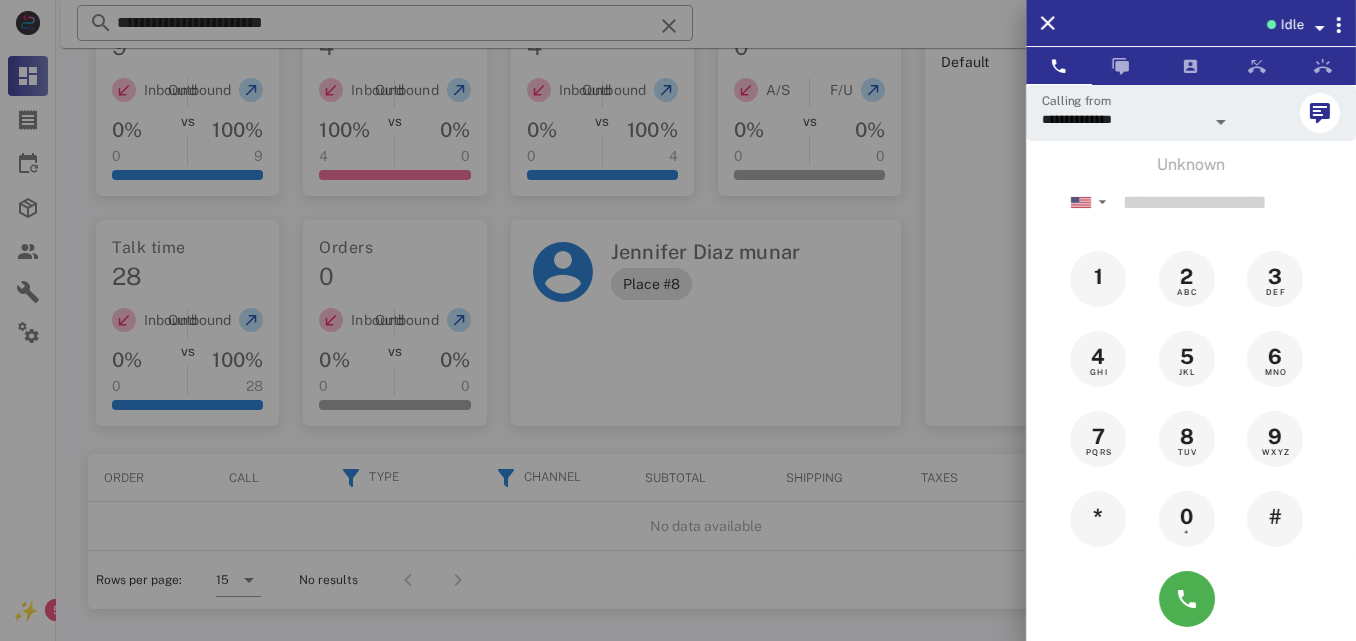 click on "Idle" at bounding box center (1221, 23) 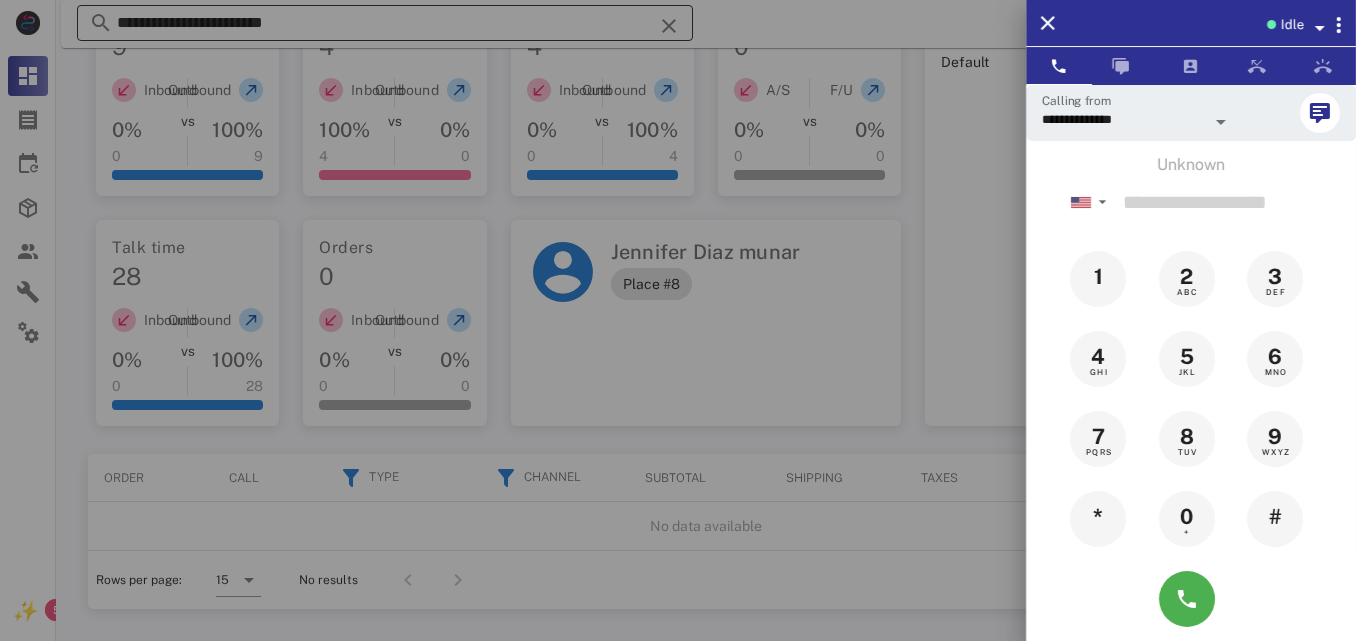 click on "**********" at bounding box center [385, 23] 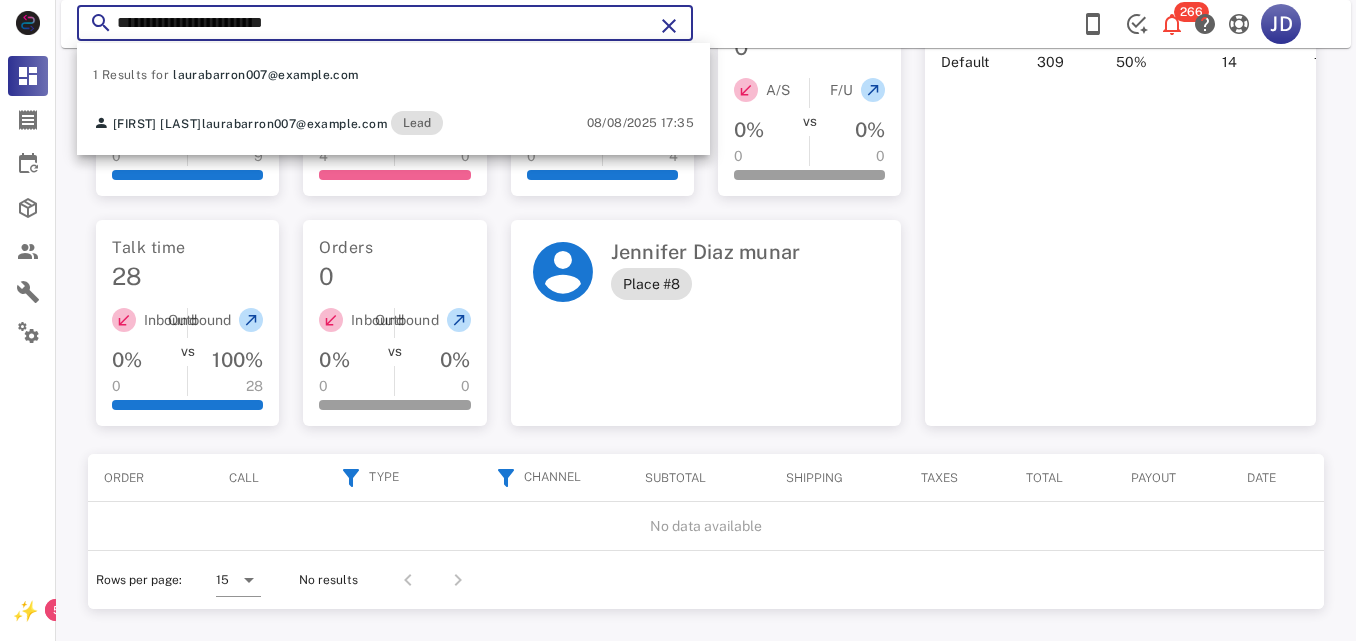 click on "**********" at bounding box center [385, 23] 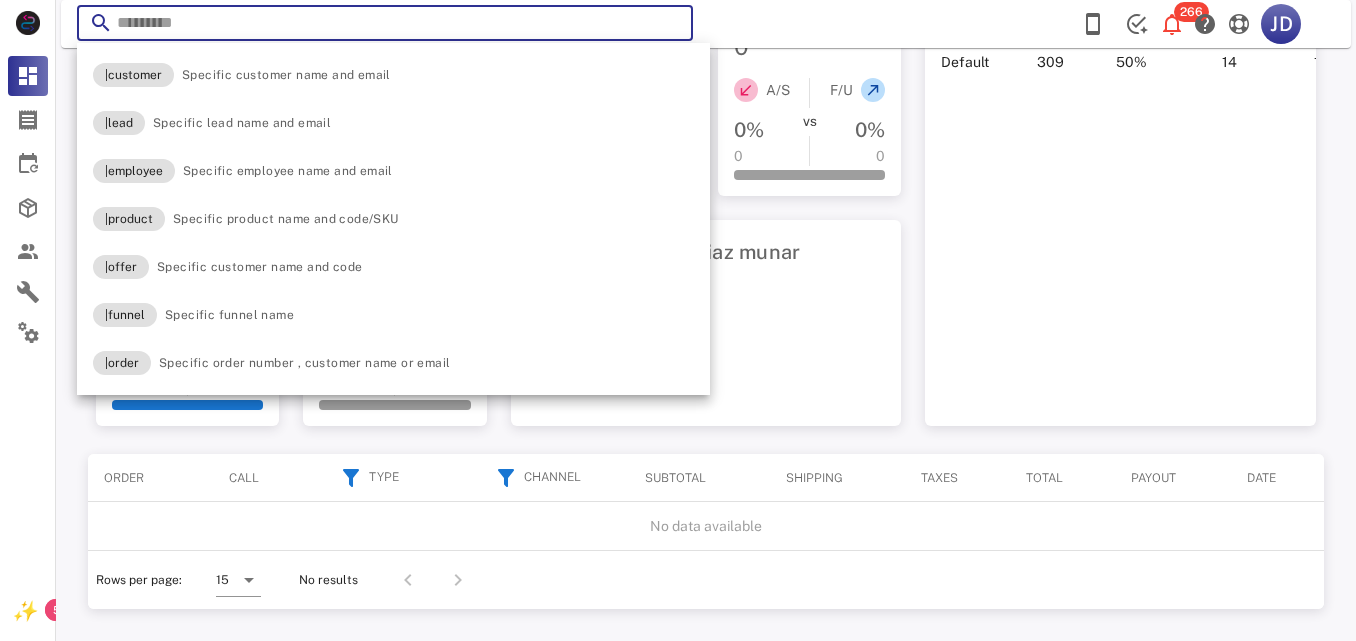 paste on "**********" 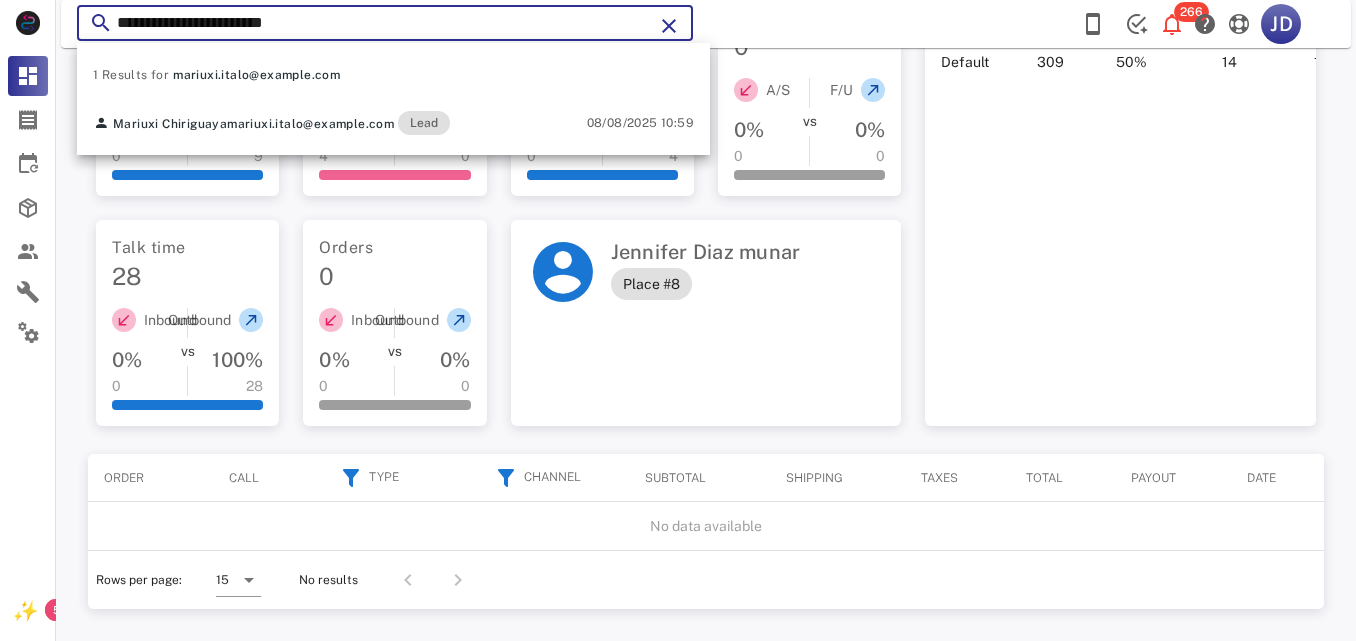 type on "**********" 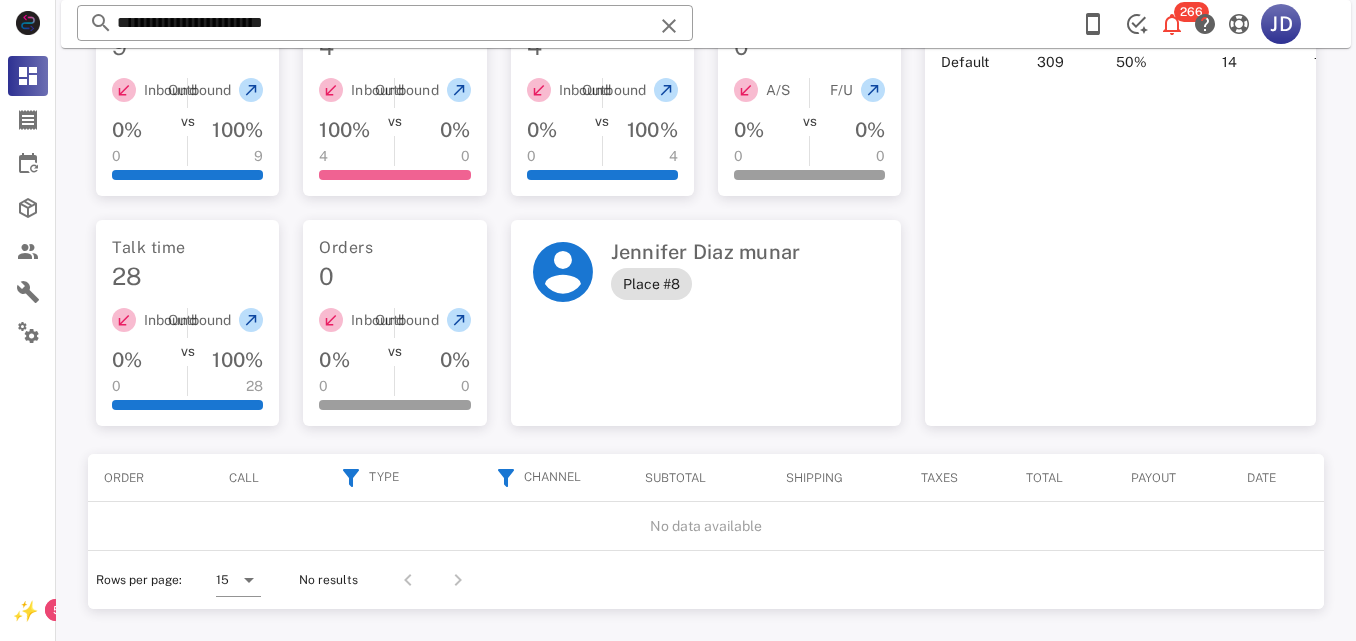 click on "100%" at bounding box center (344, 130) 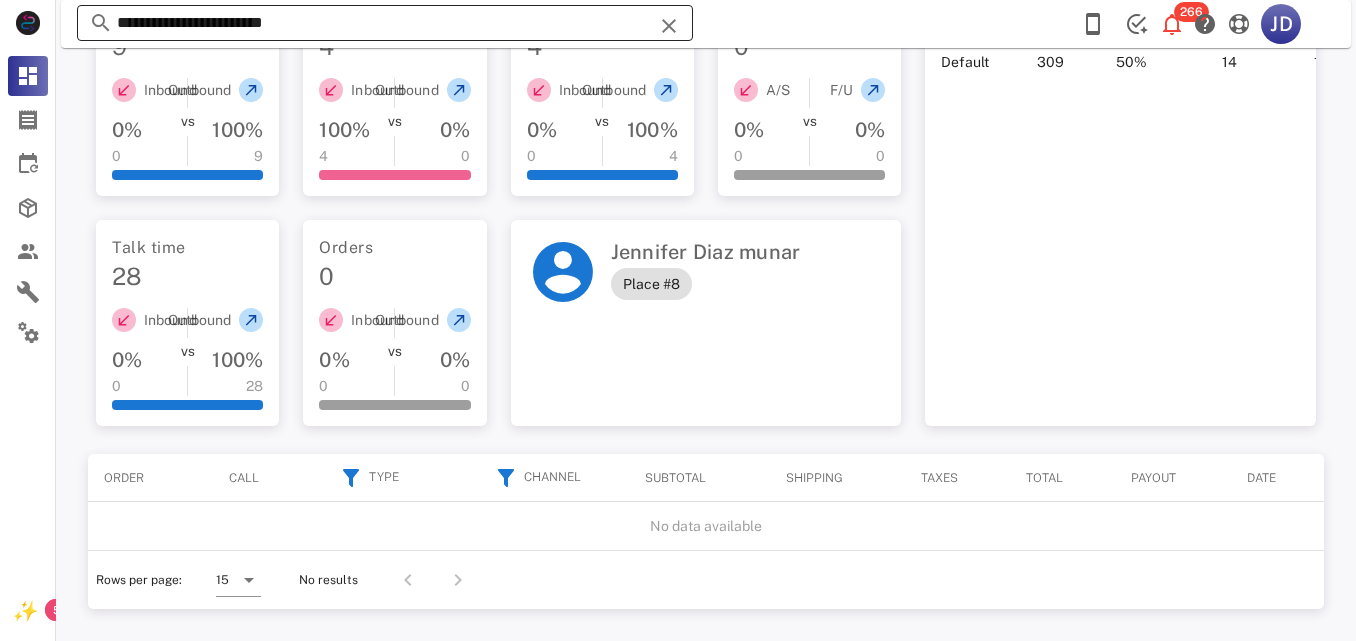 click on "**********" at bounding box center (385, 23) 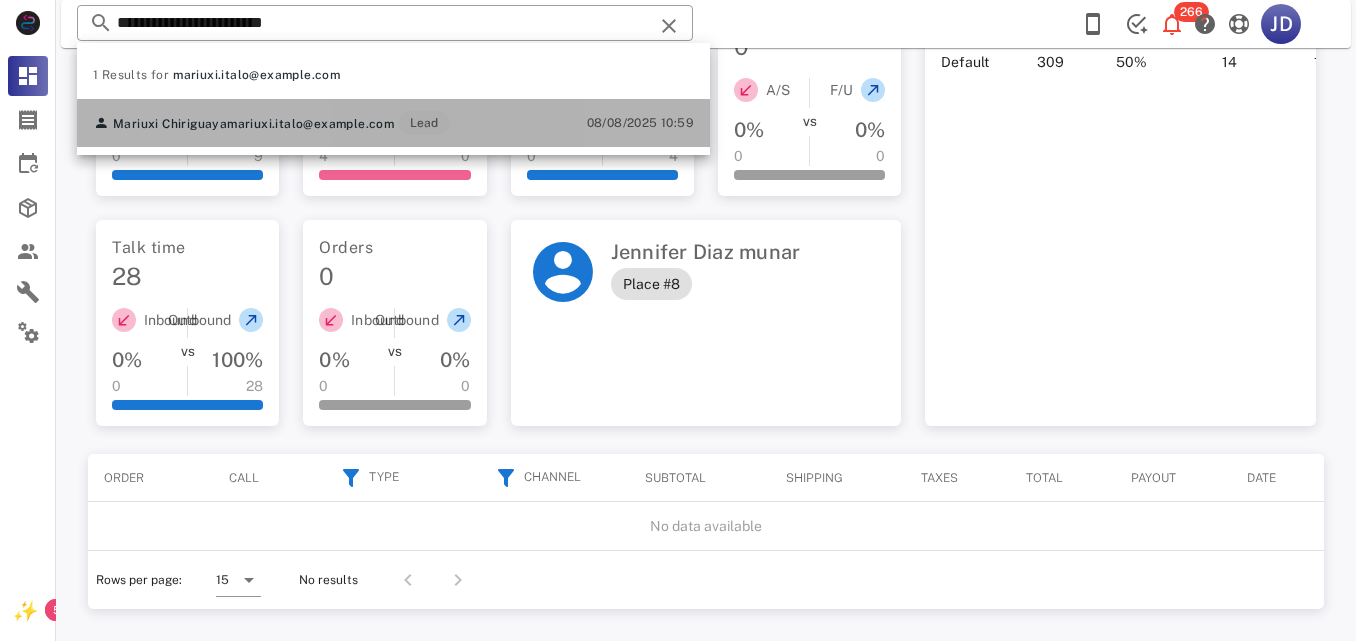click on "mariuxi.italo@example.com" at bounding box center [310, 124] 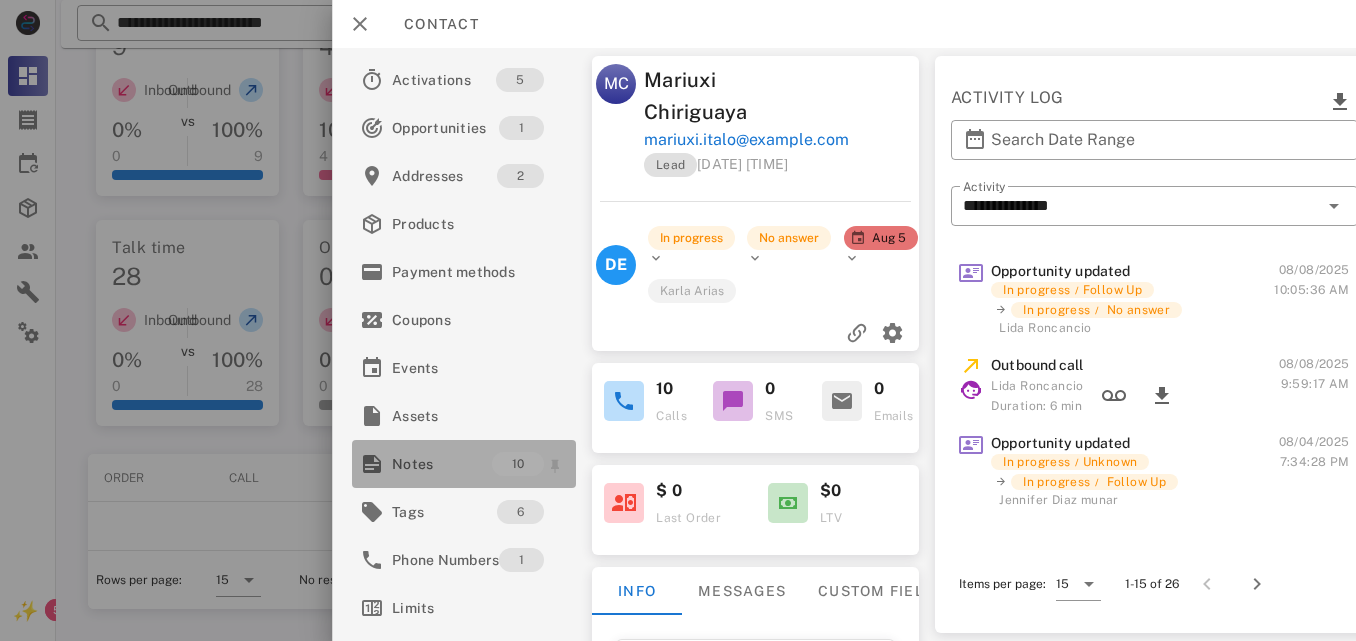 click on "Notes" at bounding box center [442, 464] 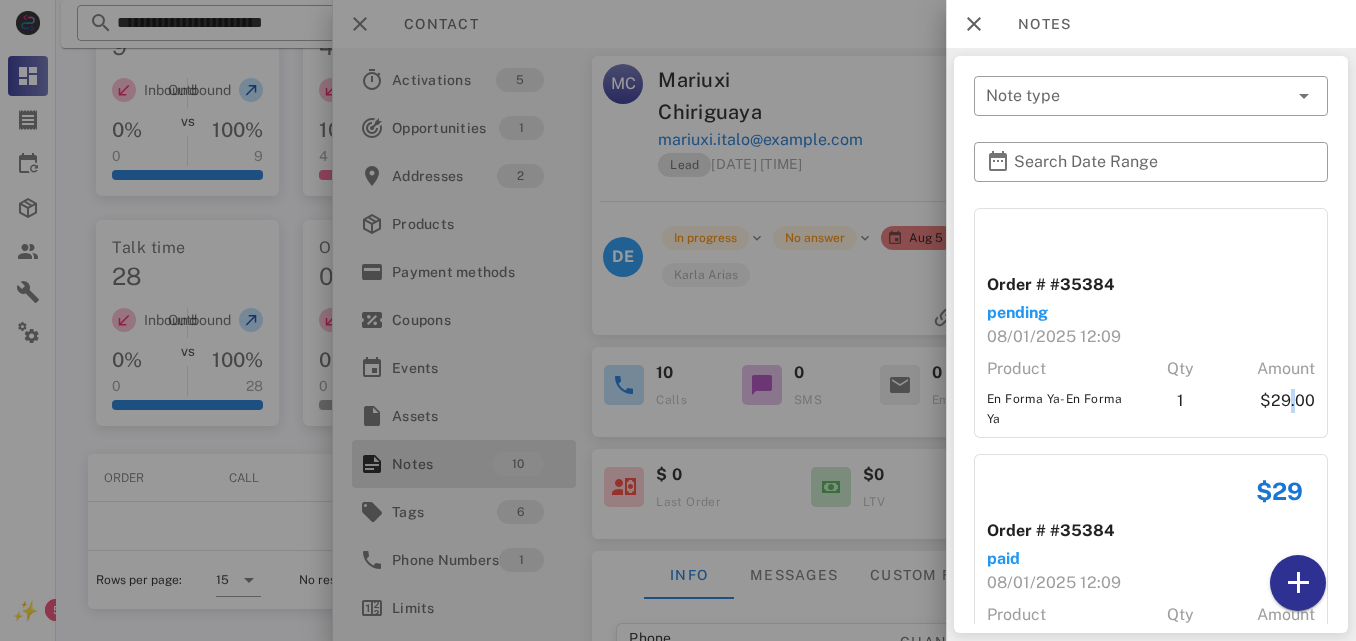 drag, startPoint x: 1282, startPoint y: 429, endPoint x: 1365, endPoint y: 353, distance: 112.53888 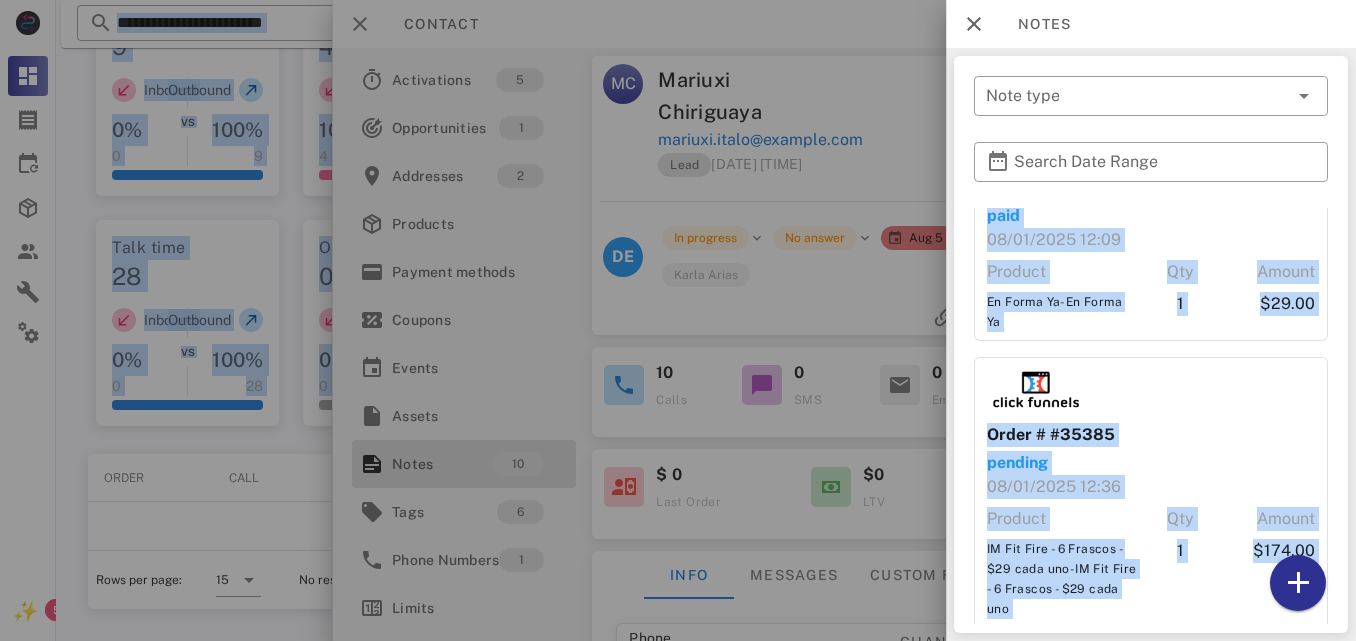 scroll, scrollTop: 454, scrollLeft: 0, axis: vertical 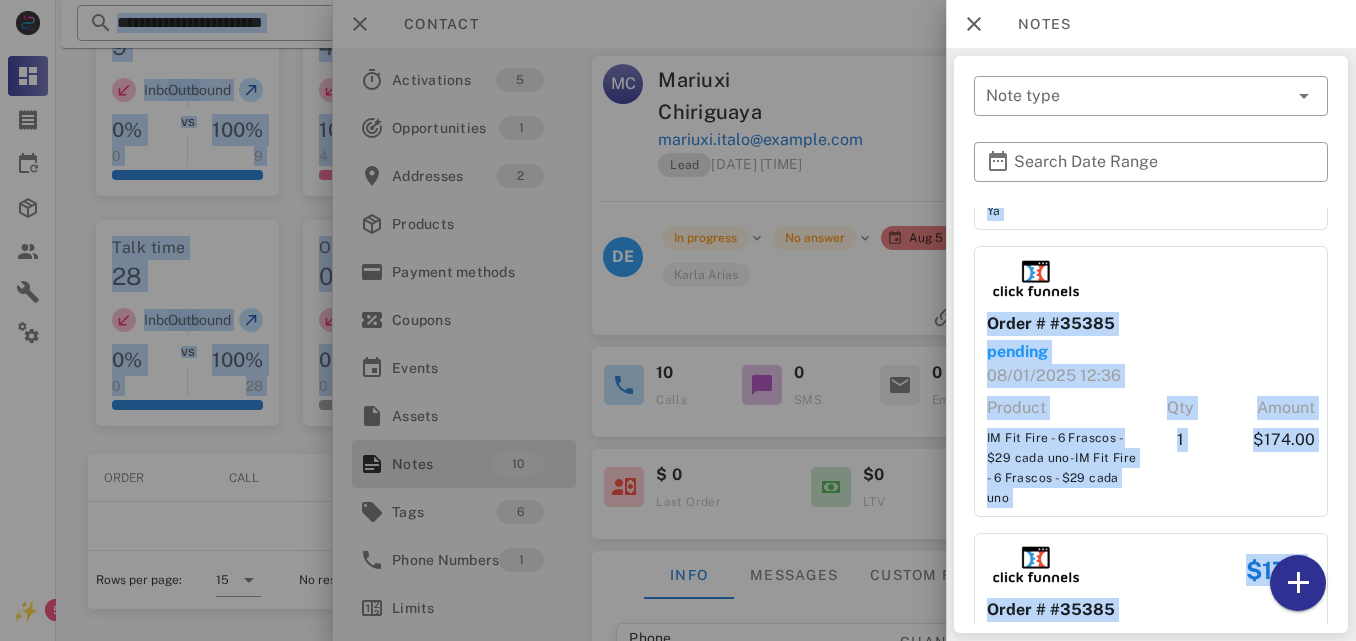 click on "Order # #35385" at bounding box center [1151, 324] 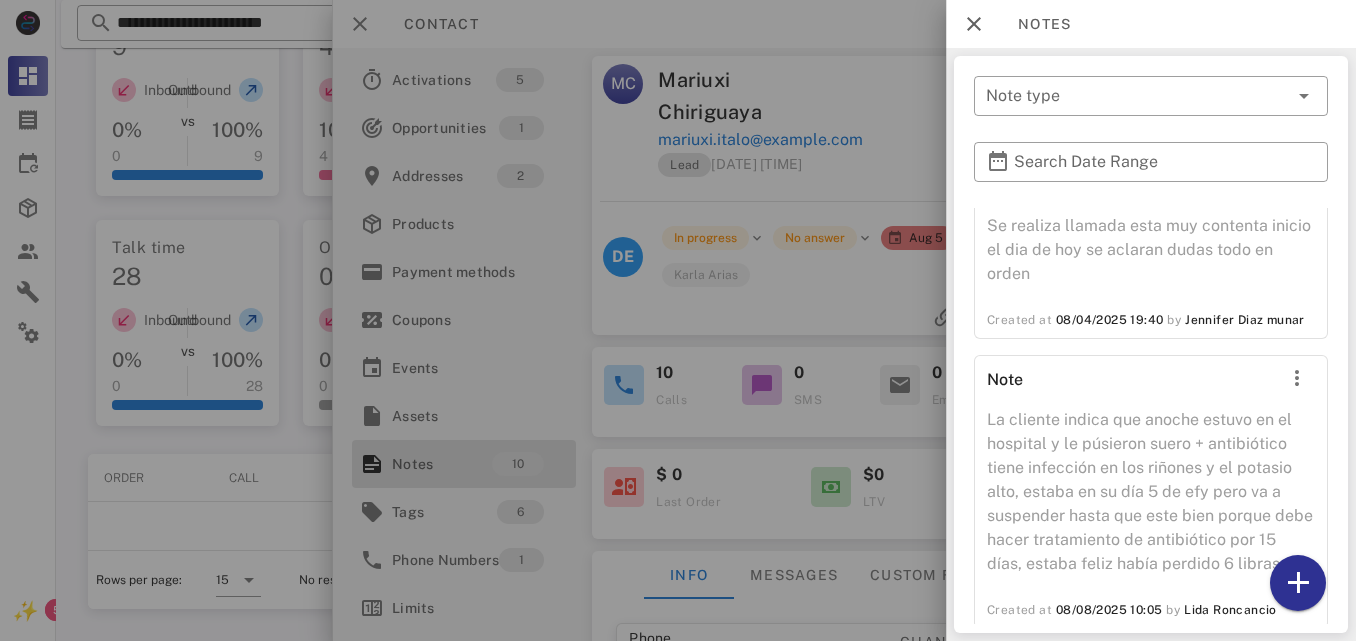 scroll, scrollTop: 2008, scrollLeft: 0, axis: vertical 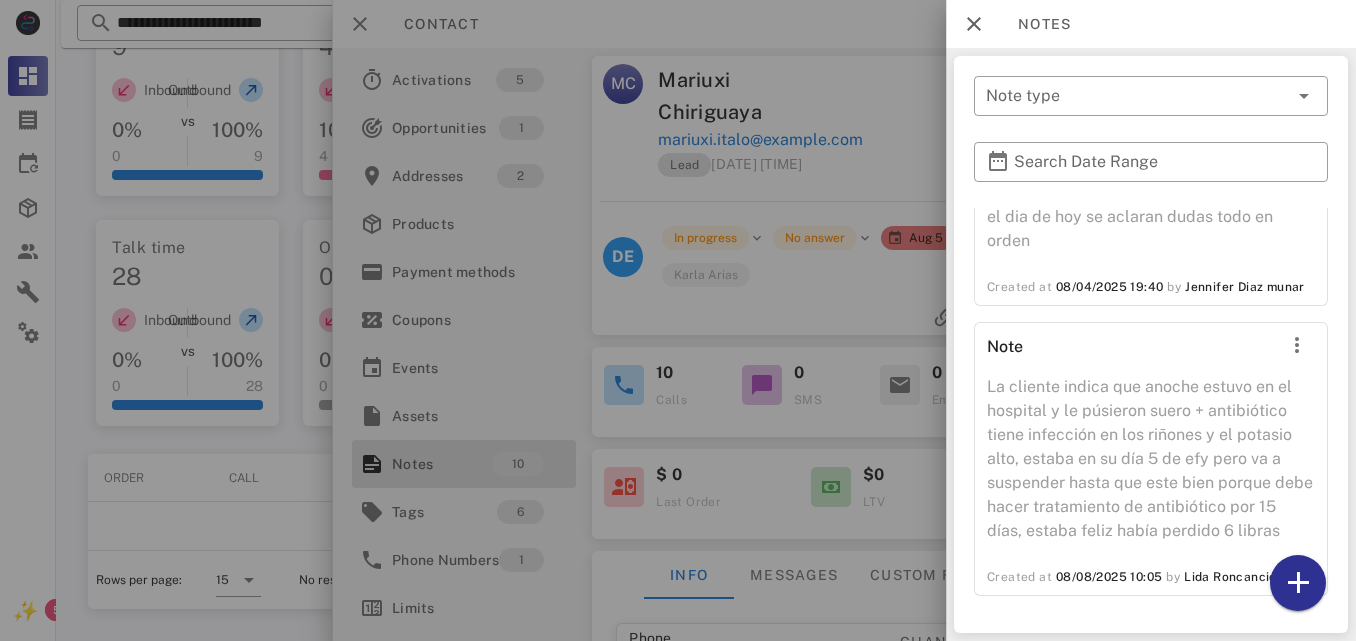 click at bounding box center [678, 320] 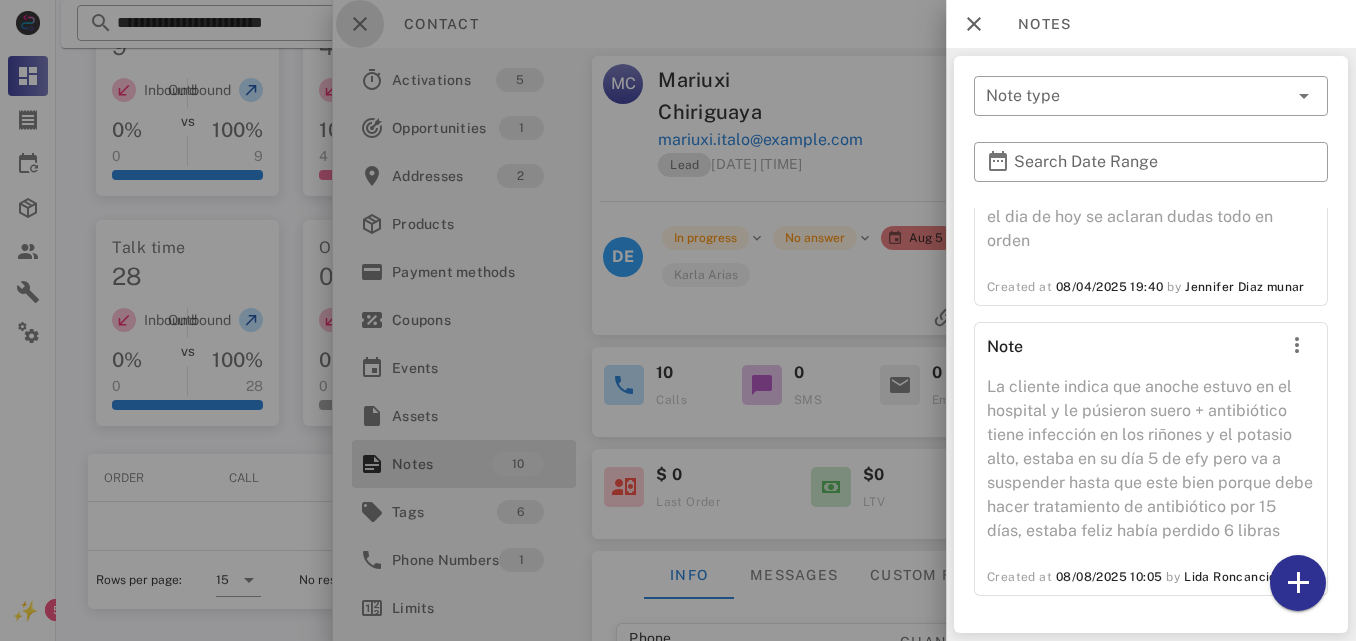click at bounding box center (360, 24) 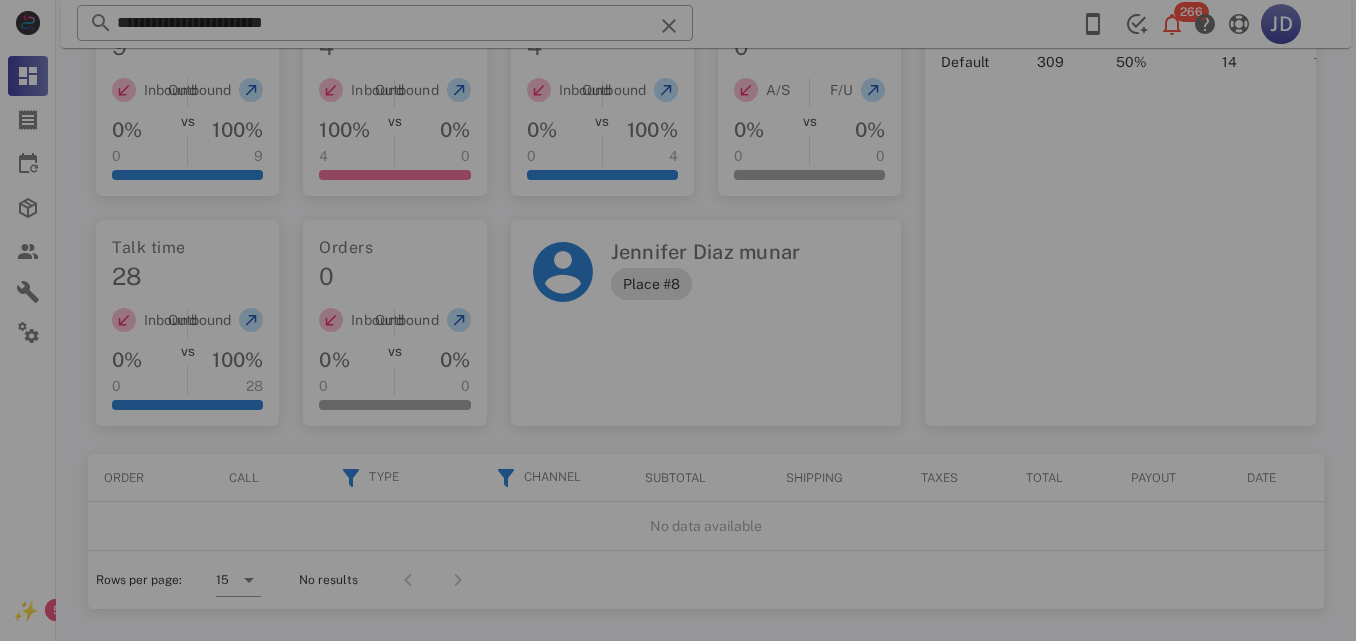 click on "**********" at bounding box center (706, 38) 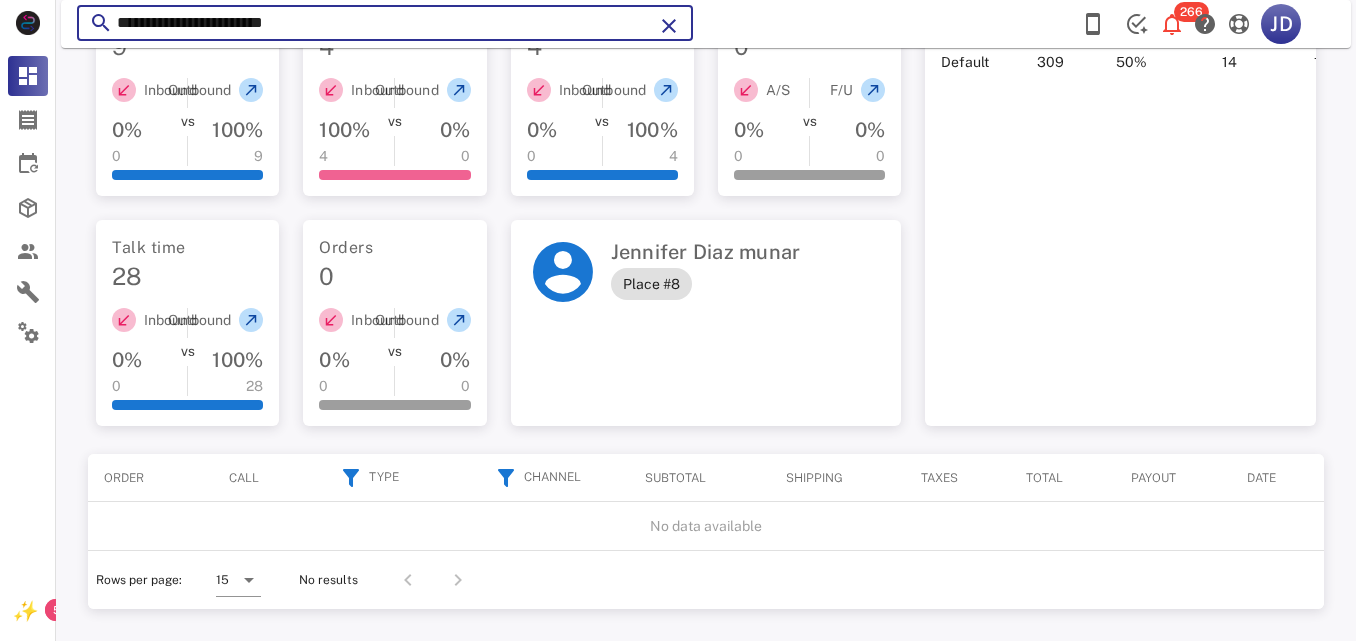 click on "**********" at bounding box center (385, 23) 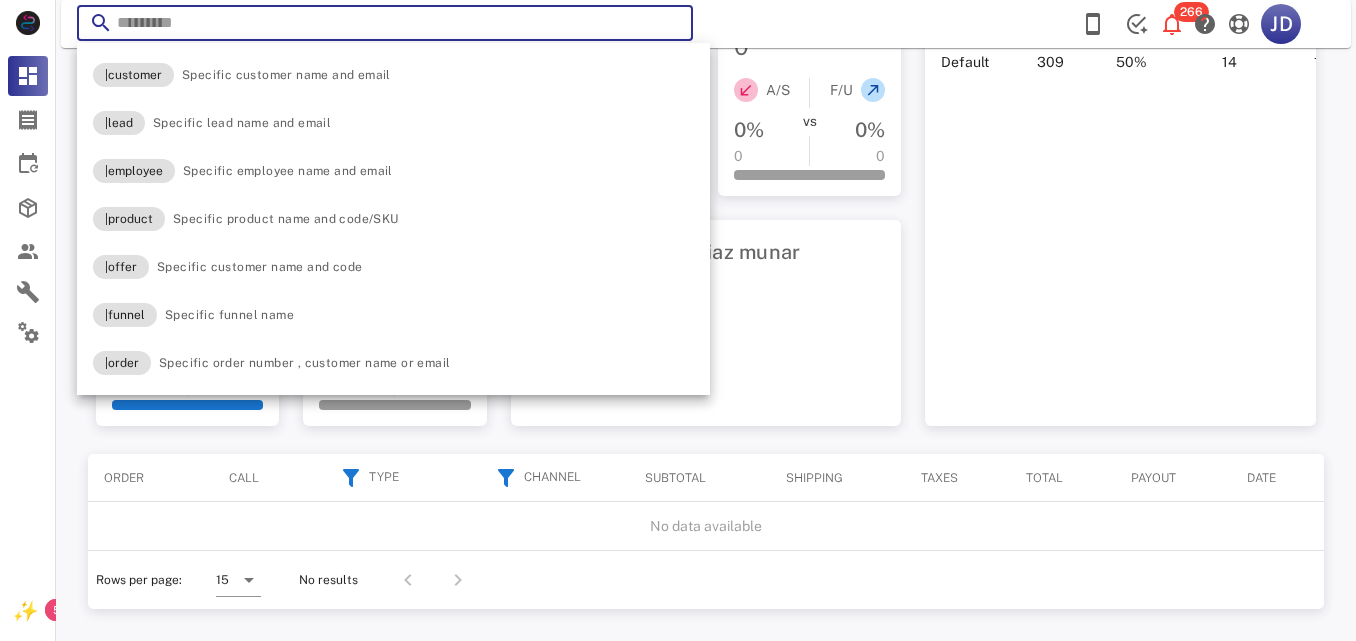 paste on "**********" 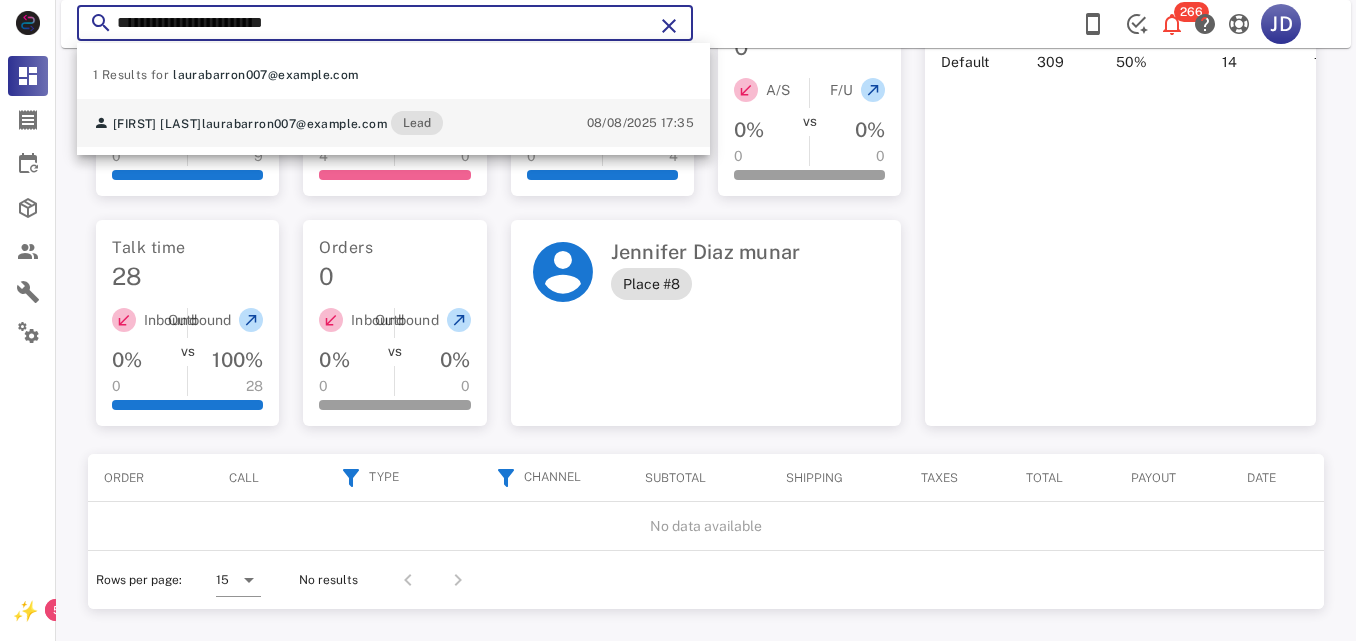 type on "**********" 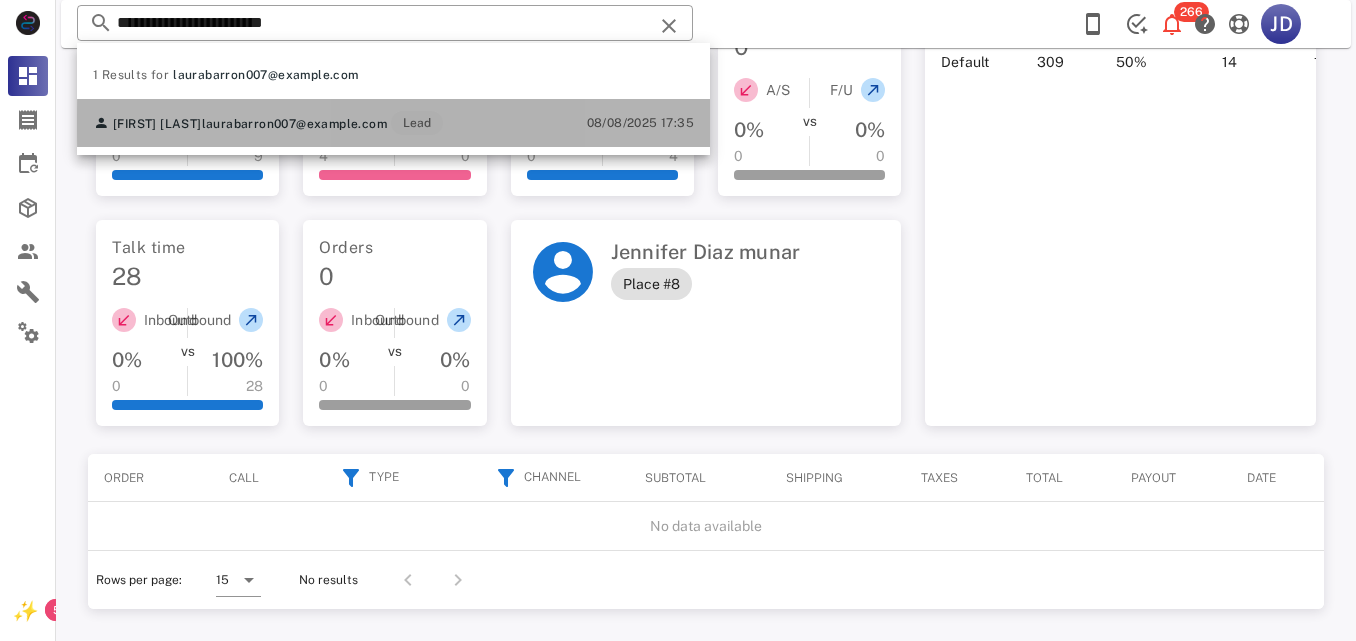 click on "[FIRST] [LAST]   laurabarron007@example.com   Lead   08/08/2025 17:35" at bounding box center [393, 123] 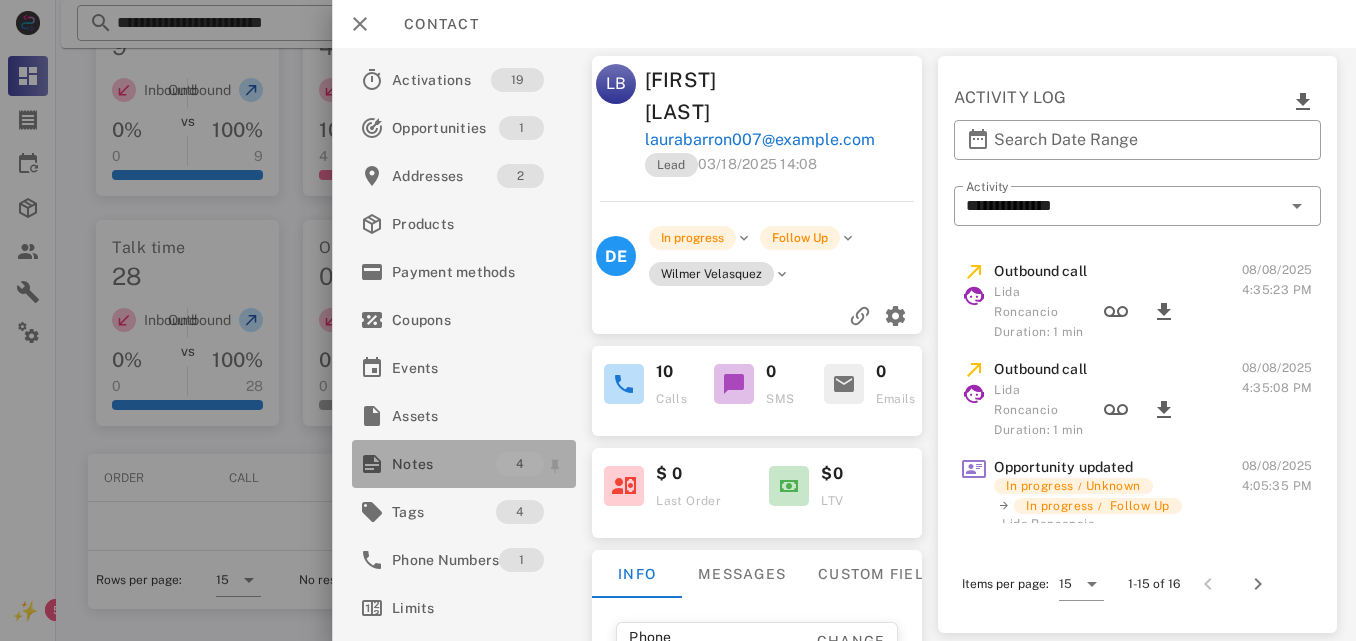 click on "Notes" at bounding box center [444, 464] 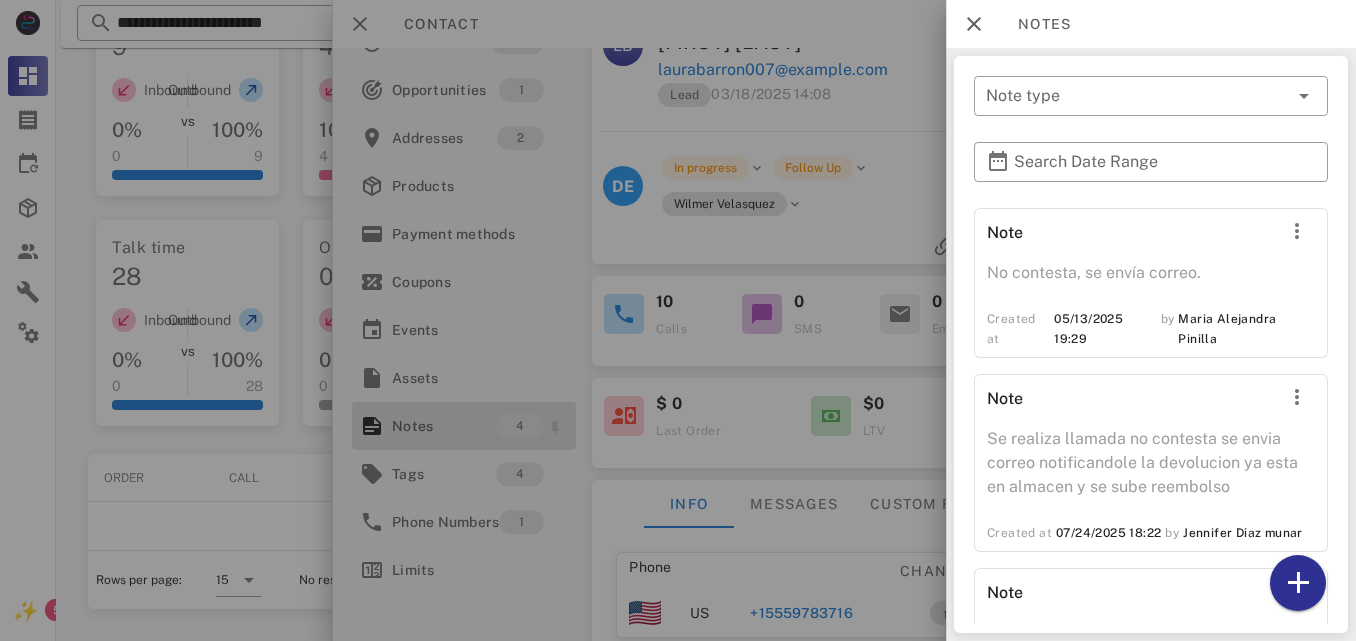 scroll, scrollTop: 40, scrollLeft: 0, axis: vertical 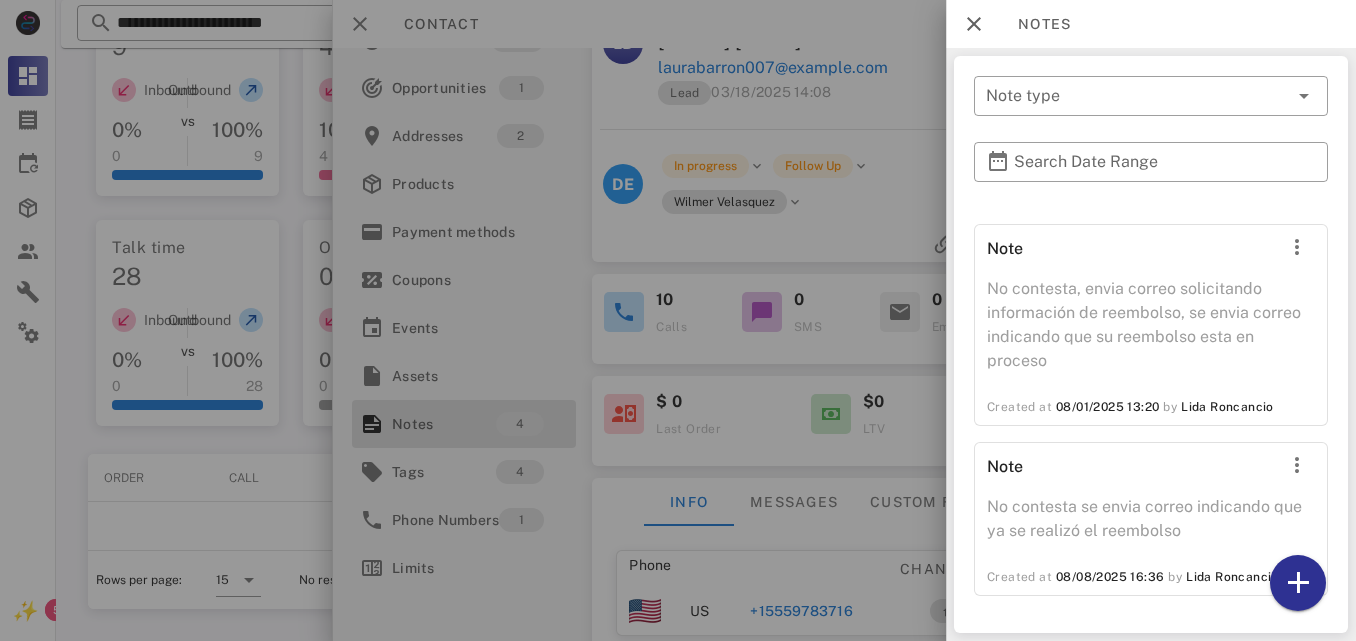 click at bounding box center [678, 320] 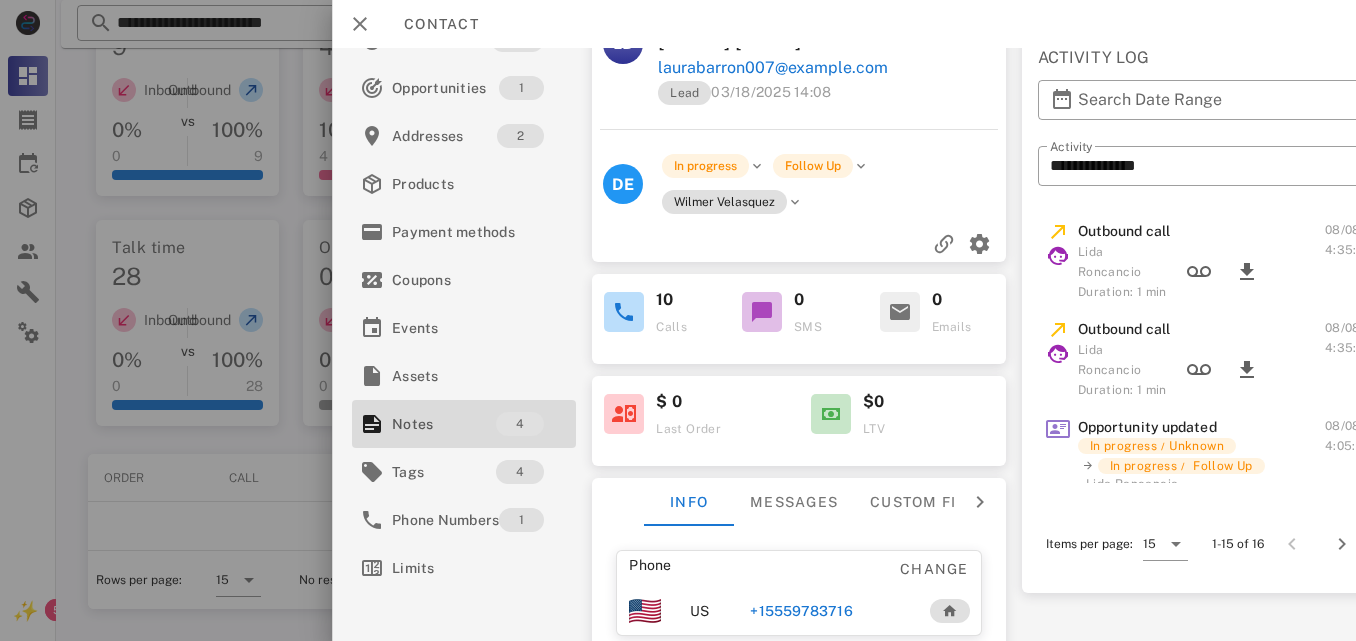 click on "+15559783716" at bounding box center (801, 611) 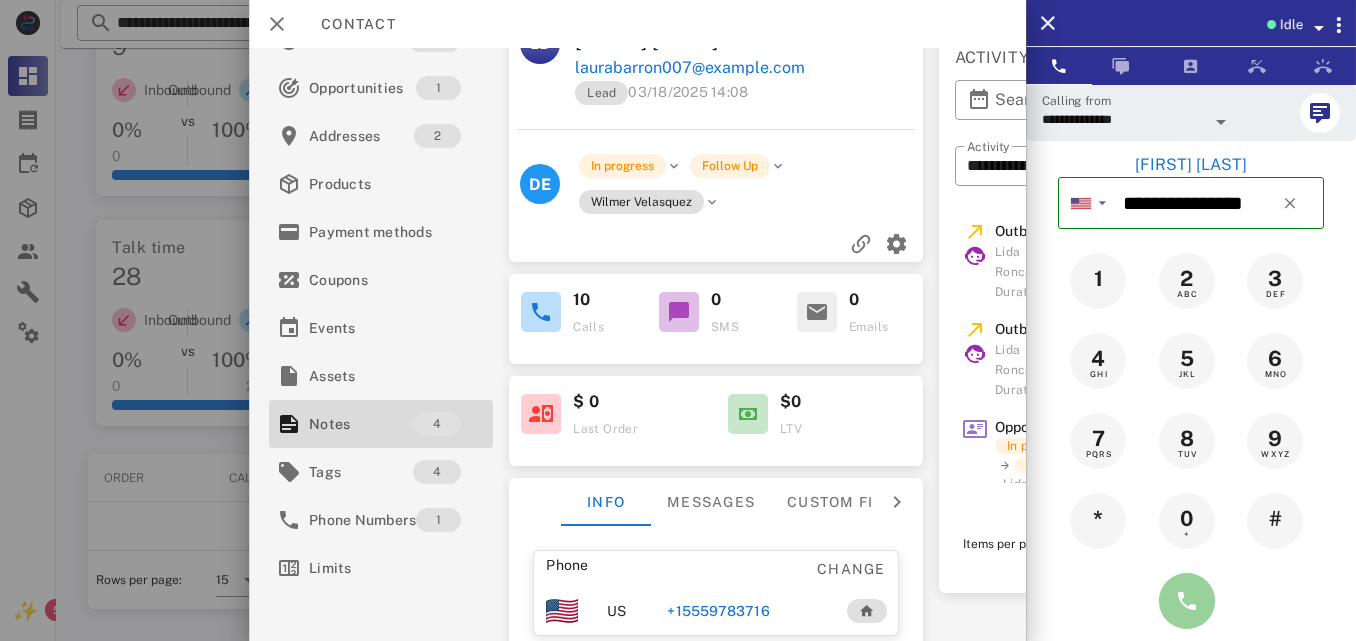 drag, startPoint x: 1176, startPoint y: 602, endPoint x: 1037, endPoint y: 304, distance: 328.82367 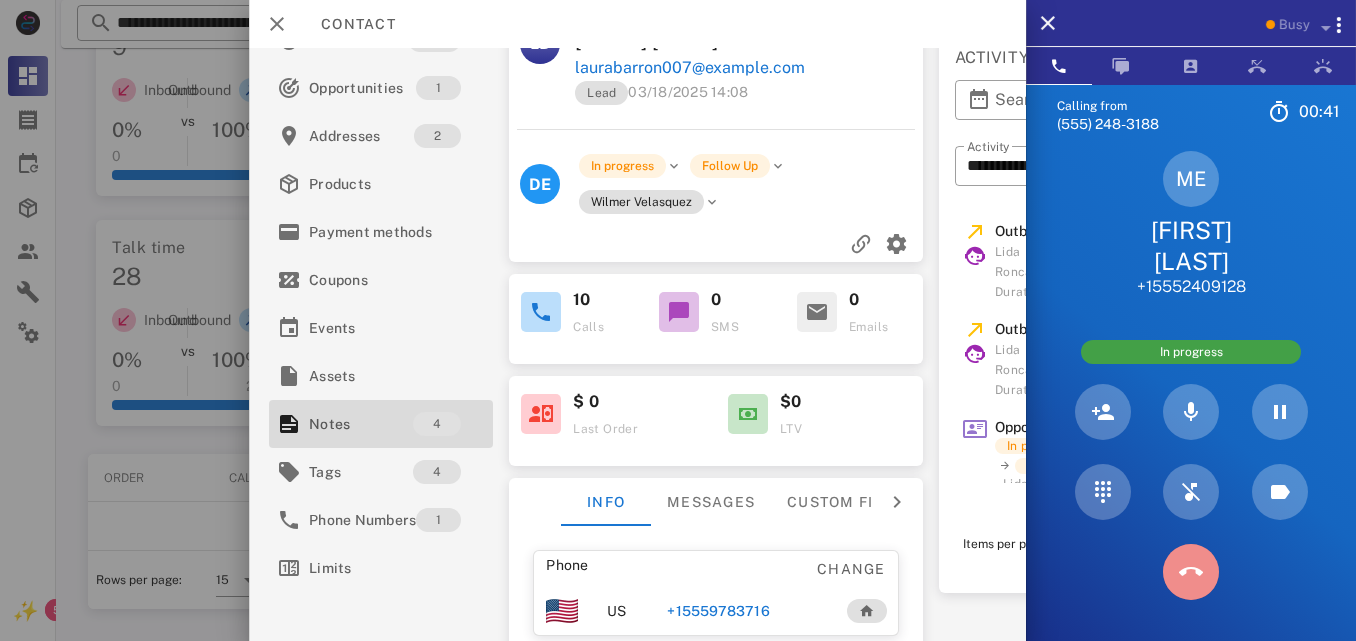 click at bounding box center (1191, 572) 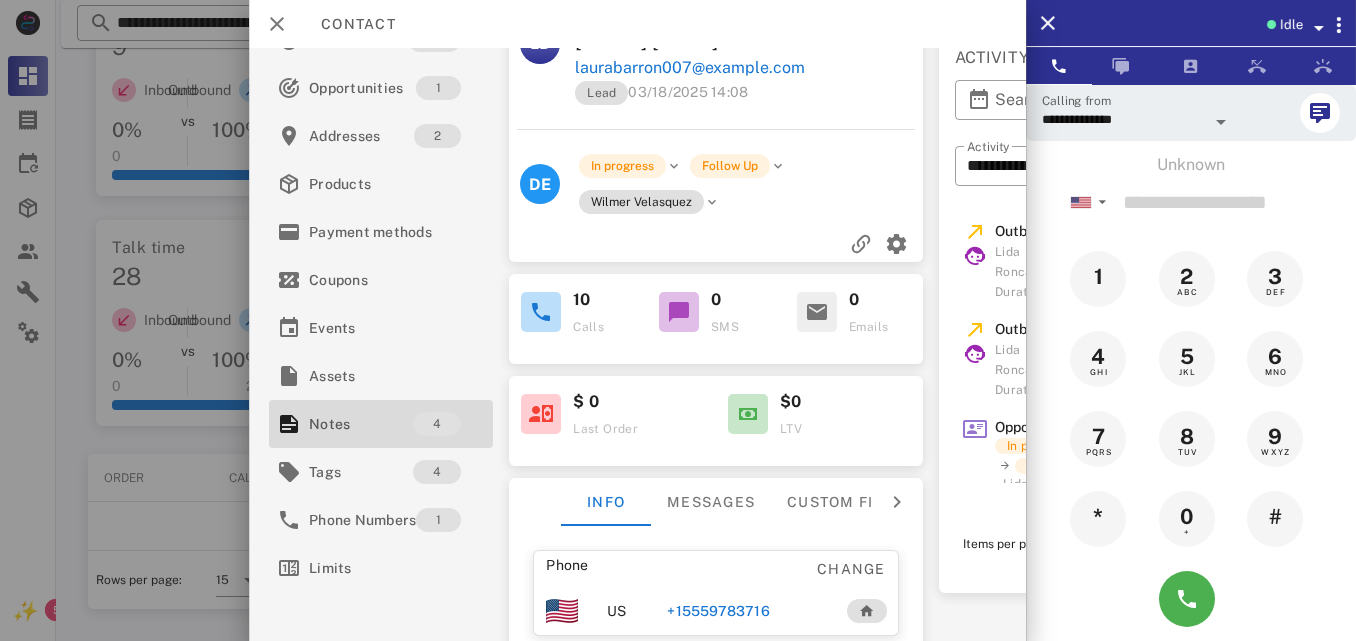 click on "+15559783716" at bounding box center (718, 611) 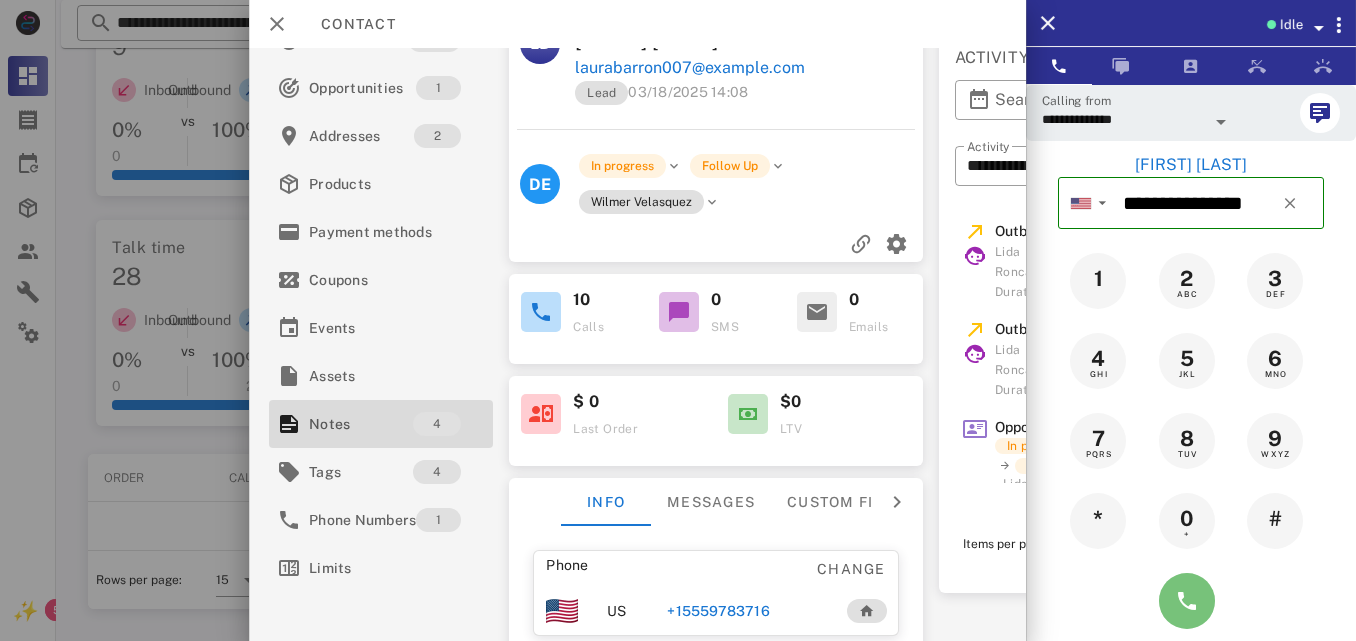 click at bounding box center (1187, 601) 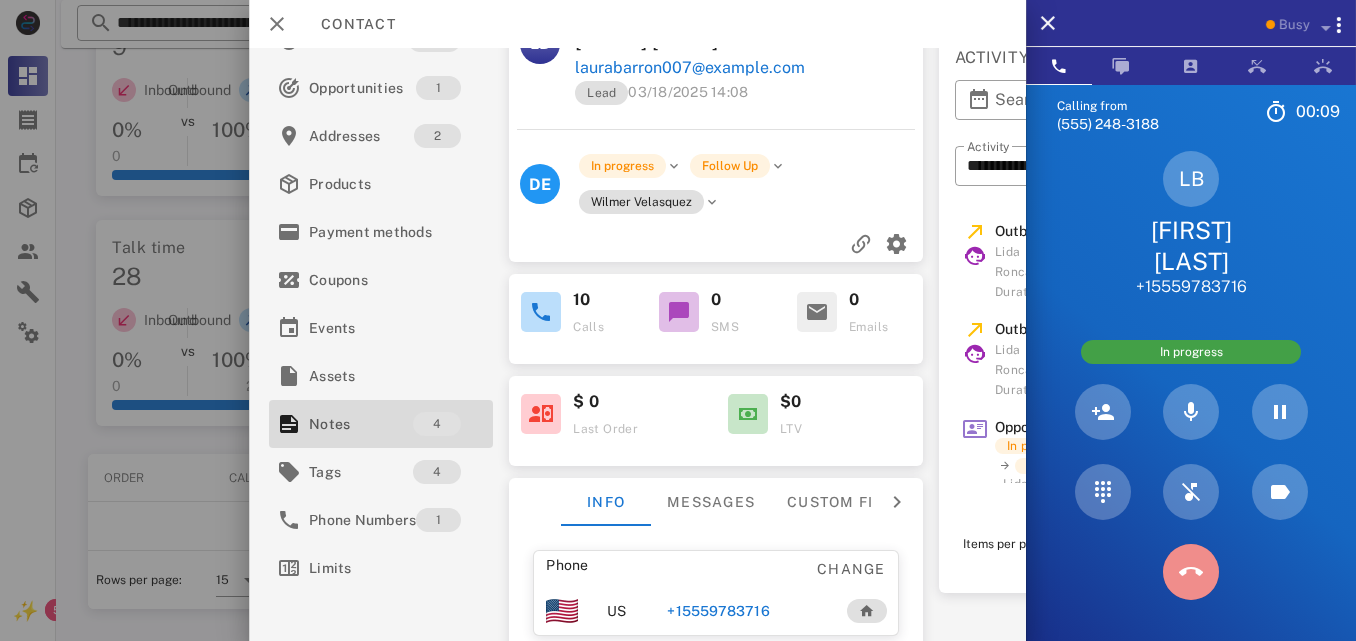 click at bounding box center [1191, 572] 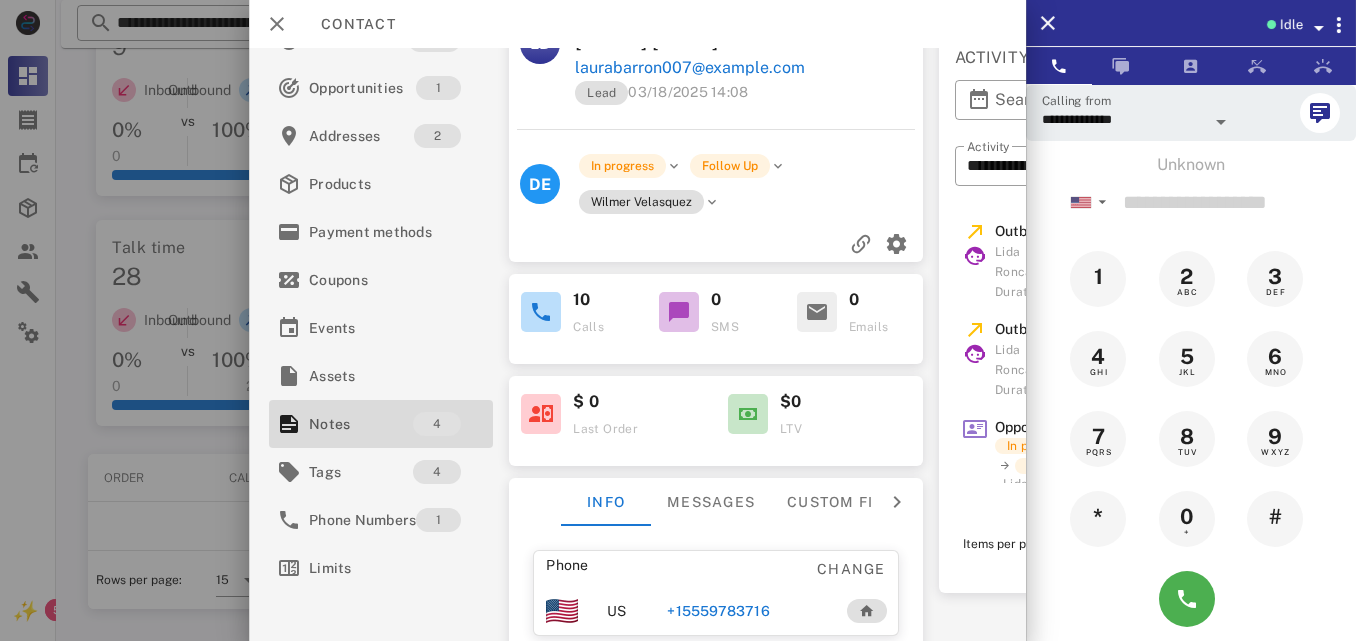 click on "+15559783716" at bounding box center [746, 611] 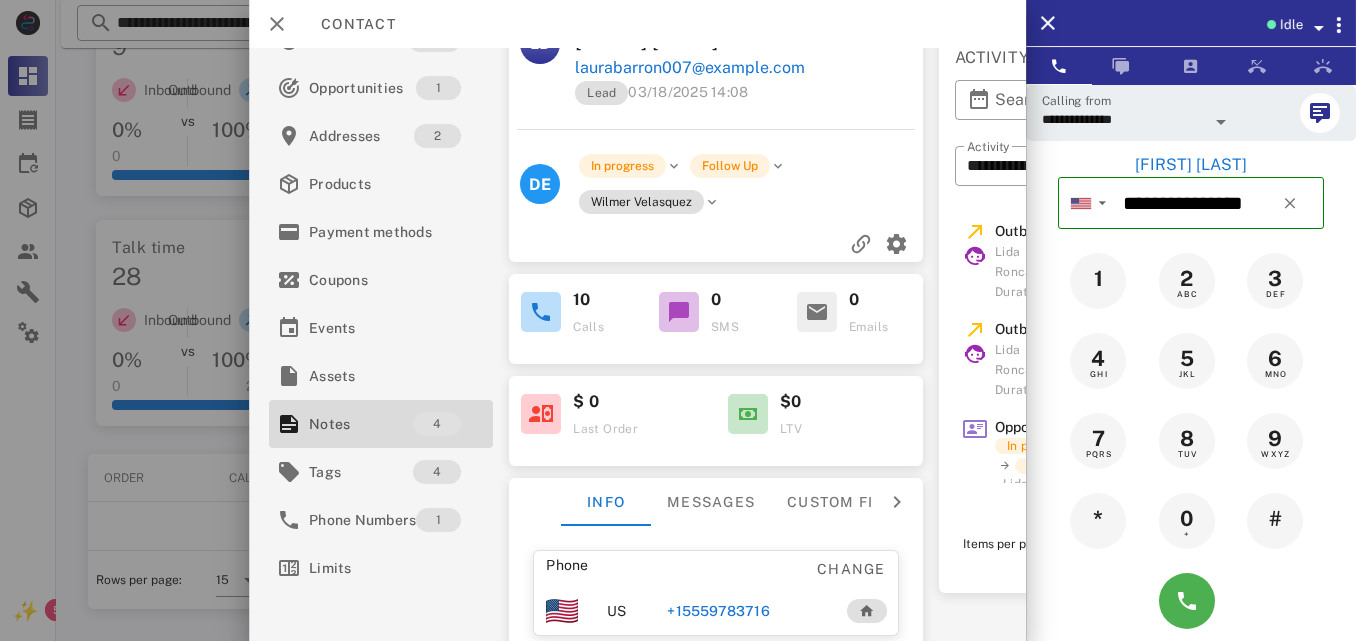 click on "+15559783716" at bounding box center [718, 611] 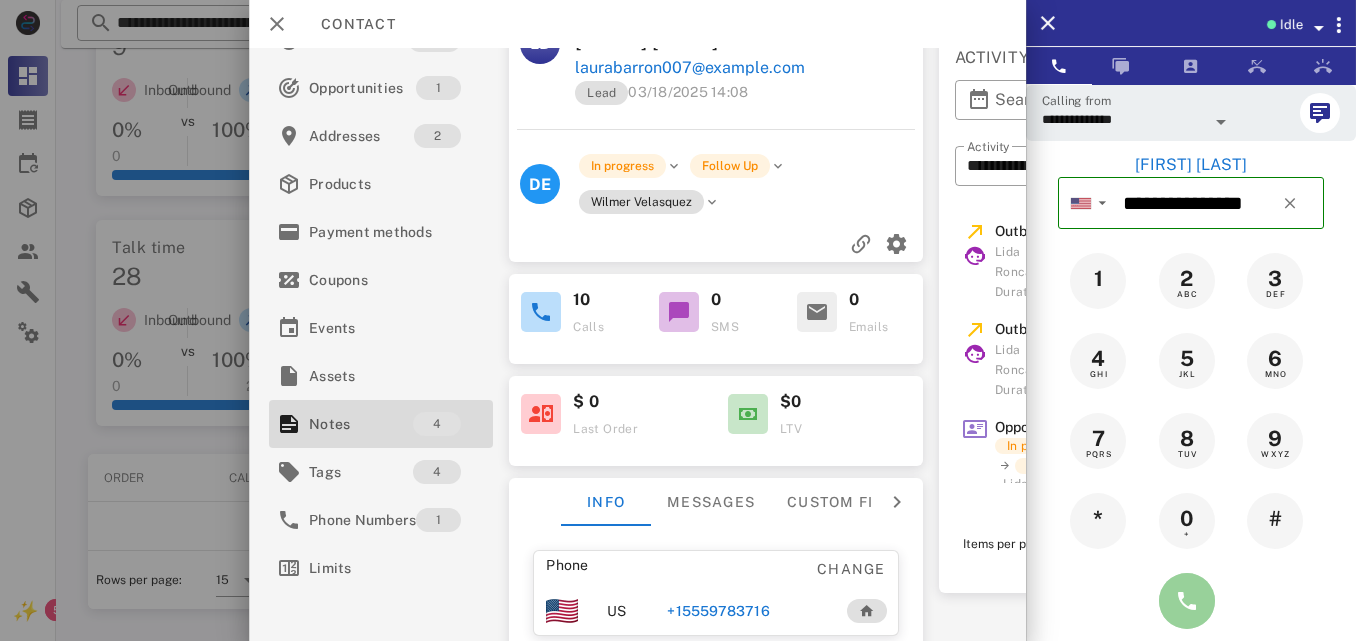 click at bounding box center (1187, 601) 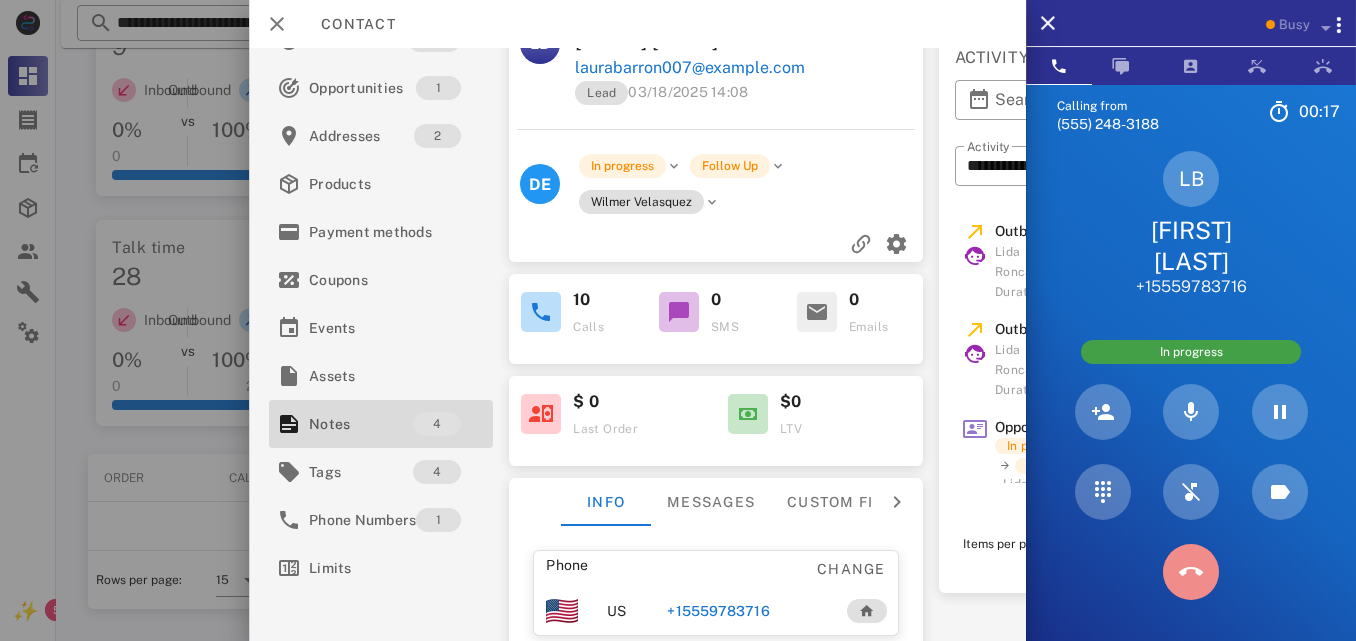 click at bounding box center [1191, 572] 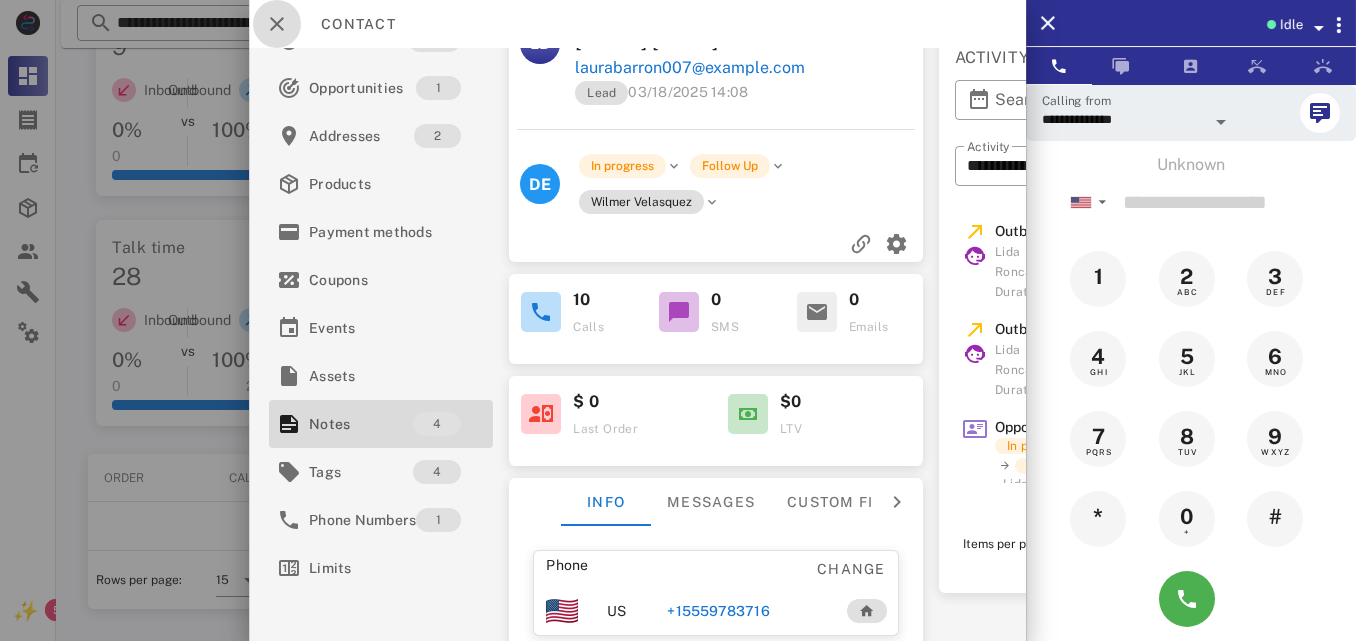 click at bounding box center (277, 24) 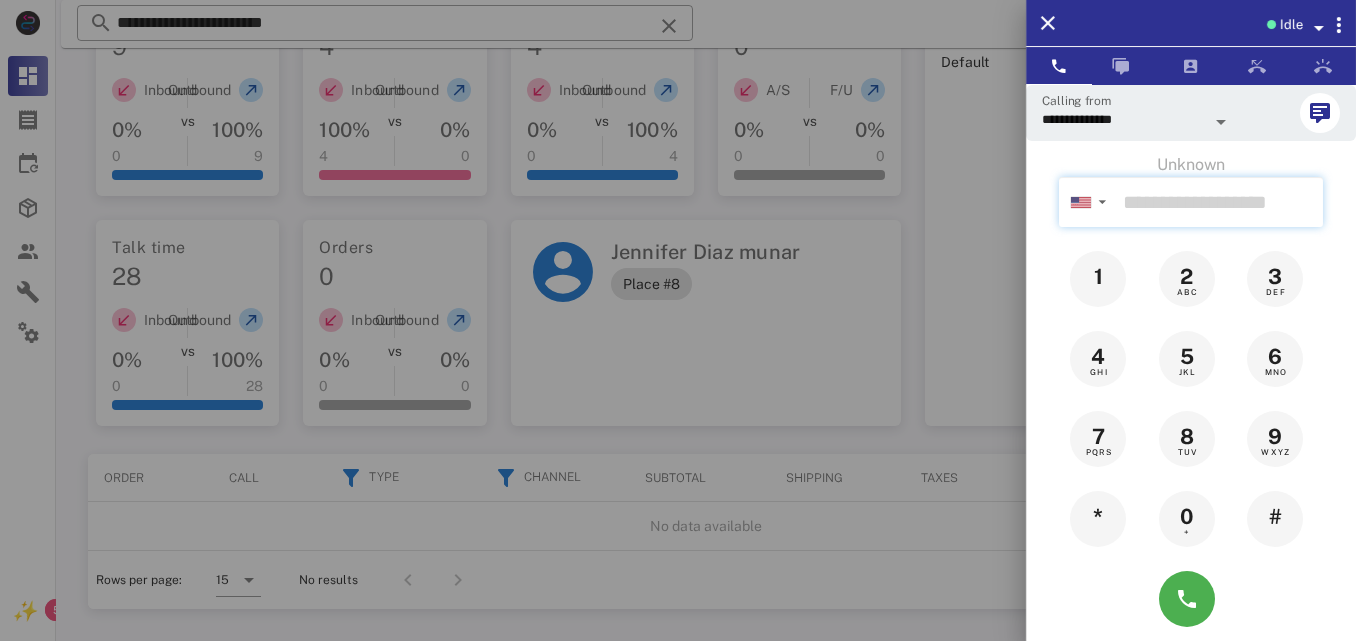 click at bounding box center [1219, 202] 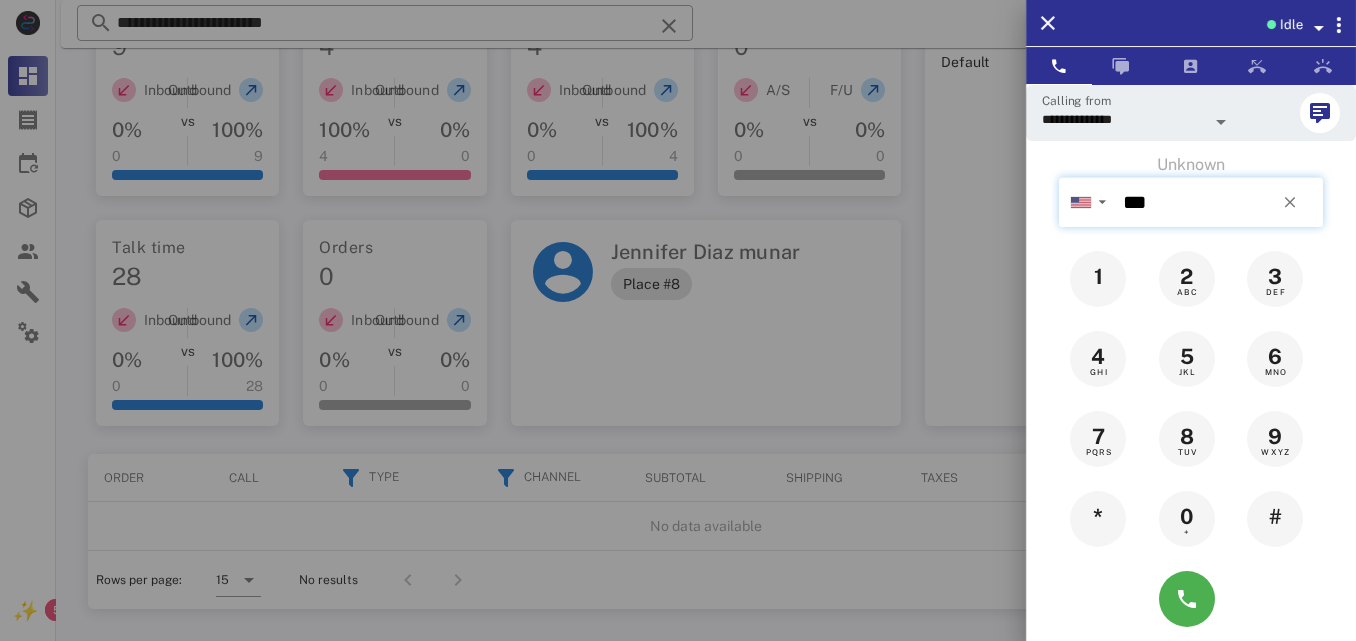 type on "***" 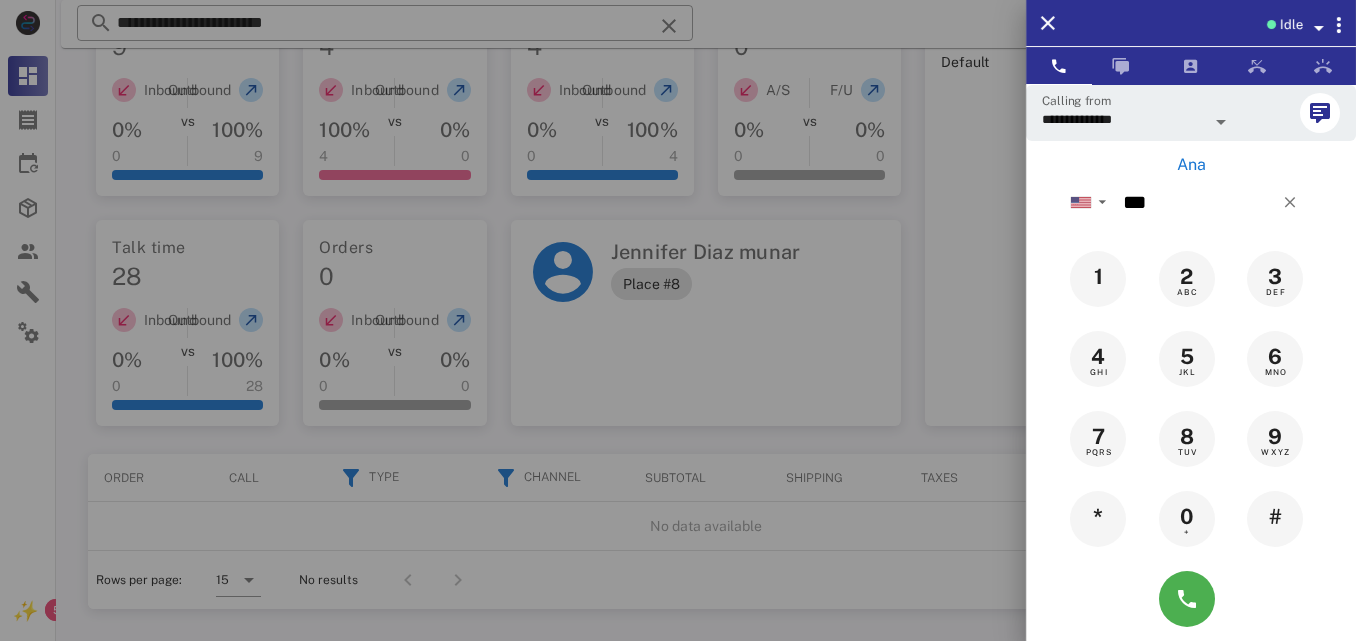 click at bounding box center [678, 320] 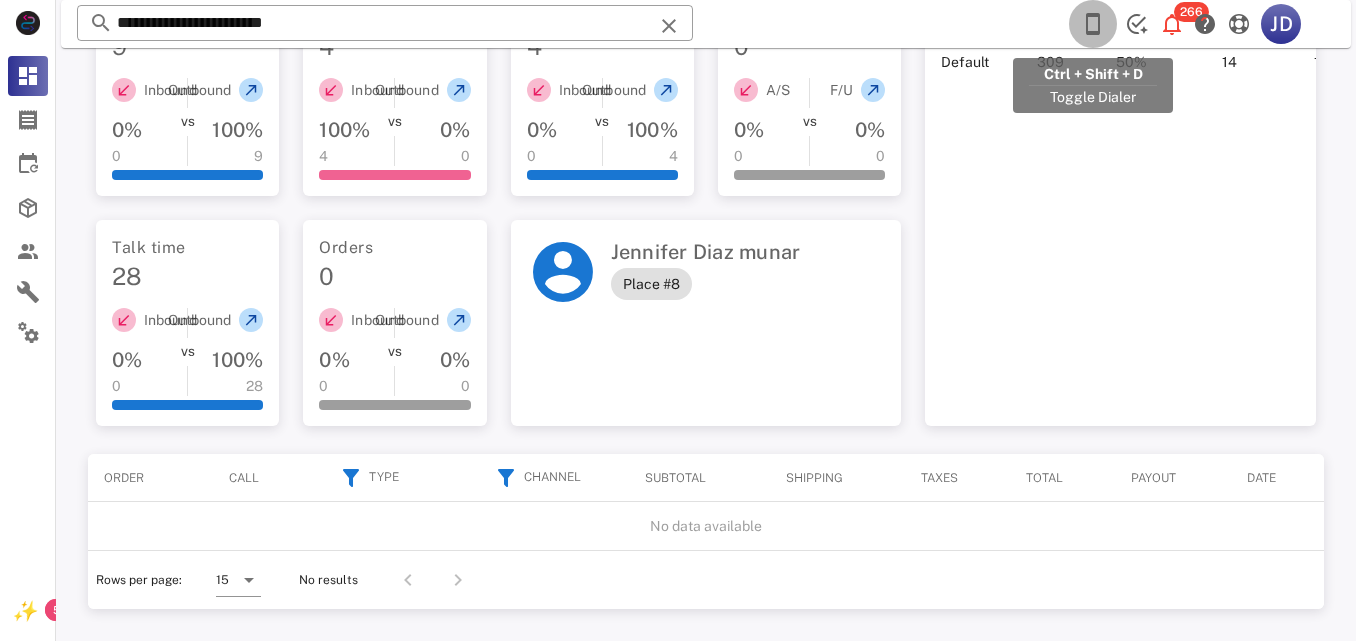 click at bounding box center [1093, 24] 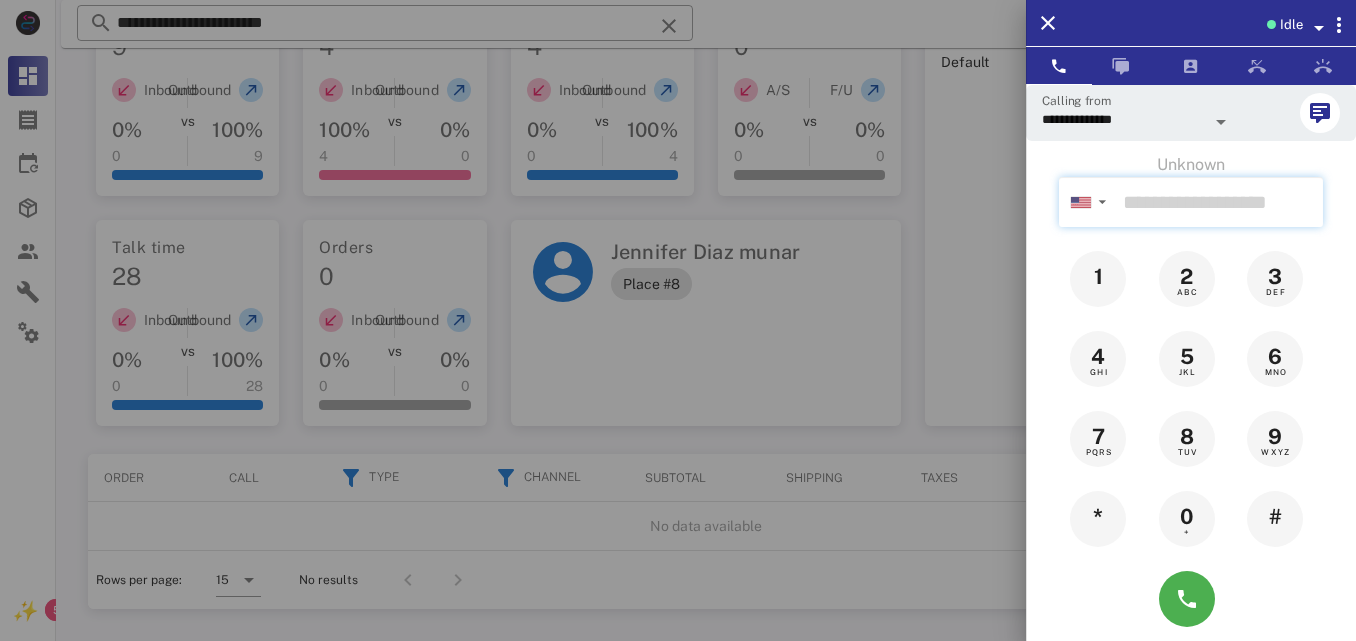 click at bounding box center [1219, 202] 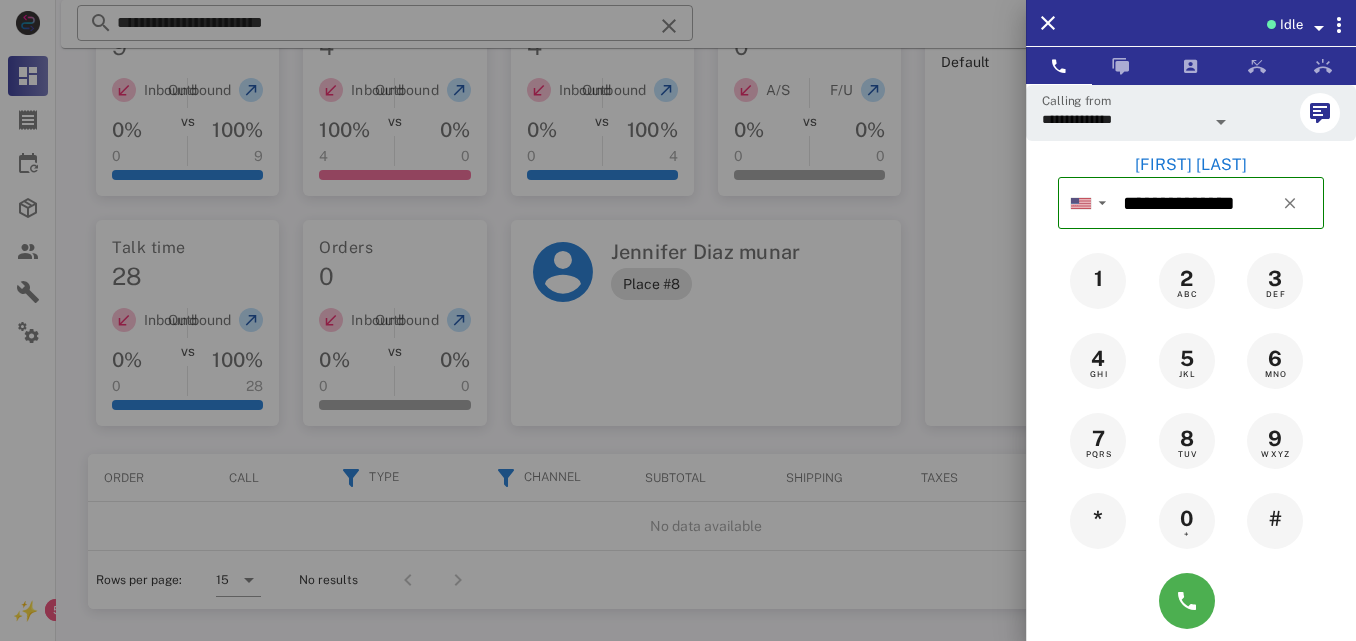 click on "[FIRST] [LAST]" at bounding box center (1191, 165) 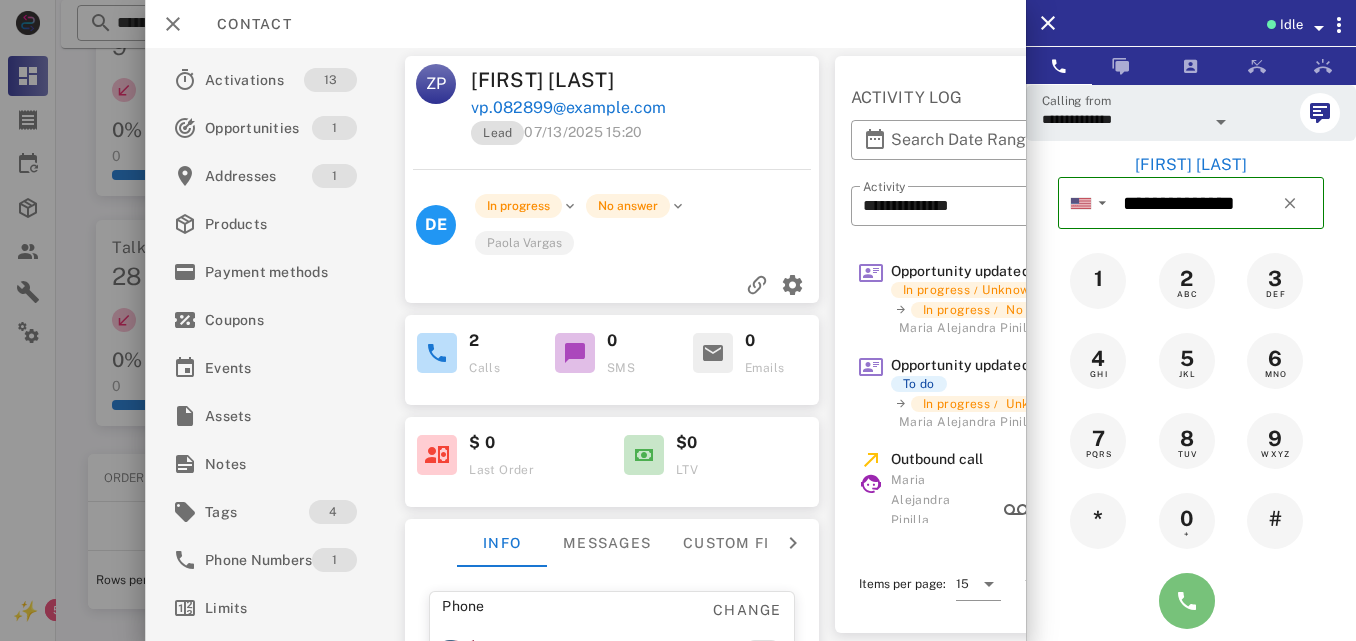 click at bounding box center [1187, 601] 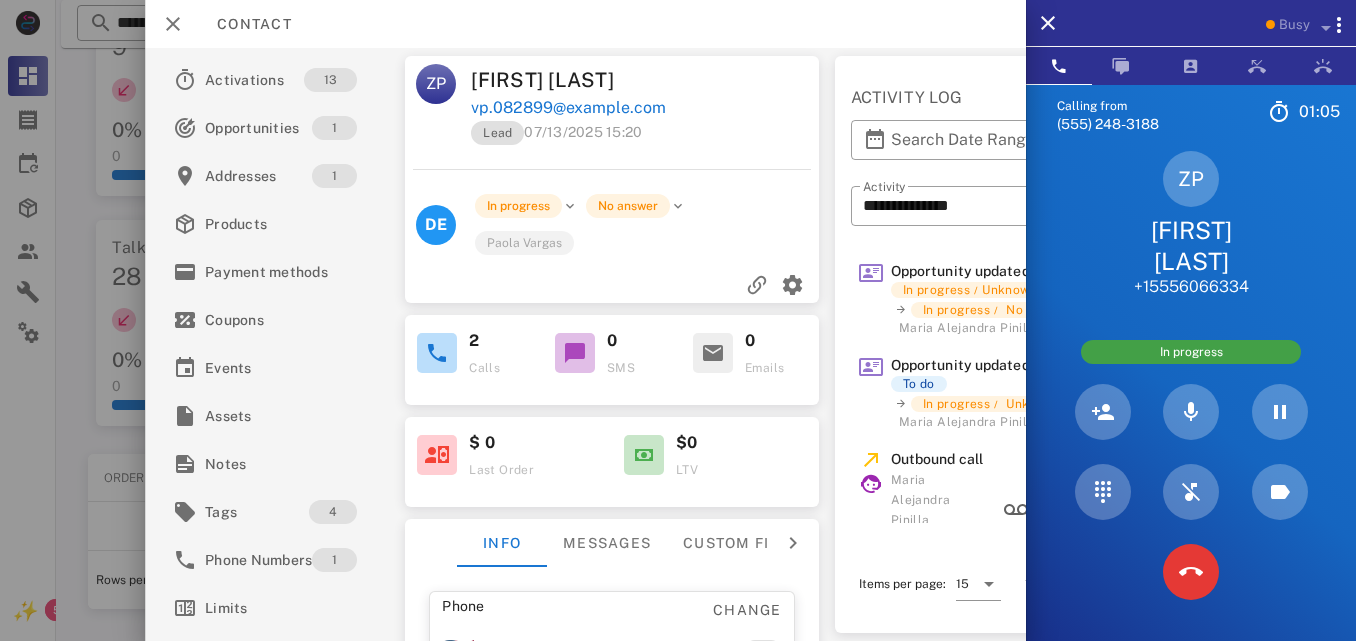 click on "vp.082899@example.com" at bounding box center [647, 108] 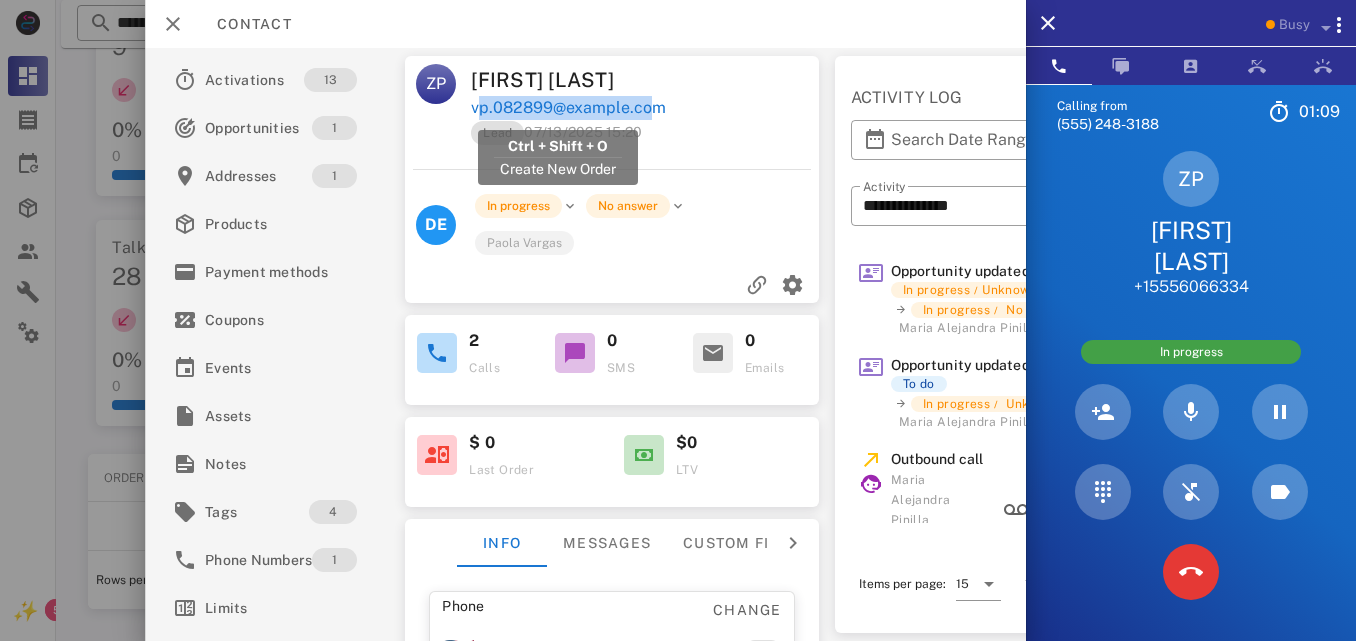 drag, startPoint x: 652, startPoint y: 104, endPoint x: 475, endPoint y: 111, distance: 177.13837 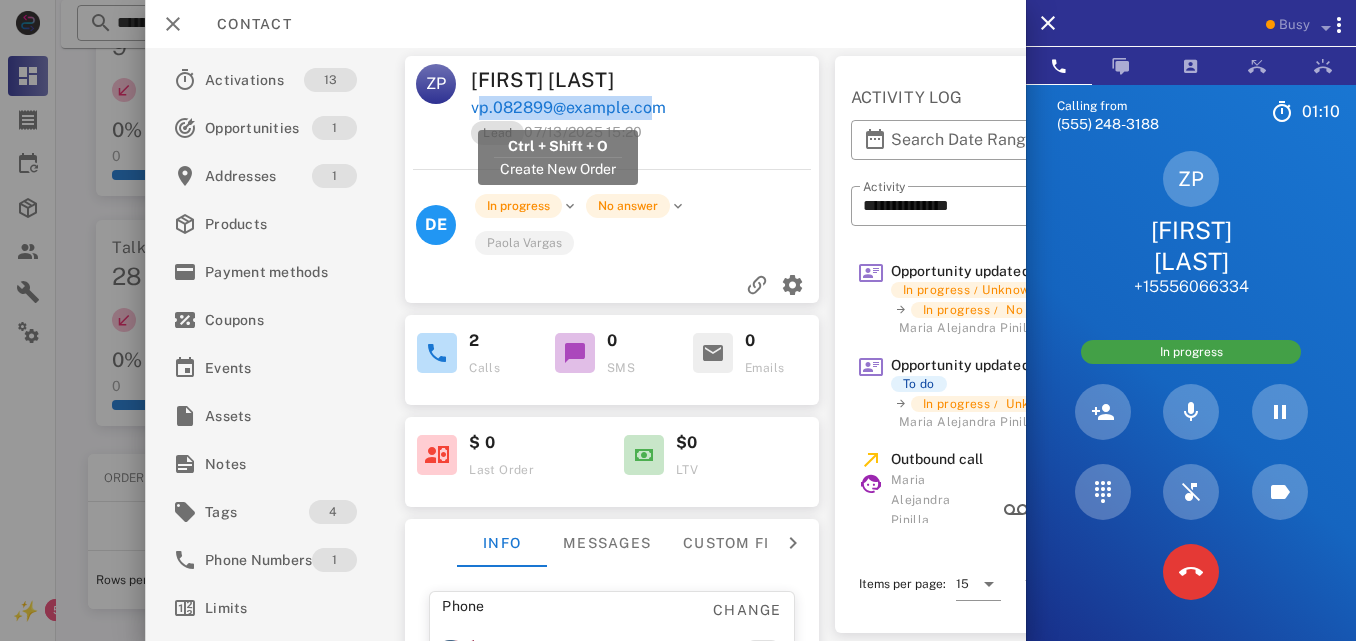 copy on "vp.082899@example.com" 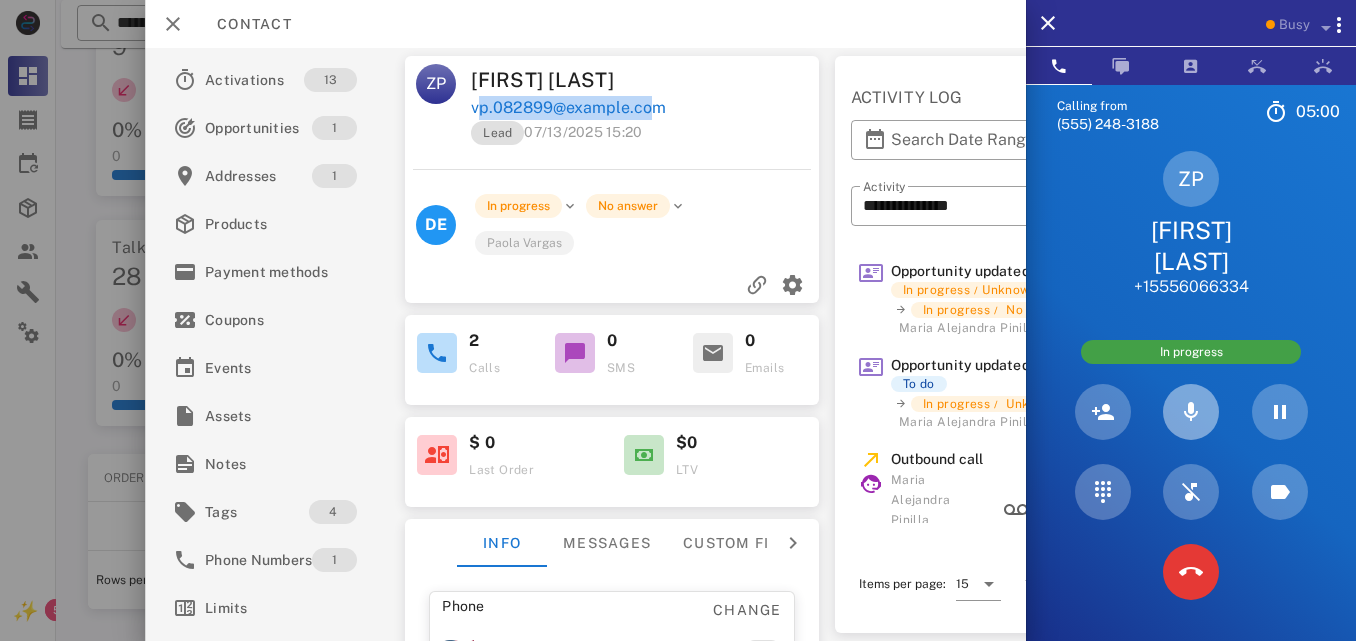 click at bounding box center (1191, 412) 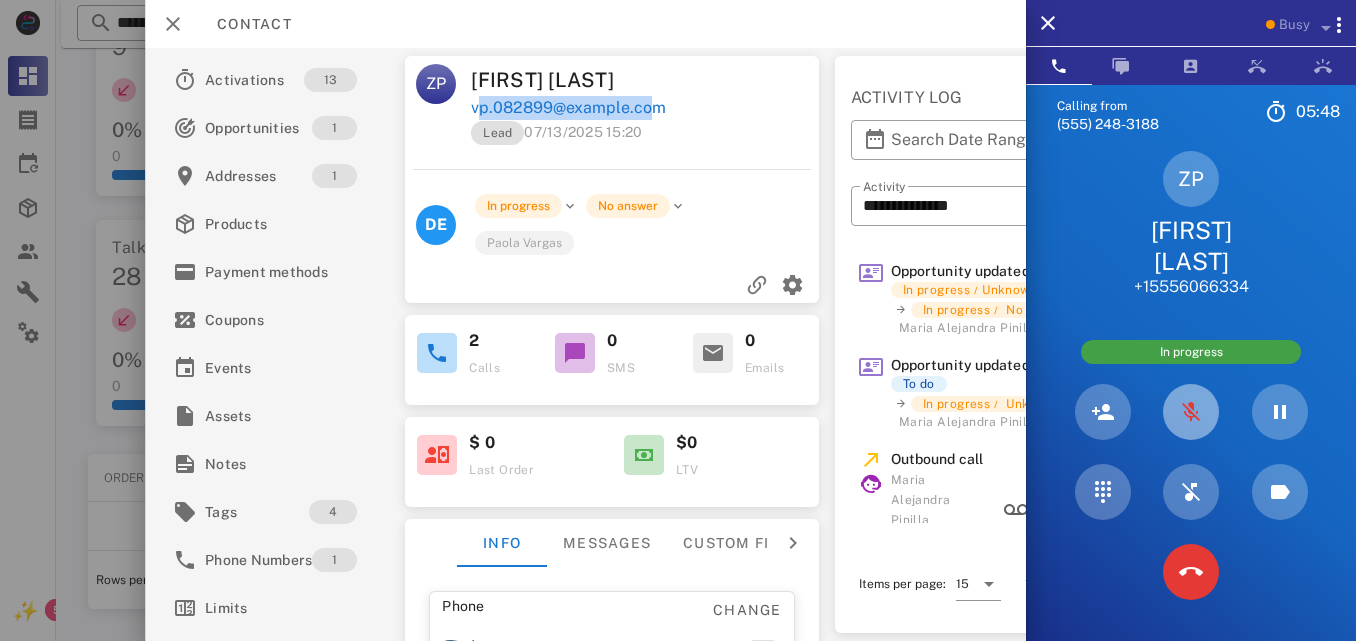 click at bounding box center (1191, 412) 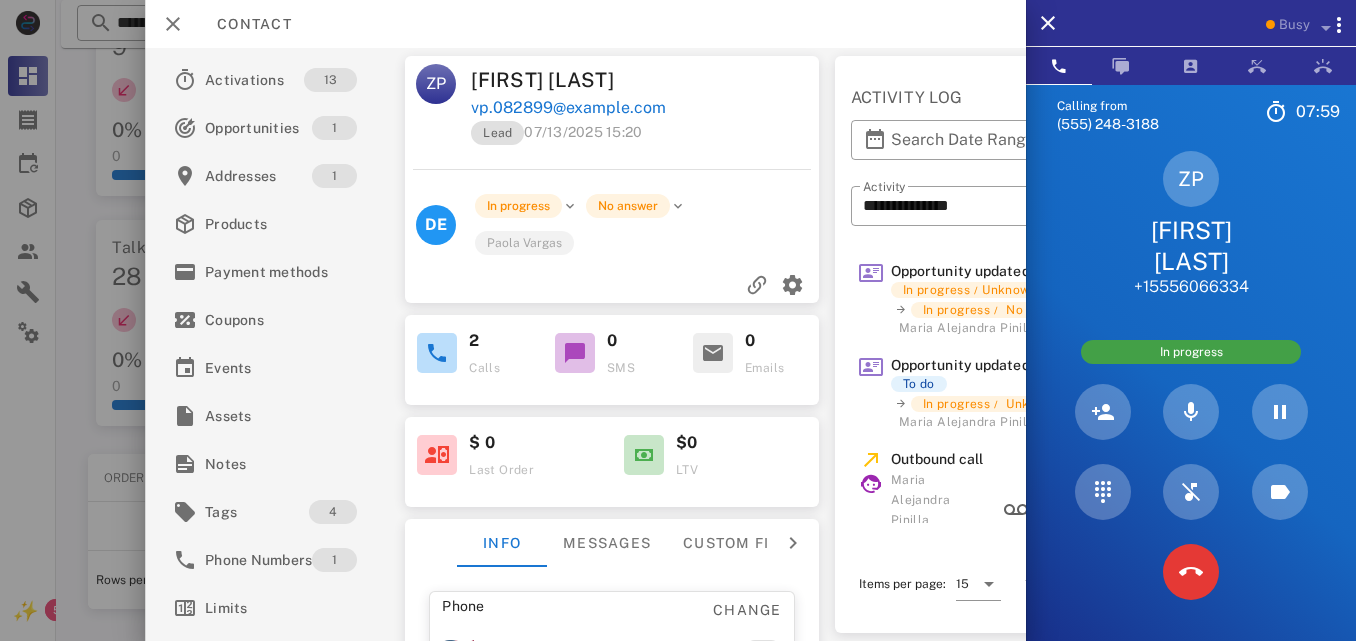click on "0 Emails" at bounding box center [750, 360] 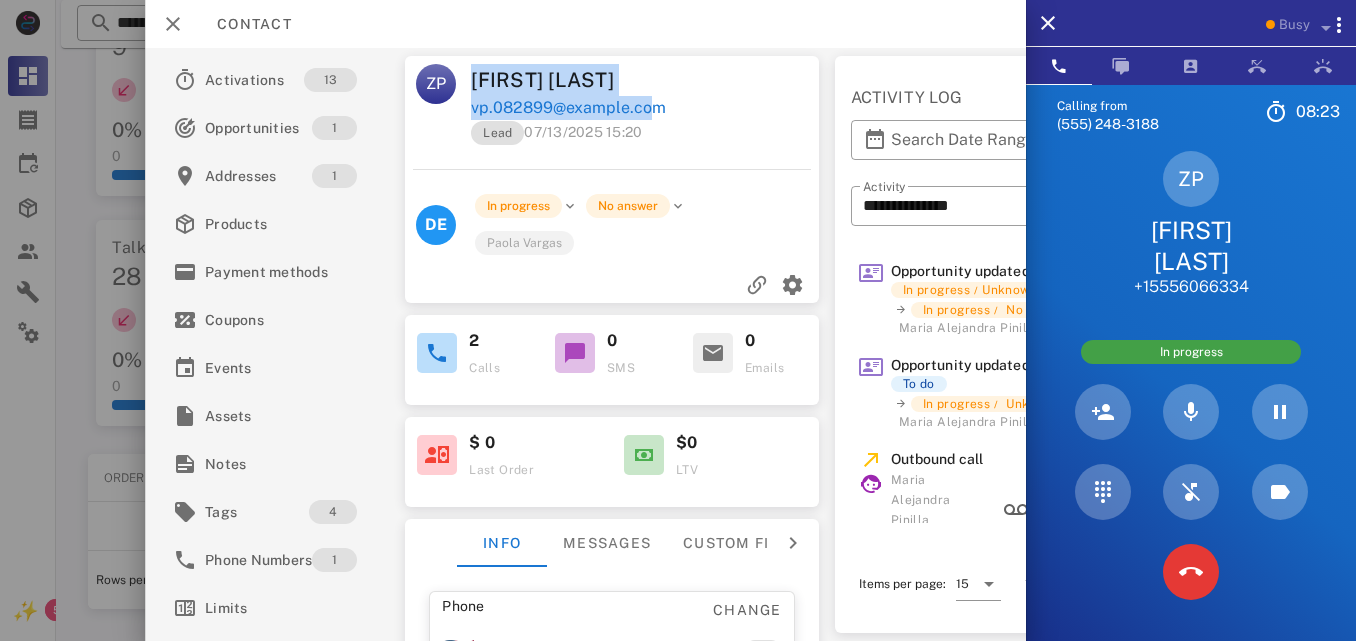 drag, startPoint x: 657, startPoint y: 108, endPoint x: 471, endPoint y: 106, distance: 186.01076 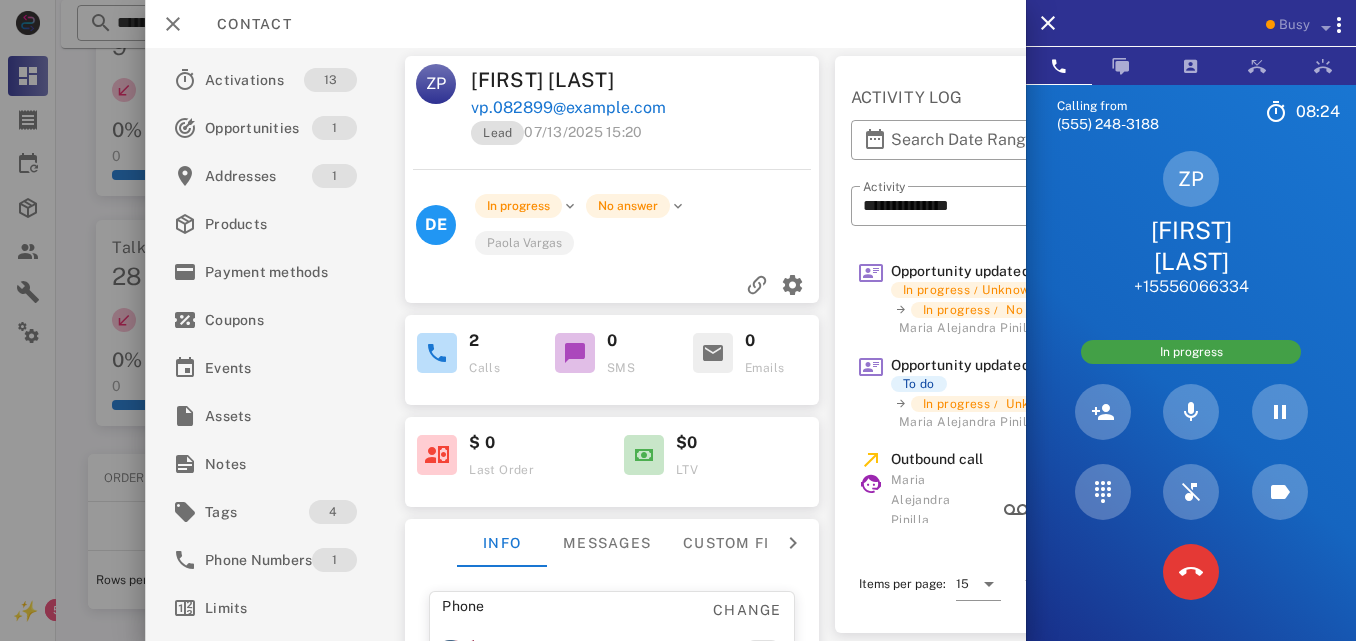 click on "Lead   07/13/2025 15:20" at bounding box center [647, 138] 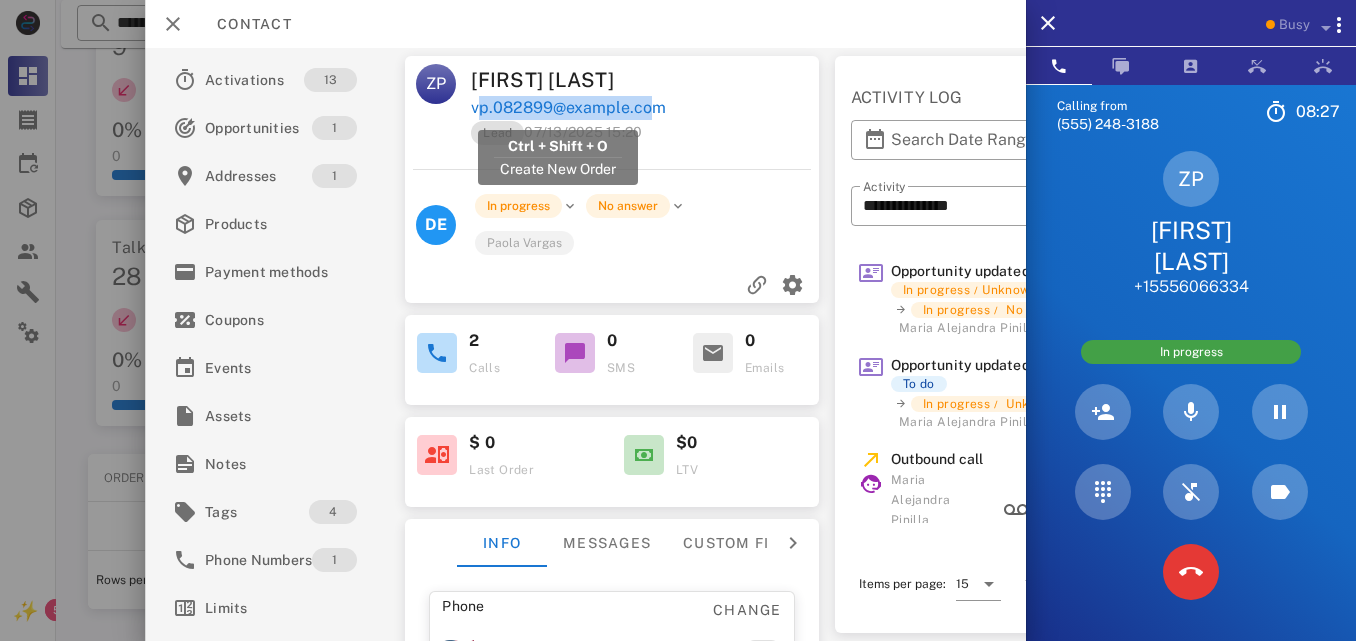 drag, startPoint x: 651, startPoint y: 107, endPoint x: 473, endPoint y: 107, distance: 178 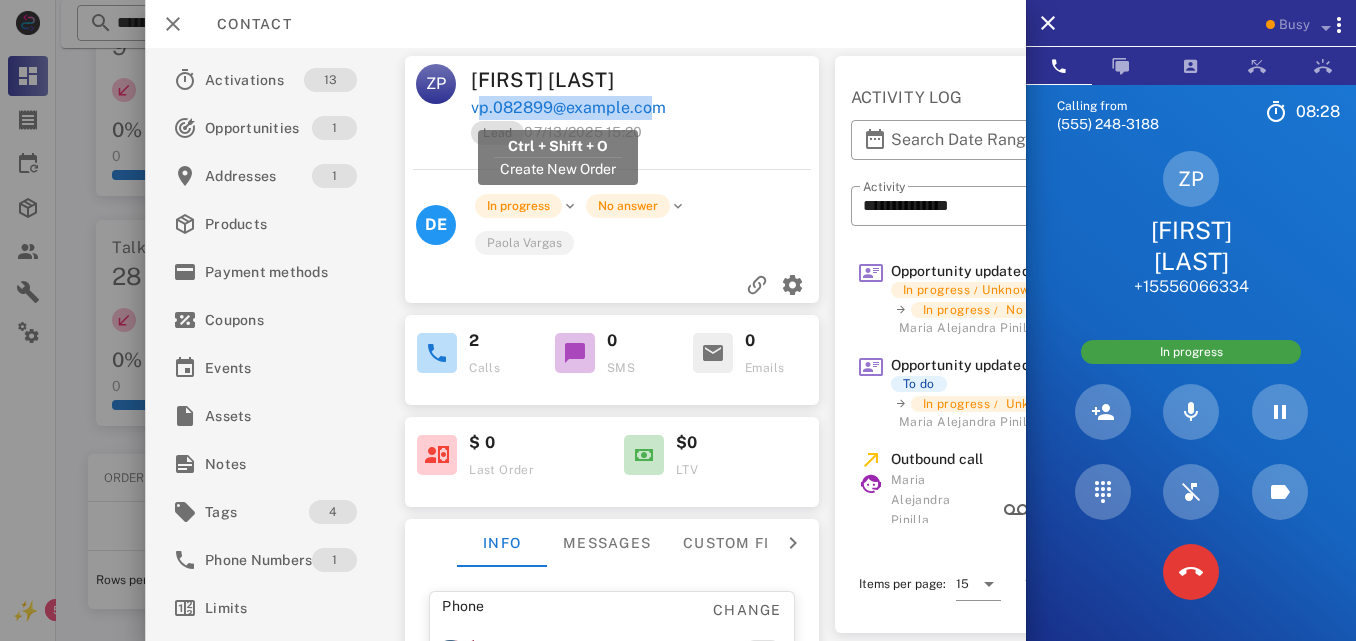 copy on "vp.082899@example.com" 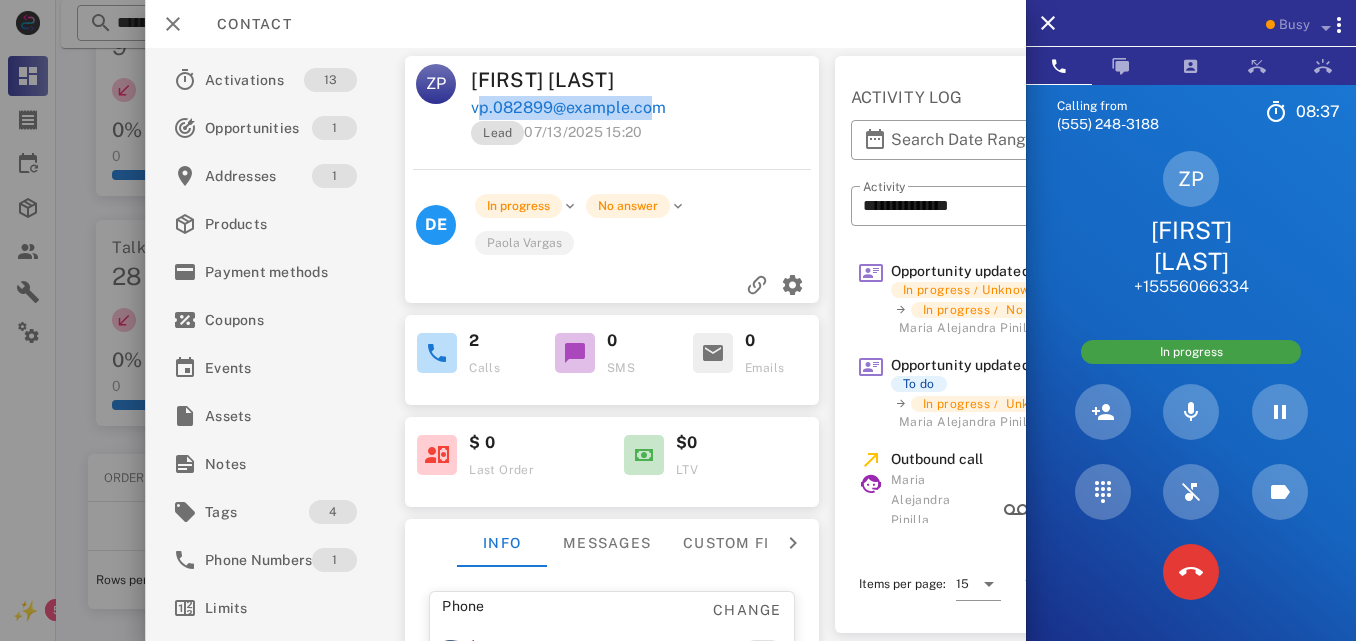 copy on "vp.082899@example.com" 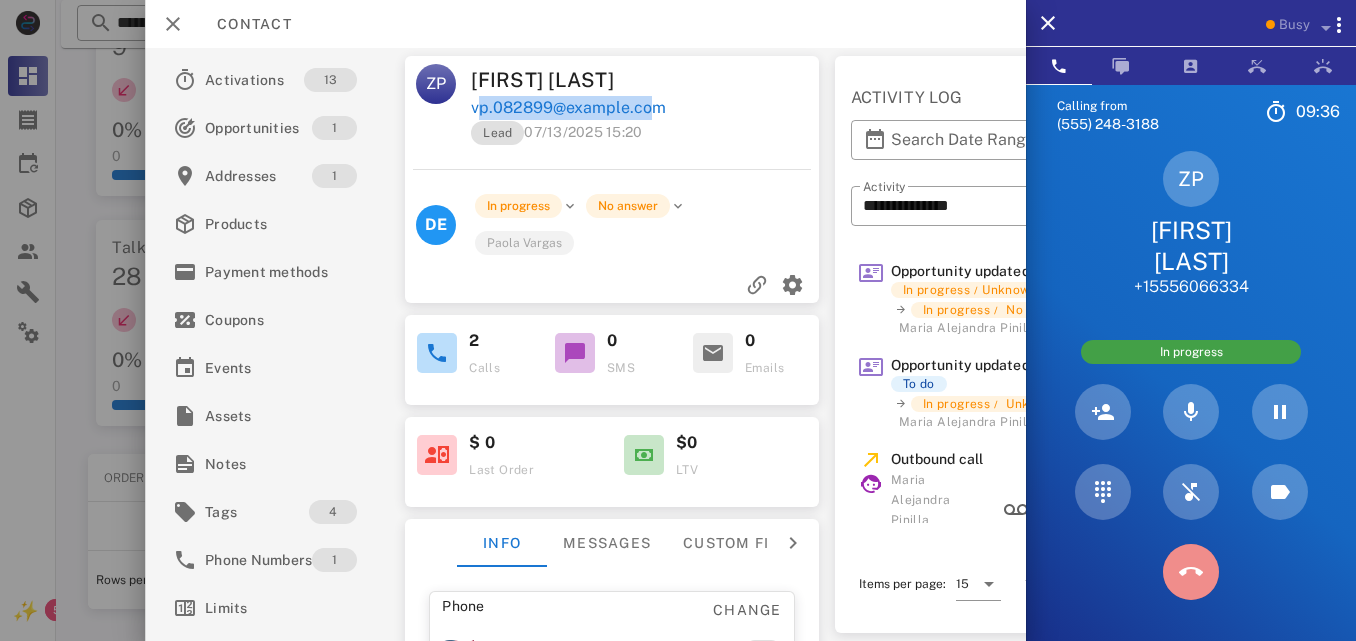 click at bounding box center [1191, 572] 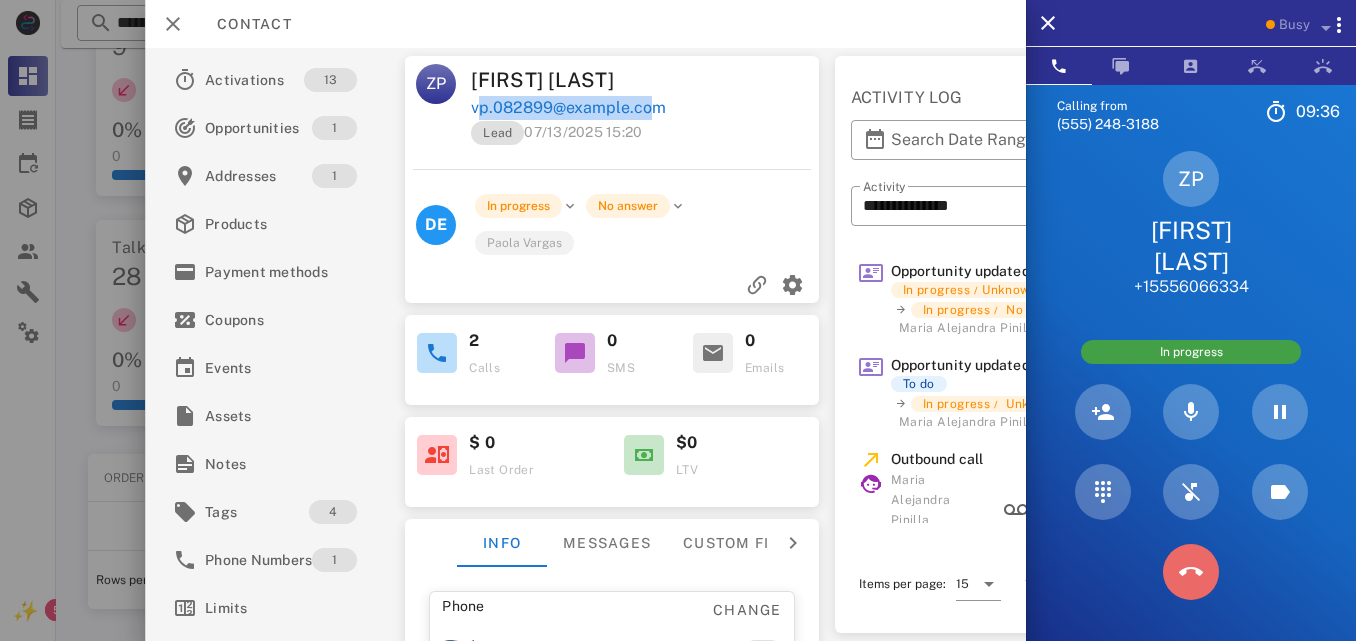 click on "JKL" at bounding box center (0, 0) 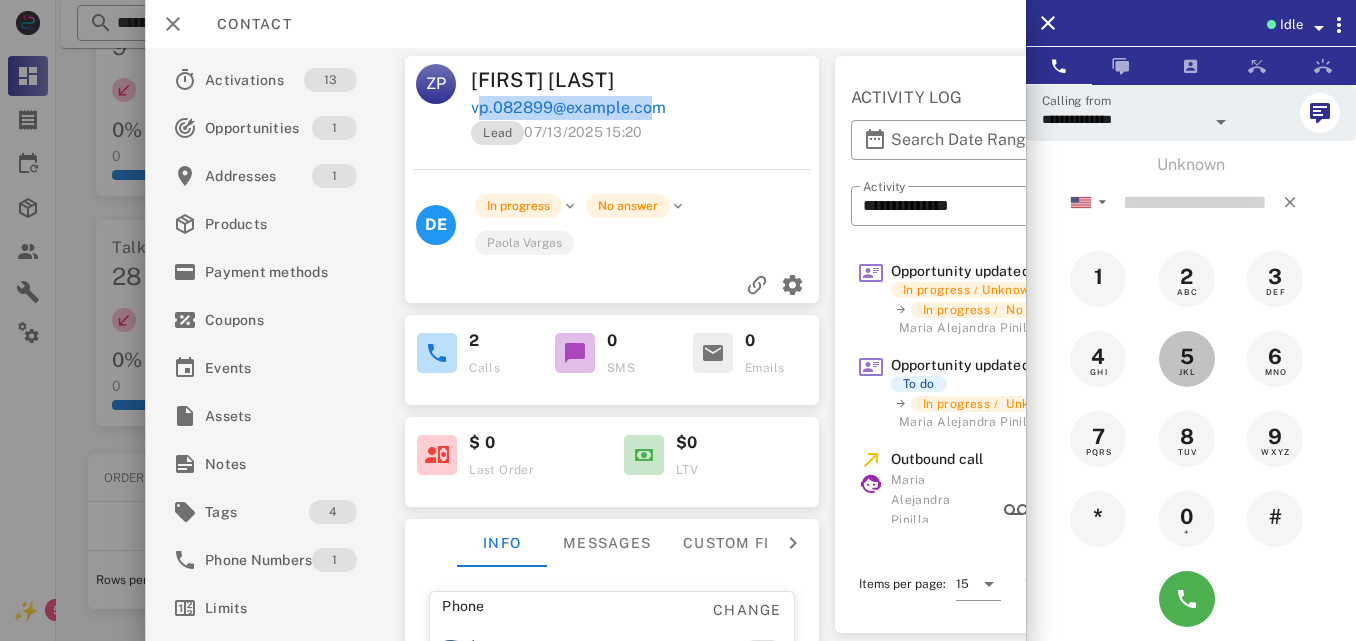 type on "*" 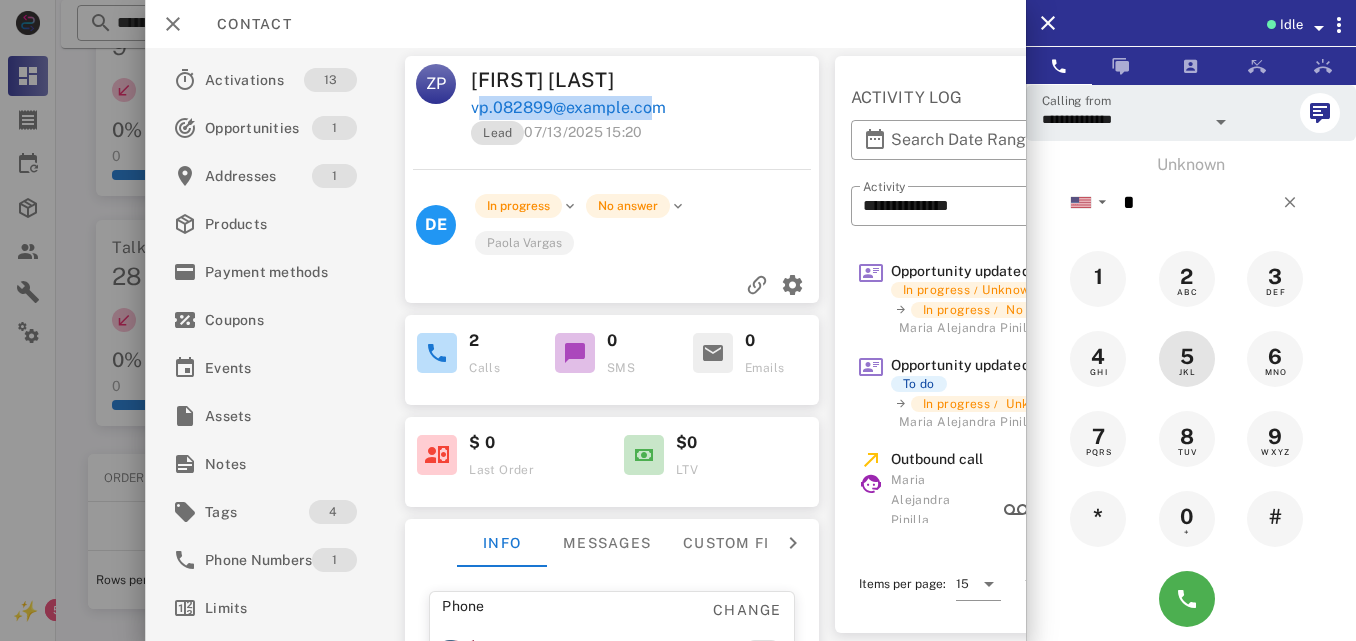 click on "Unknown      ▼     Andorra
+376
Argentina
+54
Aruba
+297
Australia
+61
Belgium (België)
+32
Bolivia
+591
Brazil (Brasil)
+55
Canada
+1
Chile
+56
Colombia
+57
Costa Rica
+506
Dominican Republic (República Dominicana)
+1
Ecuador
+593
El Salvador
+503
France
+33
Germany (Deutschland)
+49
Guadeloupe
+590
Guatemala
+502
Honduras
+504
Iceland (Ísland)
+354
India (भारत)
+91
Israel (‫ישראל‬‎)
+972
Italy (Italia)
+39
Japan (日本)     Mexico (México)" at bounding box center (1191, 396) 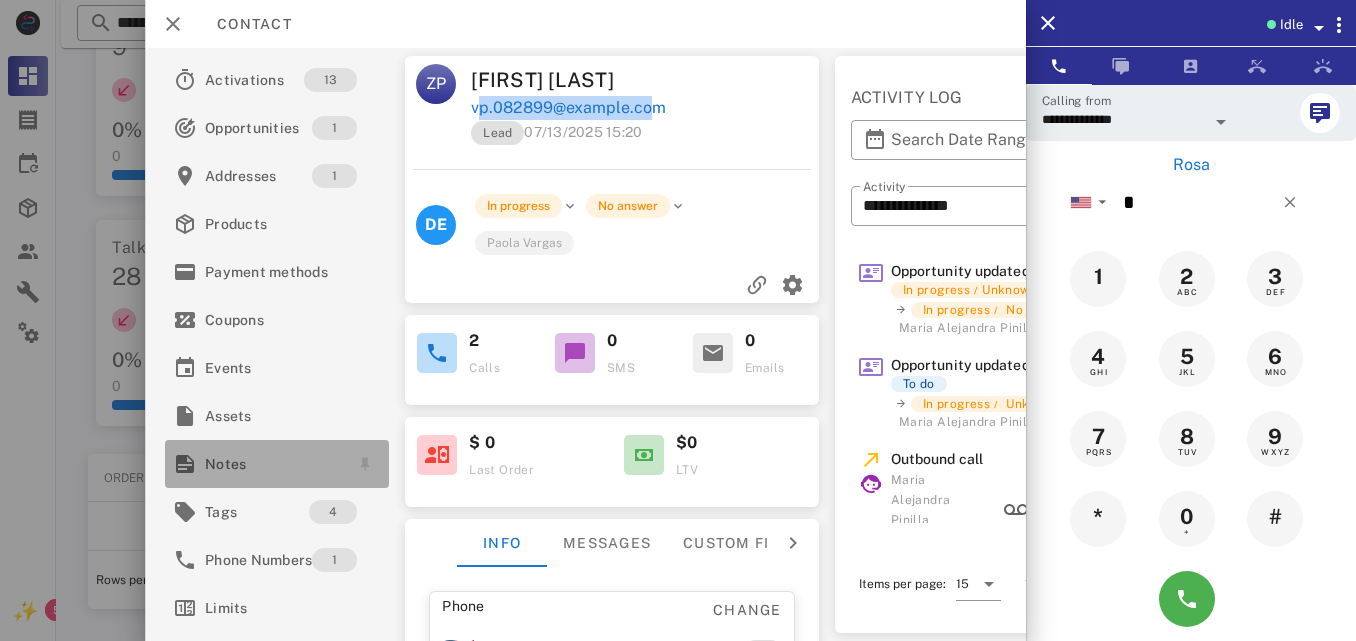 click on "Notes" at bounding box center [273, 464] 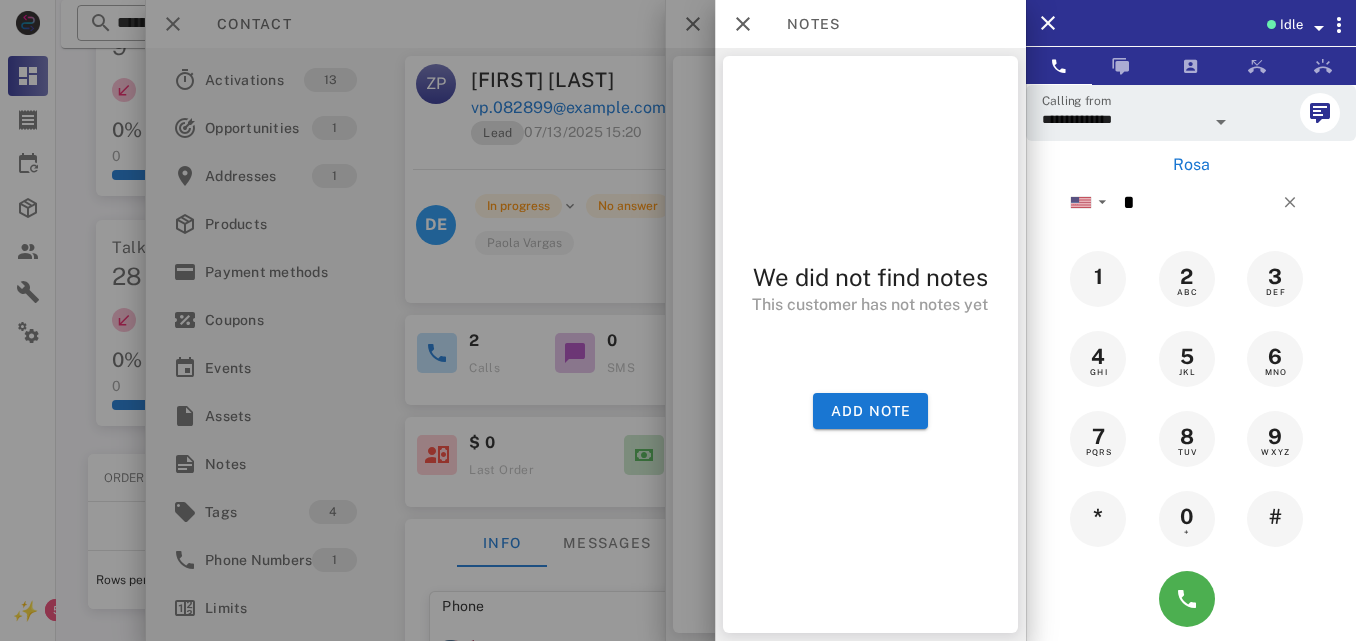 click on "We did not find notes This customer has not notes yet Add note" at bounding box center (870, 344) 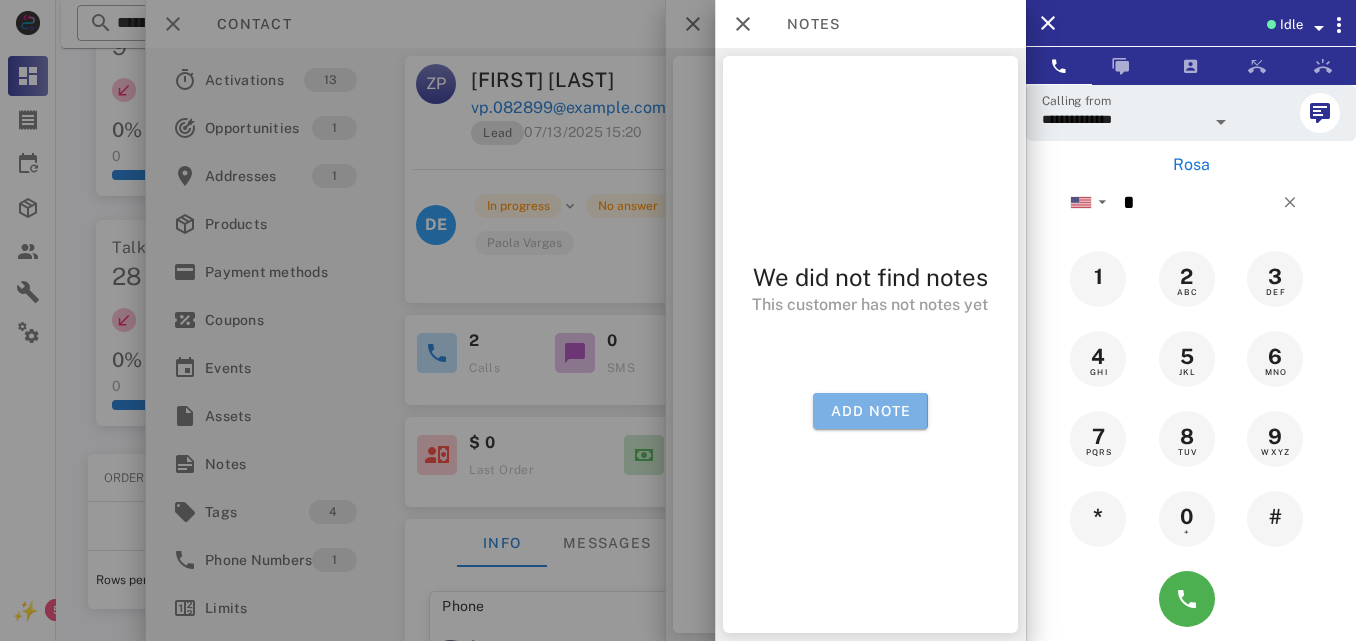 click on "Add note" at bounding box center (870, 411) 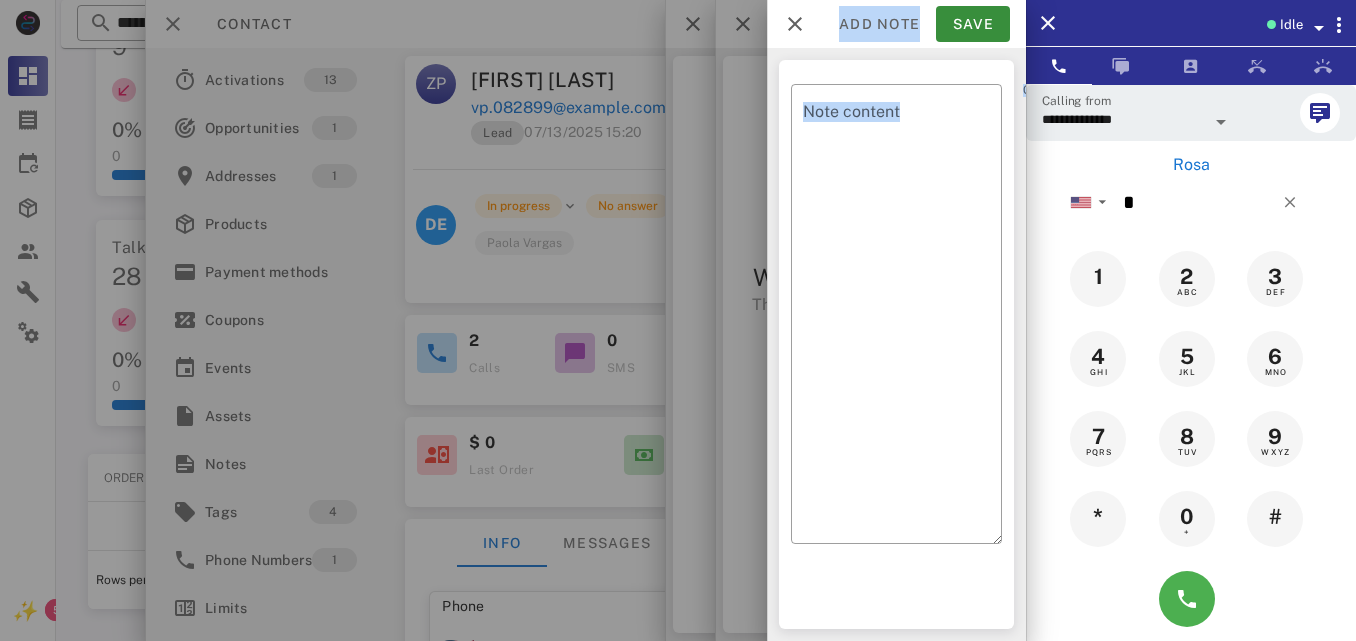 type 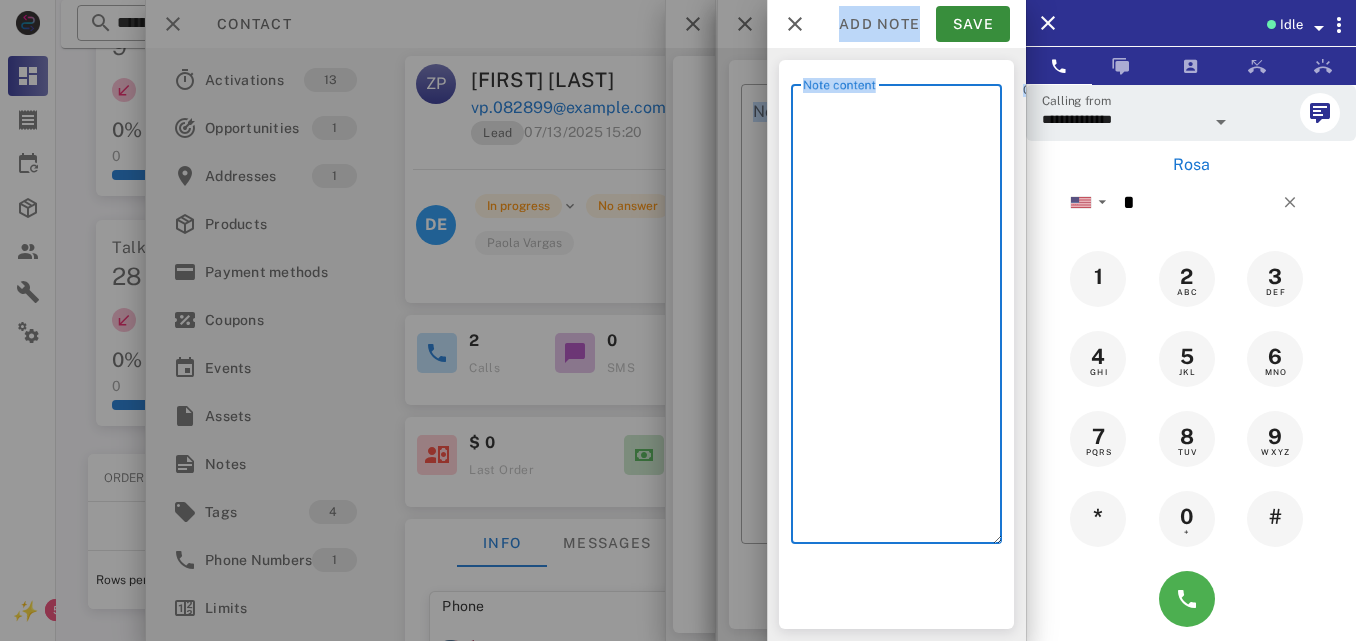 click on "Note content" at bounding box center (902, 319) 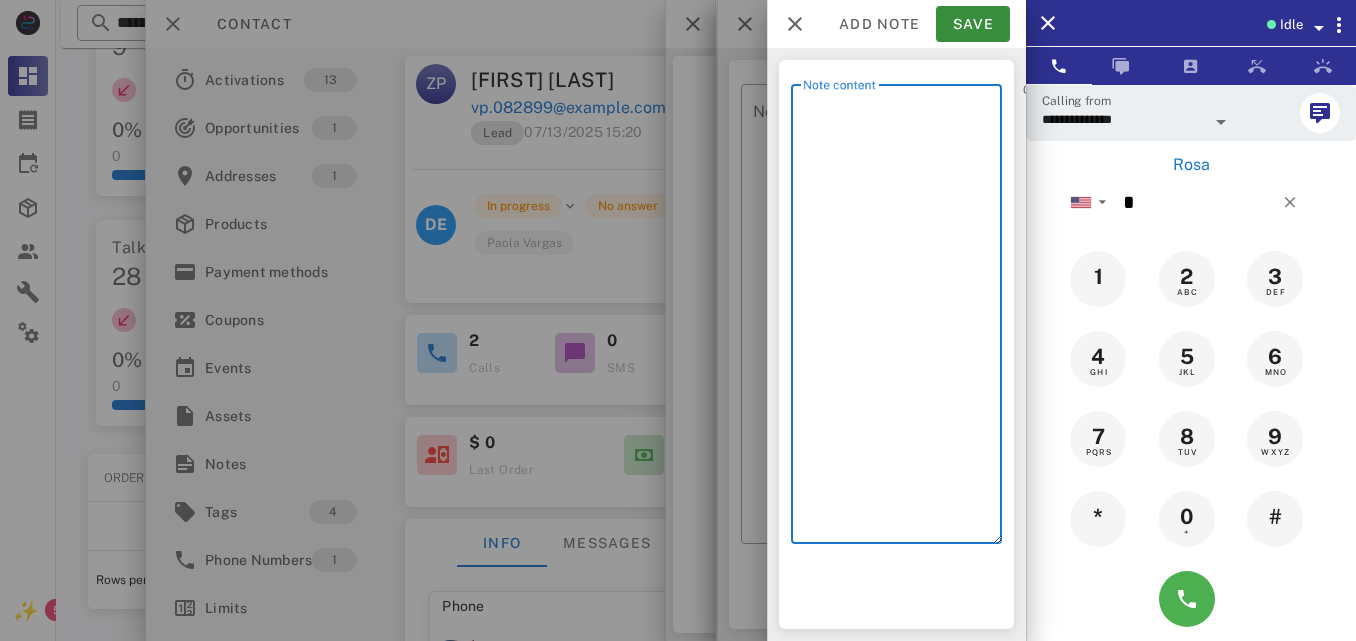 click on "Note content" at bounding box center (902, 319) 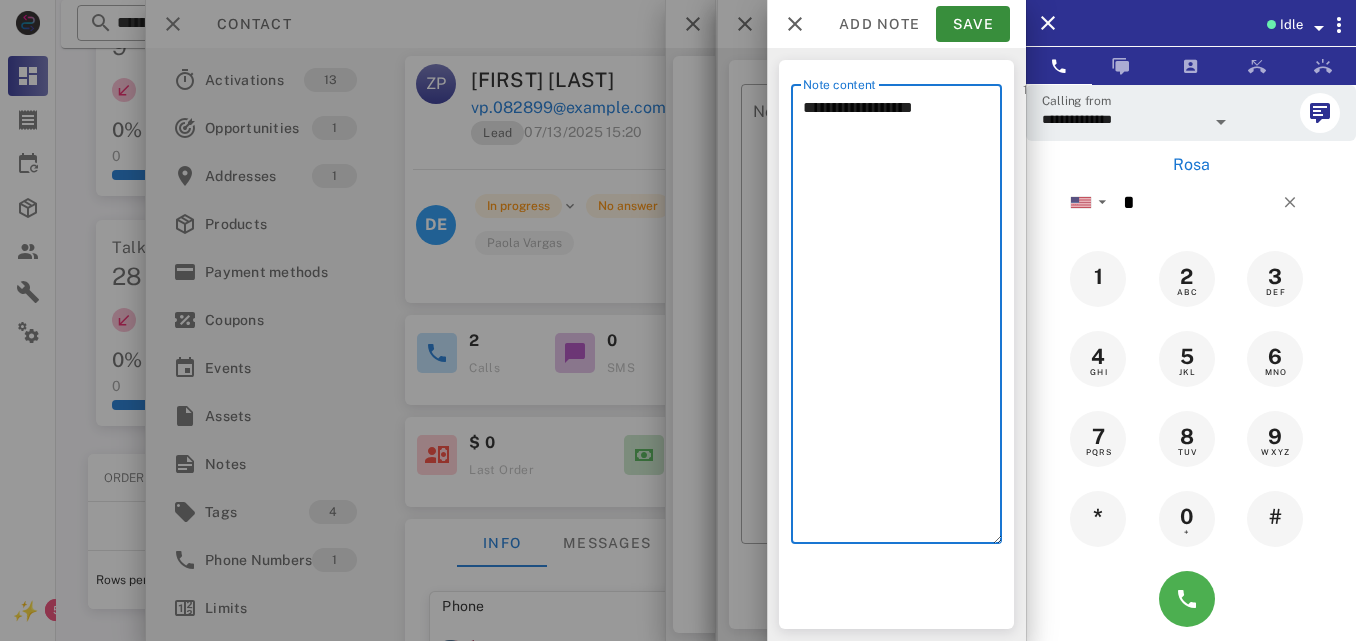 click on "**********" at bounding box center [902, 319] 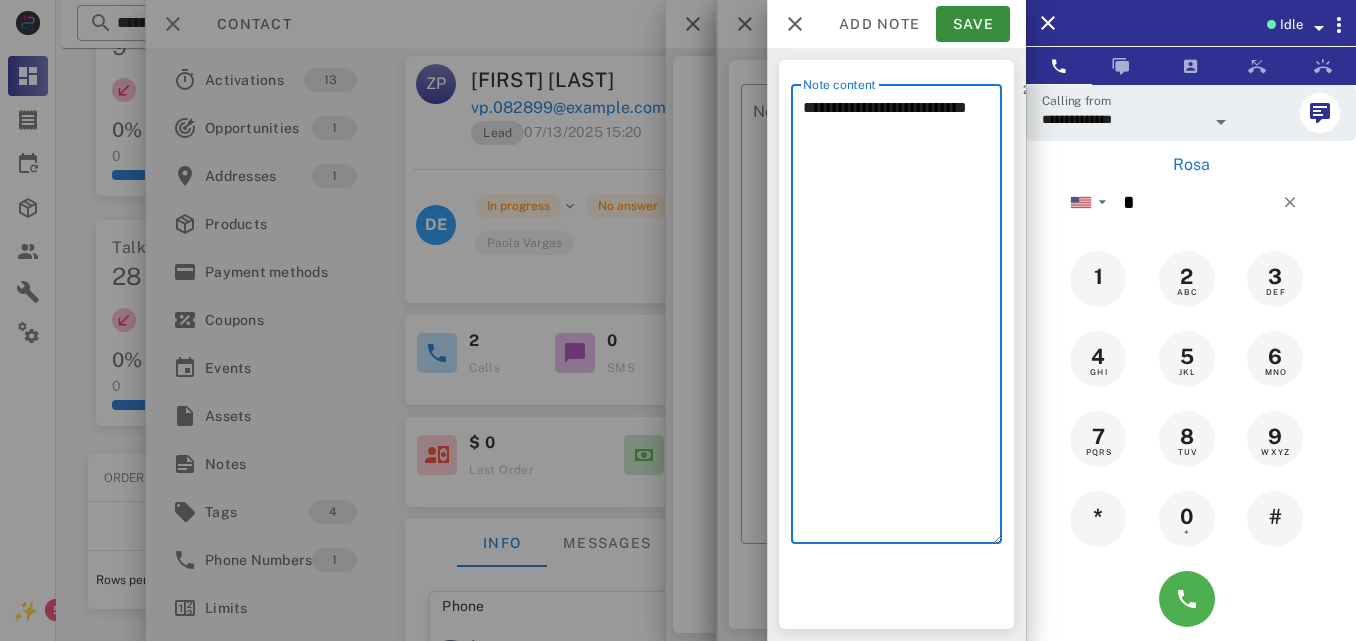 click on "**********" at bounding box center (902, 319) 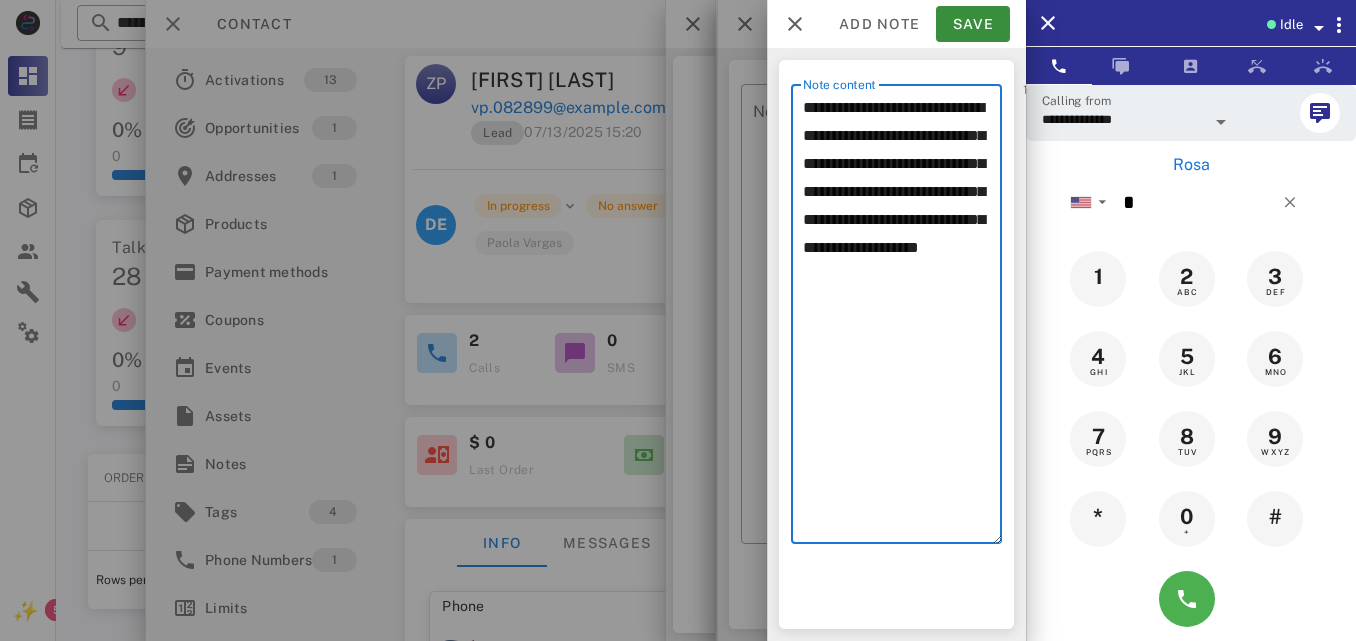 click on "**********" at bounding box center [902, 319] 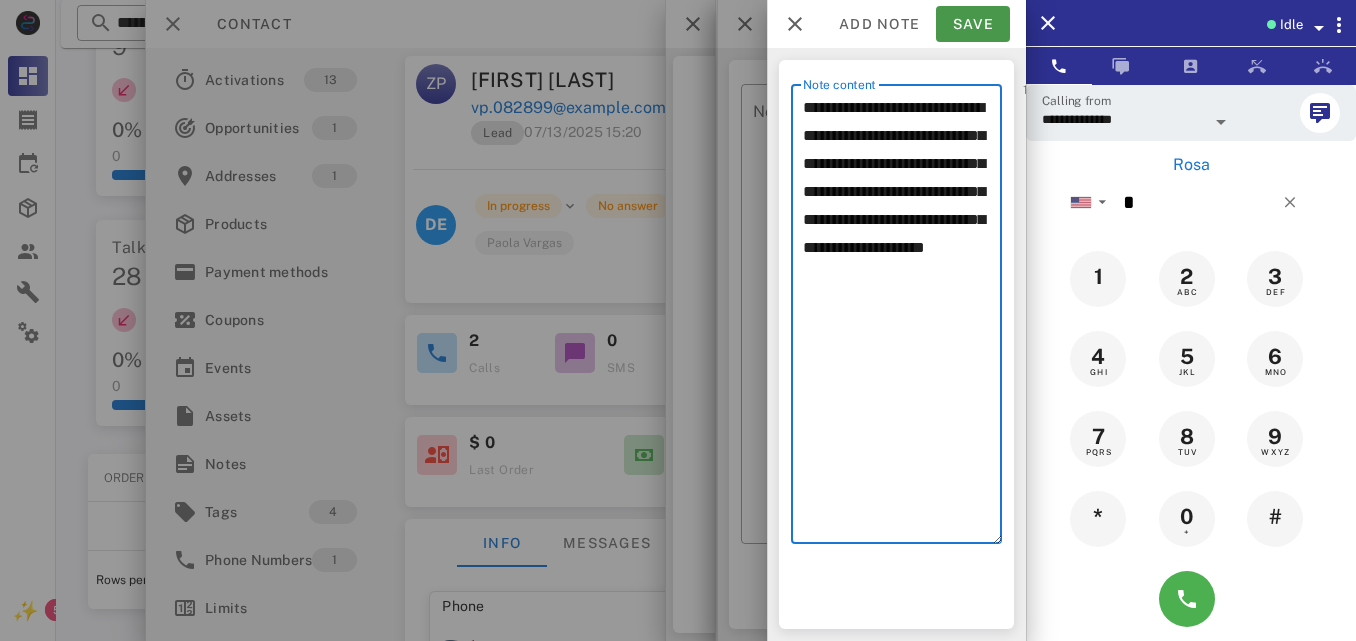 type on "**********" 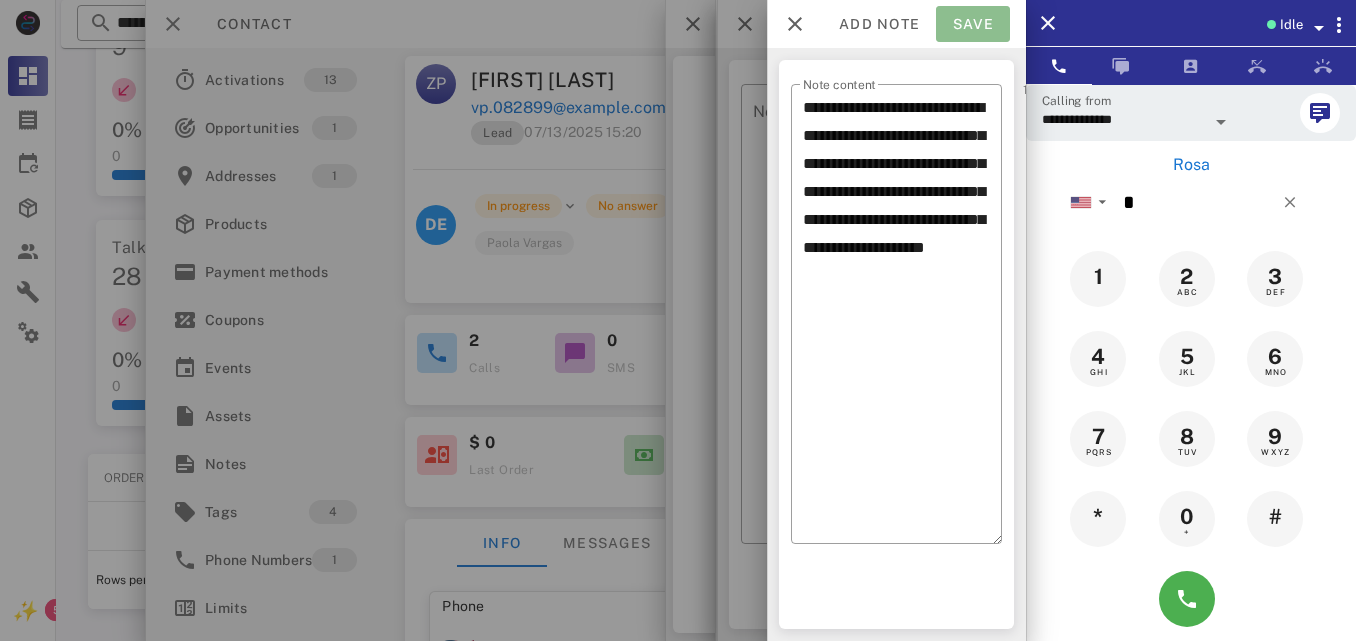 click on "Save" at bounding box center [973, 24] 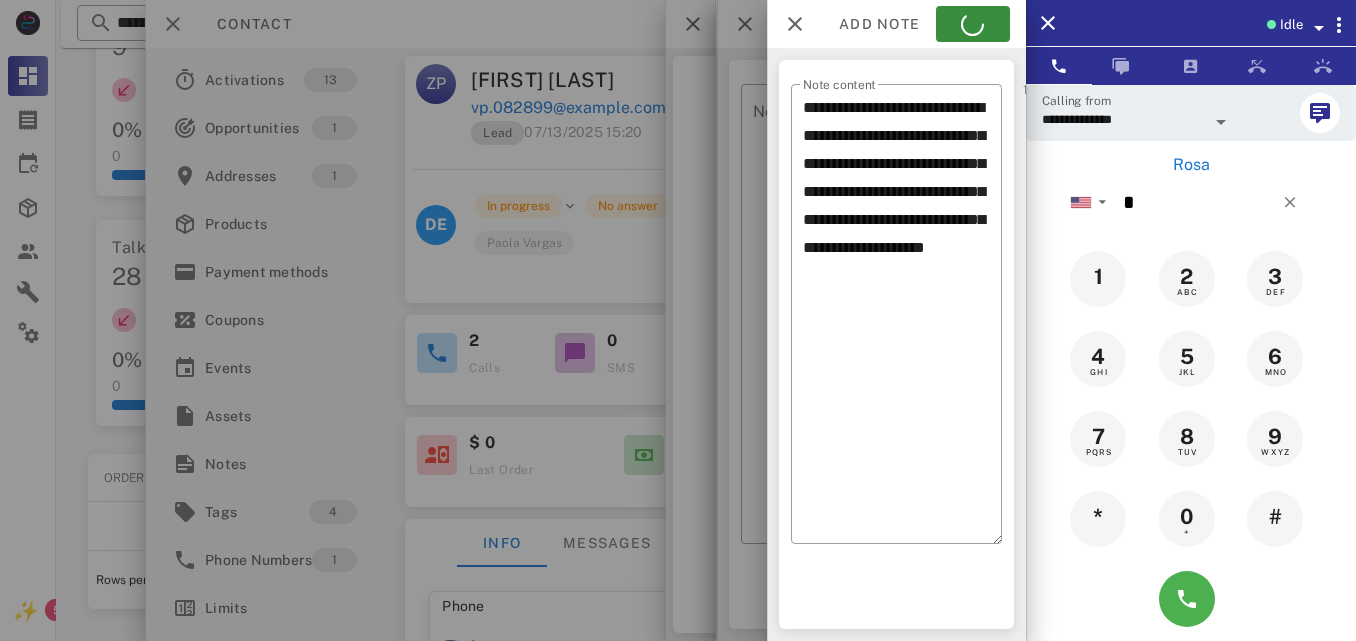 click on "Add note Save" at bounding box center [896, 24] 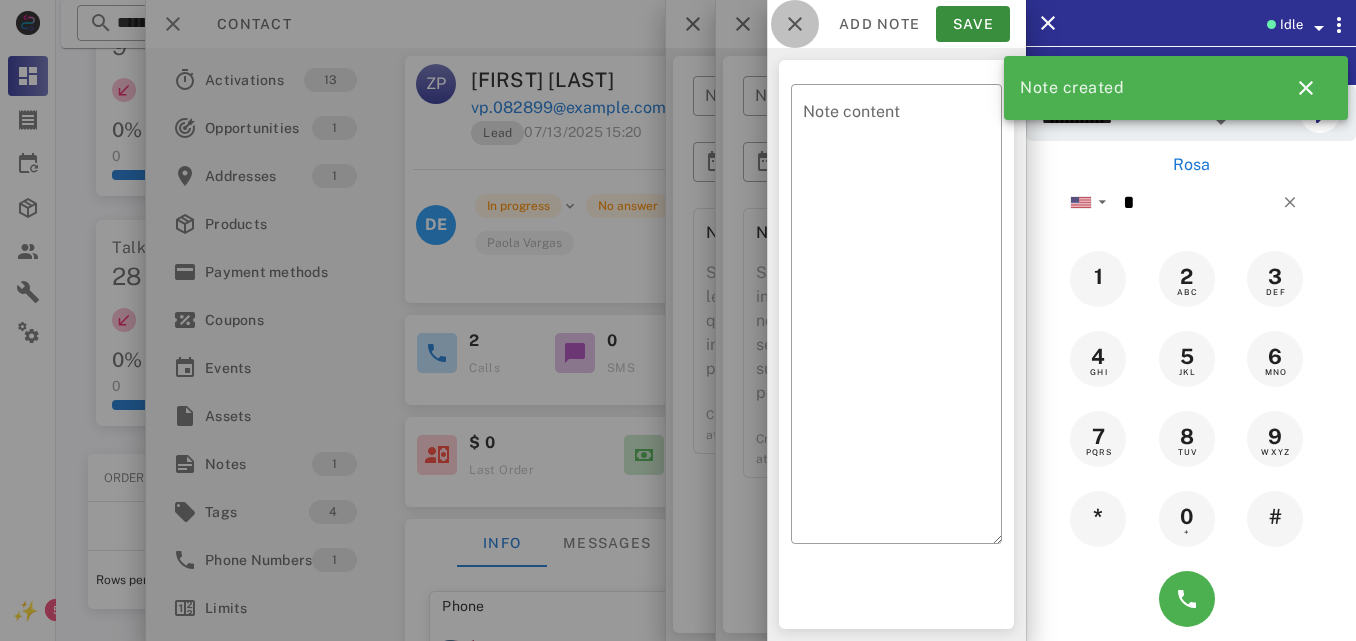 click at bounding box center (795, 24) 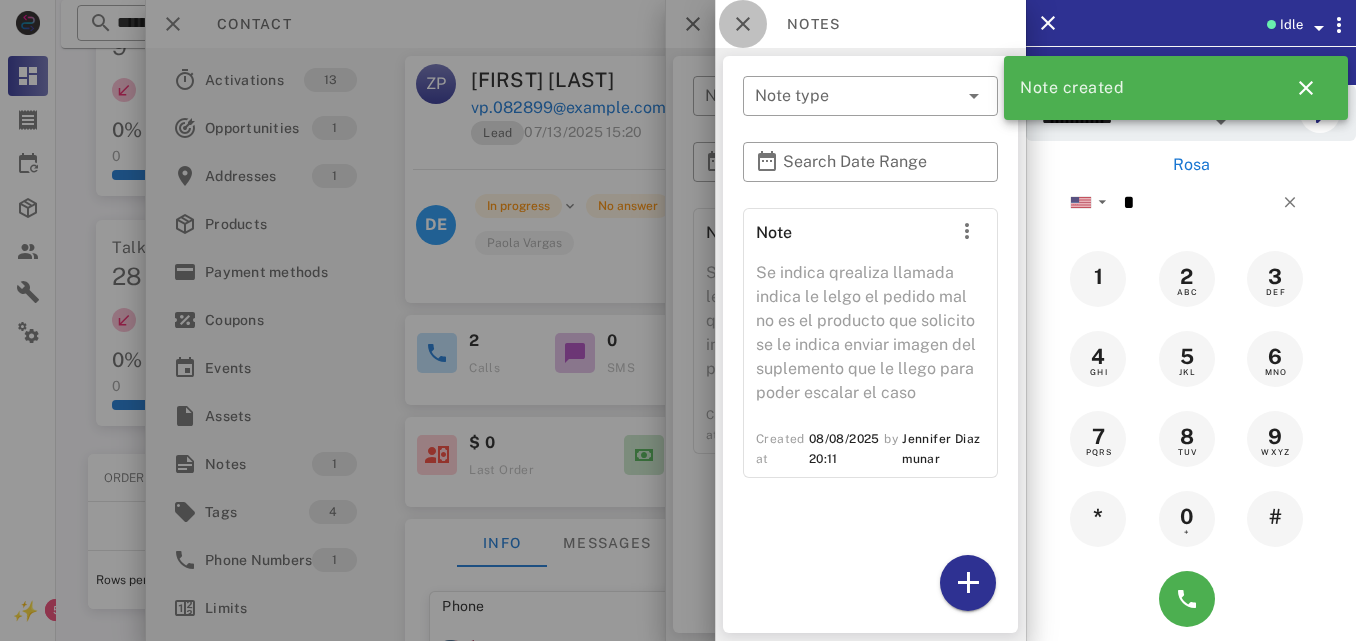 click at bounding box center [743, 24] 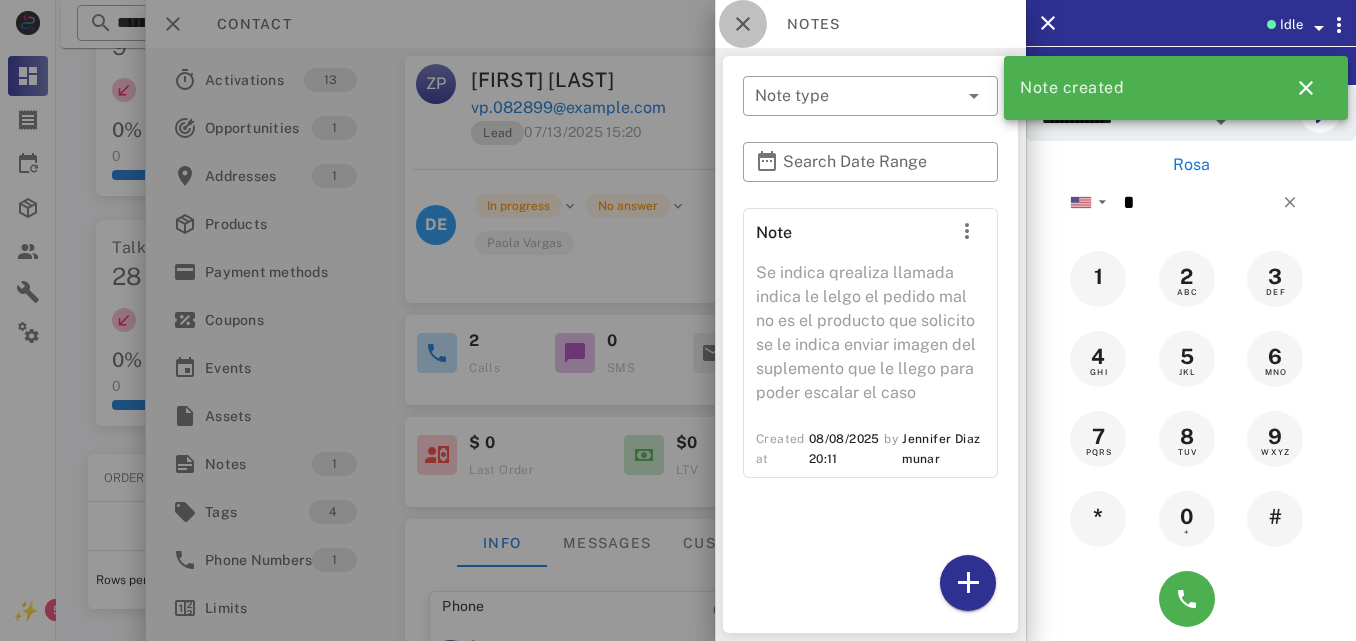 click at bounding box center [743, 24] 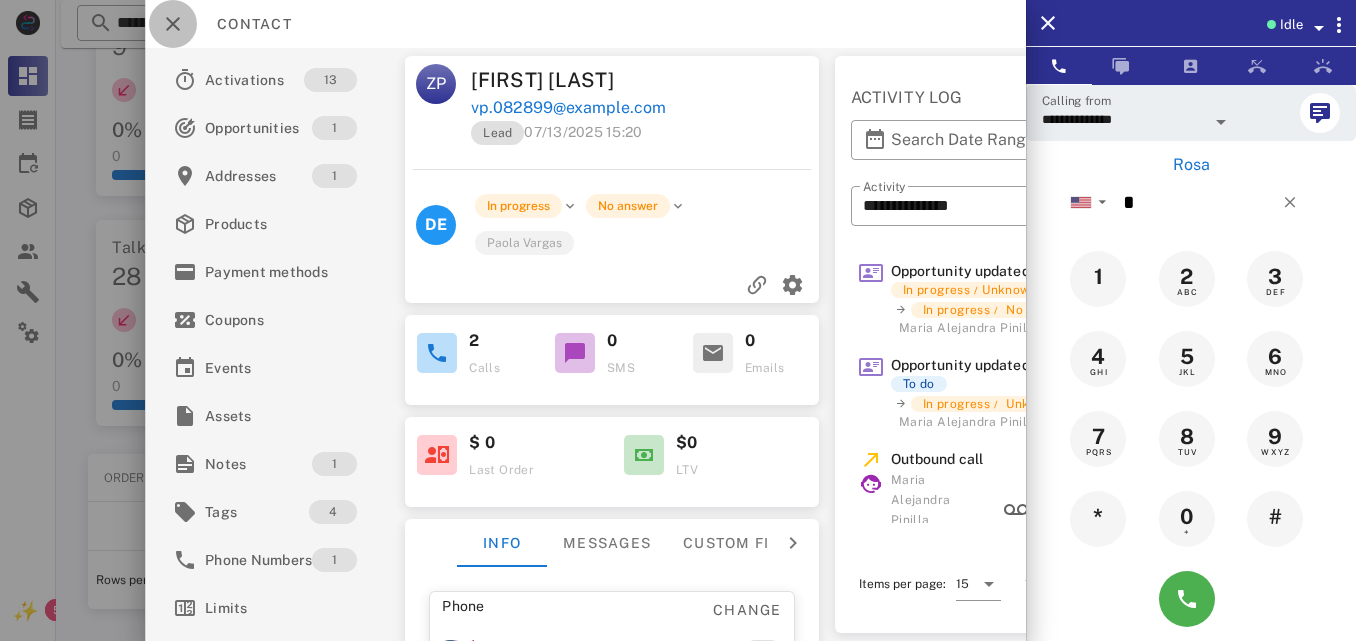 click at bounding box center (173, 24) 